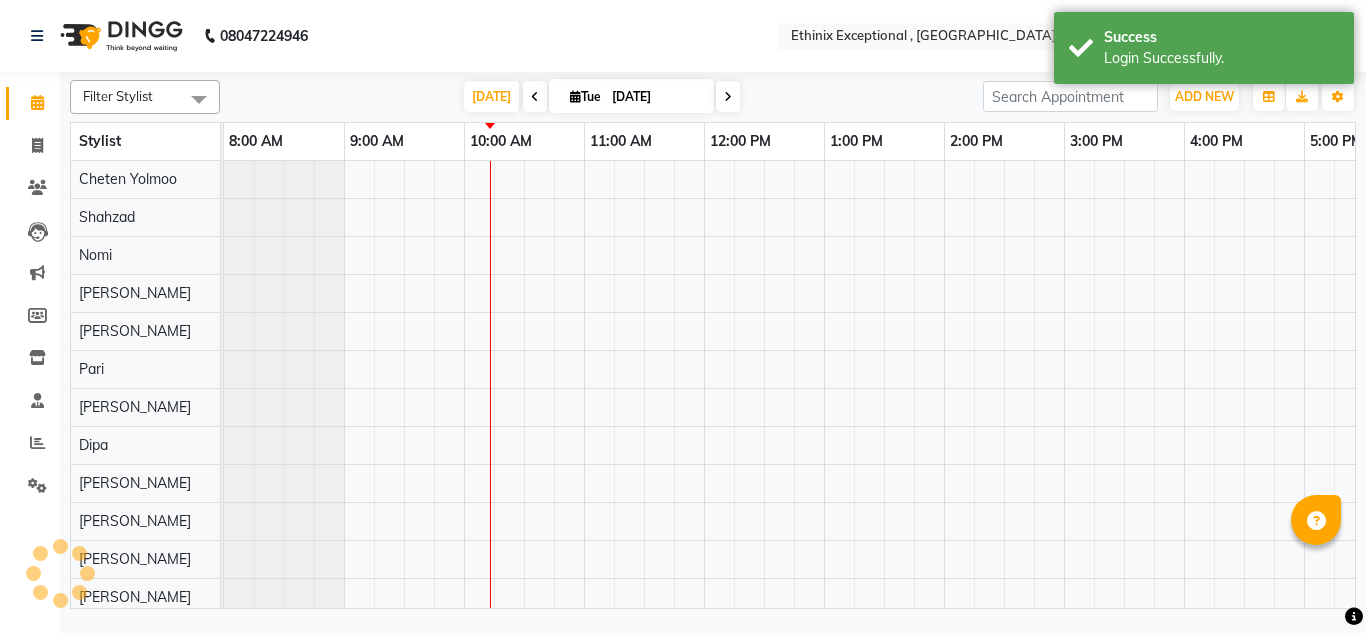 scroll, scrollTop: 0, scrollLeft: 0, axis: both 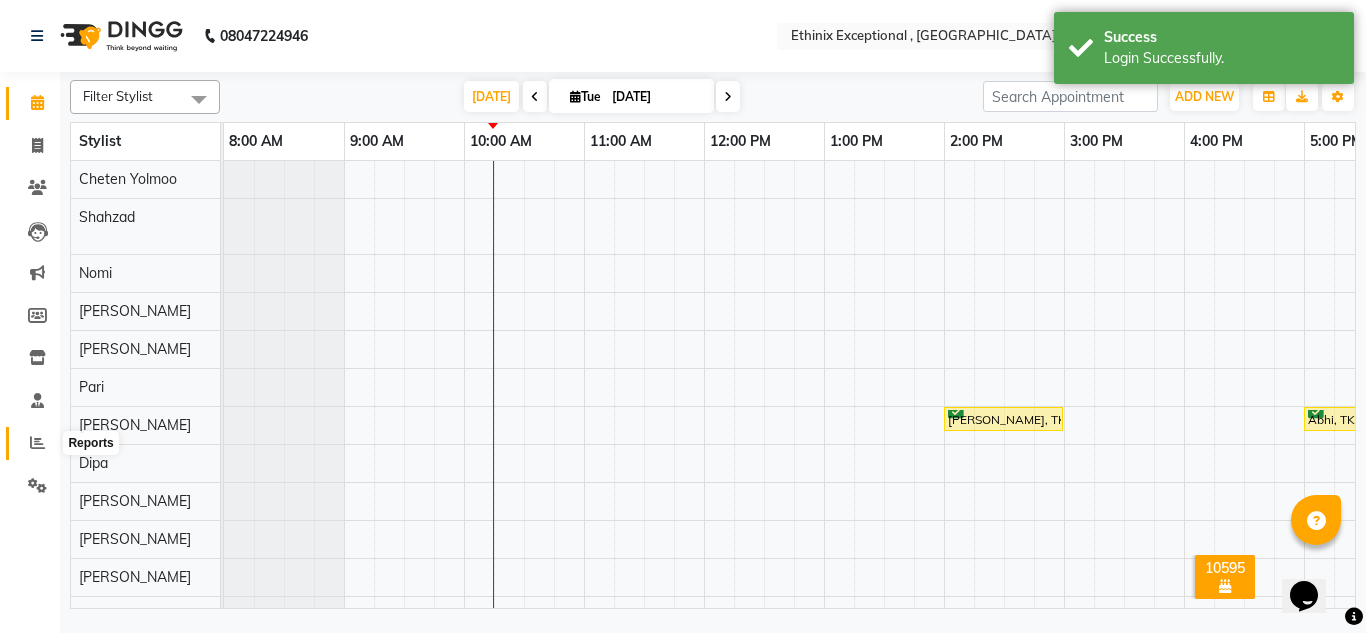 click 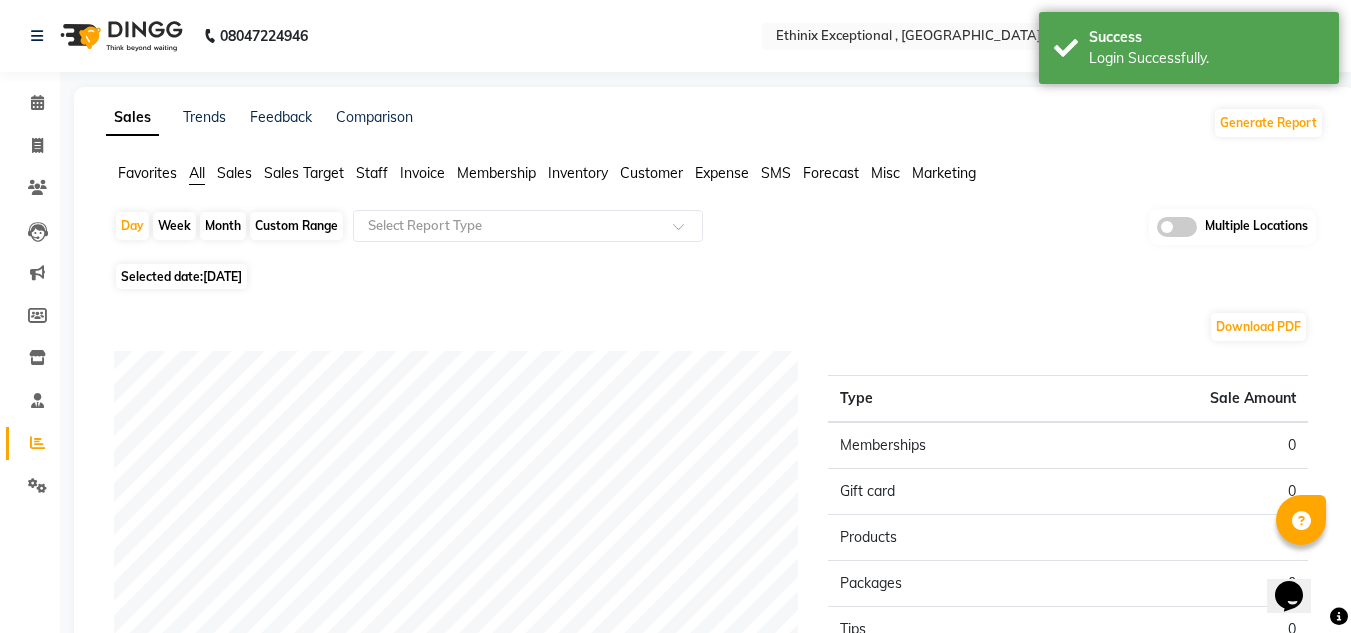 click on "Custom Range" 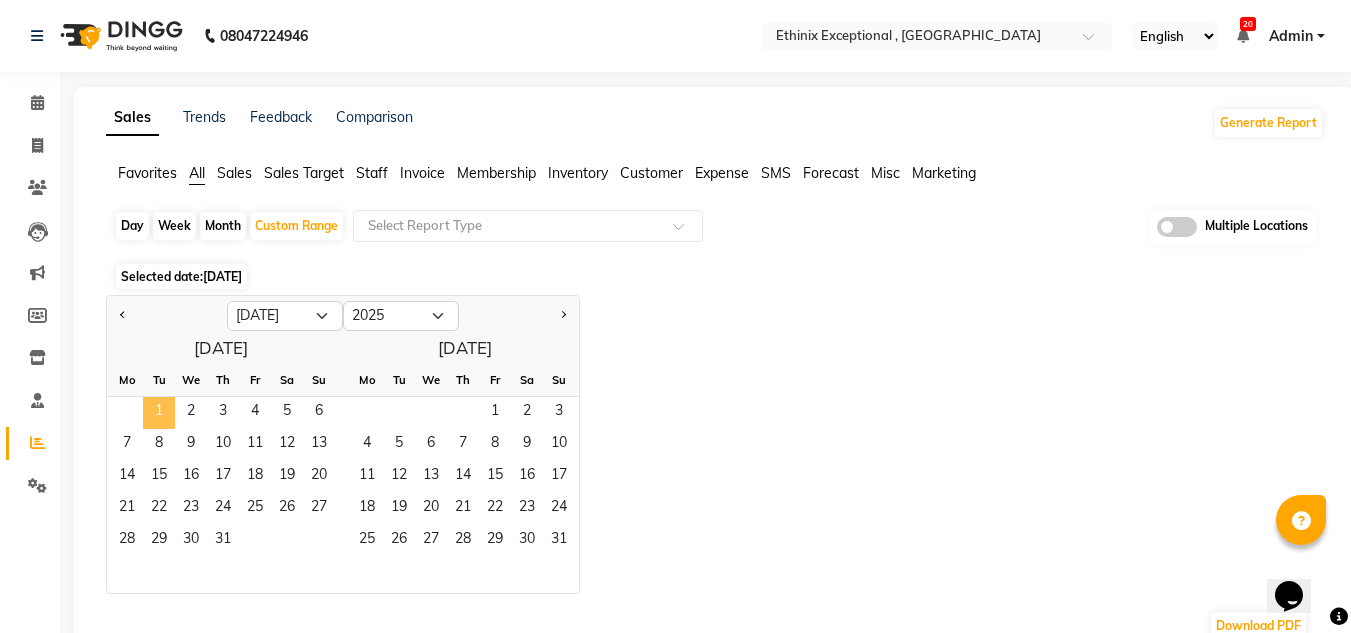 click on "1" 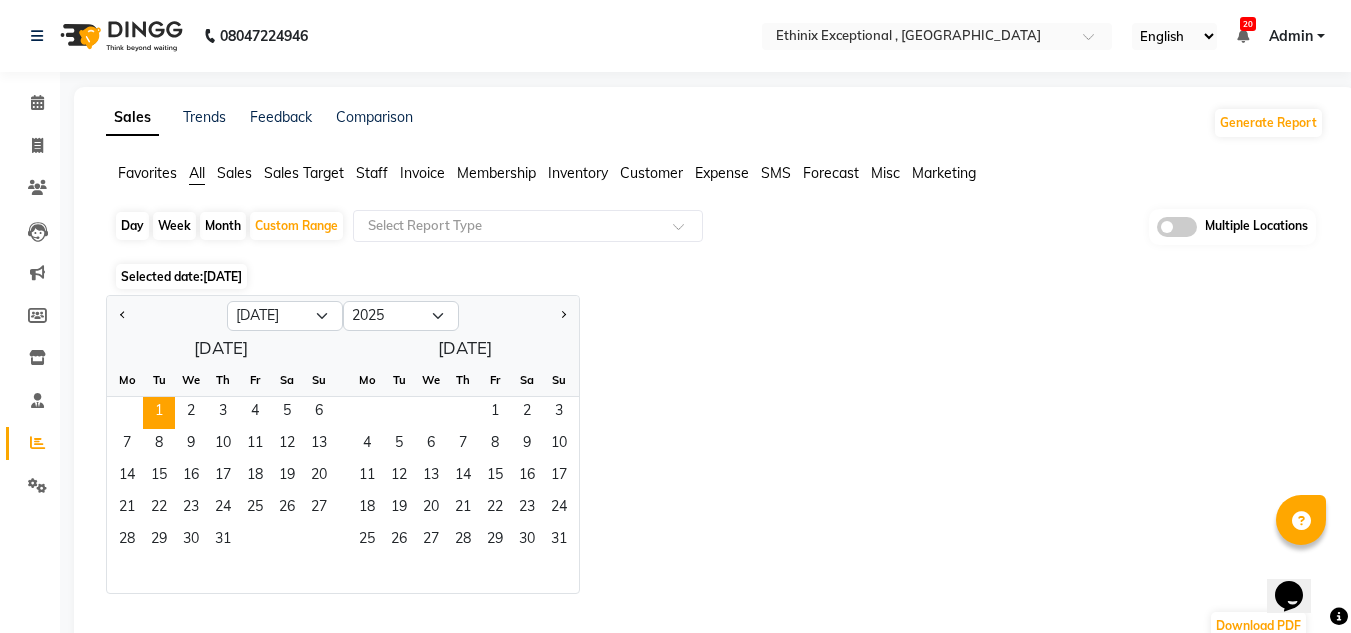 click 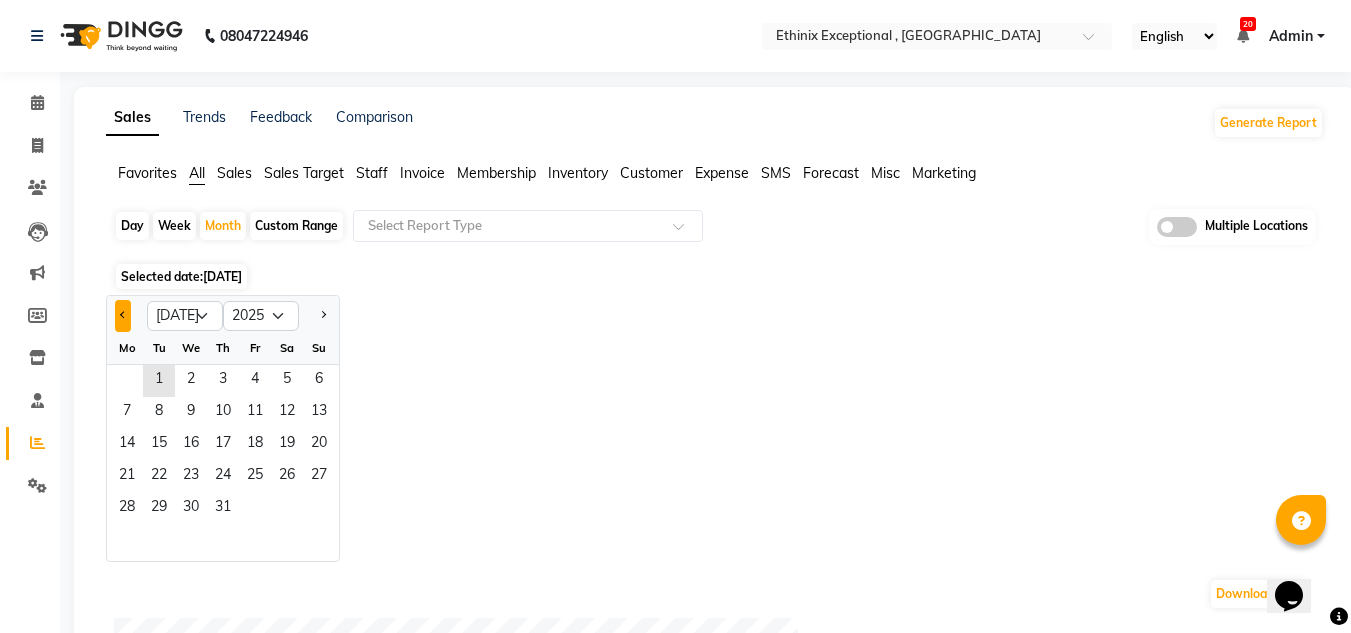 click 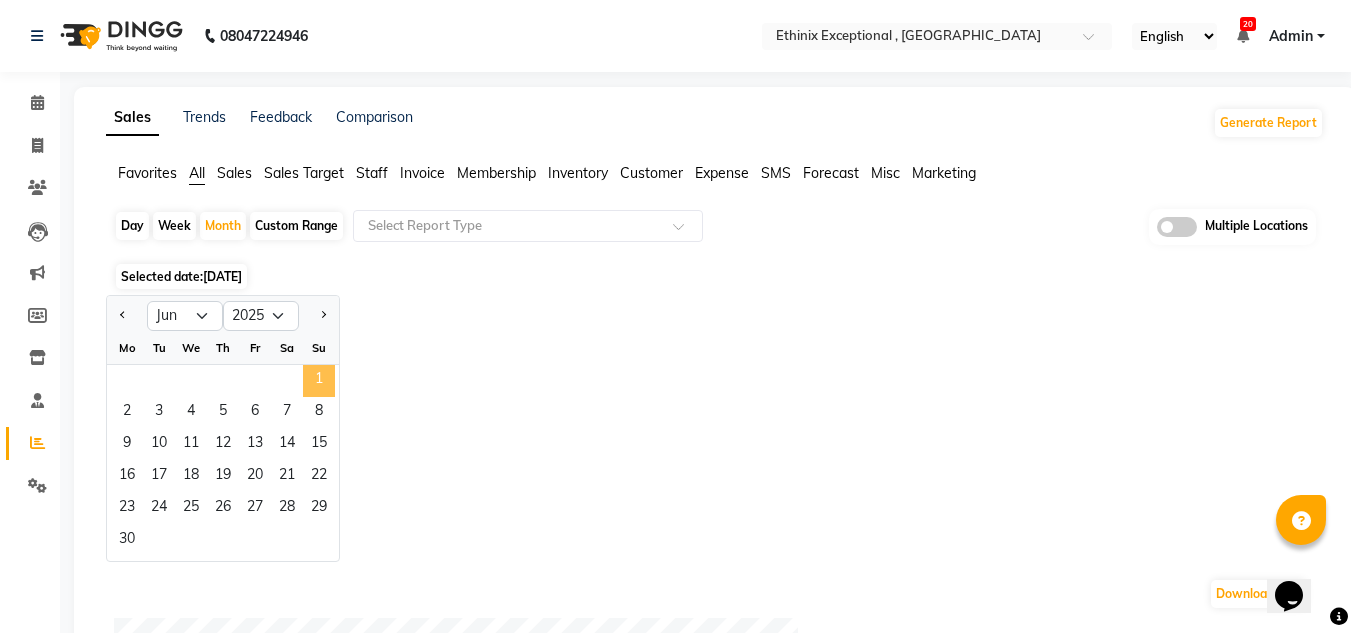 click on "1" 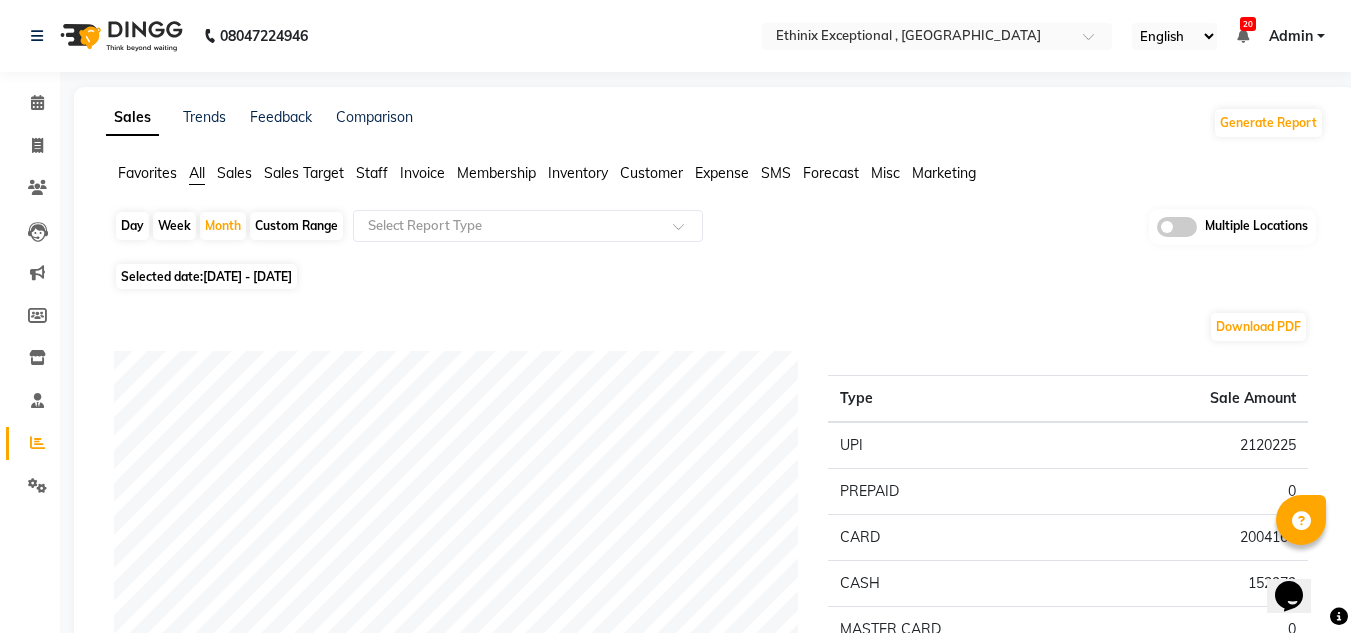 click on "Download PDF Payment mode Type Sale Amount UPI 2120225 PREPAID 0 CARD 2004164 CASH 152979 MASTER CARD 0 WALLET 0 Total 4277368 Staff summary Type Sale Amount [PERSON_NAME] 988402 Cheten Yolmoo 667995 Sawan 282503 Dipa 283135 [PERSON_NAME] 268450 Shahzad 323703 [PERSON_NAME] 255147 [PERSON_NAME] 269678 Dorjey 188710 [PERSON_NAME] 164553 Others 2294420 Total 5986696 Sales summary Type Sale Amount Memberships 0 Gift card 0 Vouchers 0 Packages 0 Services 3644455 Prepaid 1650000 Products 692254 Tips 8136 Fee 0 Total 5994845 Expense by type Type Sale Amount Advance Salary 376353 persnol 343724 New Salon 260384 Estate 58440 Pantry 23682 Rent 23000 Other 18750 Incentive 15550 persnal aliyaka 15104 Maintenance 12440 Others 28397 Total 1175824 Service by category Type Sale Amount Haircut 943225 Hair Colour 546471 Rituals 428277 Hair Therapies 422300 Restoration with Vials 225378 Pedicure 202094 Waxing 186730 Nail Extension 141608 Express Washes 98766 Massage Therapy 98565 Others 351034 Total 3644448 Service sales Type Sale Amount 337197 297126" 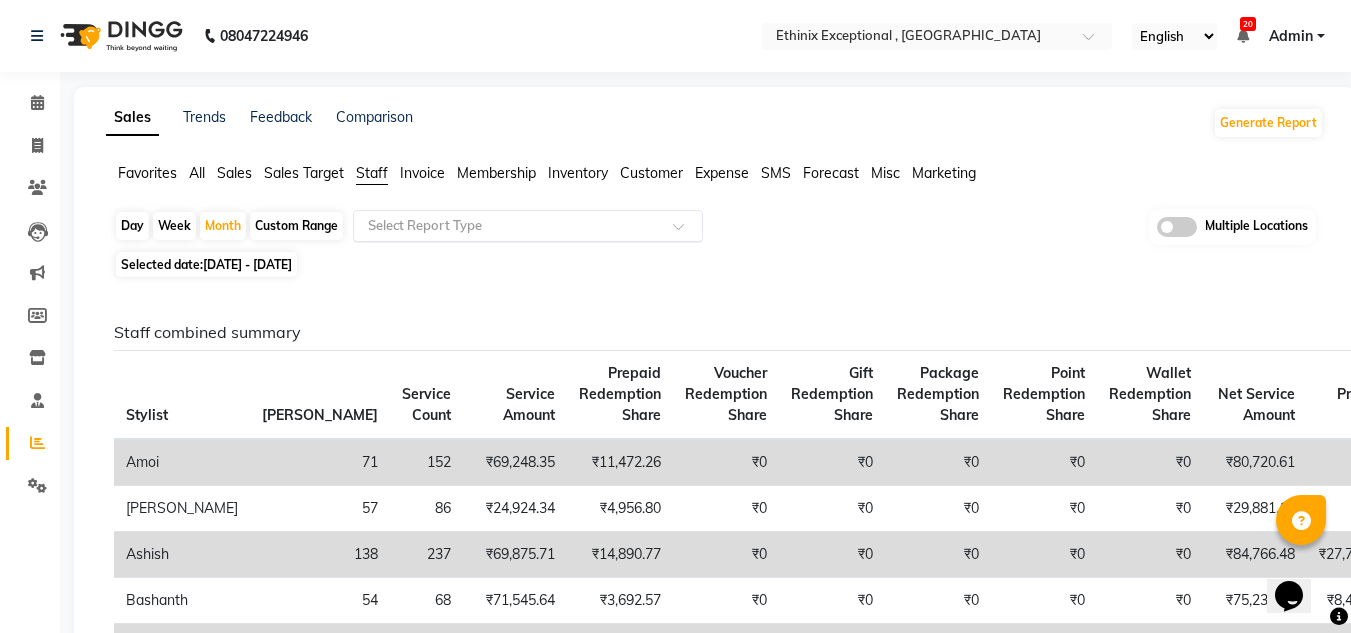 click 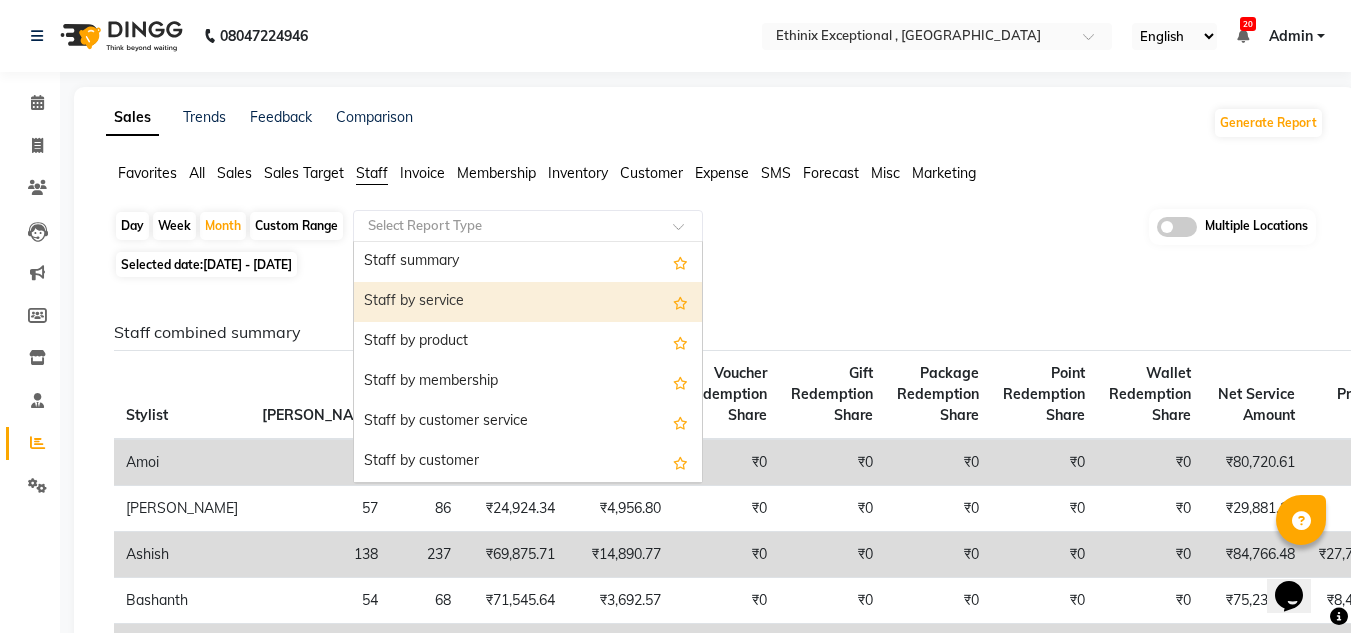 click on "Staff by service" at bounding box center [528, 302] 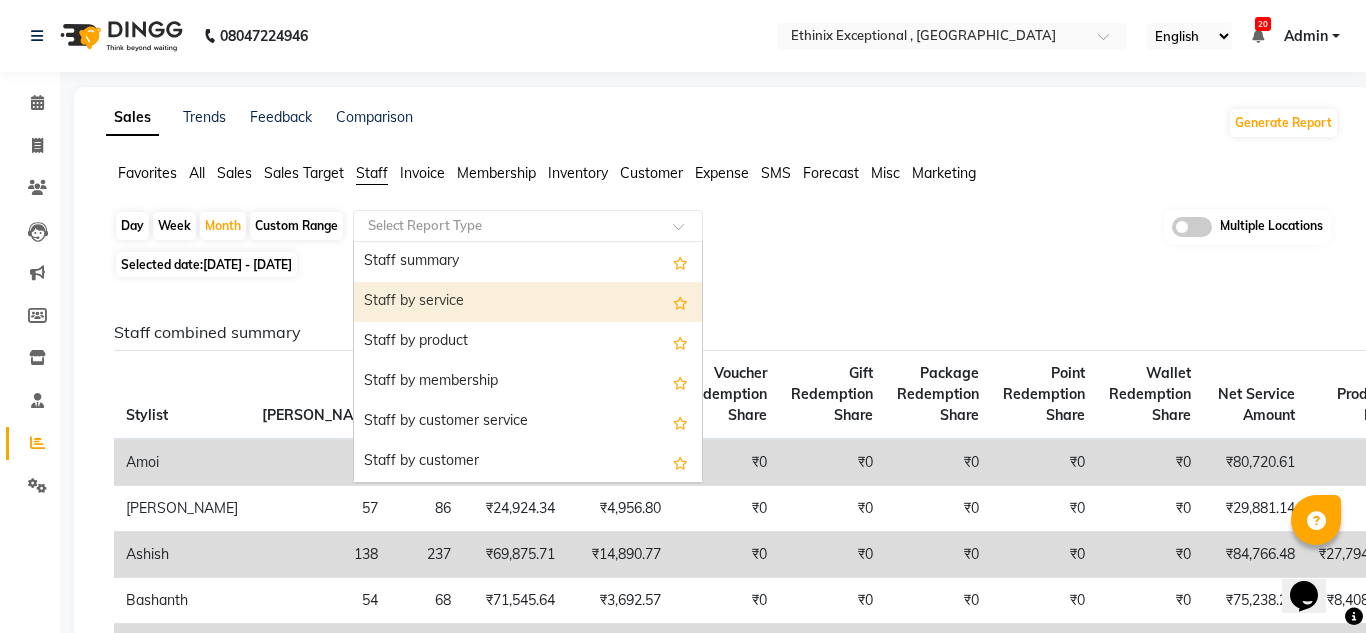 select on "filtered_report" 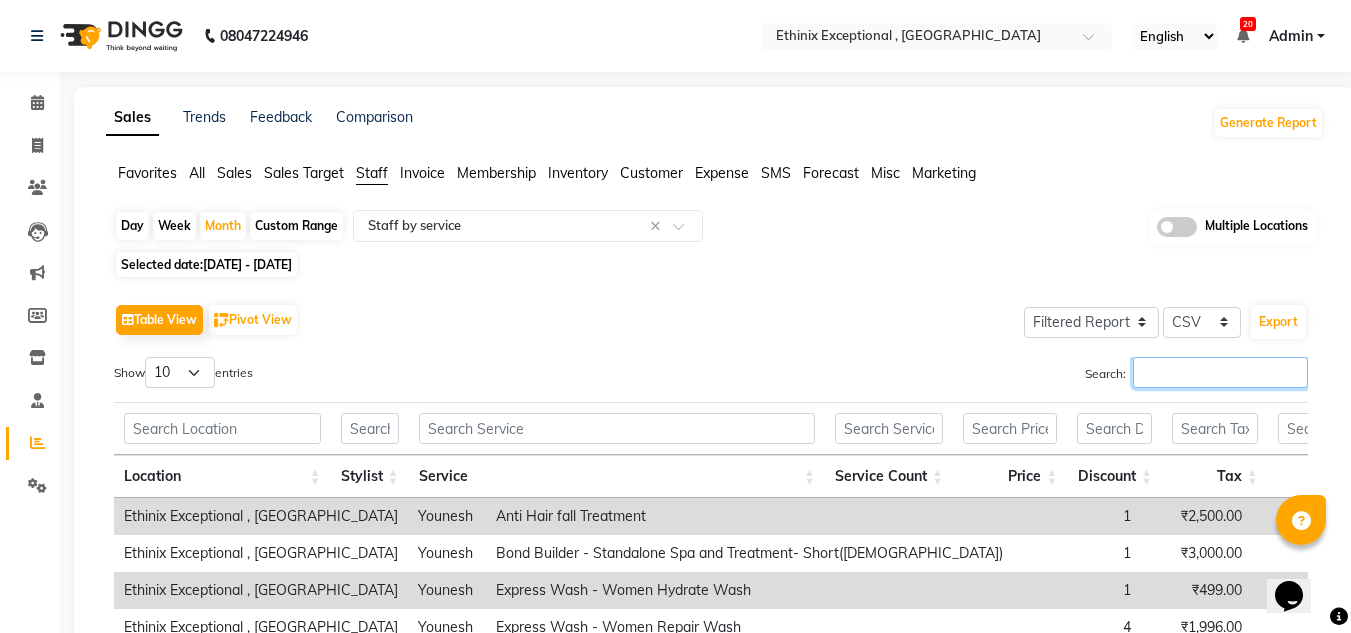 click on "Search:" at bounding box center (1220, 372) 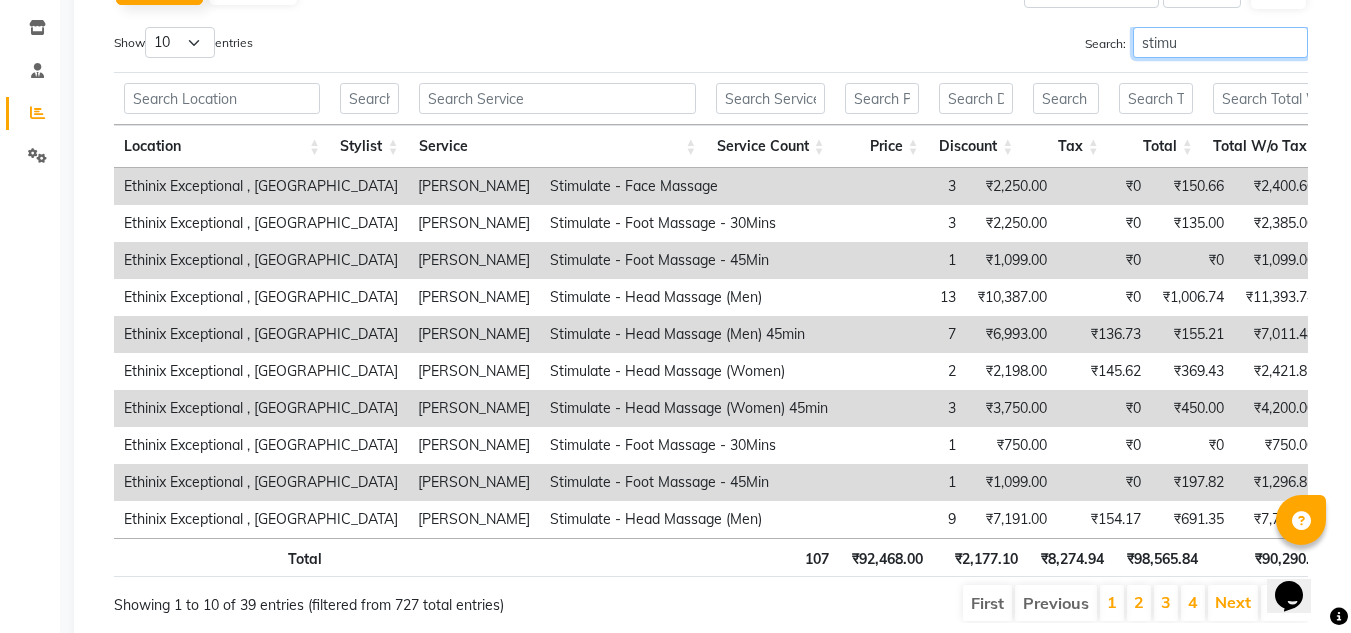 scroll, scrollTop: 331, scrollLeft: 0, axis: vertical 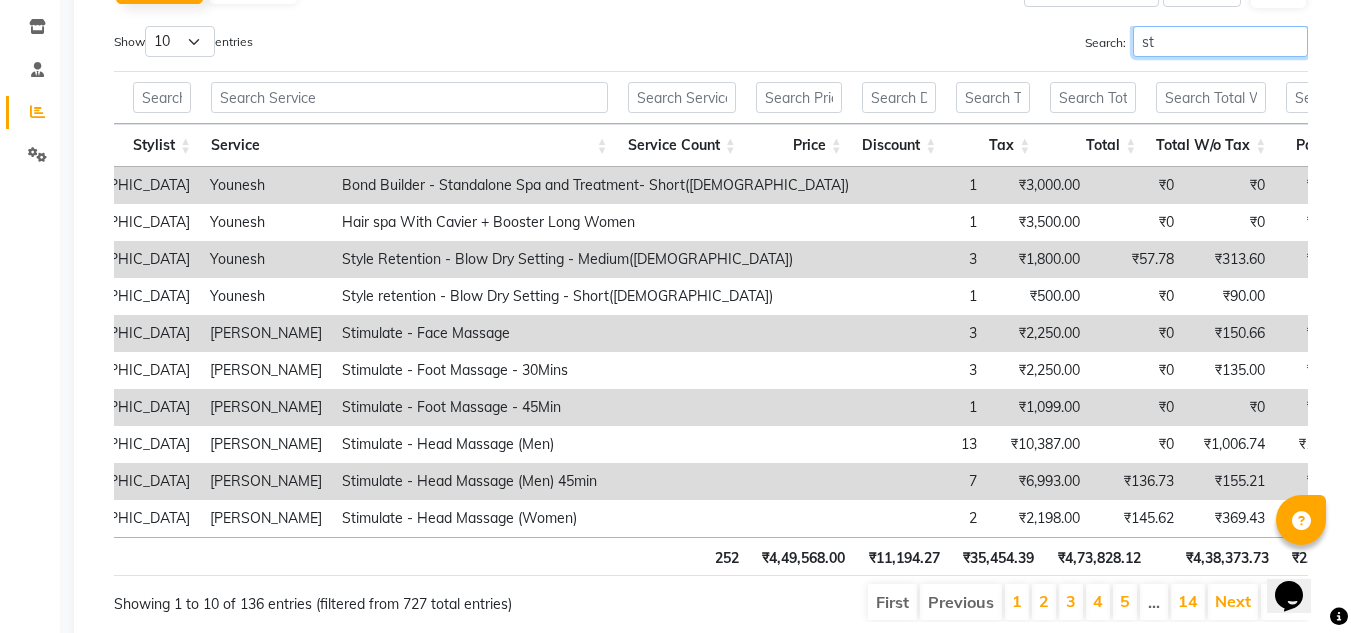 type on "s" 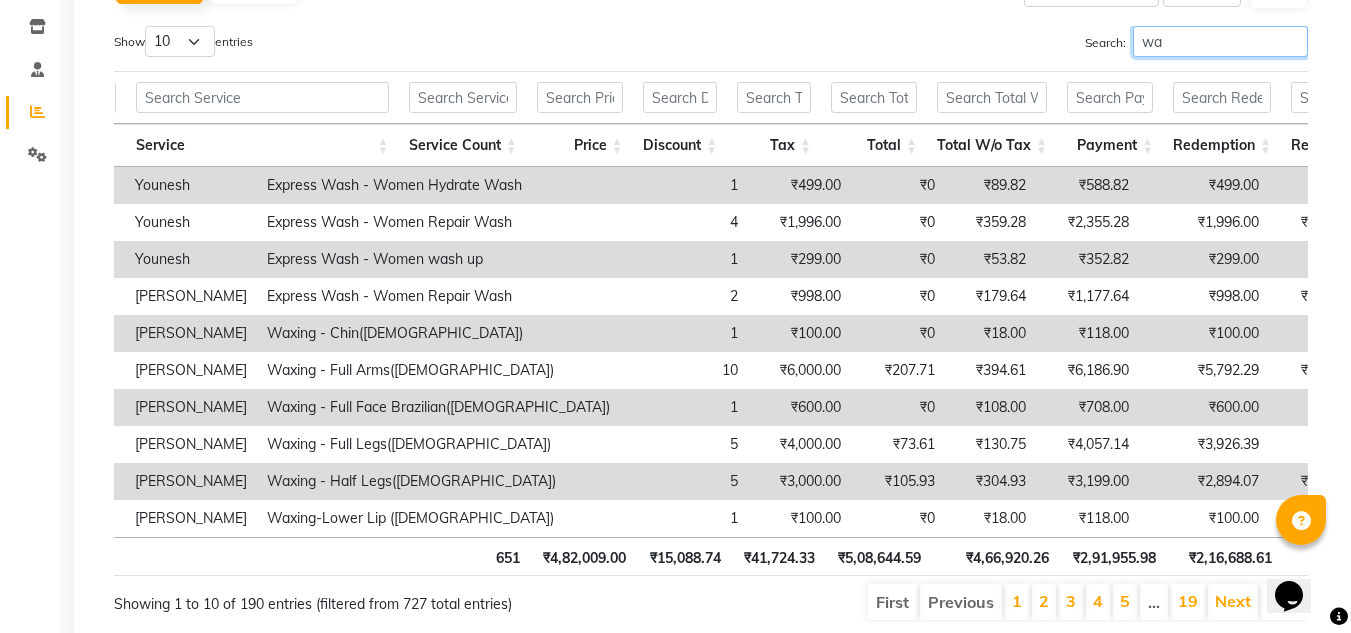type on "w" 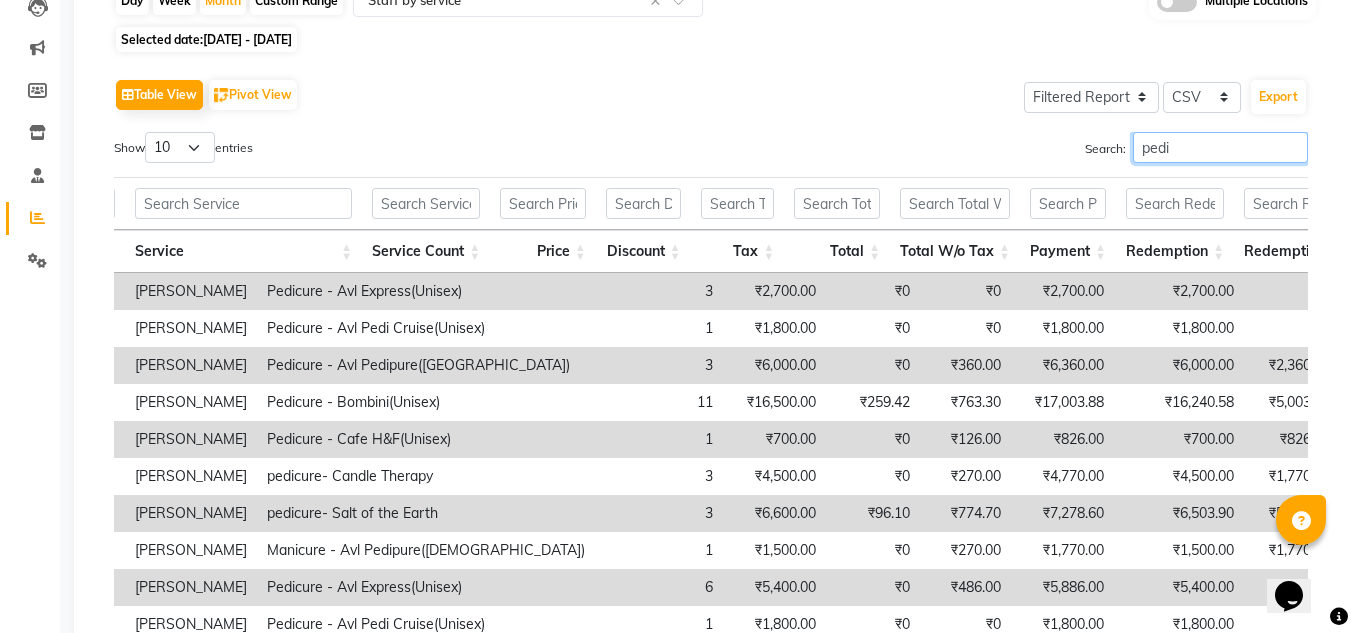 scroll, scrollTop: 226, scrollLeft: 0, axis: vertical 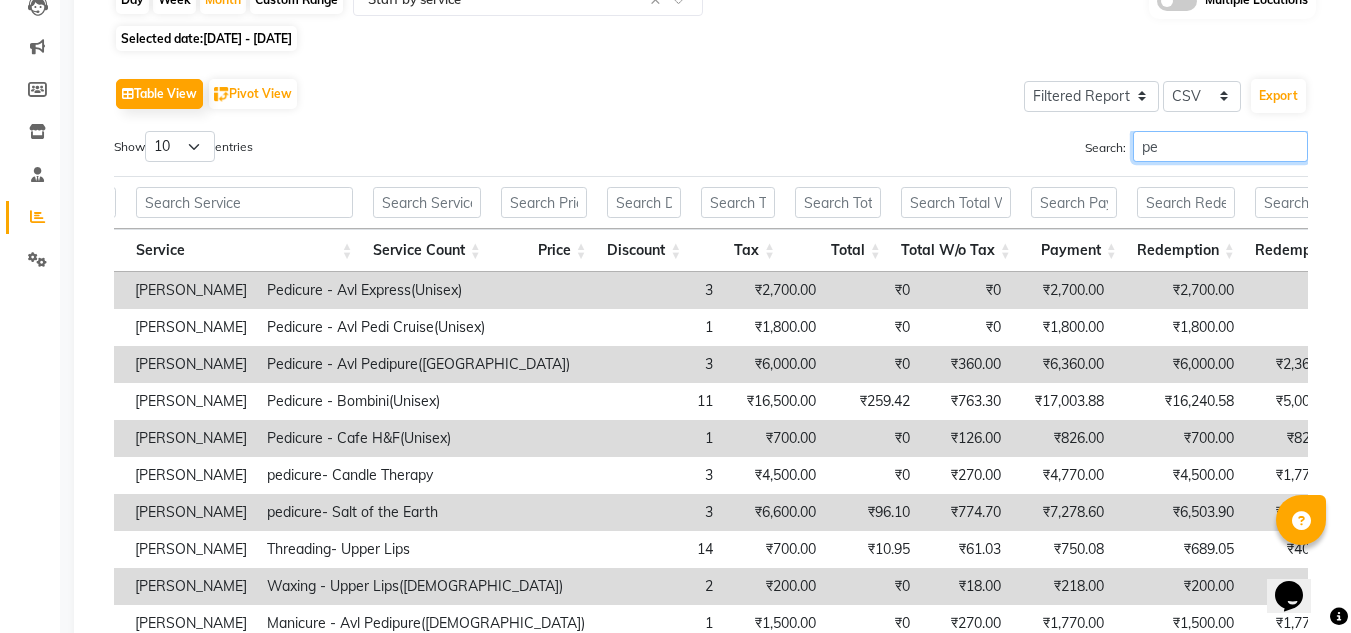 type on "p" 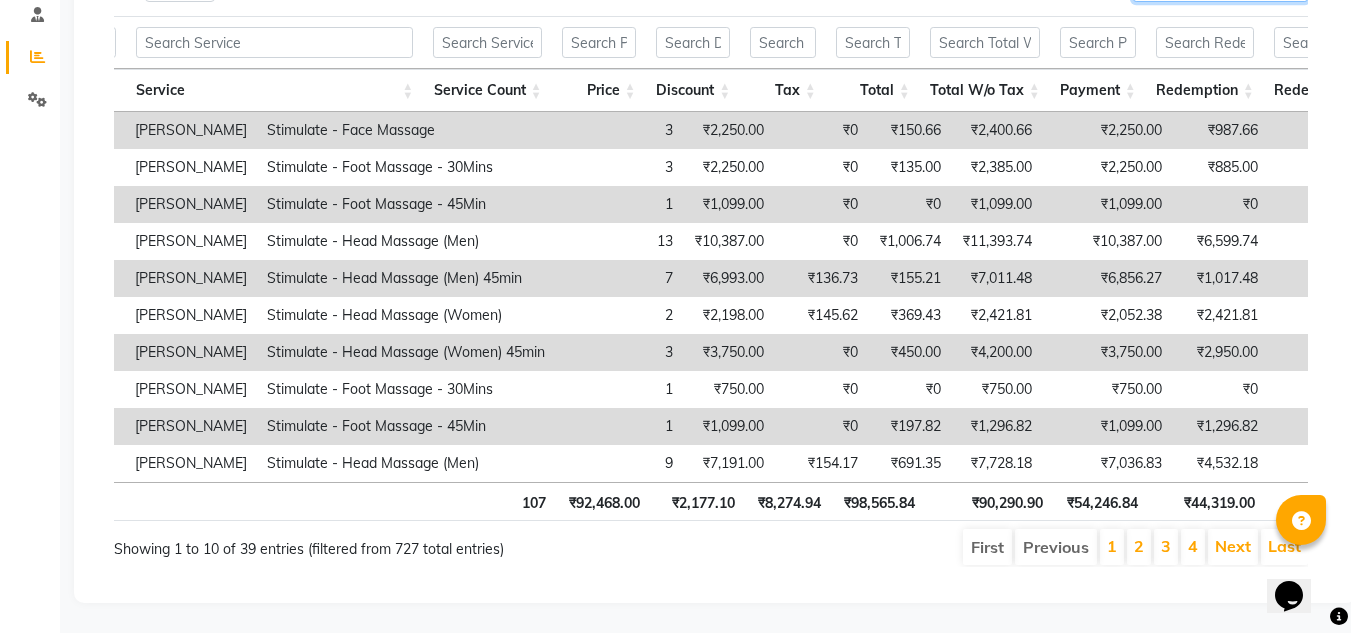 scroll, scrollTop: 0, scrollLeft: 0, axis: both 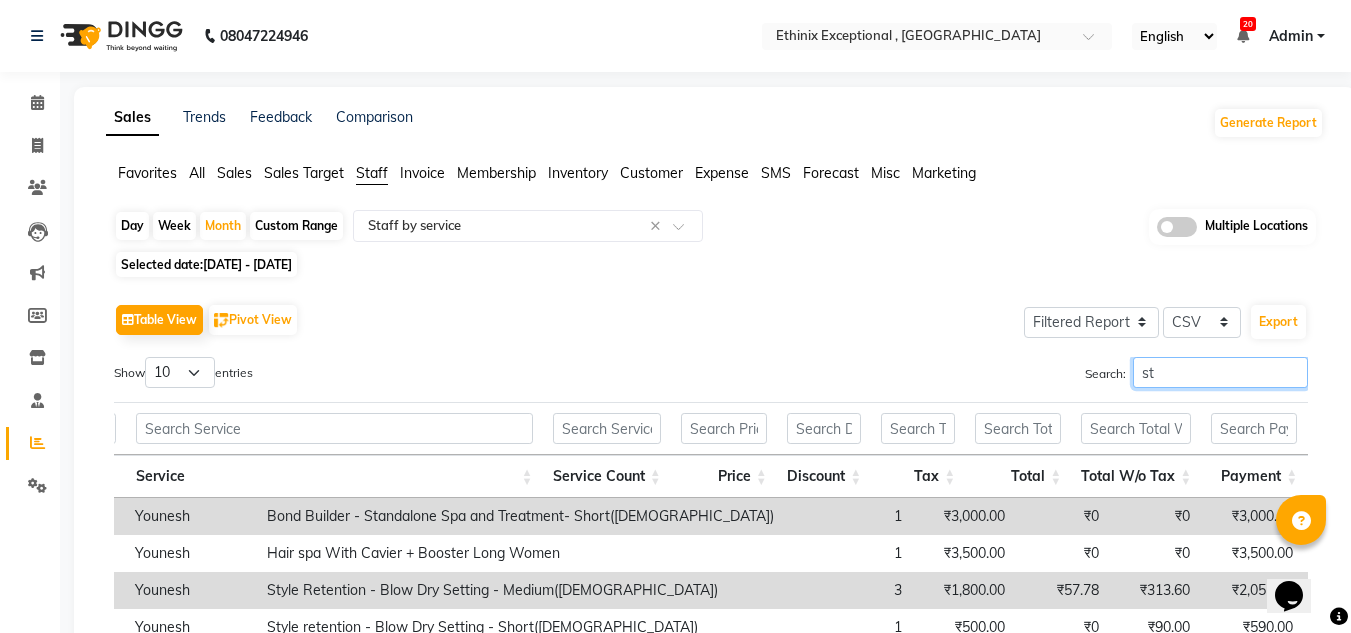 type on "s" 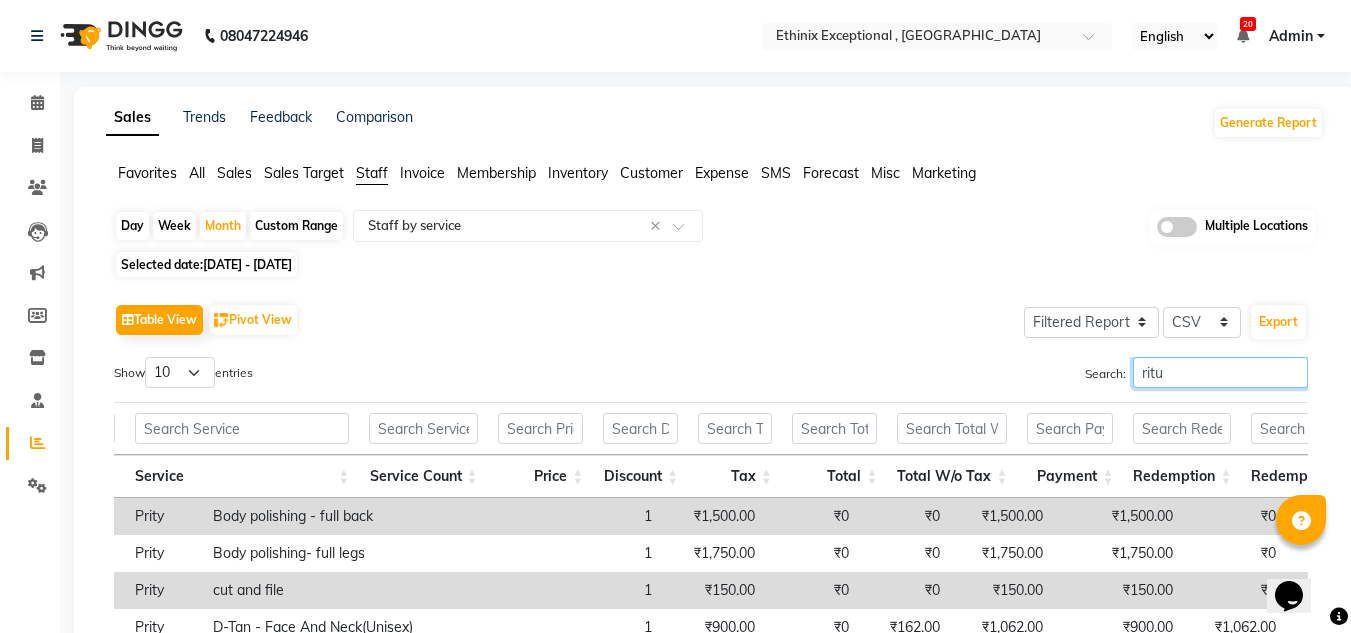 scroll, scrollTop: 0, scrollLeft: 105, axis: horizontal 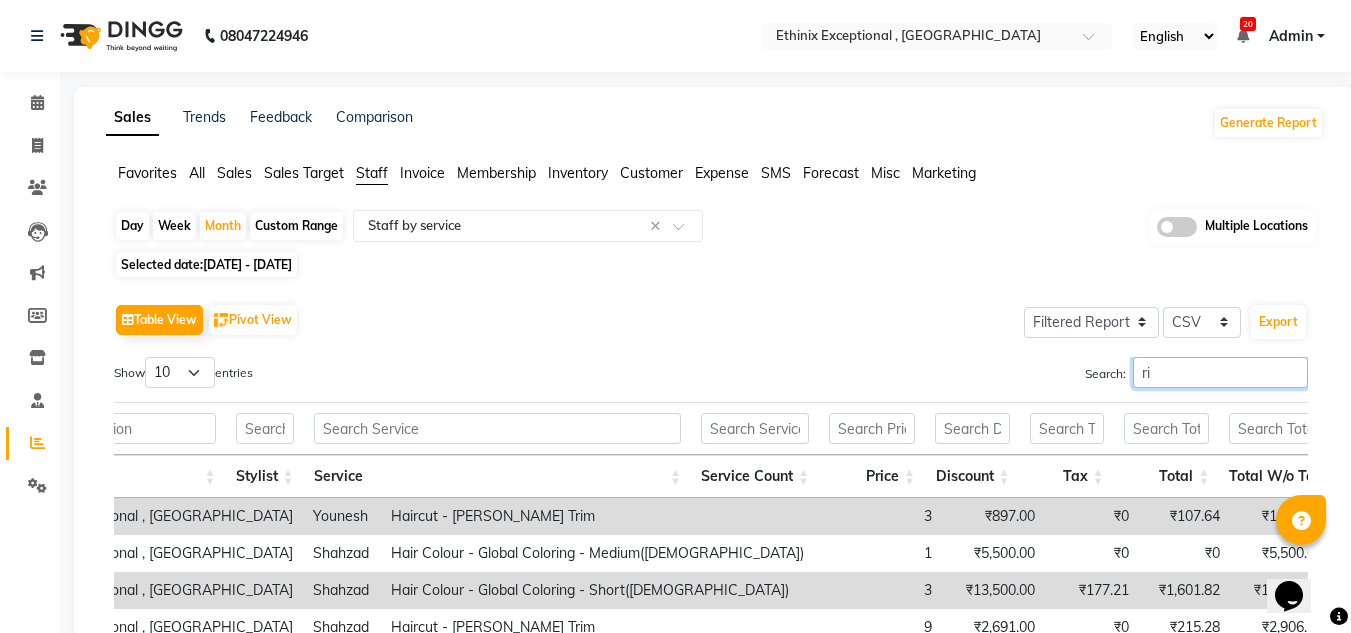 type on "r" 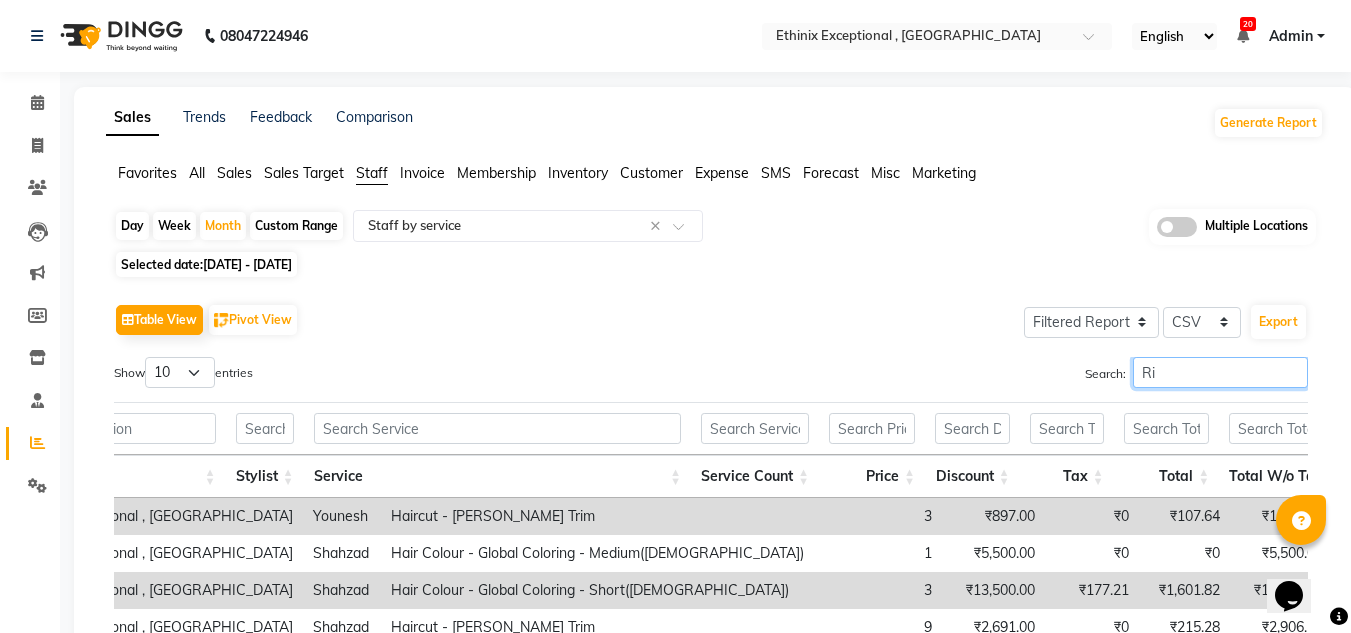 type on "R" 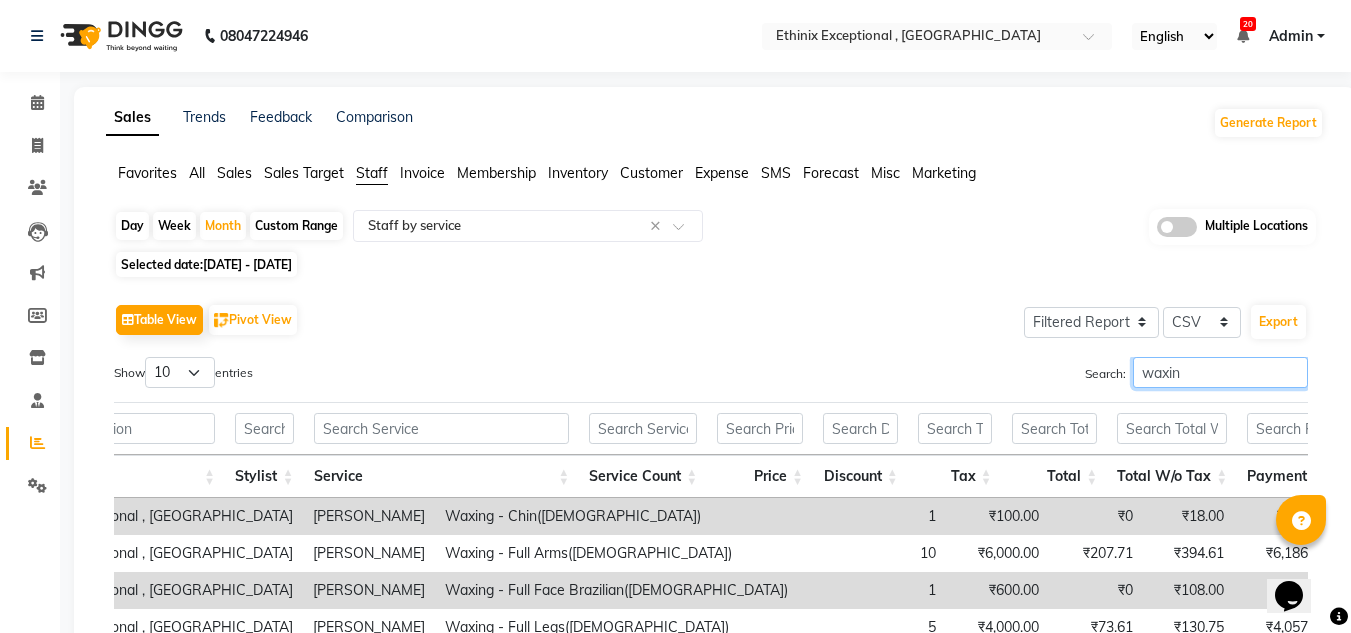 scroll, scrollTop: 416, scrollLeft: 0, axis: vertical 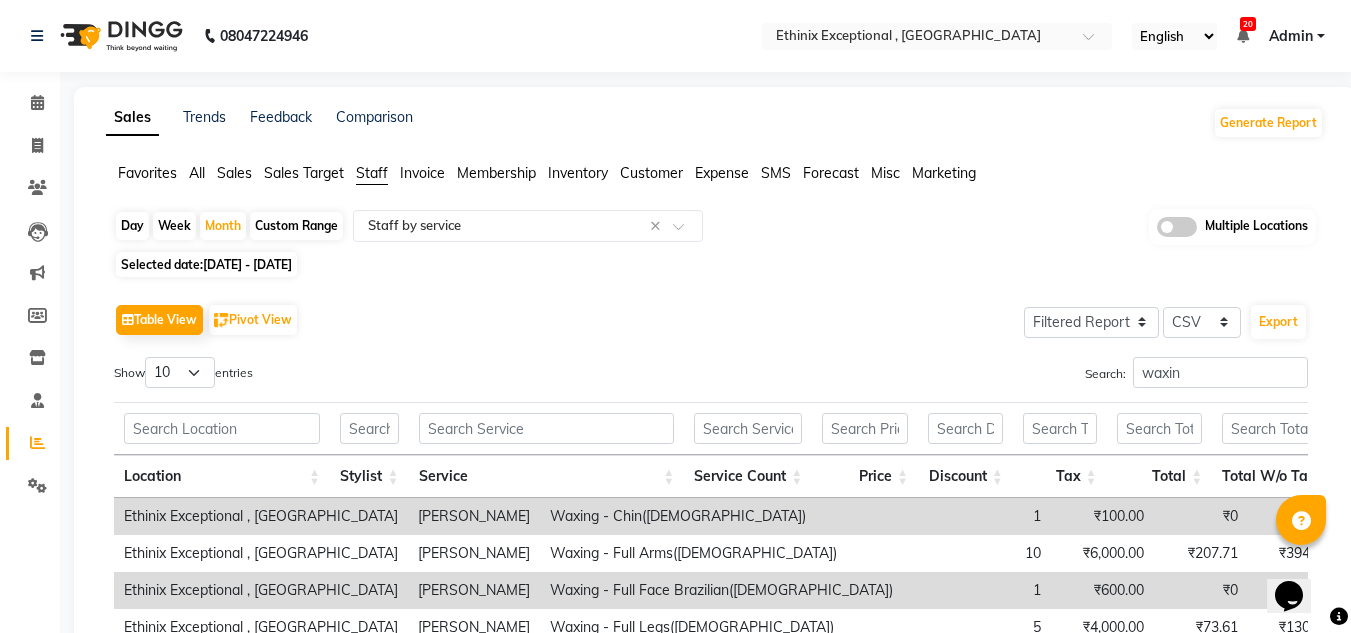click on "Table View   Pivot View  Select Full Report Filtered Report Select CSV PDF  Export" 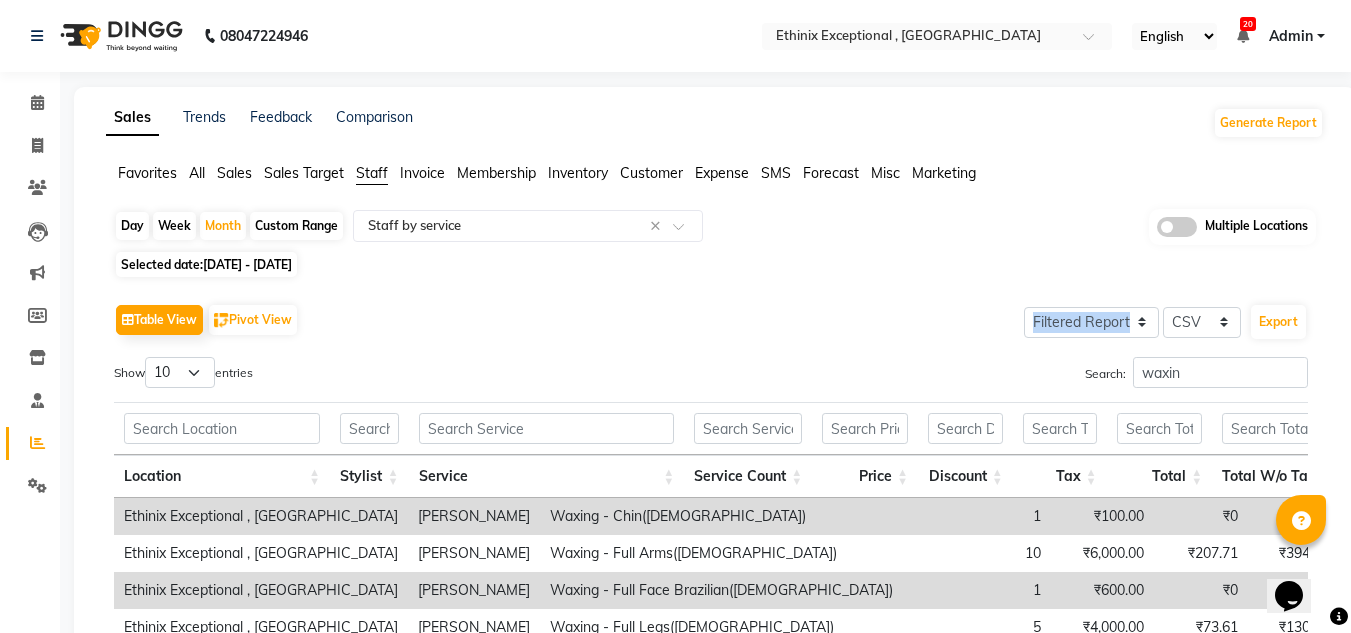 click on "Table View   Pivot View  Select Full Report Filtered Report Select CSV PDF  Export" 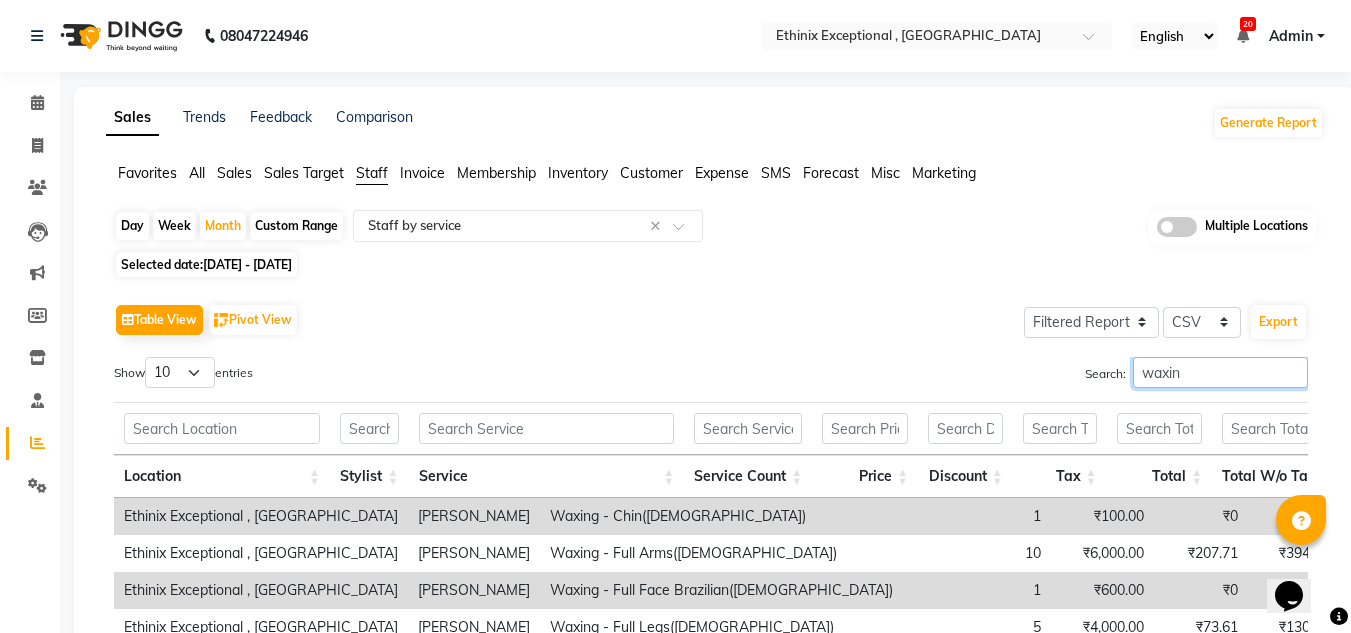 click on "waxin" at bounding box center (1220, 372) 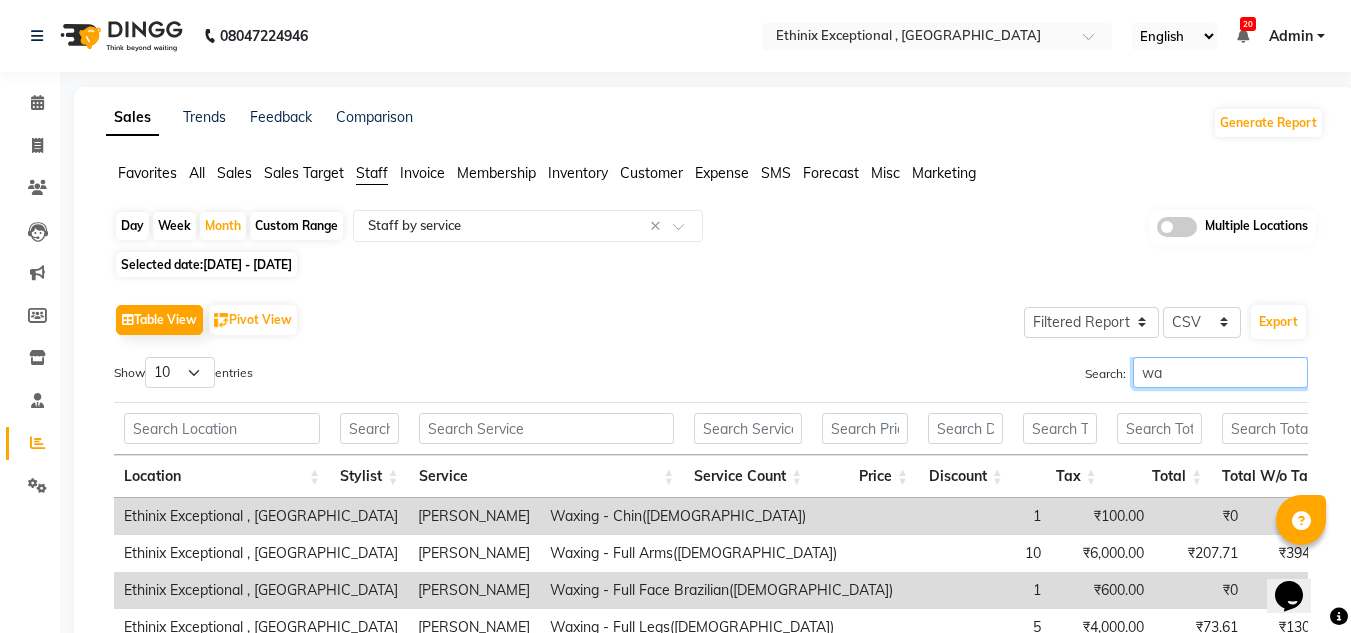 type on "w" 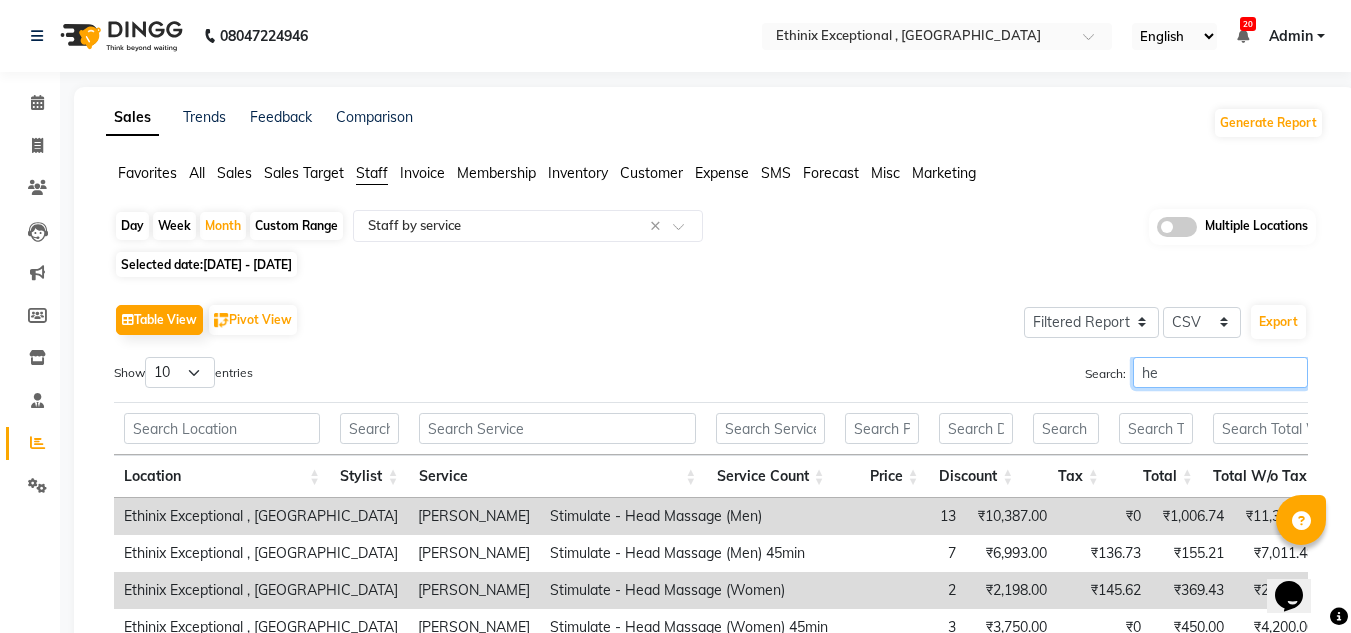 type on "h" 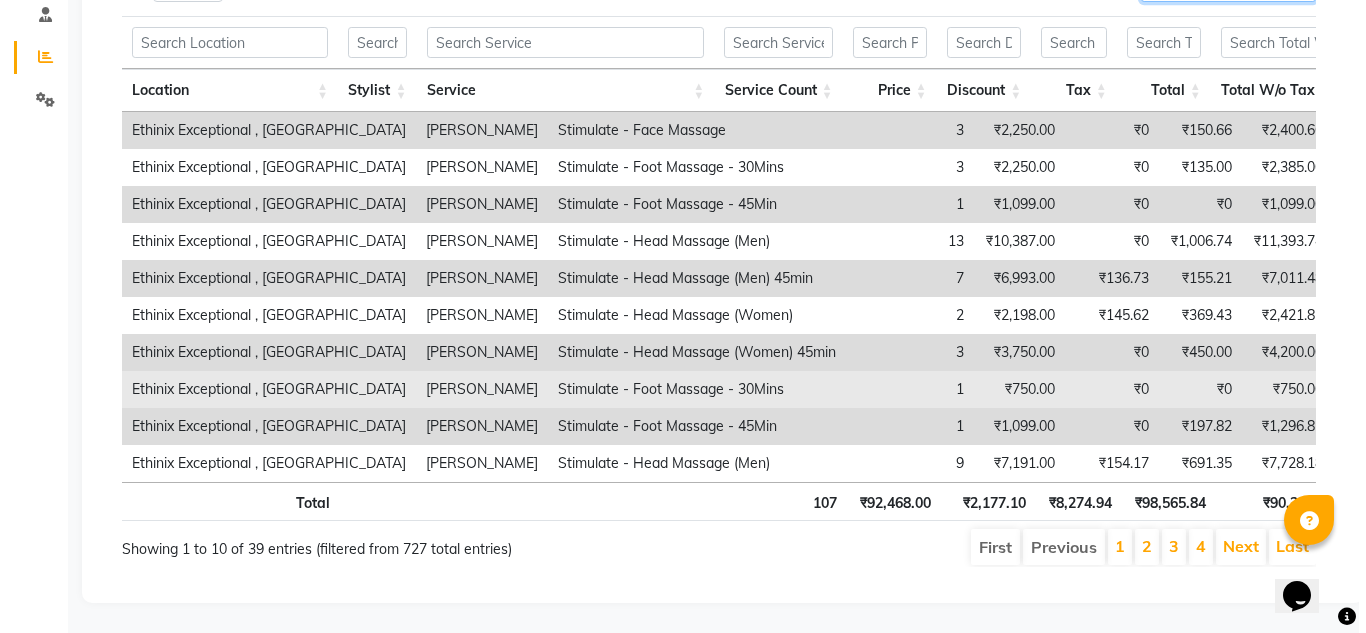 scroll, scrollTop: 0, scrollLeft: 0, axis: both 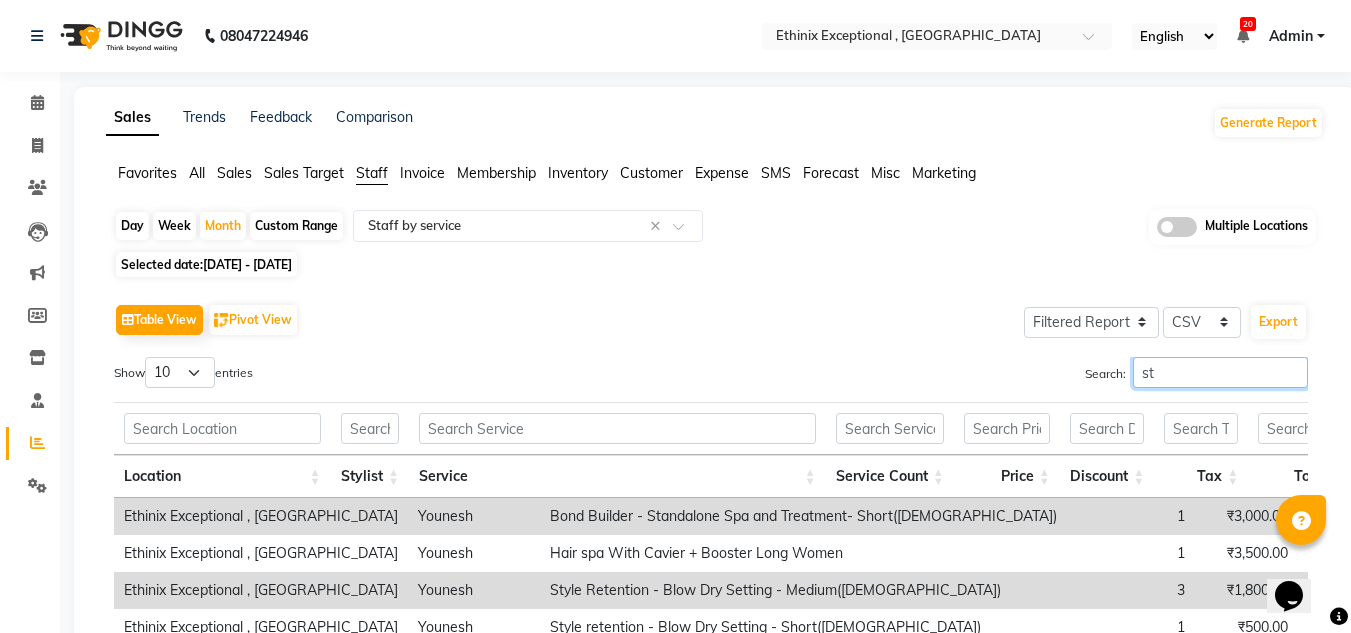 type on "s" 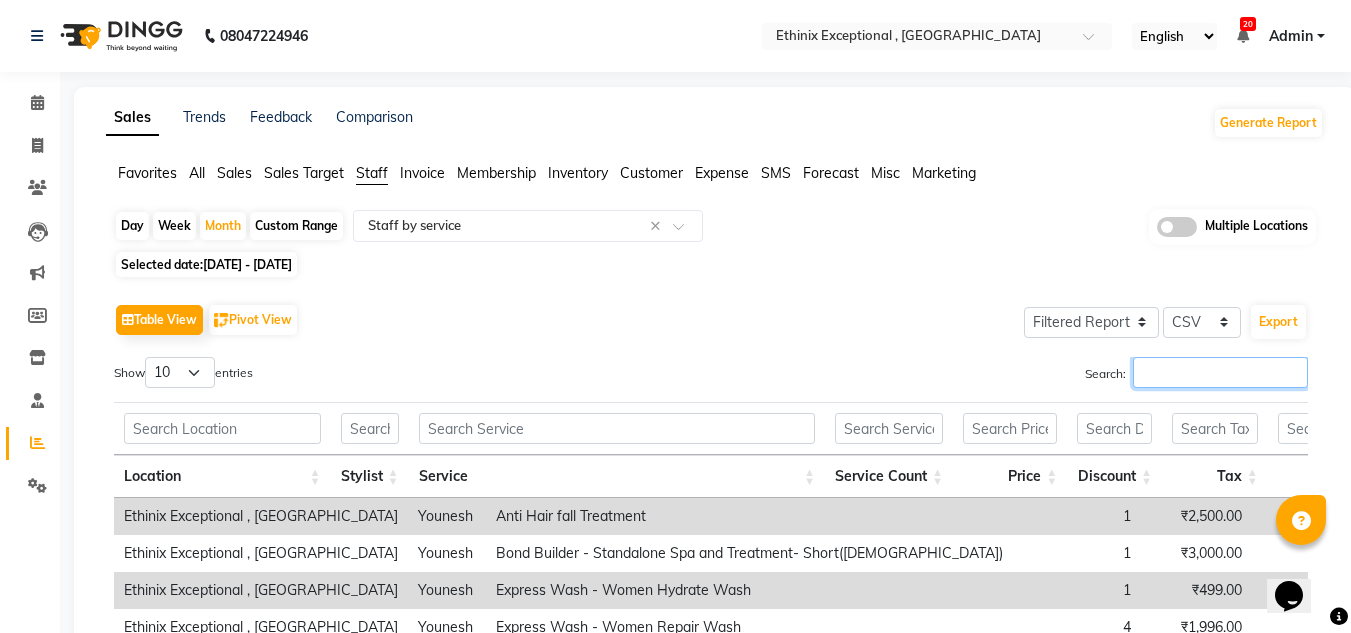 type 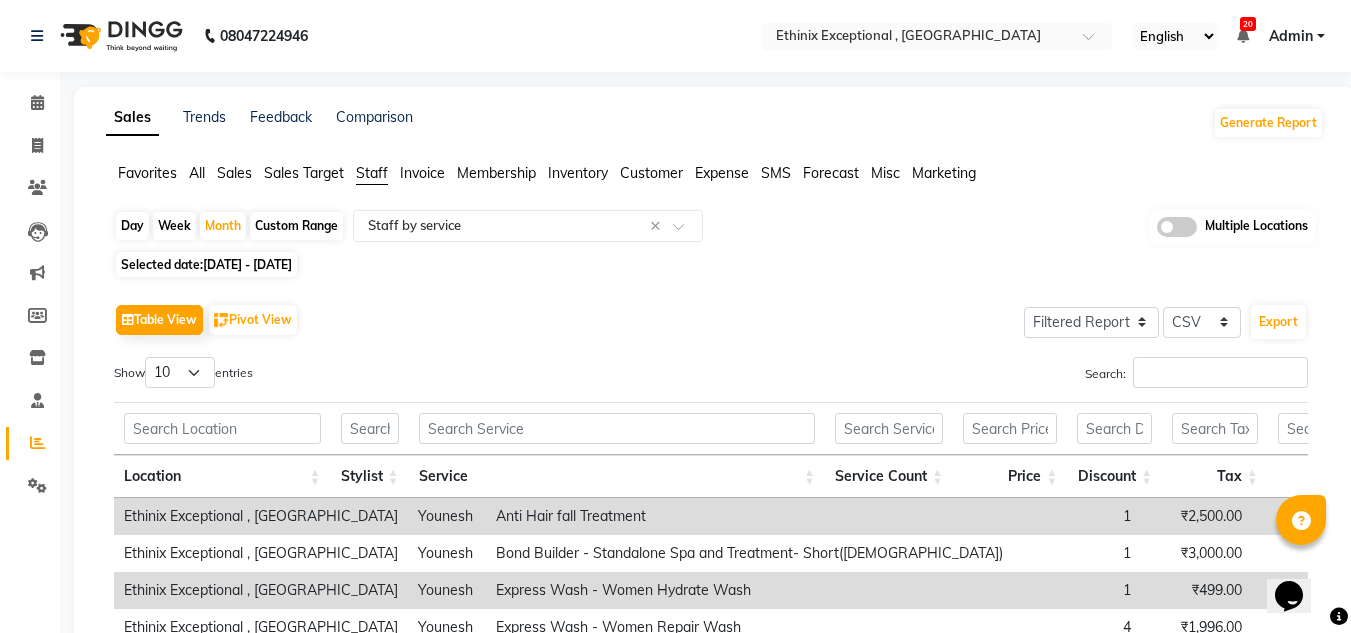 click on "Sales Trends Feedback Comparison Generate Report Favorites All Sales Sales Target Staff Invoice Membership Inventory Customer Expense SMS Forecast Misc Marketing  Day   Week   Month   Custom Range  Select Report Type × Staff by service × Multiple Locations Selected date:  [DATE] - [DATE]   Table View   Pivot View  Select Full Report Filtered Report Select CSV PDF  Export  Show  10 25 50 100  entries Search: Location Stylist Service Service Count Price Discount Tax Total Total W/o Tax Payment Redemption Redemption Share Product Cost Location Stylist Service Service Count Price Discount Tax Total Total W/o Tax Payment Redemption Redemption Share Product Cost Total 3713 ₹34,56,717.00 ₹98,239.26 ₹2,85,978.14 ₹36,44,455.88 ₹33,58,477.74 ₹19,36,409.65 ₹17,08,046.23 ₹3,68,091.29 ₹0  Ethinix Exceptional , Brookfield Younesh Anti Hair fall Treatment  1 ₹2,500.00 ₹0 ₹450.00 ₹2,950.00 ₹2,500.00 ₹2,950.00 ₹0 ₹0 ₹0  Ethinix Exceptional , Brookfield Younesh 1 ₹3,000.00 ₹0" 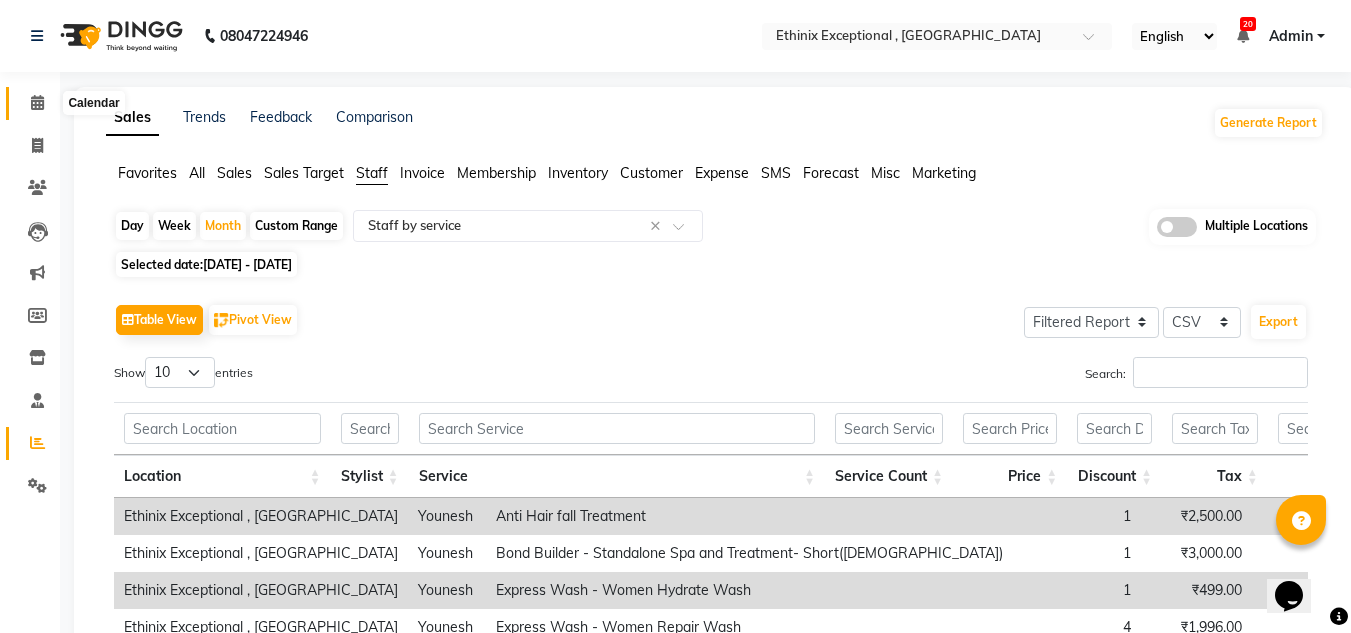 click 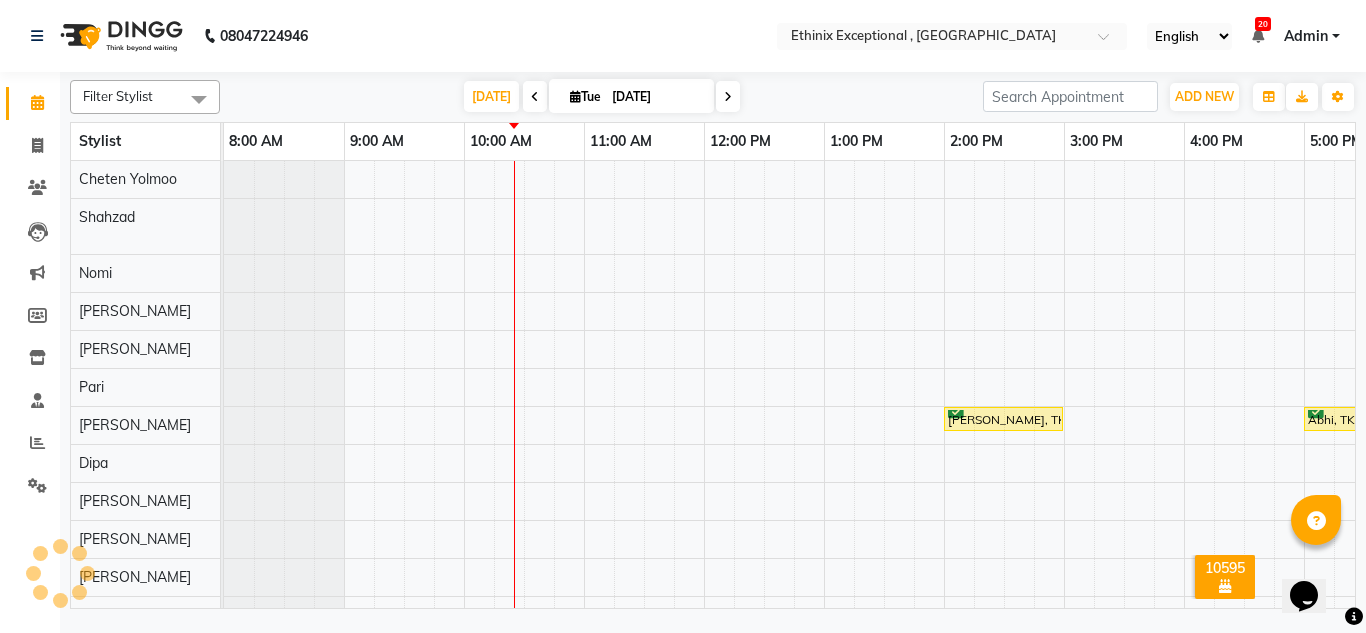 scroll, scrollTop: 0, scrollLeft: 0, axis: both 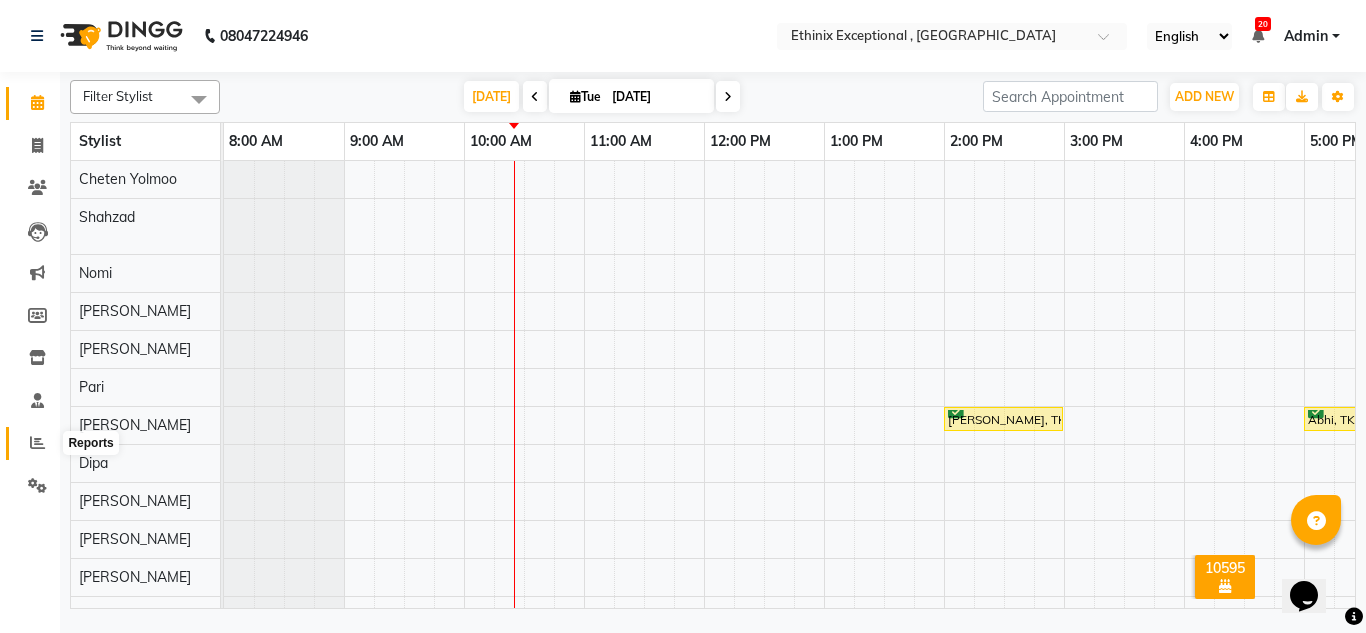 click 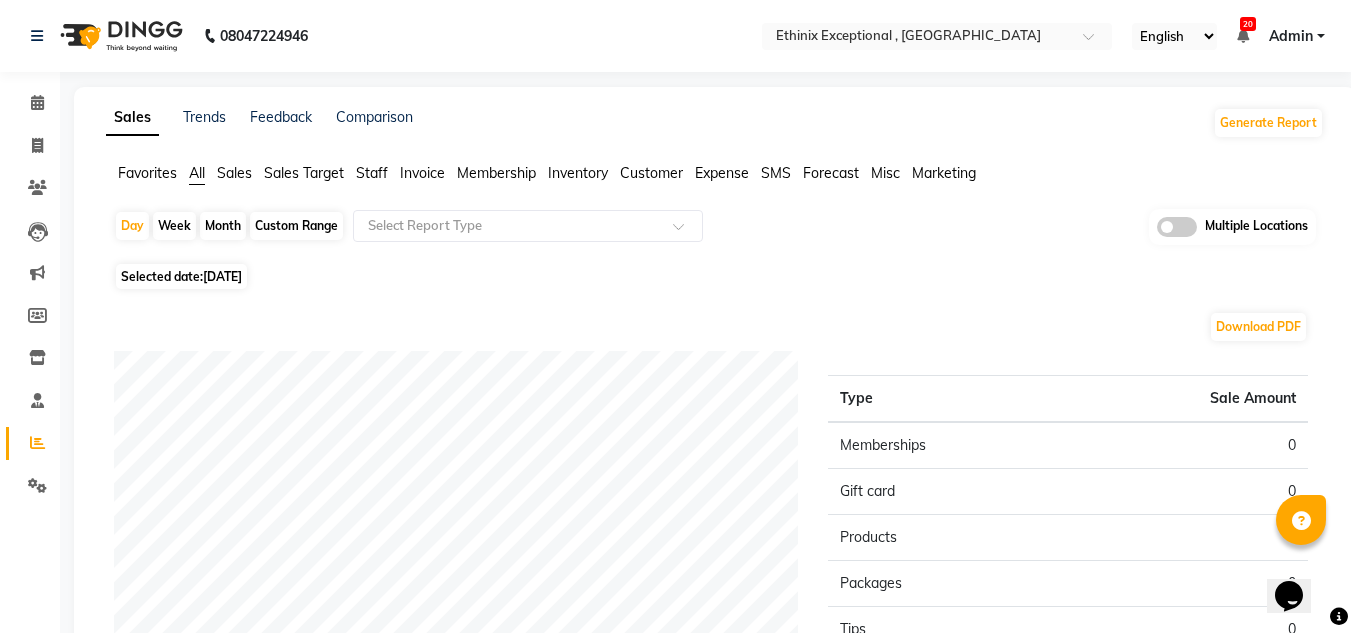 click on "Custom Range" 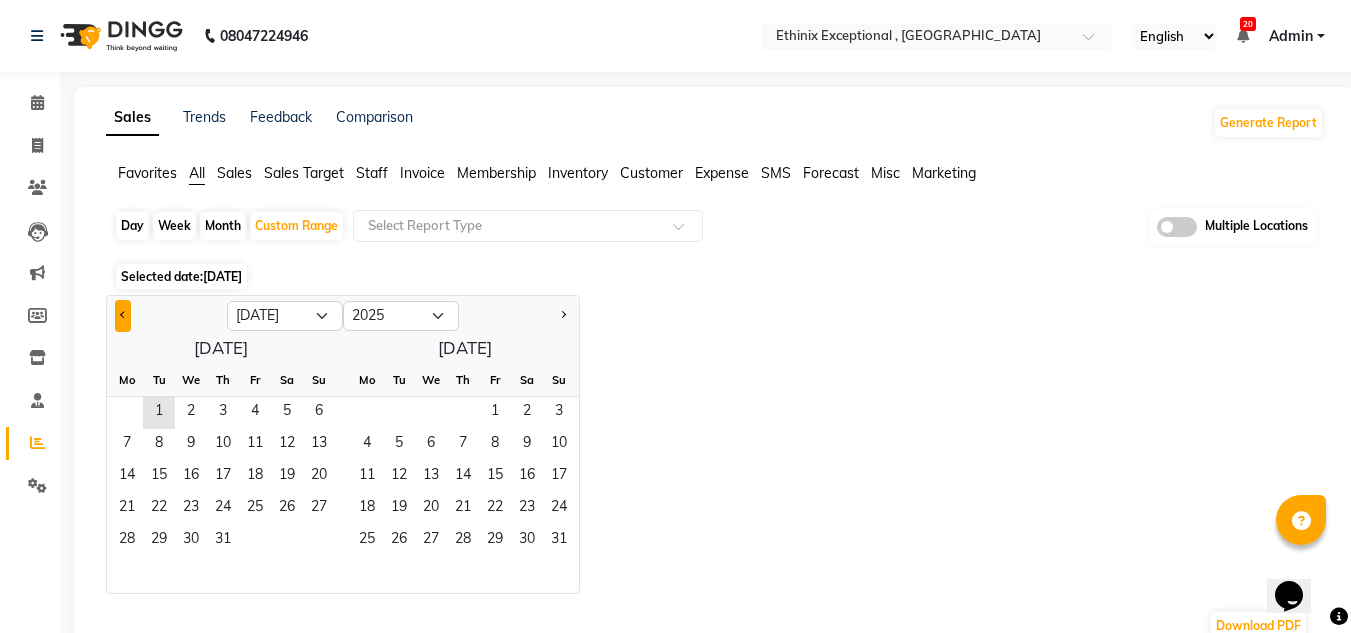 click 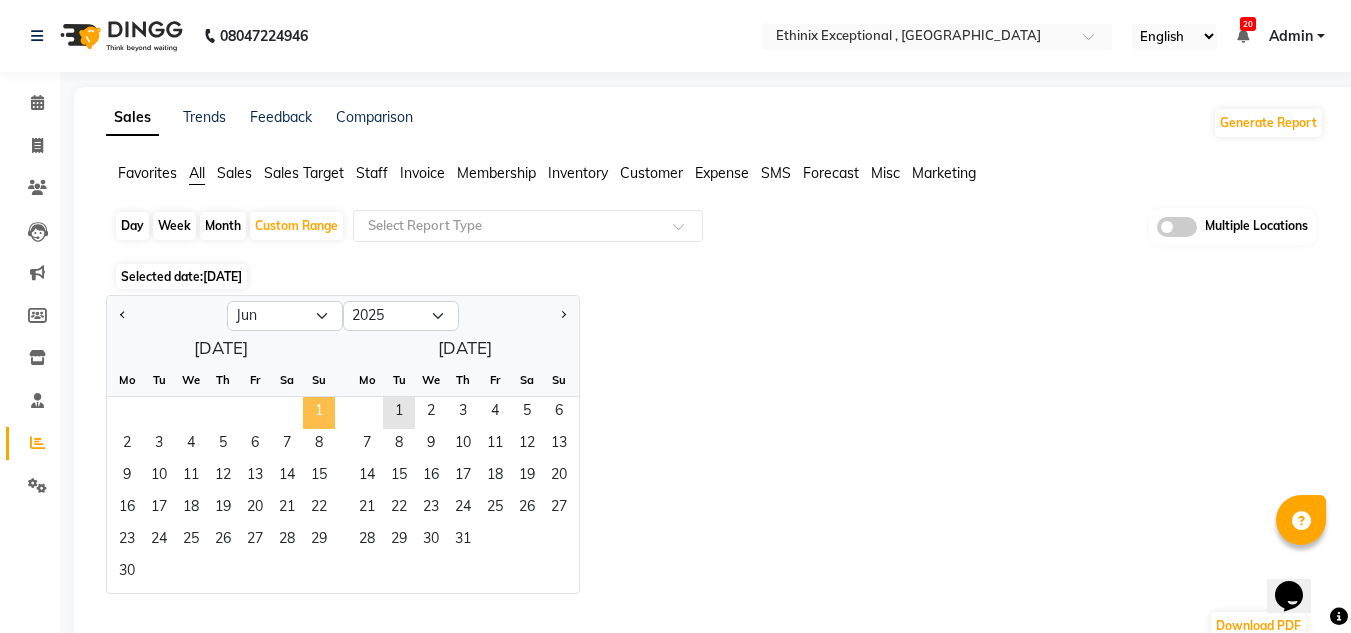 click on "1" 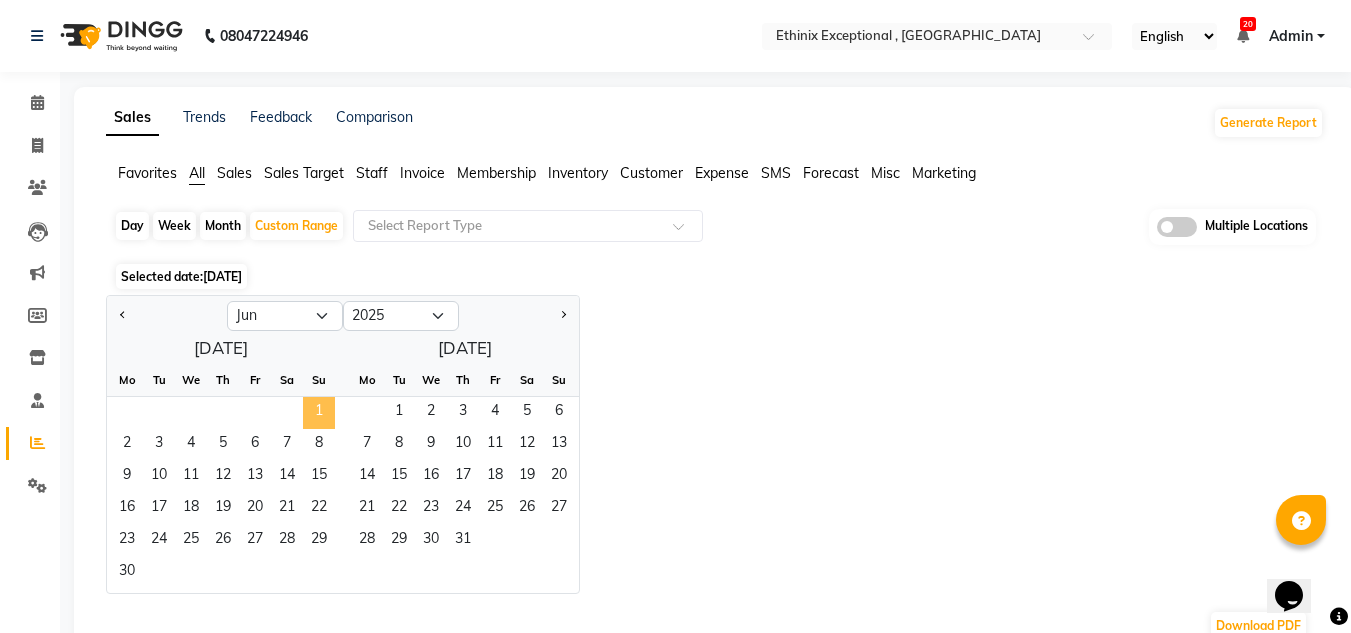 click on "1" 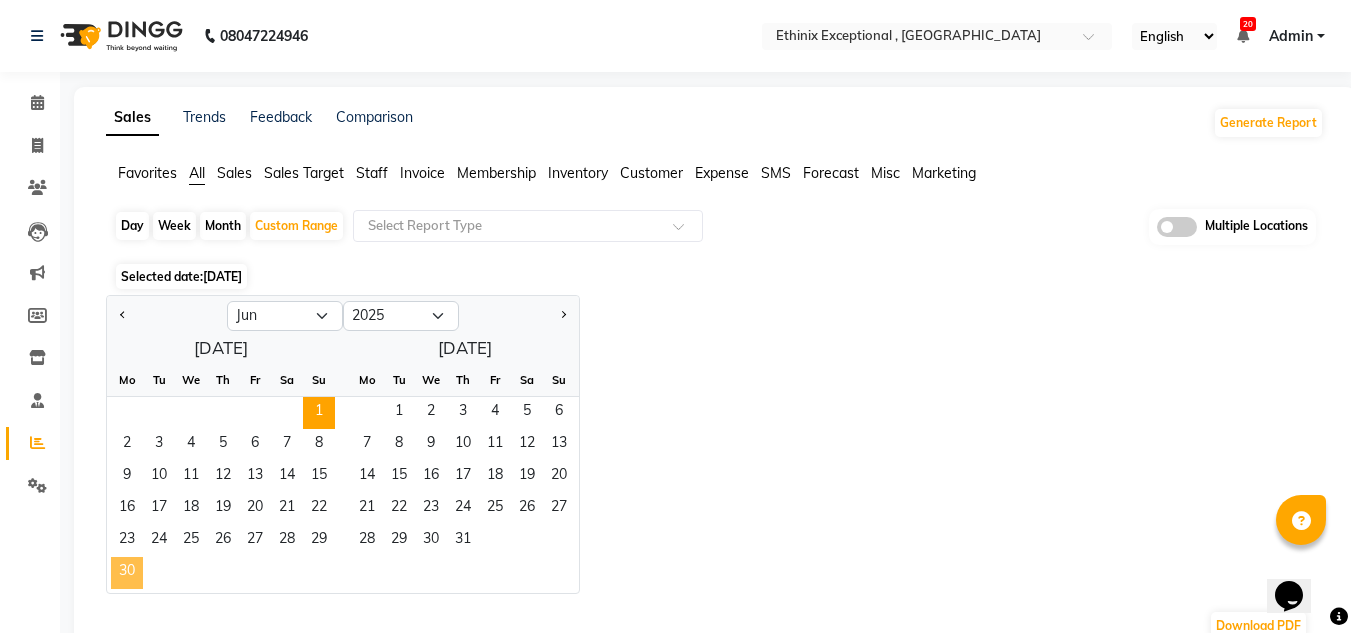 click on "30" 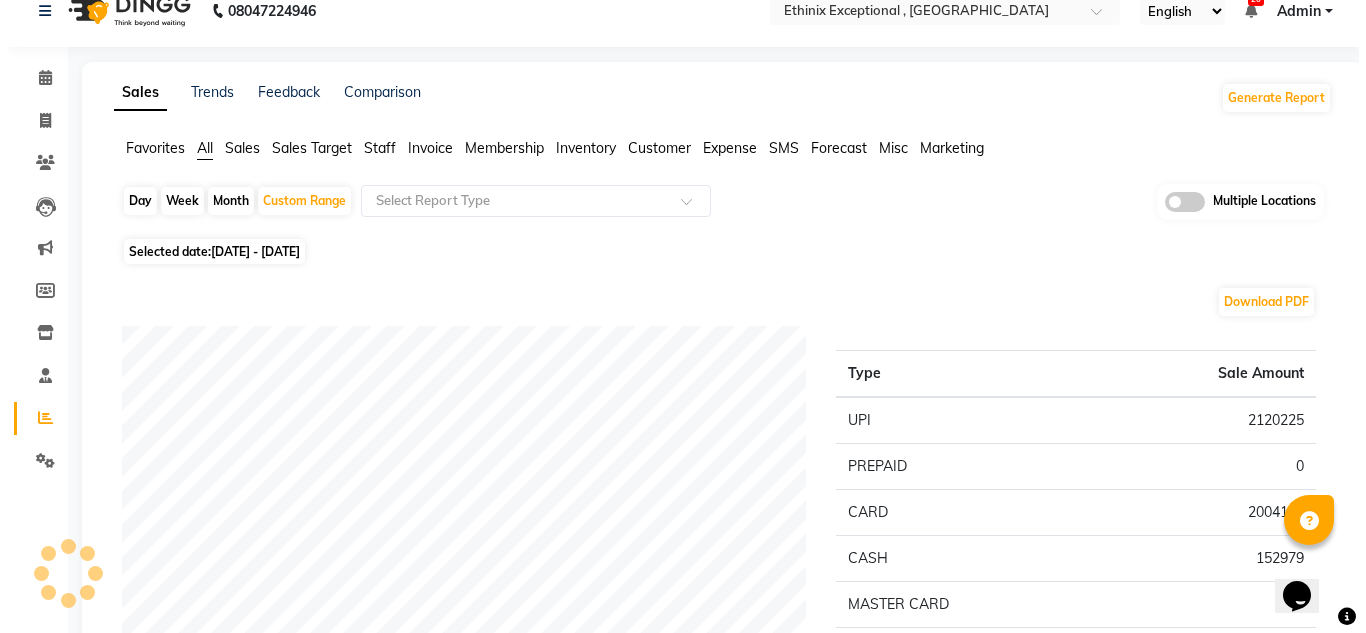 scroll, scrollTop: 0, scrollLeft: 0, axis: both 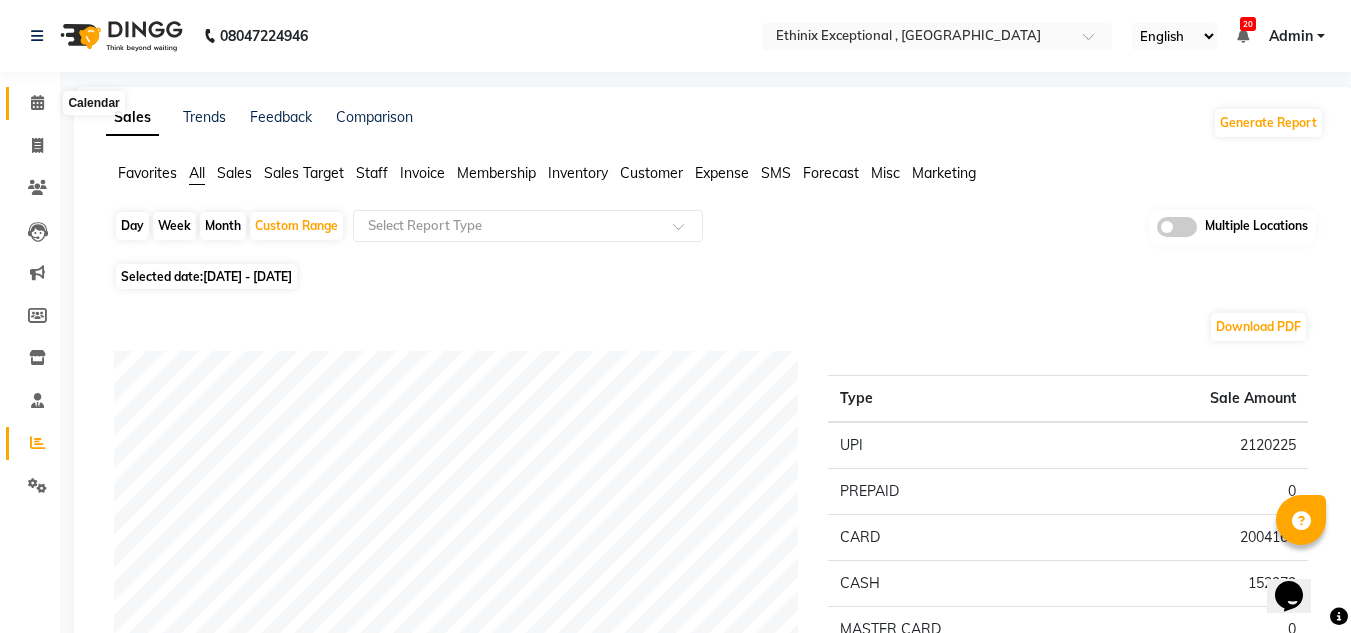 click 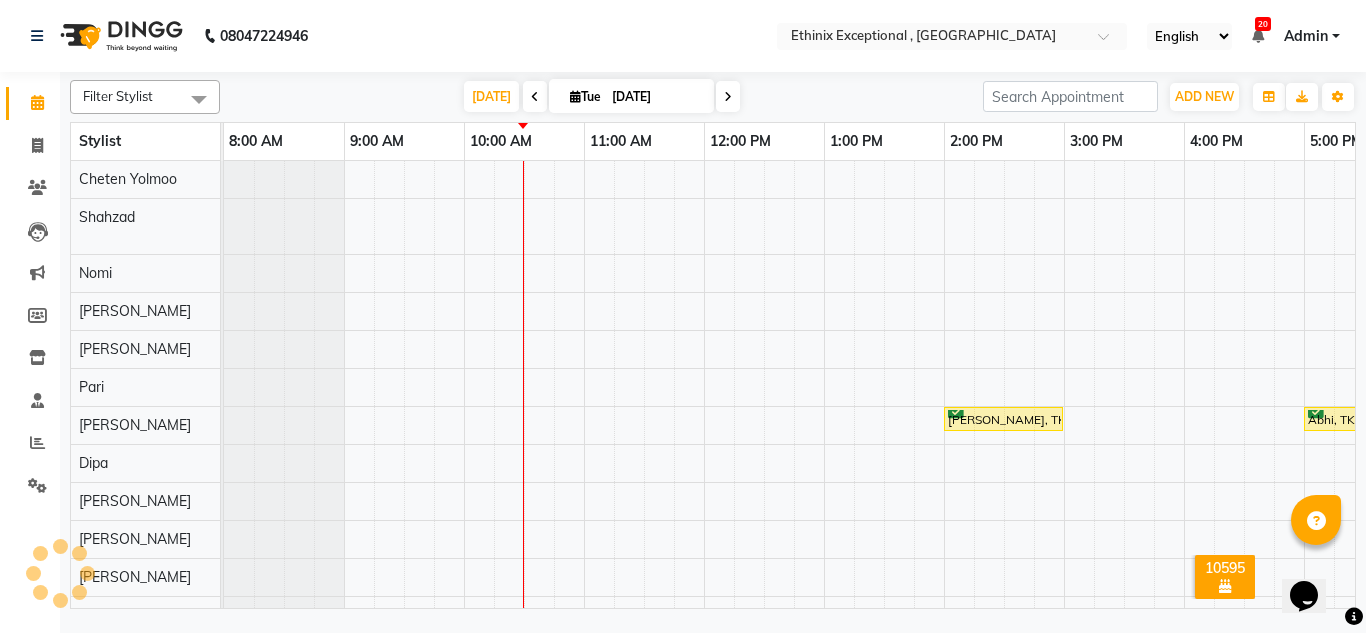 scroll, scrollTop: 8, scrollLeft: 28, axis: both 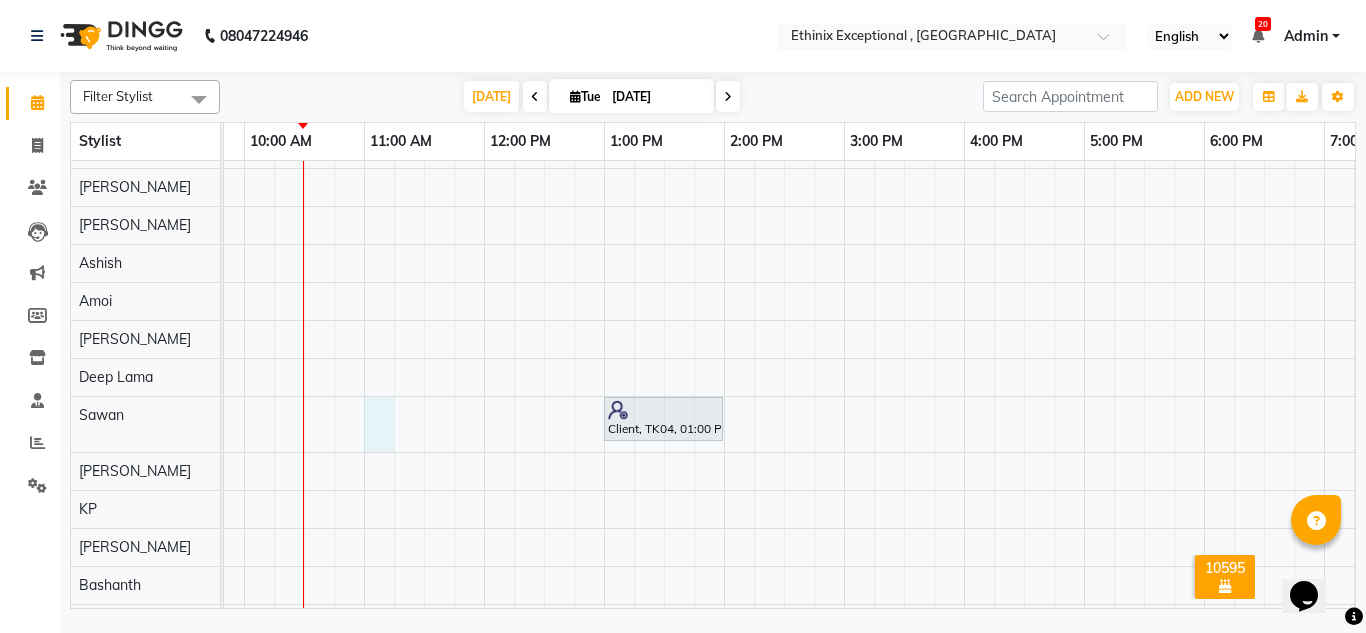 click on "Usha, TK03, 06:00 PM-08:00 PM, Hair Colour - Global Coloring - Medium([DEMOGRAPHIC_DATA])     [PERSON_NAME], TK01, 02:00 PM-03:00 PM, Haircut - Premier Men Hair Cut      Abhi, TK02, 05:00 PM-06:00 PM, Haircut - Premier Men Hair Cut      Client, TK04, 01:00 PM-02:00 PM, Haircut - Premier Women Hair Cut     [PERSON_NAME], TK06, 12:00 PM-03:00 PM, Hair Colour - Balayage - Medium ([DEMOGRAPHIC_DATA])    [PERSON_NAME], TK05, 02:00 PM-02:30 PM, Hair Therapies - [MEDICAL_DATA] Treatment Women    [PERSON_NAME], TK07, 05:30 PM-06:30 PM, Hair Colour - Root Touch Up ([MEDICAL_DATA] Free)([DEMOGRAPHIC_DATA])    [PERSON_NAME], TK07, 06:30 PM-07:30 PM, Haircut - Premier Women Hair Cut" at bounding box center [904, 339] 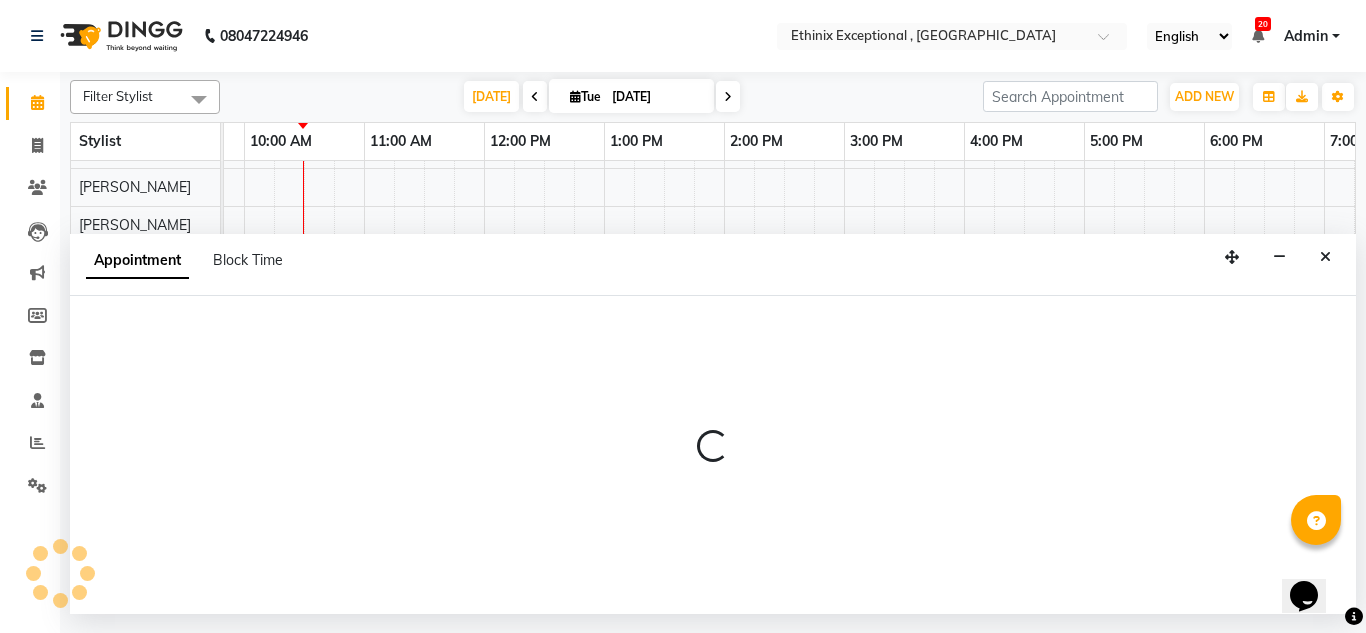 select on "72123" 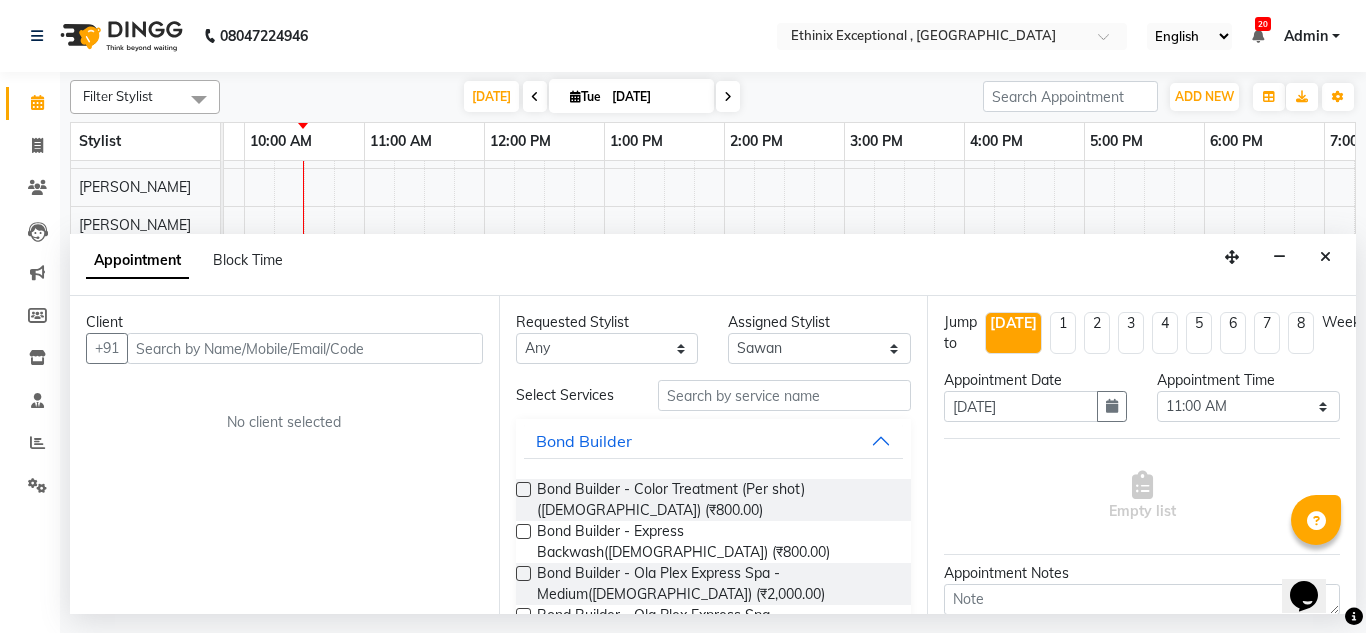 click on "Client" at bounding box center [284, 322] 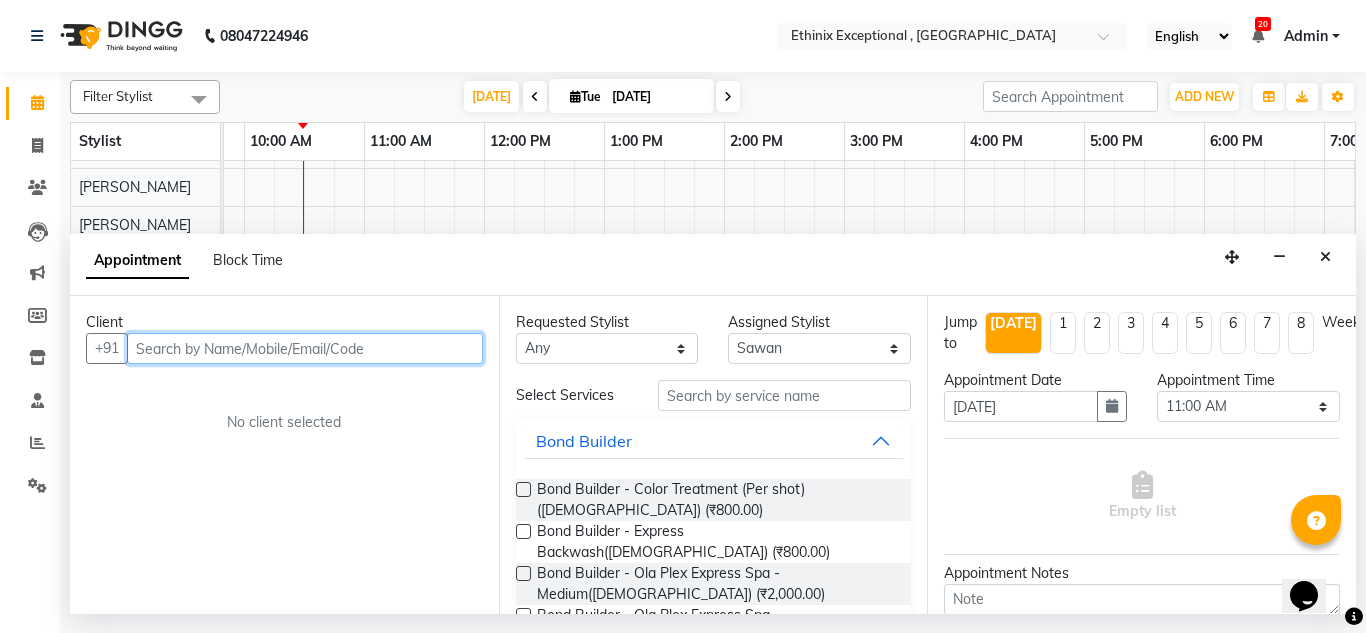 click at bounding box center [305, 348] 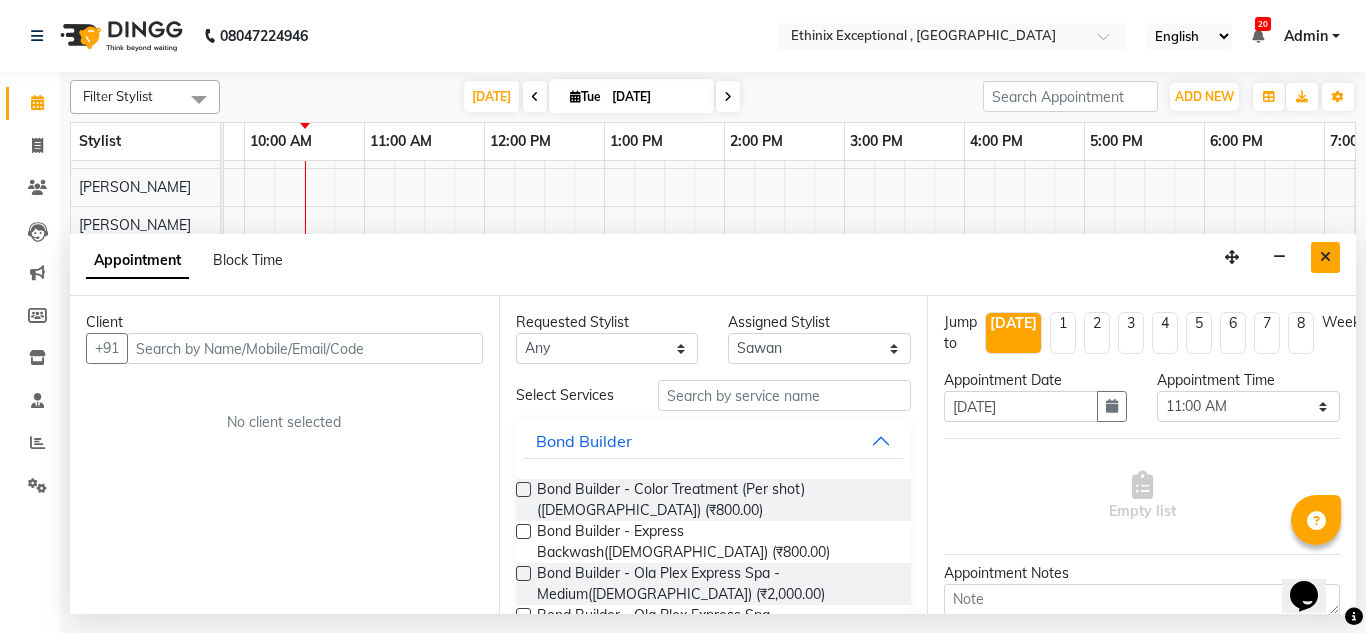 click at bounding box center (1325, 257) 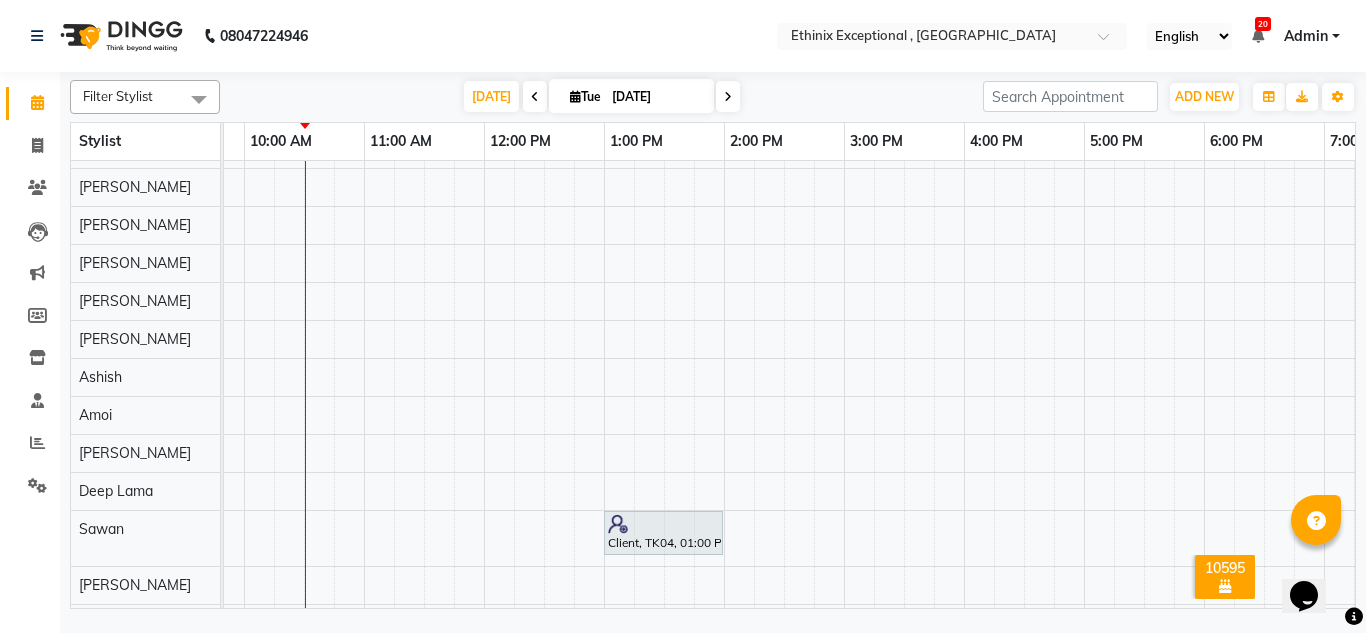 click on "Usha, TK03, 06:00 PM-08:00 PM, Hair Colour - Global Coloring - Medium([DEMOGRAPHIC_DATA])     [PERSON_NAME], TK01, 02:00 PM-03:00 PM, Haircut - Premier Men Hair Cut      Abhi, TK02, 05:00 PM-06:00 PM, Haircut - Premier Men Hair Cut      Client, TK04, 01:00 PM-02:00 PM, Haircut - Premier Women Hair Cut     [PERSON_NAME], TK06, 12:00 PM-03:00 PM, Hair Colour - Balayage - Medium ([DEMOGRAPHIC_DATA])    [PERSON_NAME], TK05, 02:00 PM-02:30 PM, Hair Therapies - [MEDICAL_DATA] Treatment Women    [PERSON_NAME], TK07, 05:30 PM-06:30 PM, Hair Colour - Root Touch Up ([MEDICAL_DATA] Free)([DEMOGRAPHIC_DATA])    [PERSON_NAME], TK07, 06:30 PM-07:30 PM, Haircut - Premier Women Hair Cut" at bounding box center (904, 453) 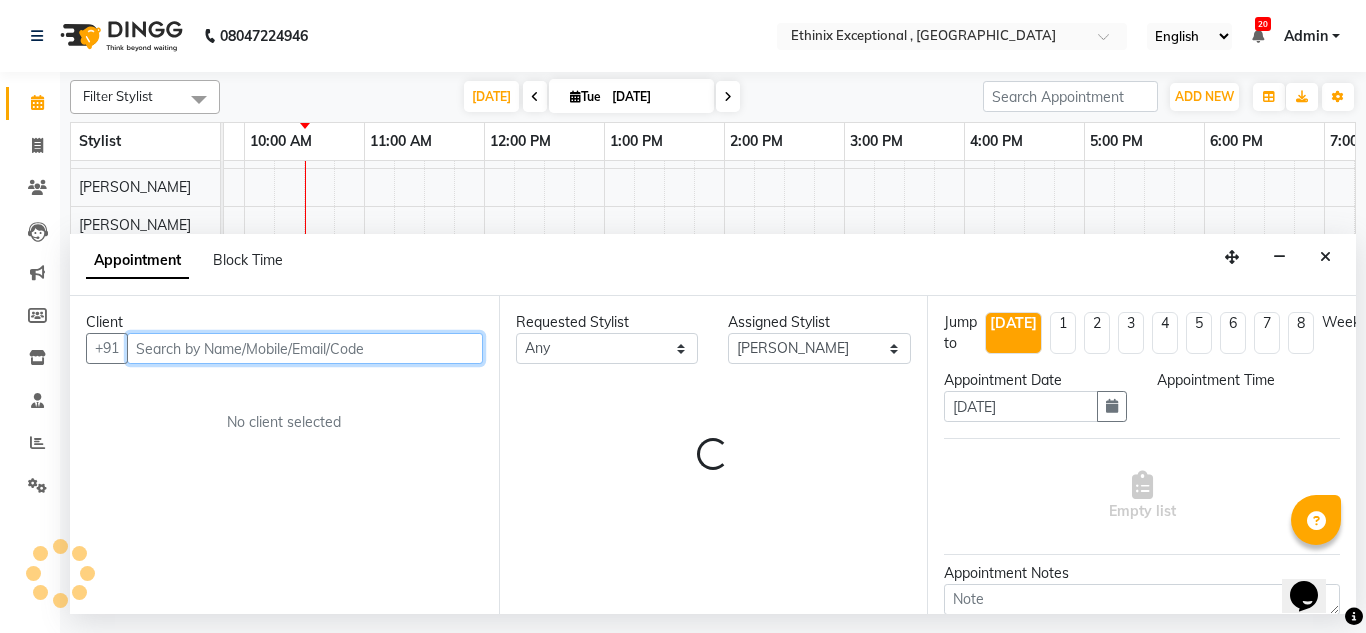 select on "675" 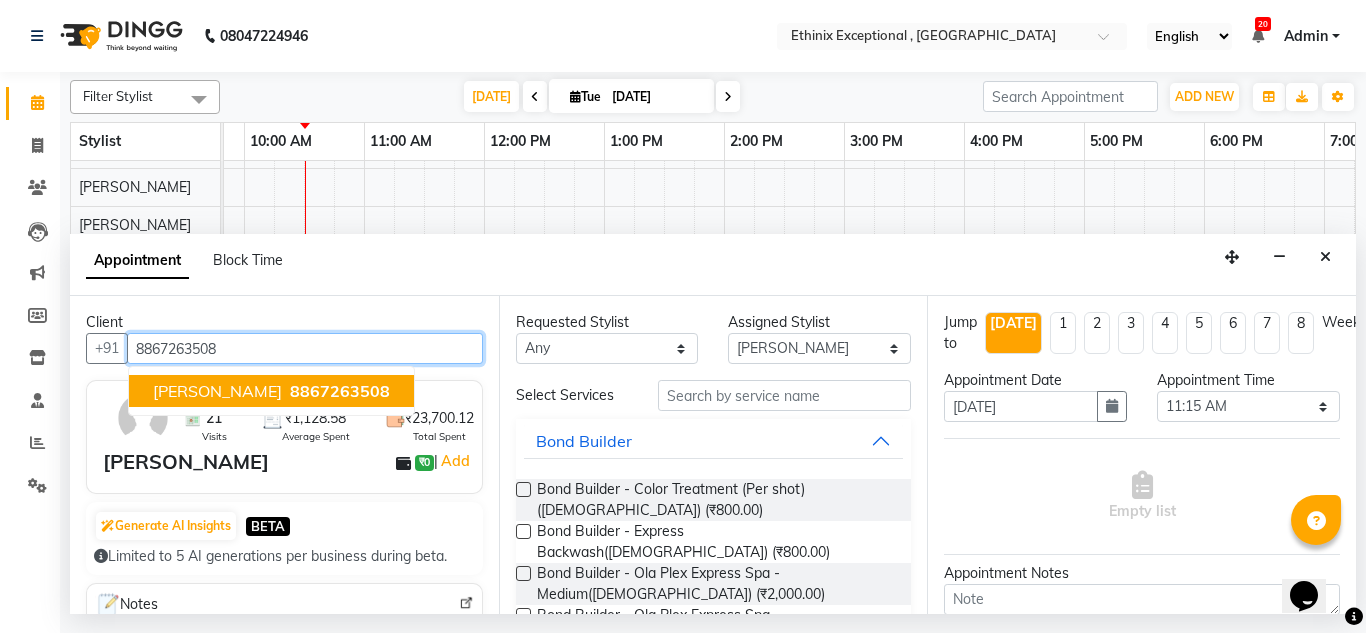 click on "8867263508" at bounding box center [340, 391] 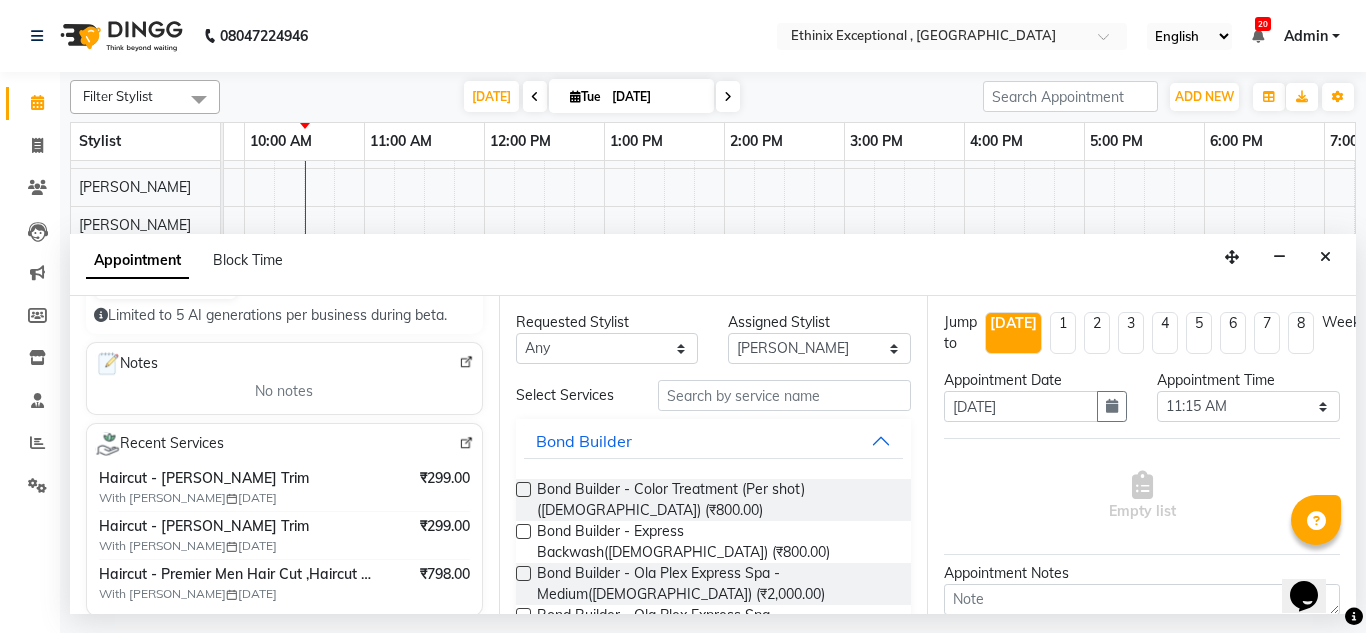 type on "8867263508" 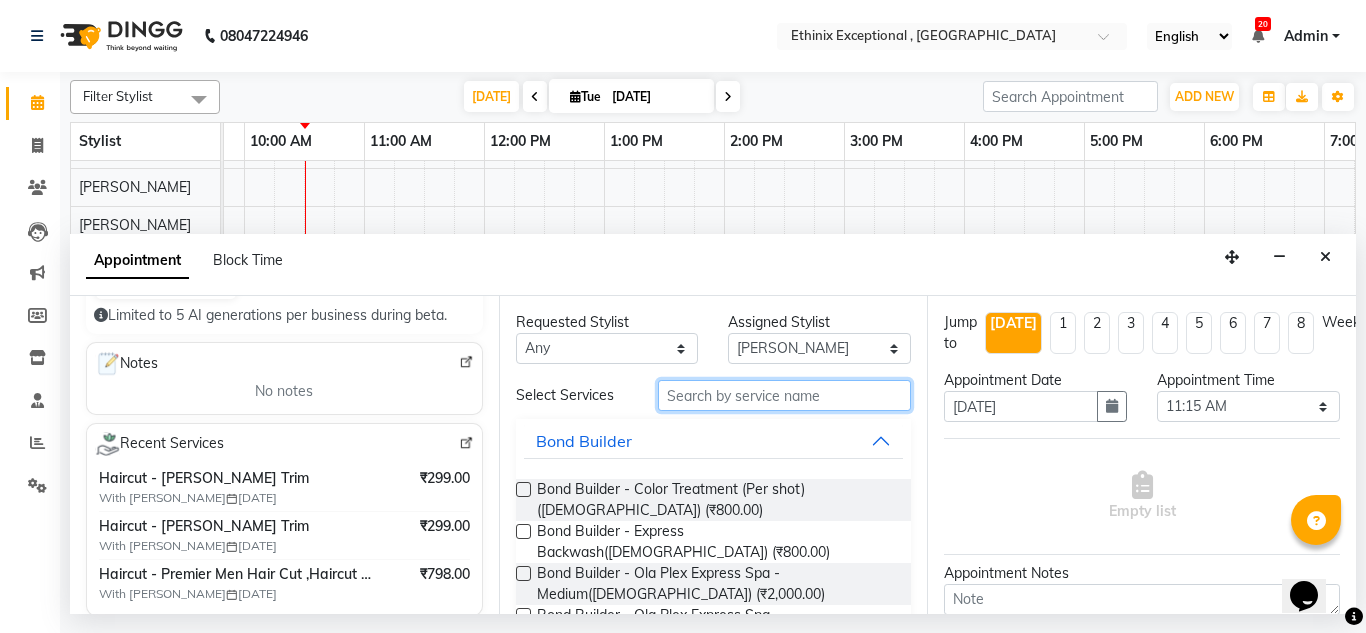 click at bounding box center [785, 395] 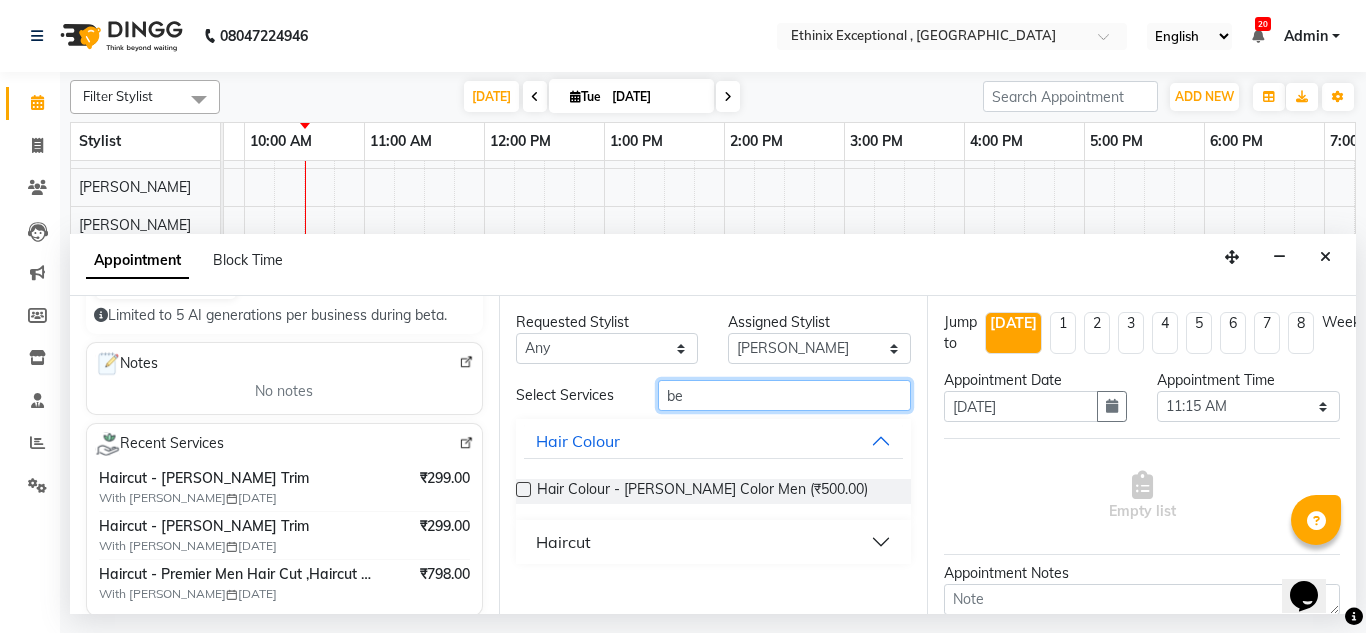 type on "b" 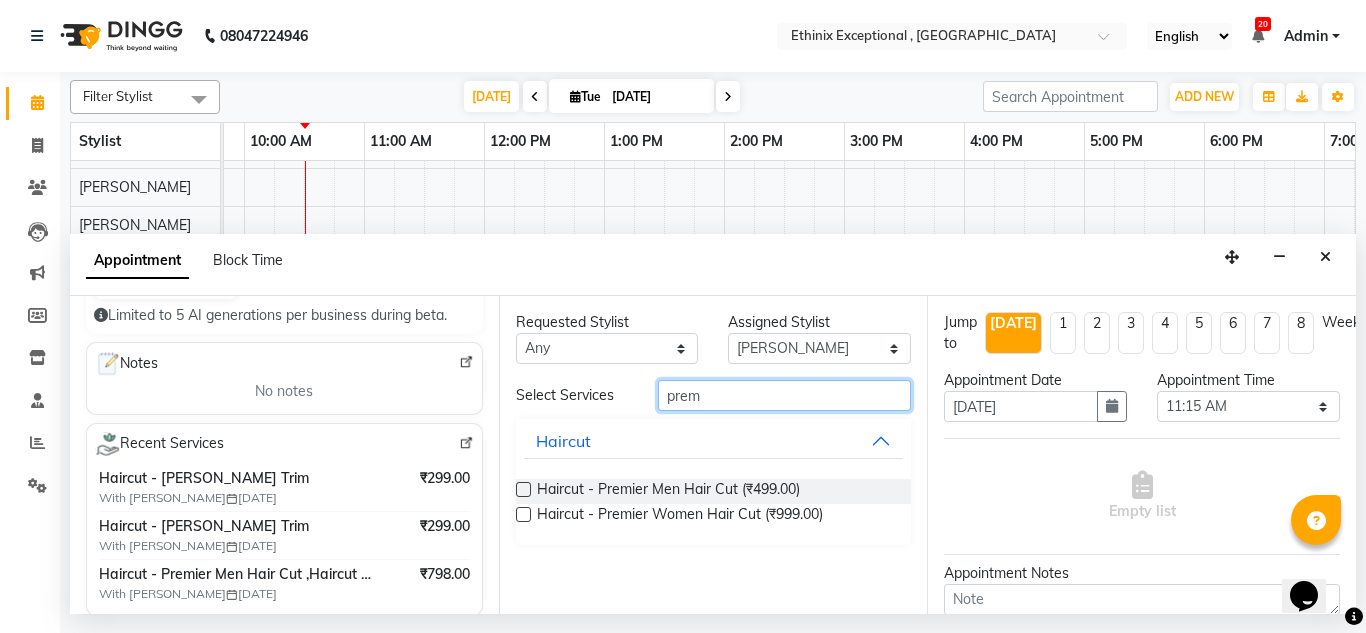 type on "prem" 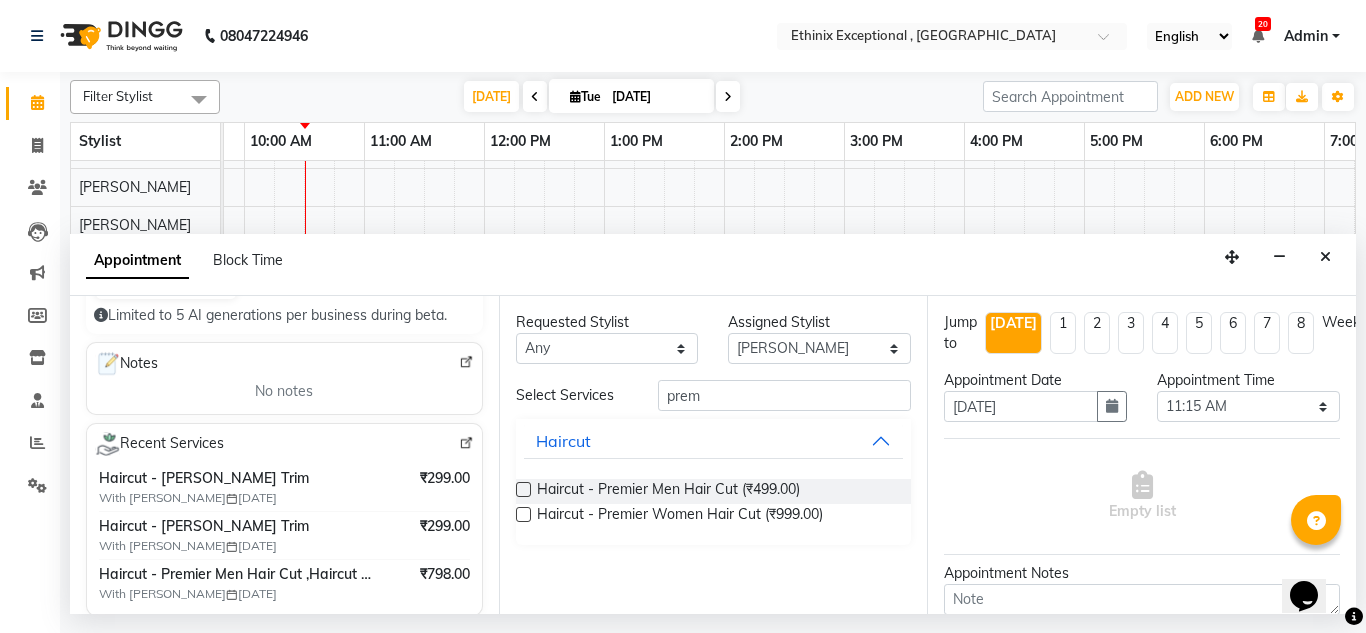 click at bounding box center (523, 489) 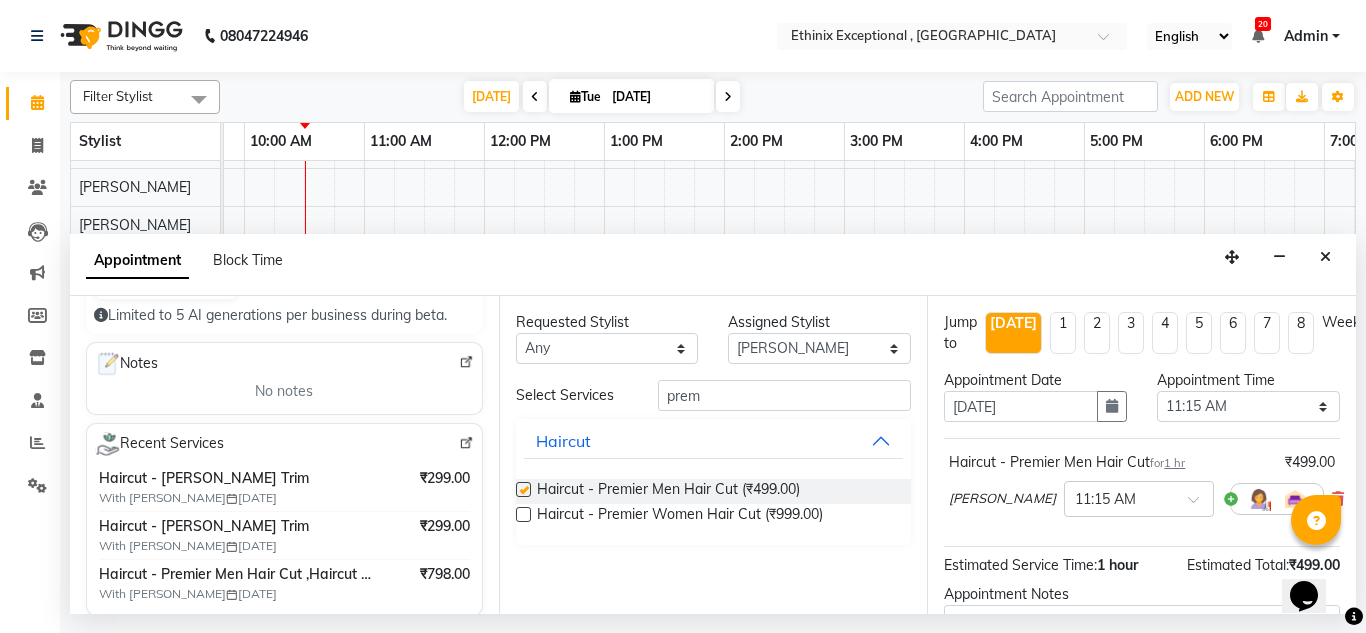 checkbox on "false" 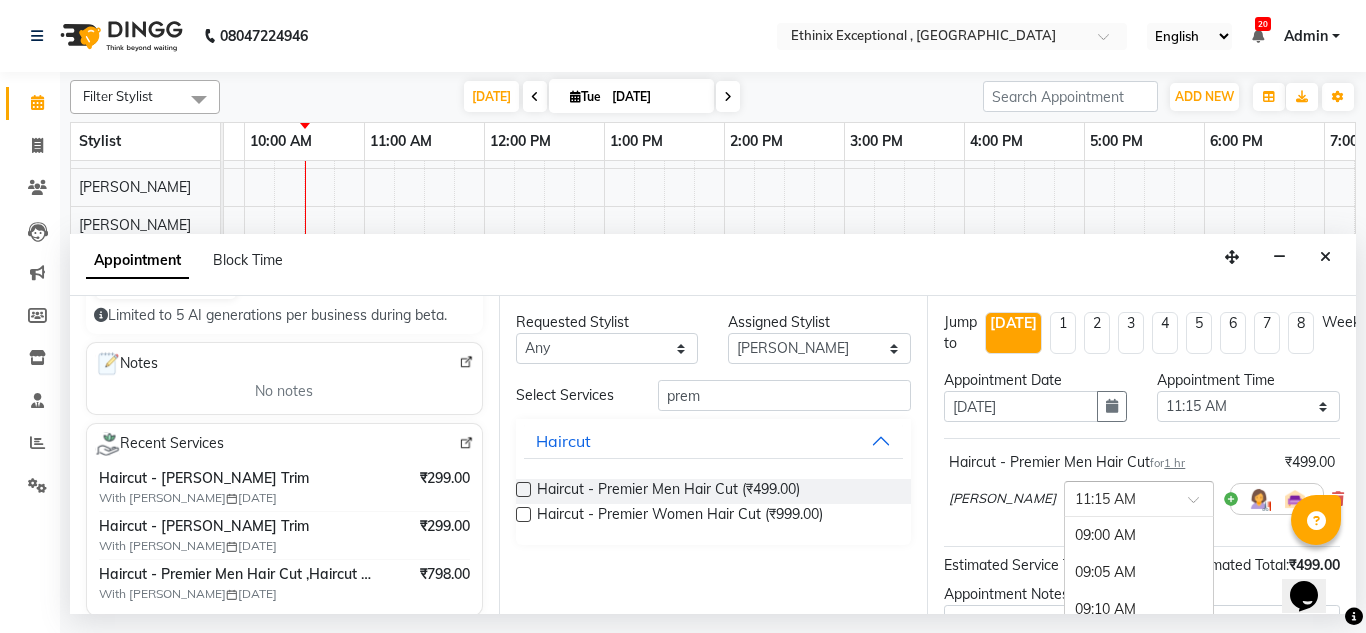 click at bounding box center [1200, 505] 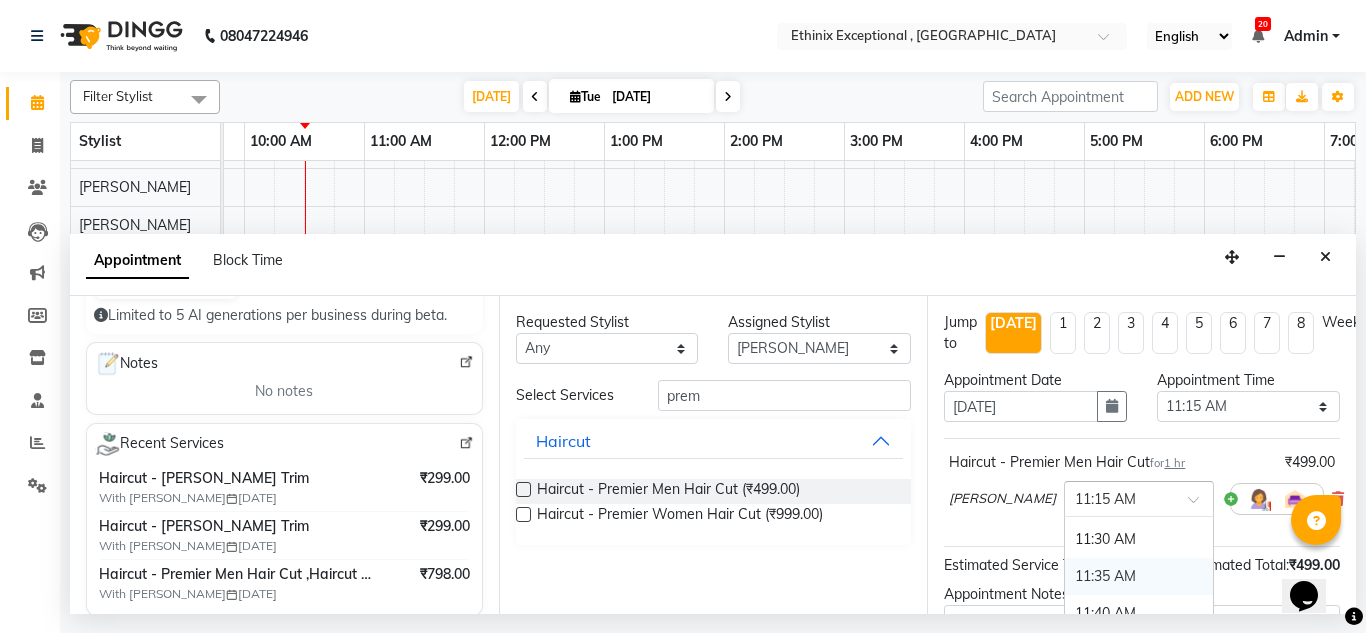 scroll, scrollTop: 1107, scrollLeft: 0, axis: vertical 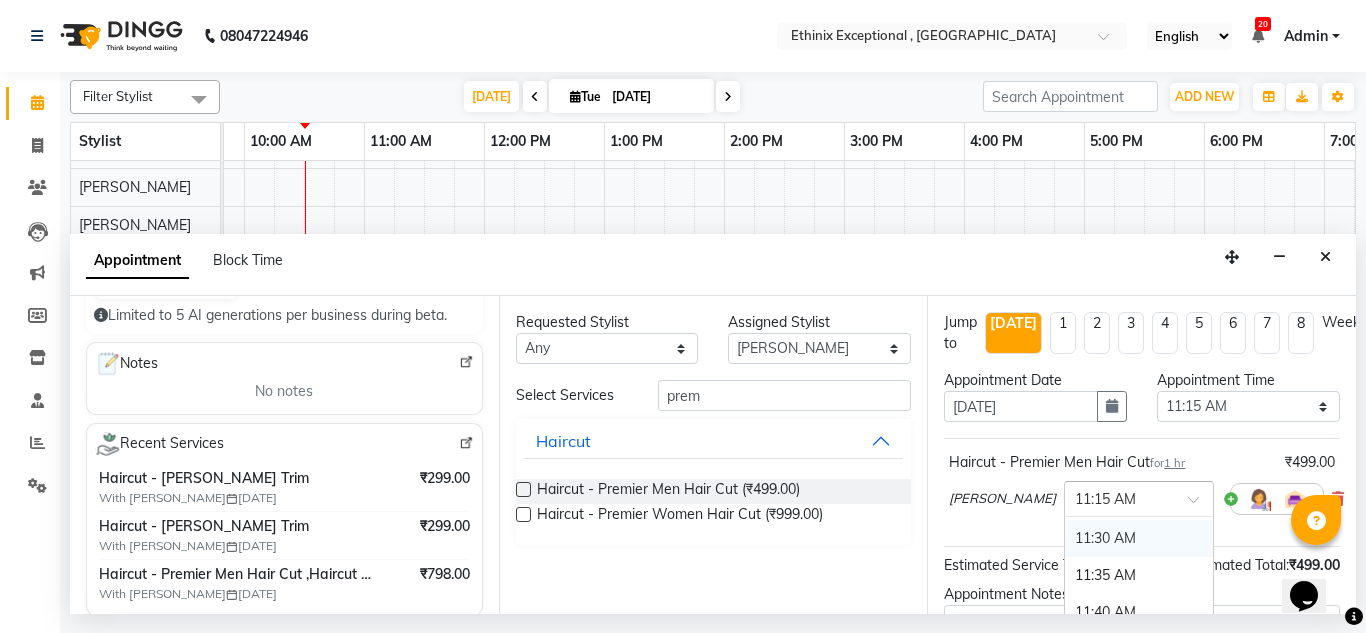 click on "11:30 AM" at bounding box center (1139, 538) 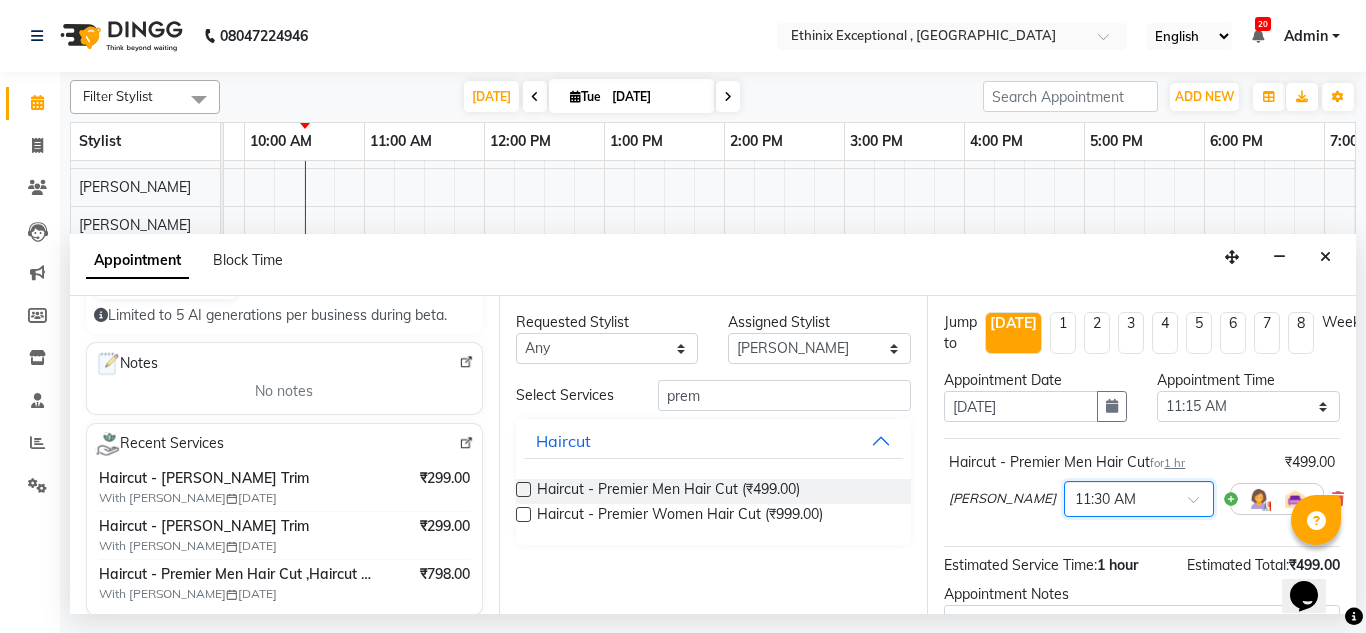 scroll, scrollTop: 223, scrollLeft: 0, axis: vertical 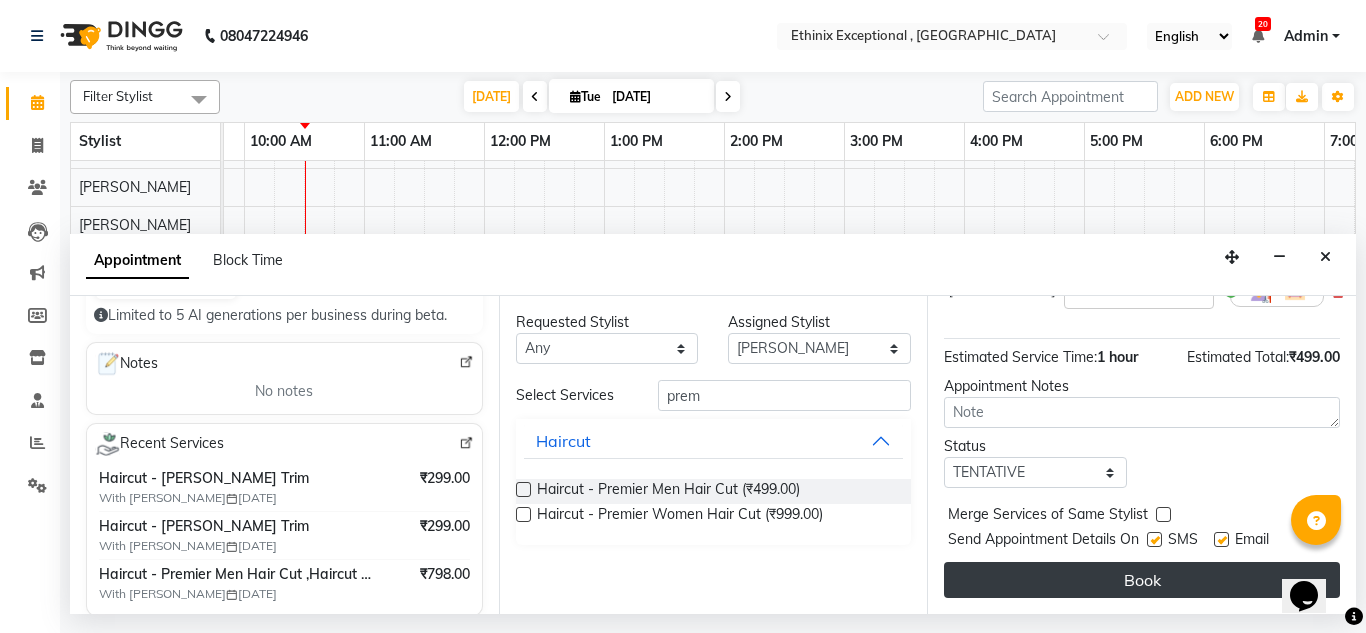 click on "Book" at bounding box center [1142, 580] 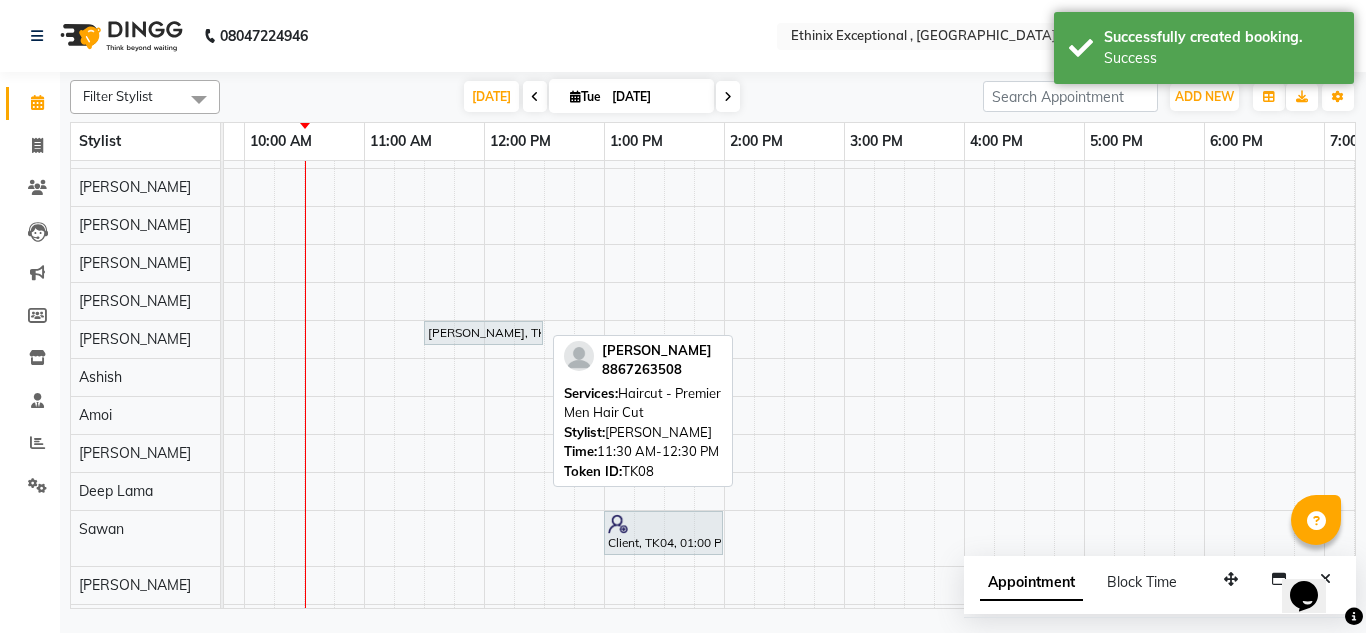 click on "[PERSON_NAME], TK08, 11:30 AM-12:30 PM, Haircut - Premier Men Hair Cut" at bounding box center [483, 333] 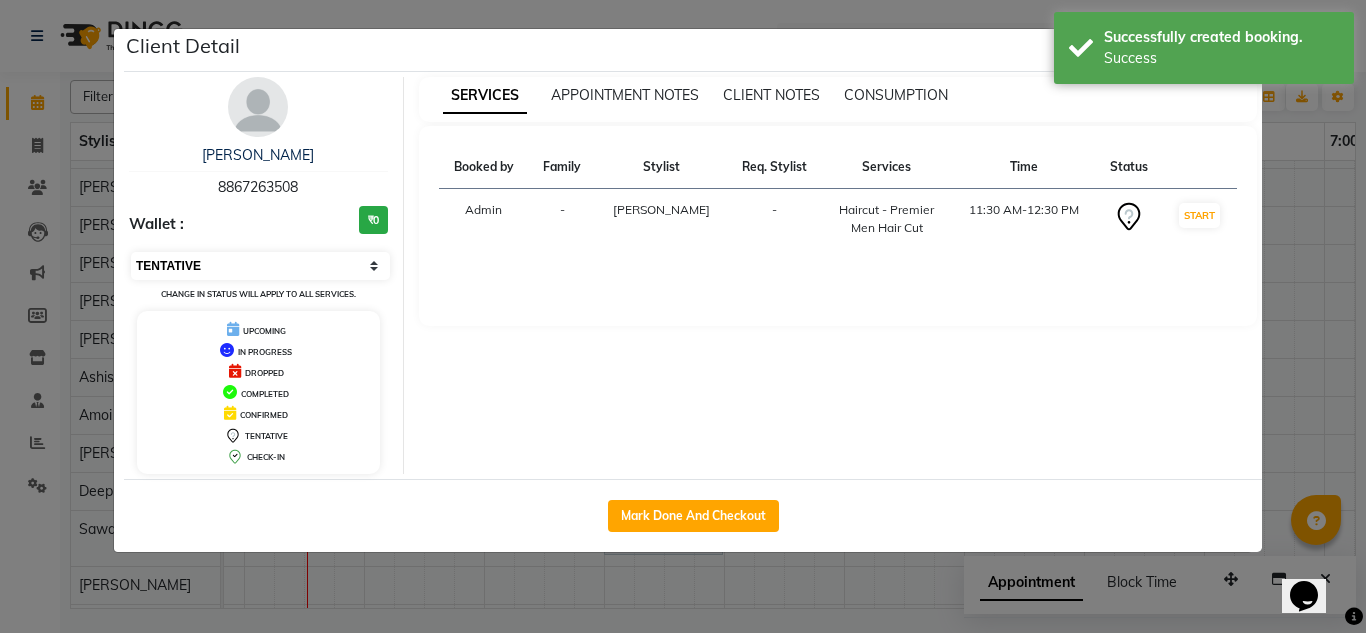 click on "Select IN SERVICE CONFIRMED TENTATIVE CHECK IN MARK DONE DROPPED UPCOMING" at bounding box center [260, 266] 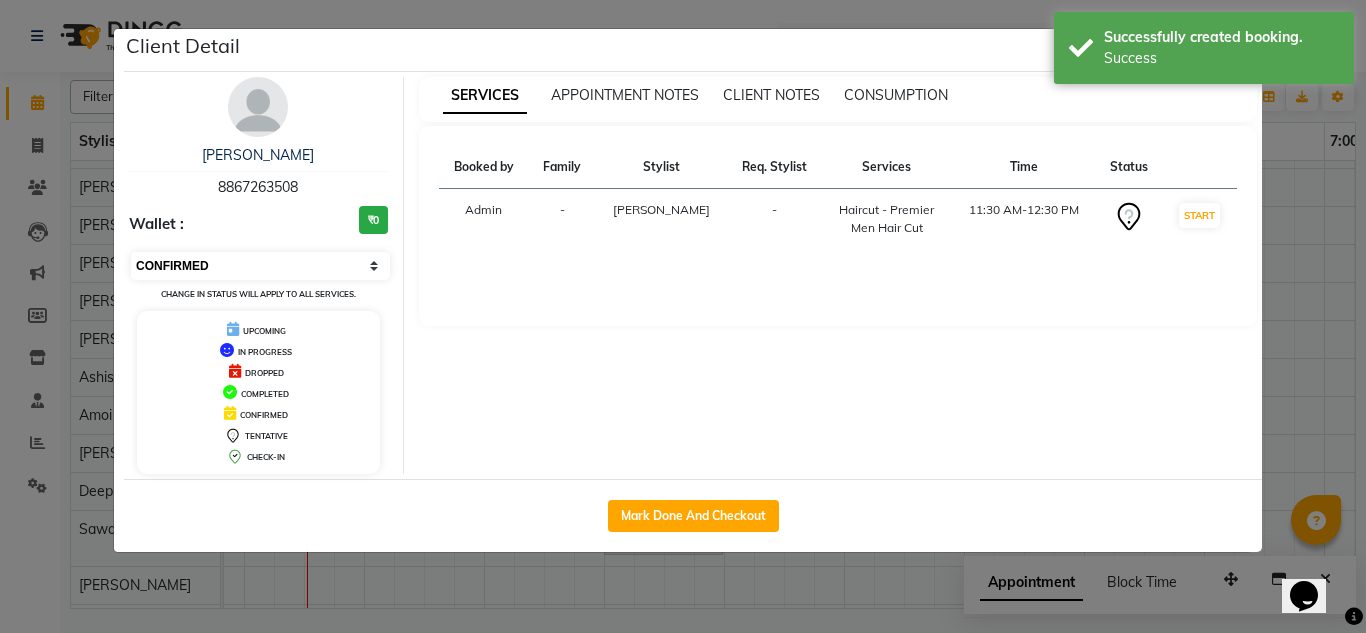 click on "Select IN SERVICE CONFIRMED TENTATIVE CHECK IN MARK DONE DROPPED UPCOMING" at bounding box center [260, 266] 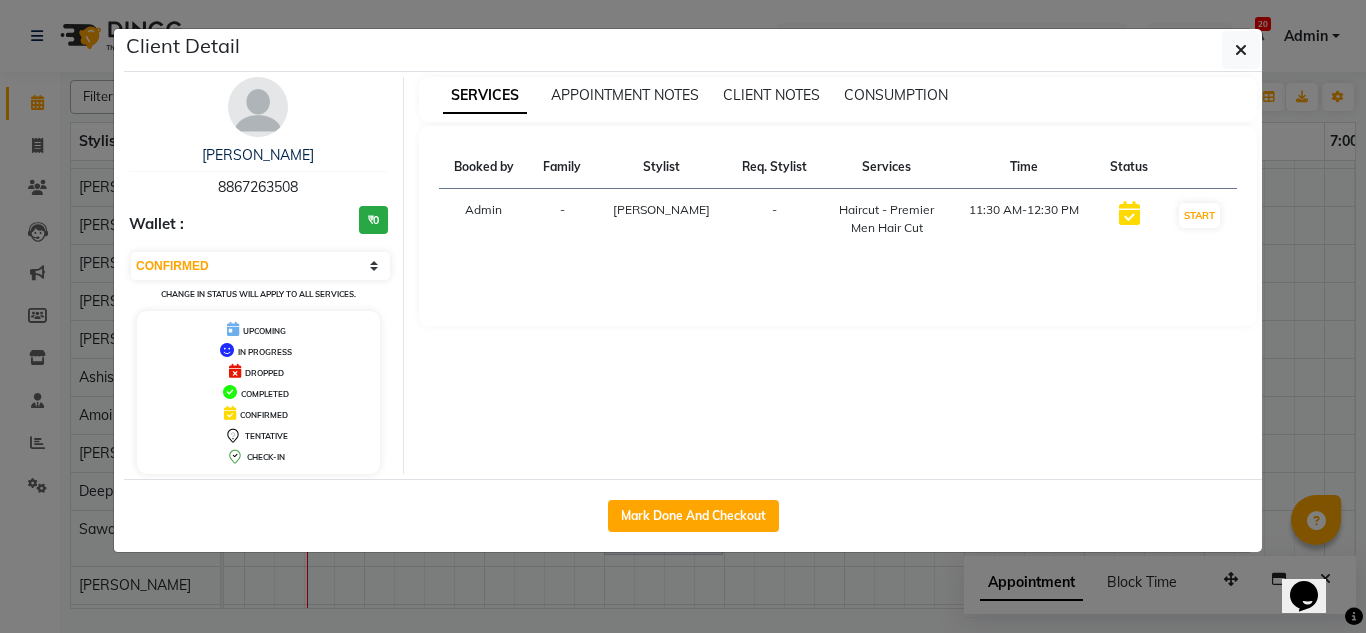 click on "Client Detail  [PERSON_NAME]    8867263508 Wallet : ₹0 Select IN SERVICE CONFIRMED TENTATIVE CHECK IN MARK DONE DROPPED UPCOMING Change in status will apply to all services. UPCOMING IN PROGRESS DROPPED COMPLETED CONFIRMED TENTATIVE CHECK-IN SERVICES APPOINTMENT NOTES CLIENT NOTES CONSUMPTION Booked by Family Stylist Req. Stylist Services Time Status  Admin  - Sanjeev -  Haircut - Premier Men Hair Cut    11:30 AM-12:30 PM   START   Mark Done And Checkout" 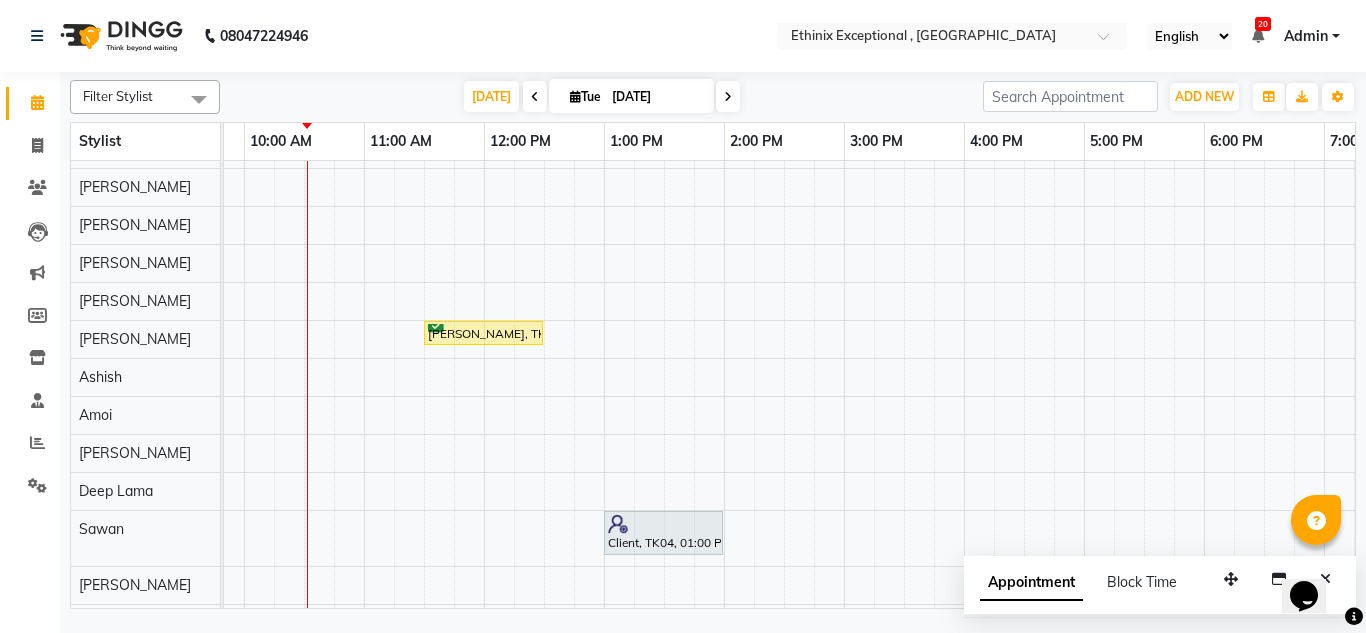 scroll, scrollTop: 501, scrollLeft: 220, axis: both 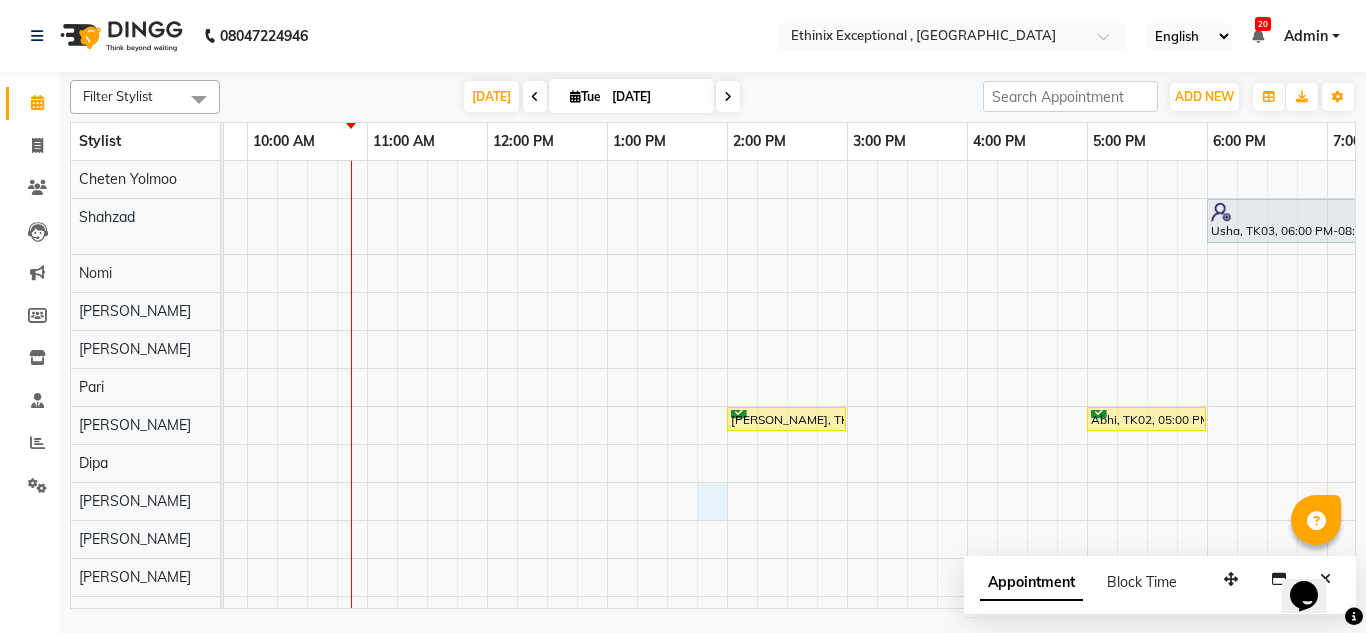 click on "Usha, TK03, 06:00 PM-08:00 PM, Hair Colour - Global Coloring - Medium([DEMOGRAPHIC_DATA])     [PERSON_NAME], TK01, 02:00 PM-03:00 PM, Haircut - Premier Men Hair Cut      Abhi, TK02, 05:00 PM-06:00 PM, Haircut - Premier Men Hair Cut      [PERSON_NAME], TK08, 11:30 AM-12:30 PM, Haircut - Premier Men Hair Cut      Client, TK04, 01:00 PM-02:00 PM, Haircut - Premier Women Hair Cut     [PERSON_NAME], TK06, 12:00 PM-03:00 PM, Hair Colour - Balayage - Medium ([DEMOGRAPHIC_DATA])    [PERSON_NAME], TK05, 02:00 PM-02:30 PM, Hair Therapies - [MEDICAL_DATA] Treatment Women    [PERSON_NAME], TK07, 05:30 PM-06:30 PM, Hair Colour - Root Touch Up ([MEDICAL_DATA] Free)([DEMOGRAPHIC_DATA])    [PERSON_NAME], TK07, 06:30 PM-07:30 PM, Haircut - Premier Women Hair Cut" at bounding box center (907, 767) 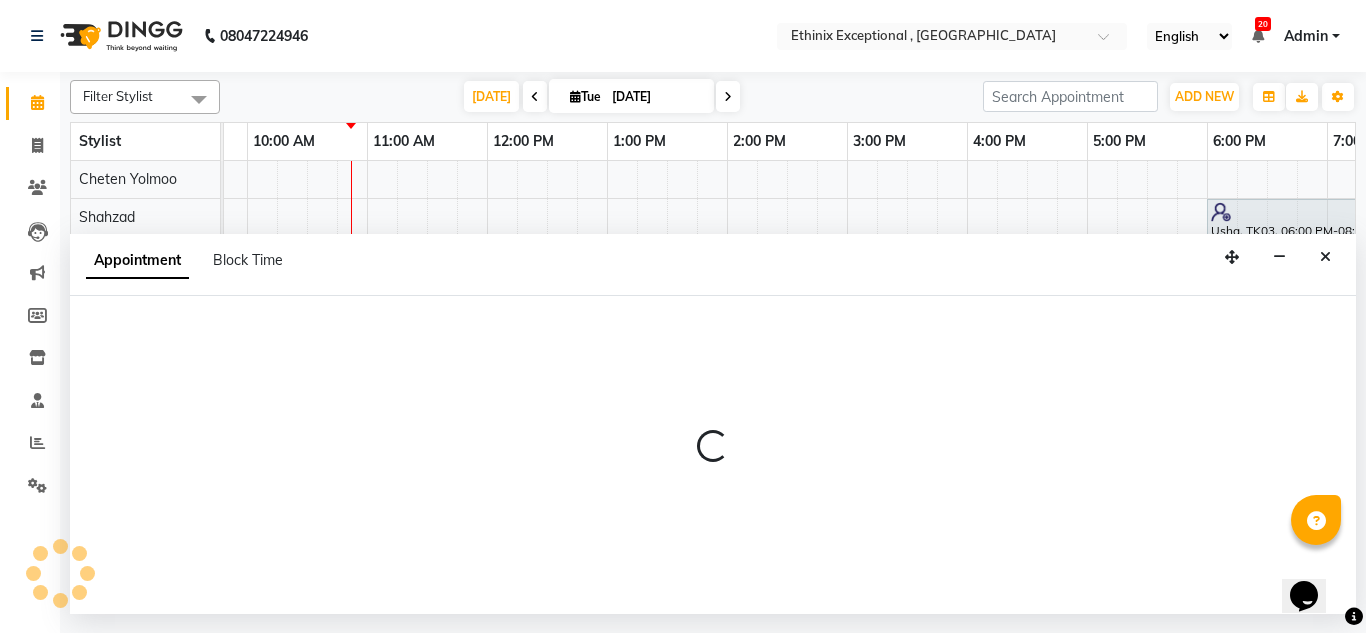 select on "50989" 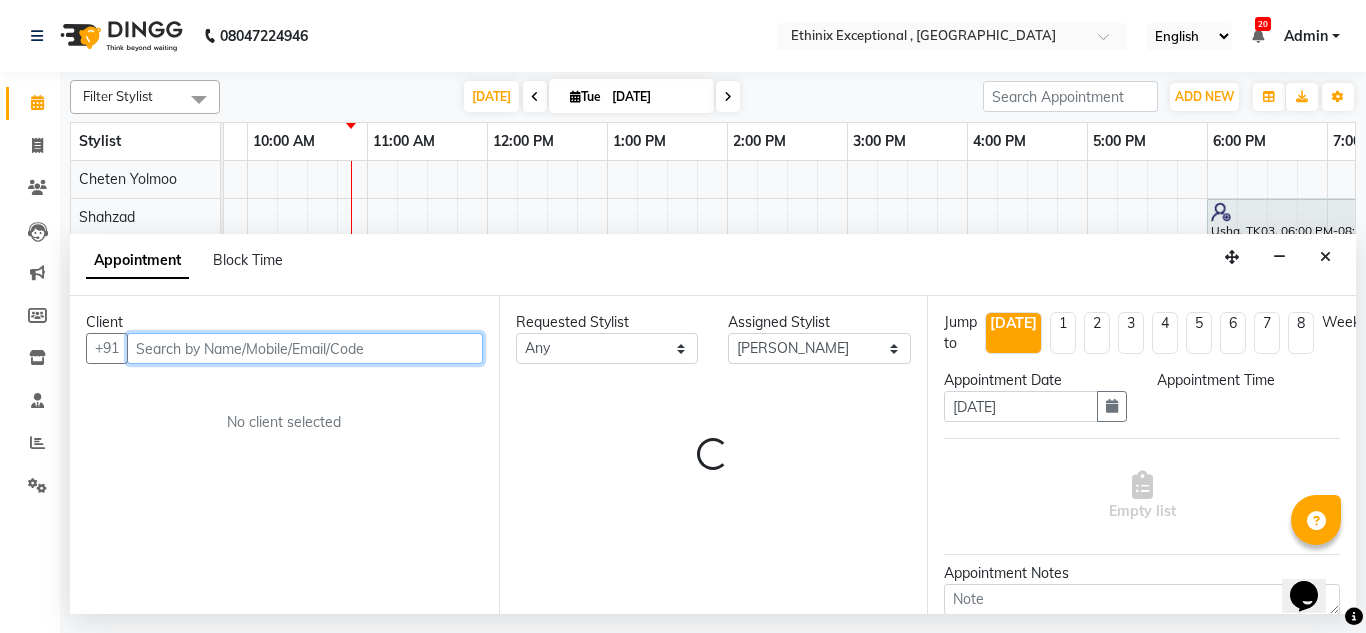 select on "825" 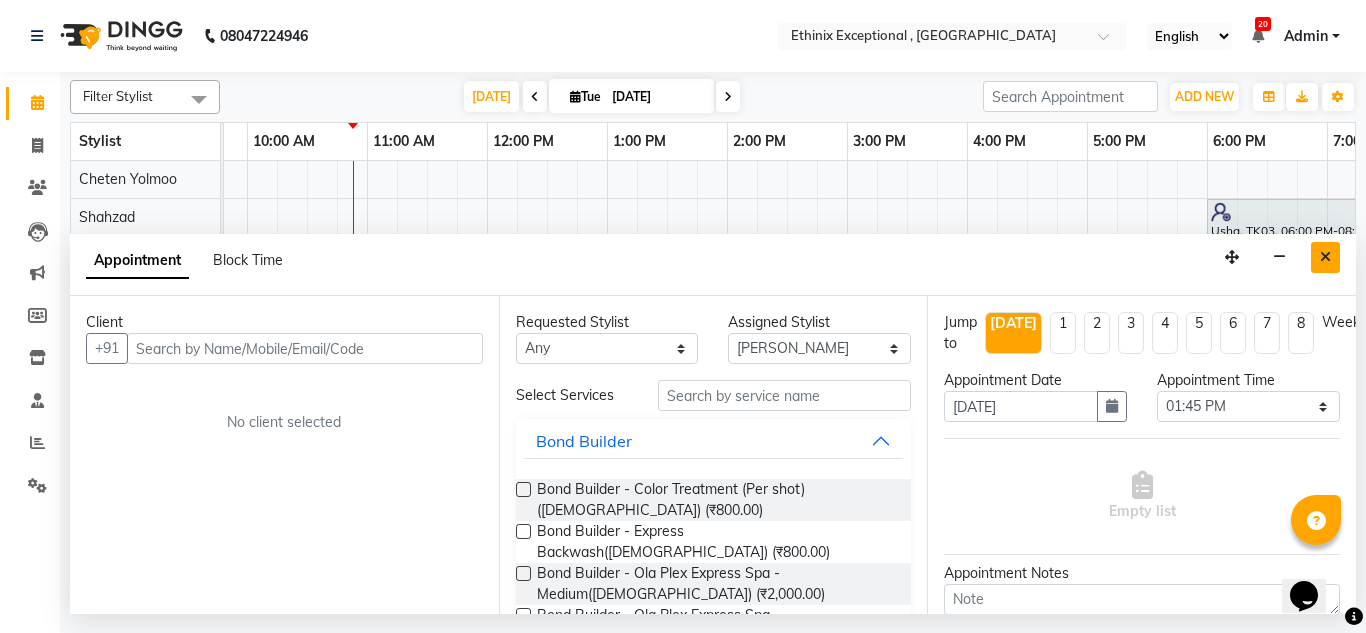 click at bounding box center (1325, 257) 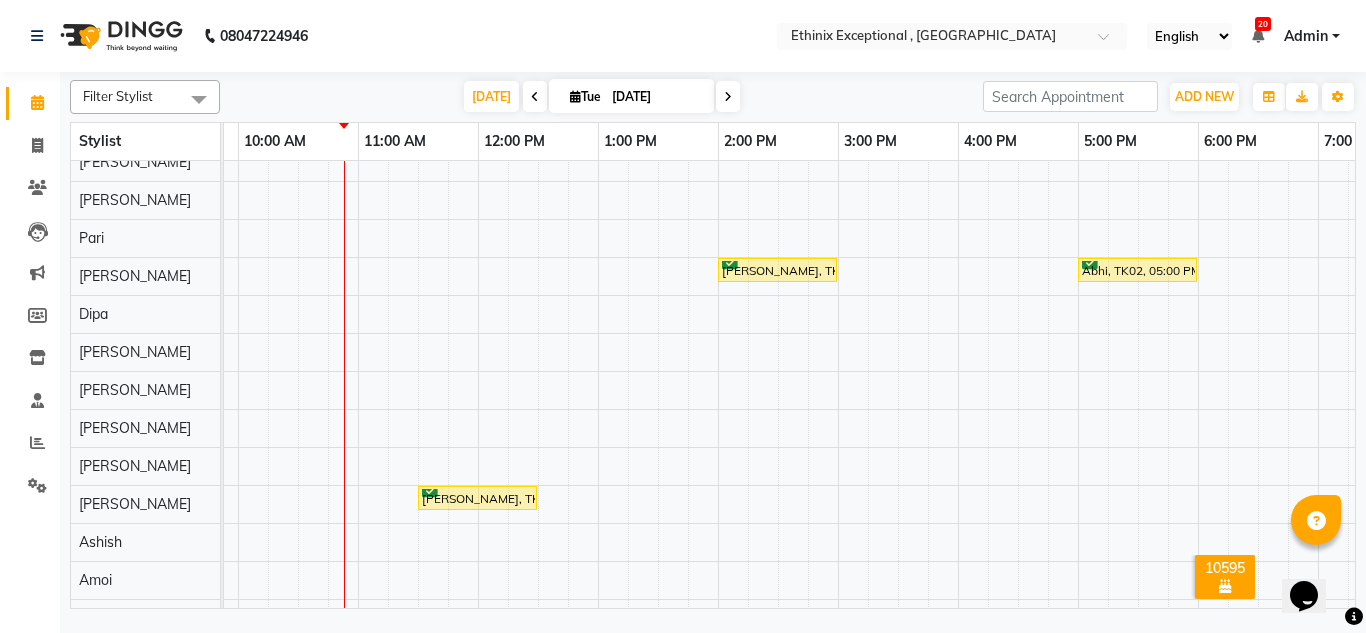 click at bounding box center [728, 97] 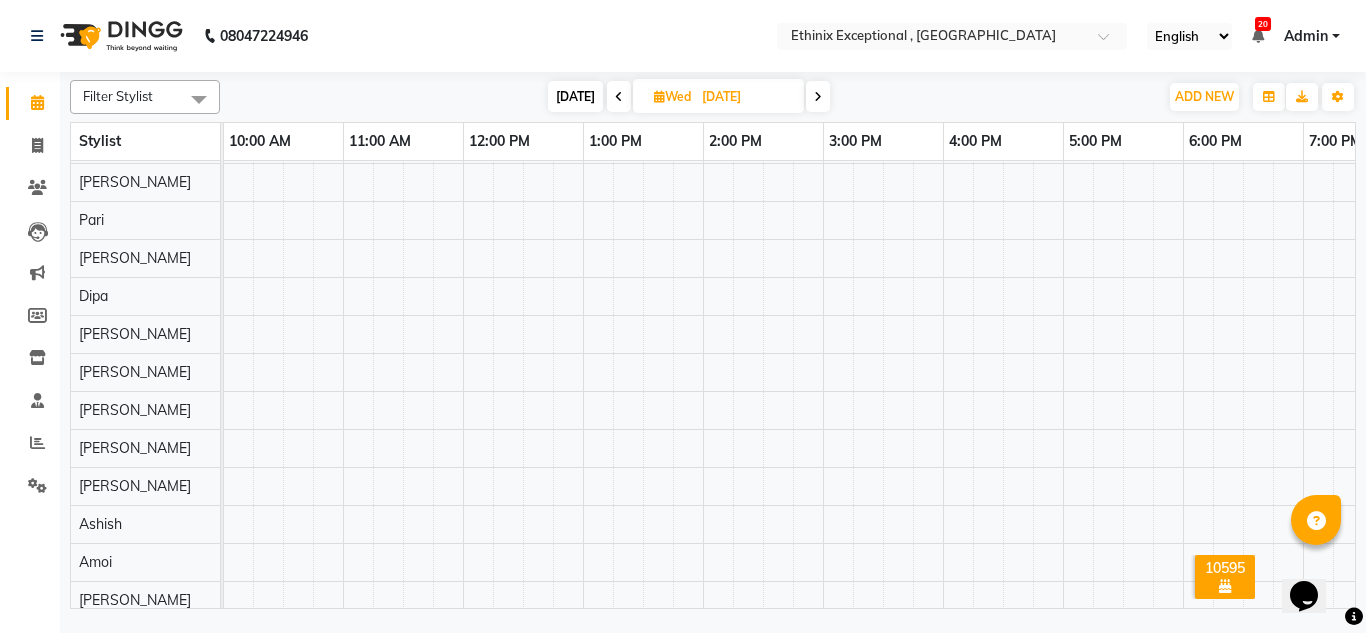 click at bounding box center (619, 97) 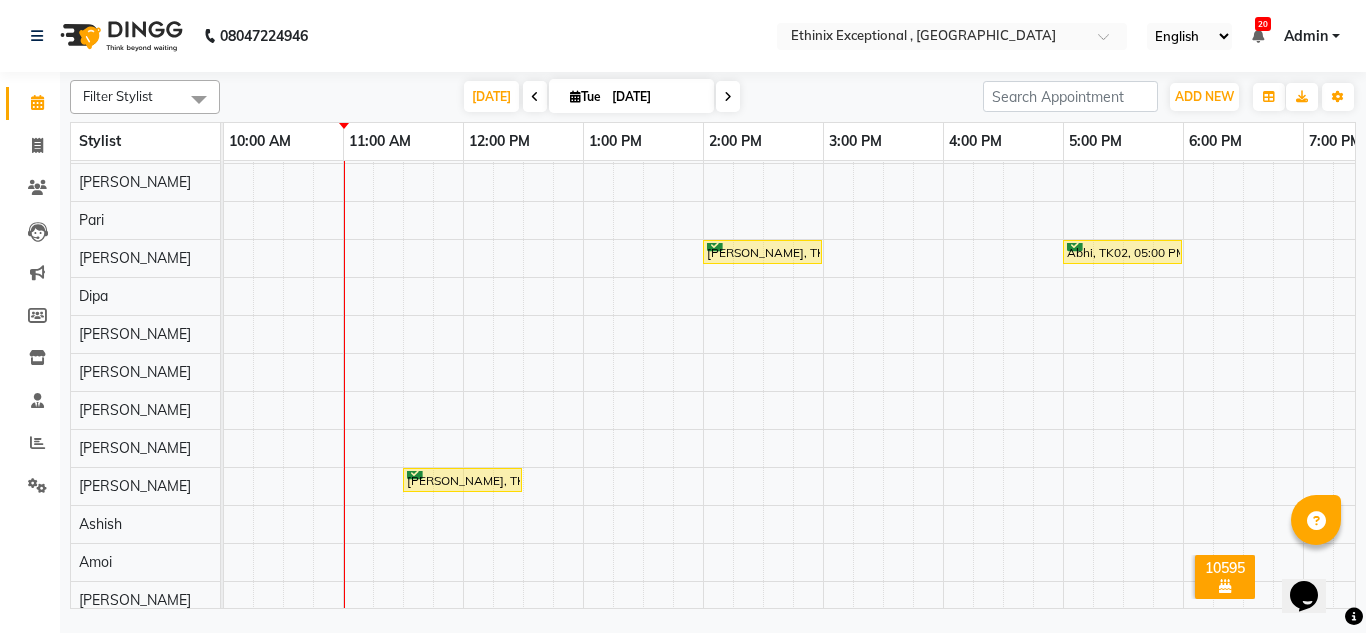 scroll, scrollTop: 524, scrollLeft: 241, axis: both 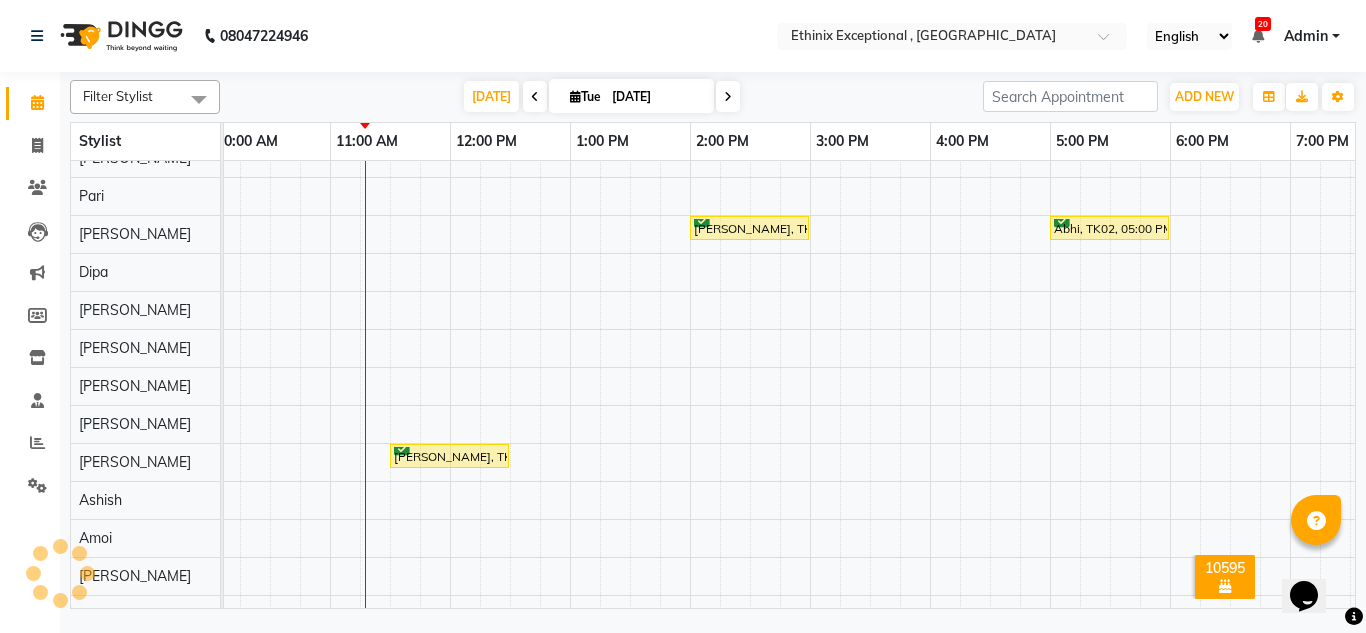 click on "[PERSON_NAME], TK01, 02:00 PM-03:00 PM, Haircut - Premier Men Hair Cut      Abhi, TK02, 05:00 PM-06:00 PM, Haircut - Premier Men Hair Cut      [PERSON_NAME], TK08, 11:30 AM-12:30 PM, Haircut - Premier Men Hair Cut      Client, TK04, 01:00 PM-02:00 PM, Haircut - Premier Women Hair Cut     Usha, TK03, 06:00 PM-08:00 PM, Hair Colour - Global Coloring - Medium([DEMOGRAPHIC_DATA])     [PERSON_NAME], TK06, 12:00 PM-03:00 PM, Hair Colour - Balayage - Medium ([DEMOGRAPHIC_DATA])    [PERSON_NAME], TK05, 02:00 PM-02:30 PM, Hair Therapies - [MEDICAL_DATA] Treatment Women    [PERSON_NAME], TK07, 05:30 PM-06:30 PM, Hair Colour - Root Touch Up ([MEDICAL_DATA] Free)([DEMOGRAPHIC_DATA])    [PERSON_NAME], TK07, 06:30 PM-07:30 PM, Haircut - Premier Women Hair Cut" at bounding box center (870, 585) 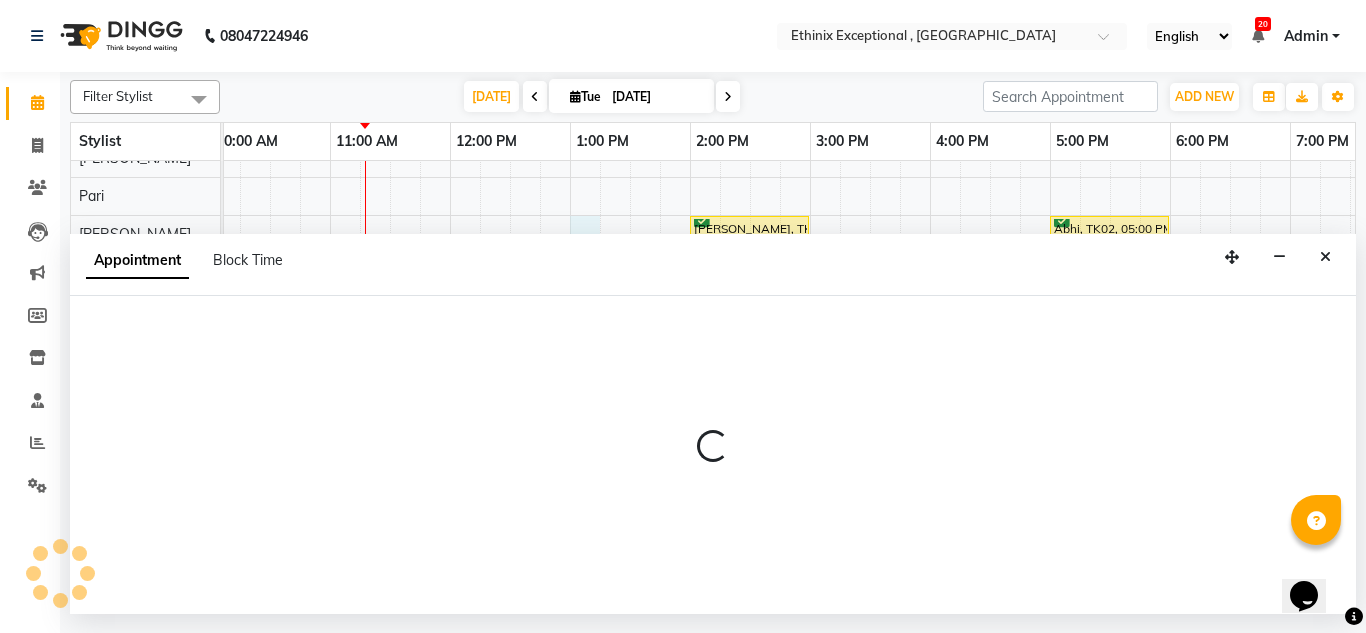 select on "31070" 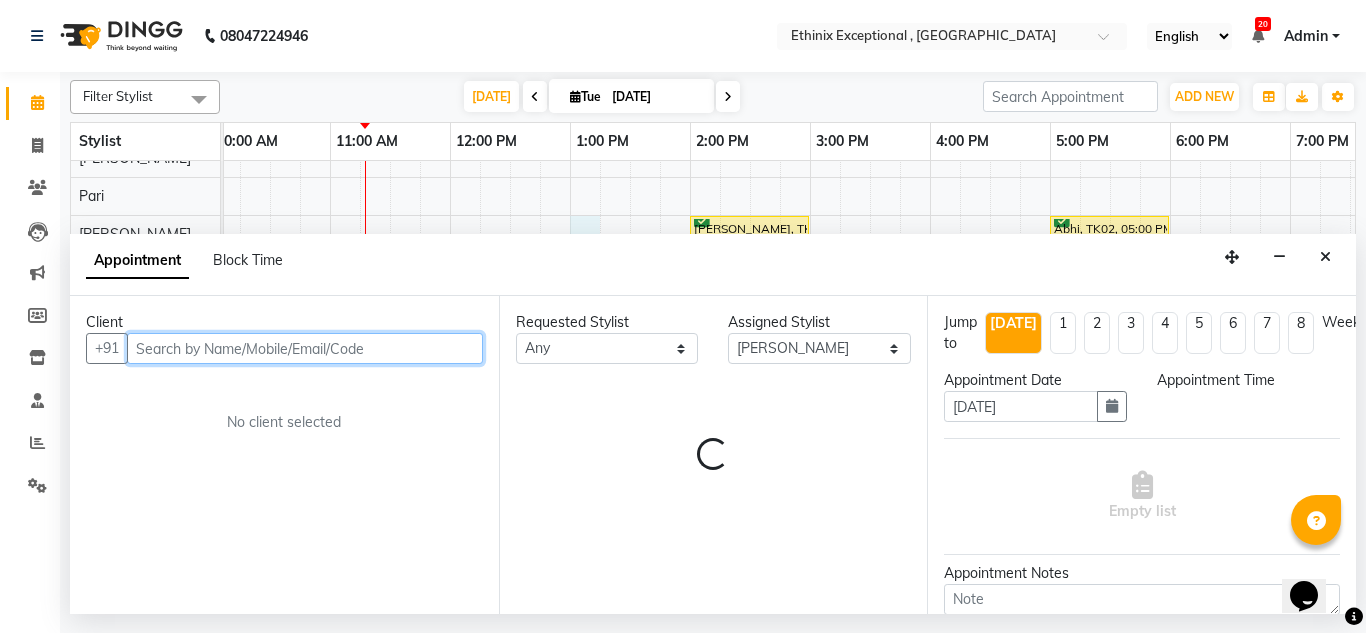 select on "780" 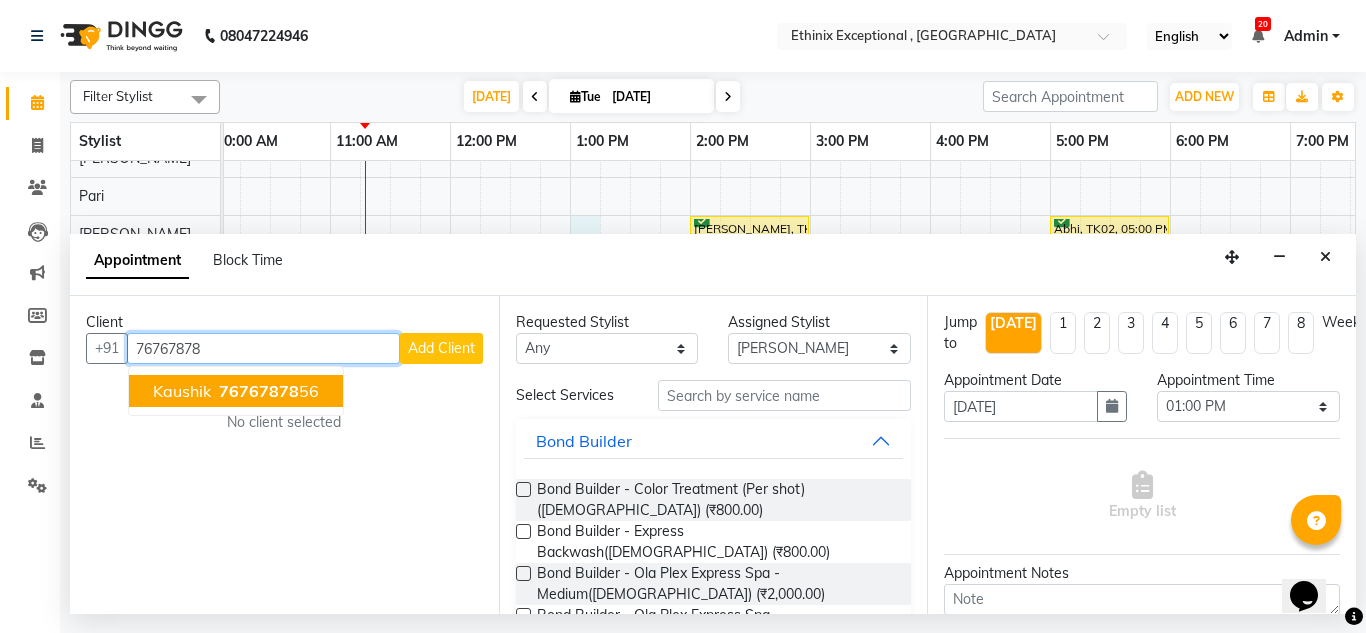 click on "76767878" at bounding box center (259, 391) 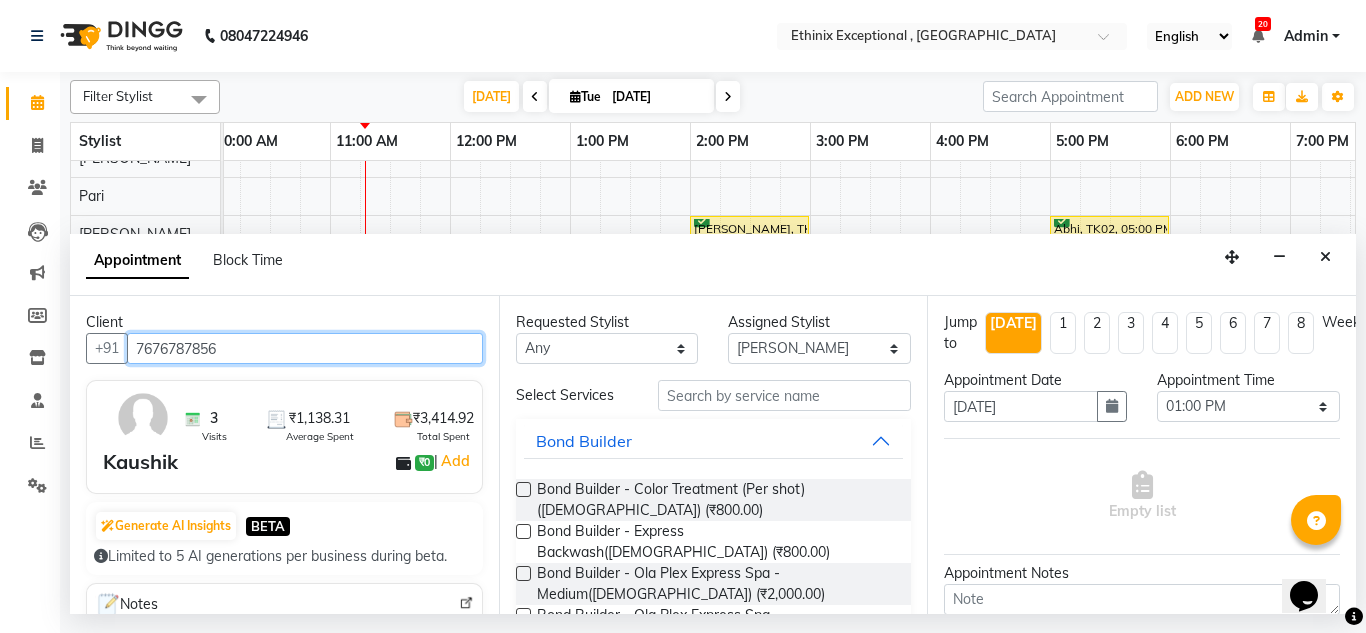 type on "7676787856" 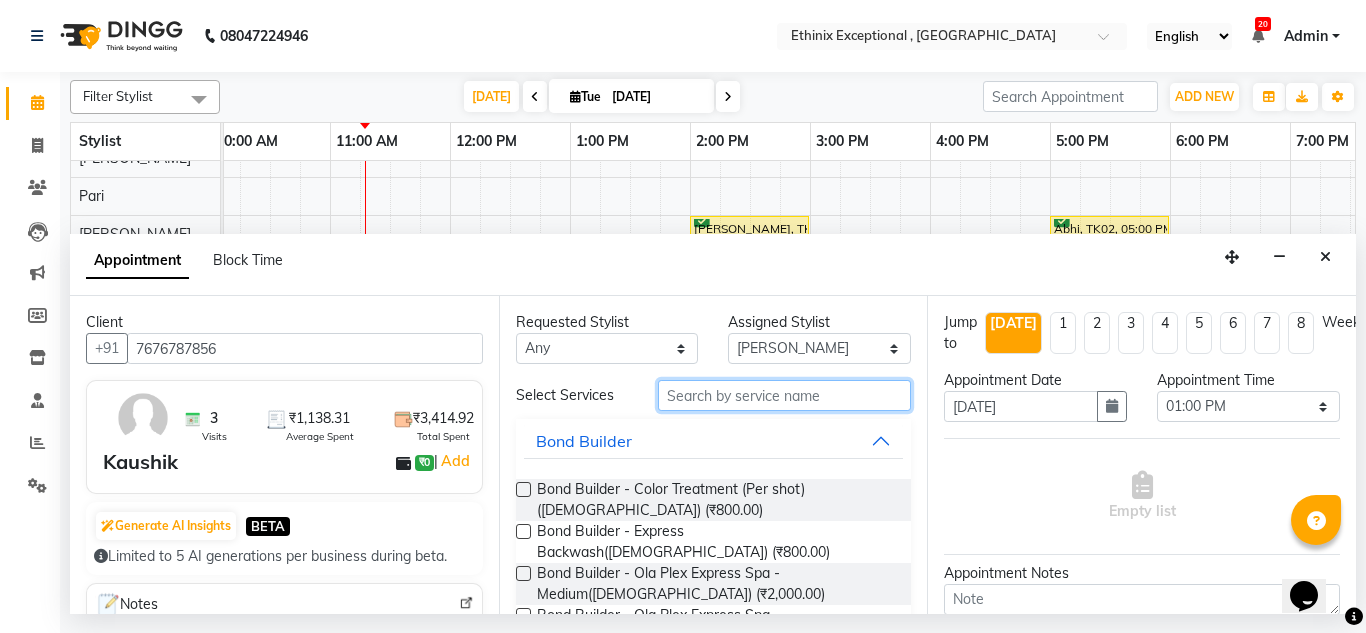 click at bounding box center [785, 395] 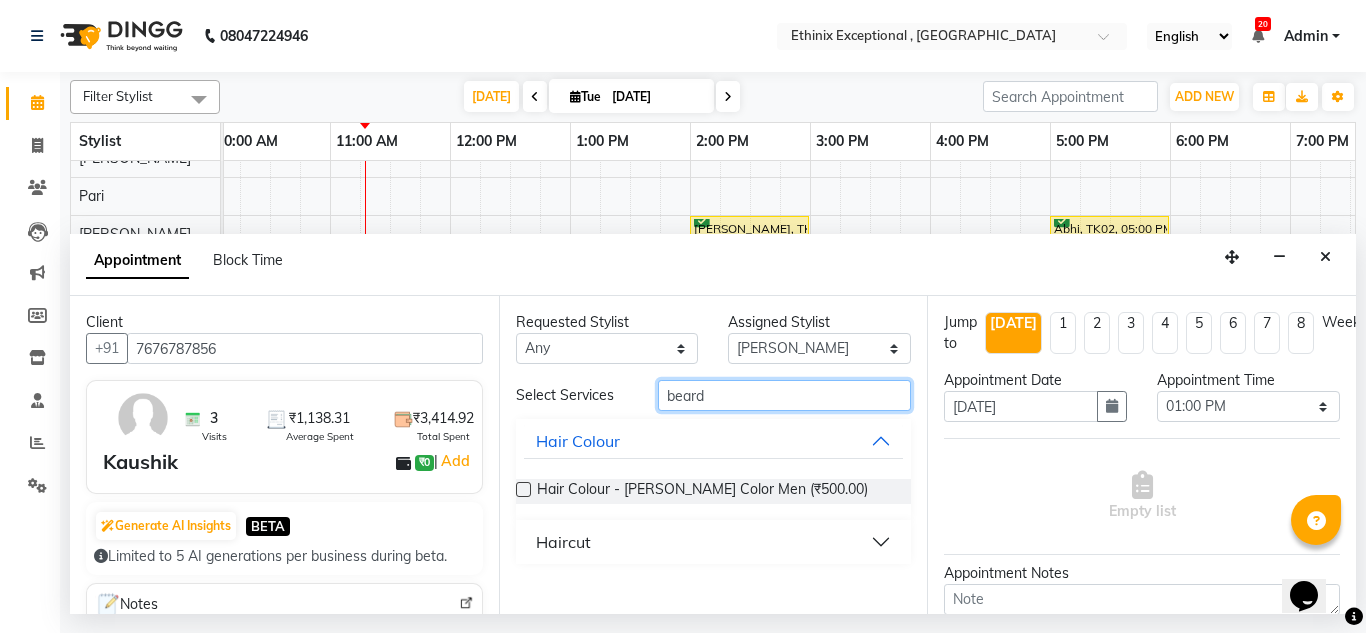 click on "beard" at bounding box center [785, 395] 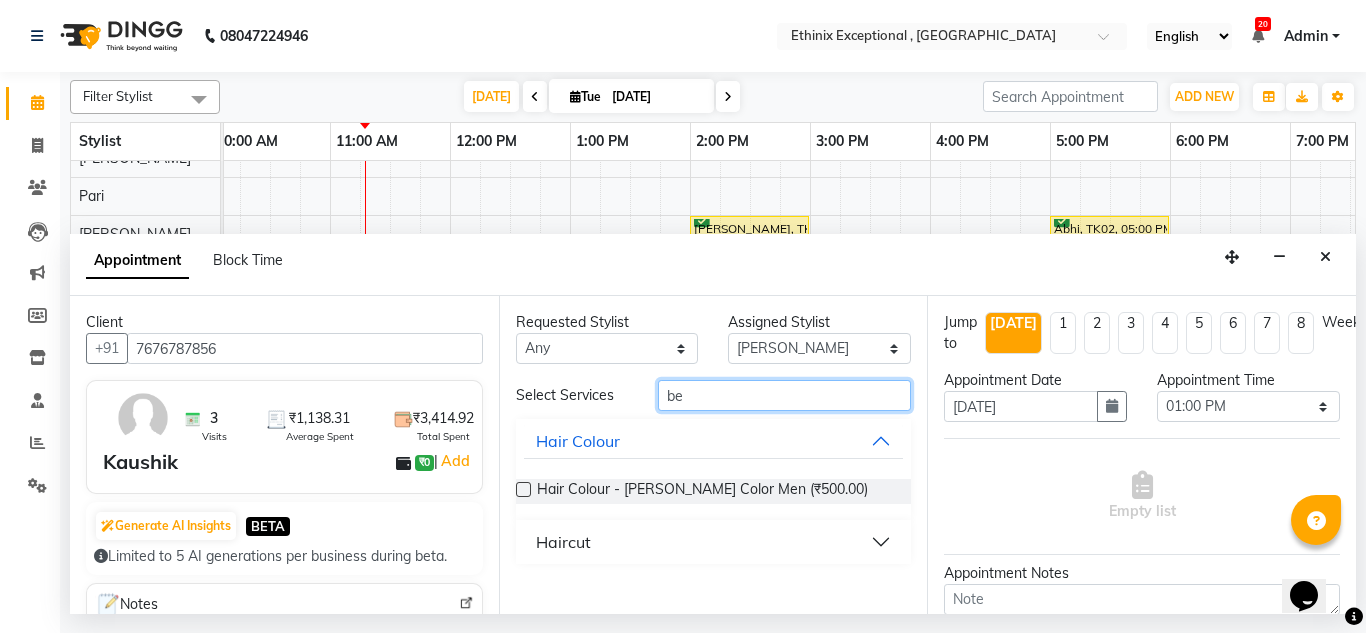 type on "b" 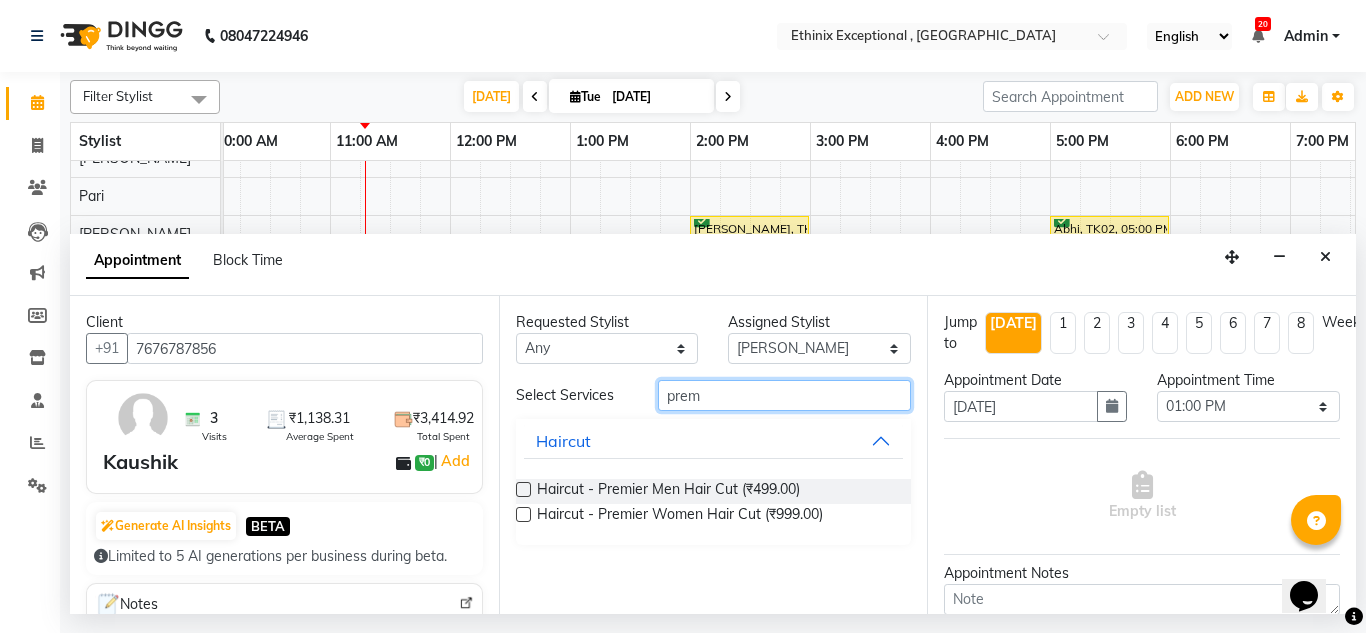 type on "prem" 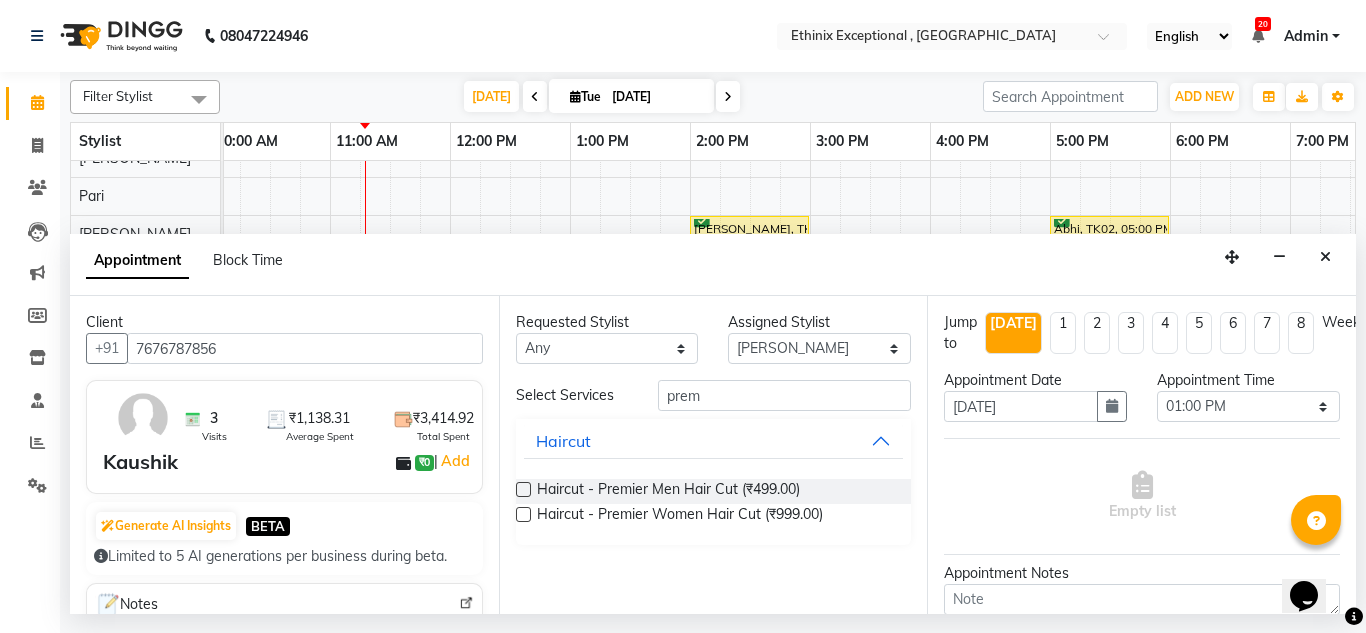 click at bounding box center [523, 489] 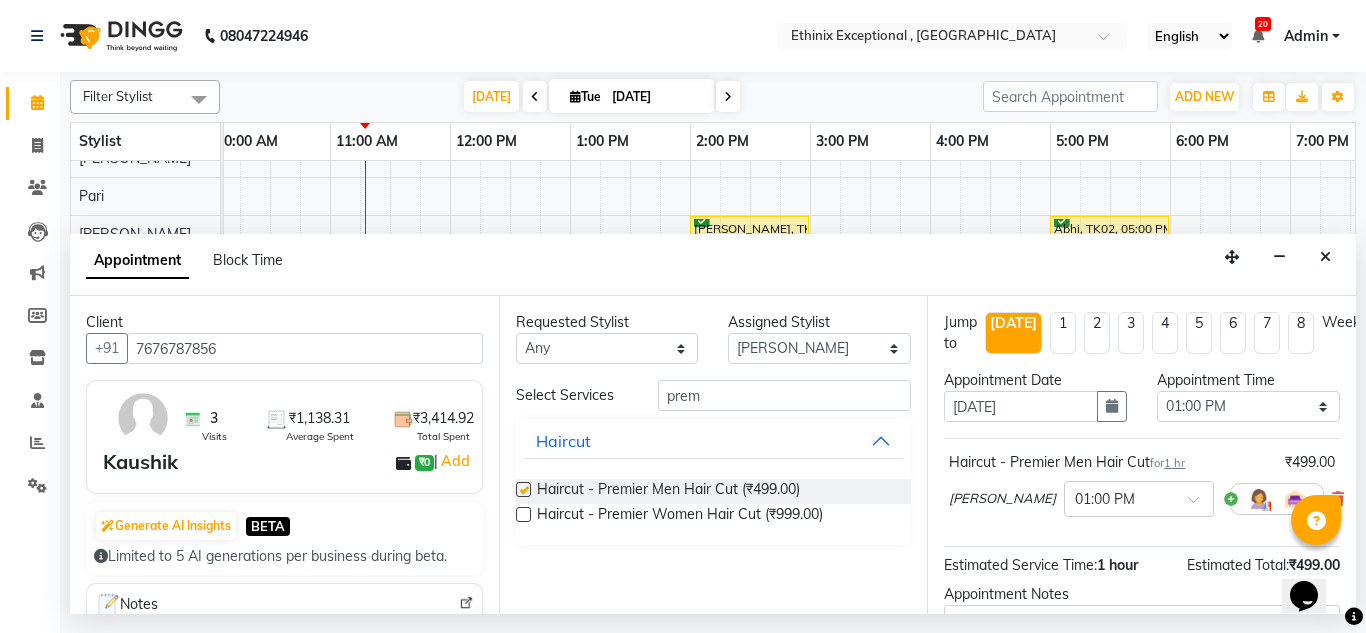 checkbox on "false" 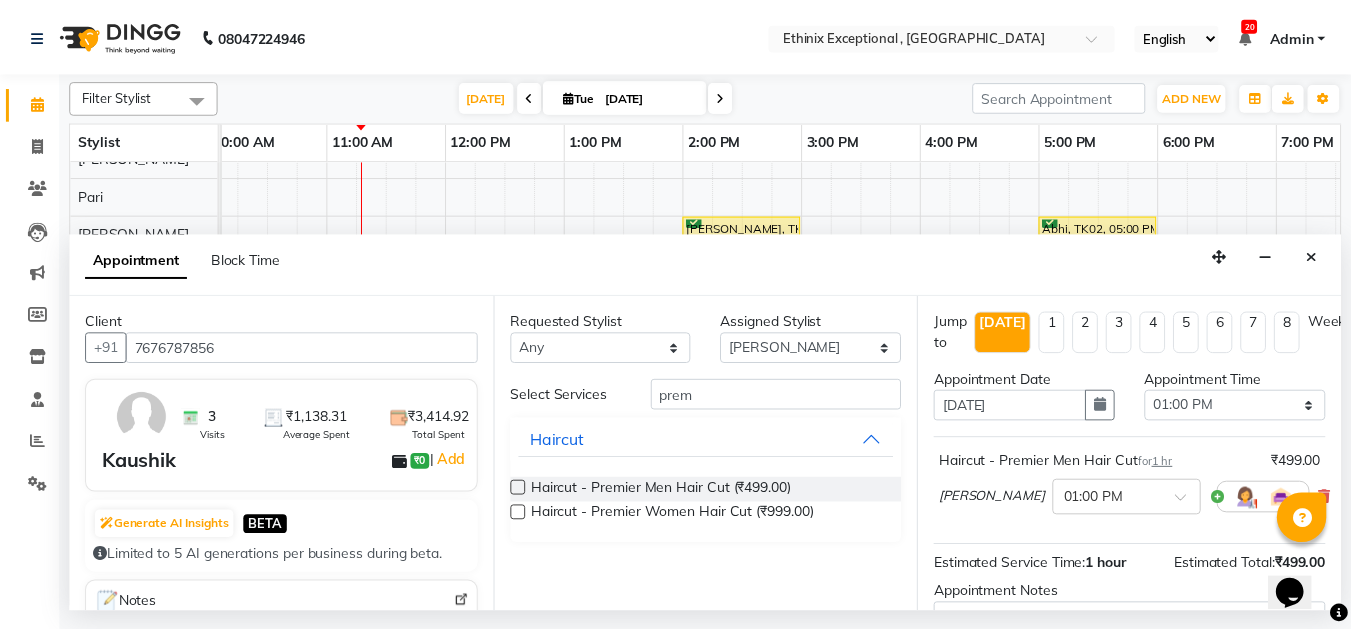 scroll, scrollTop: 223, scrollLeft: 0, axis: vertical 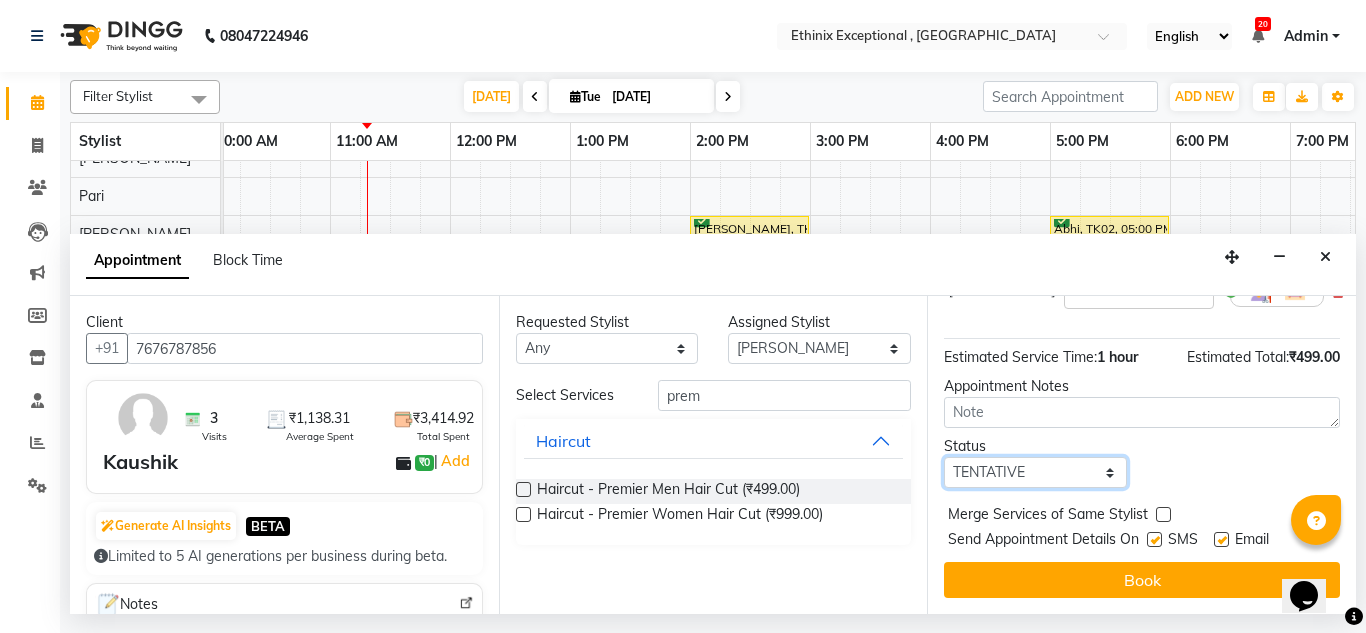 click on "Select TENTATIVE CONFIRM CHECK-IN UPCOMING" at bounding box center [1035, 472] 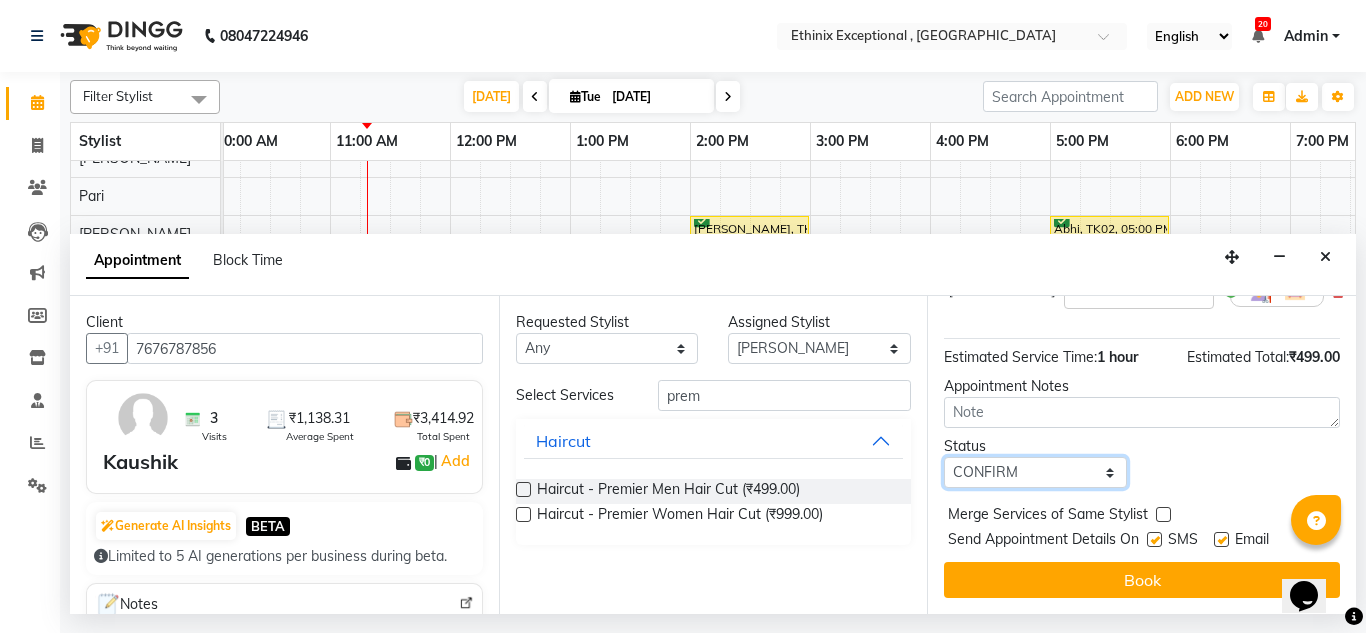 click on "Select TENTATIVE CONFIRM CHECK-IN UPCOMING" at bounding box center (1035, 472) 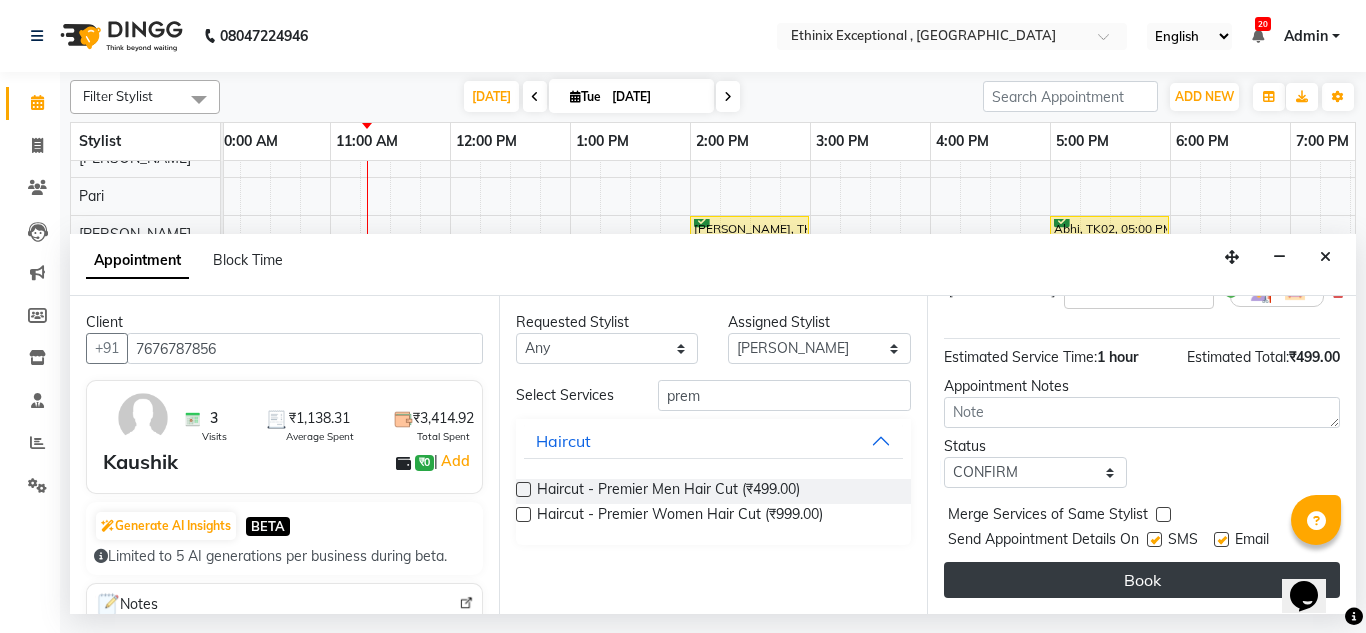 click on "Book" at bounding box center (1142, 580) 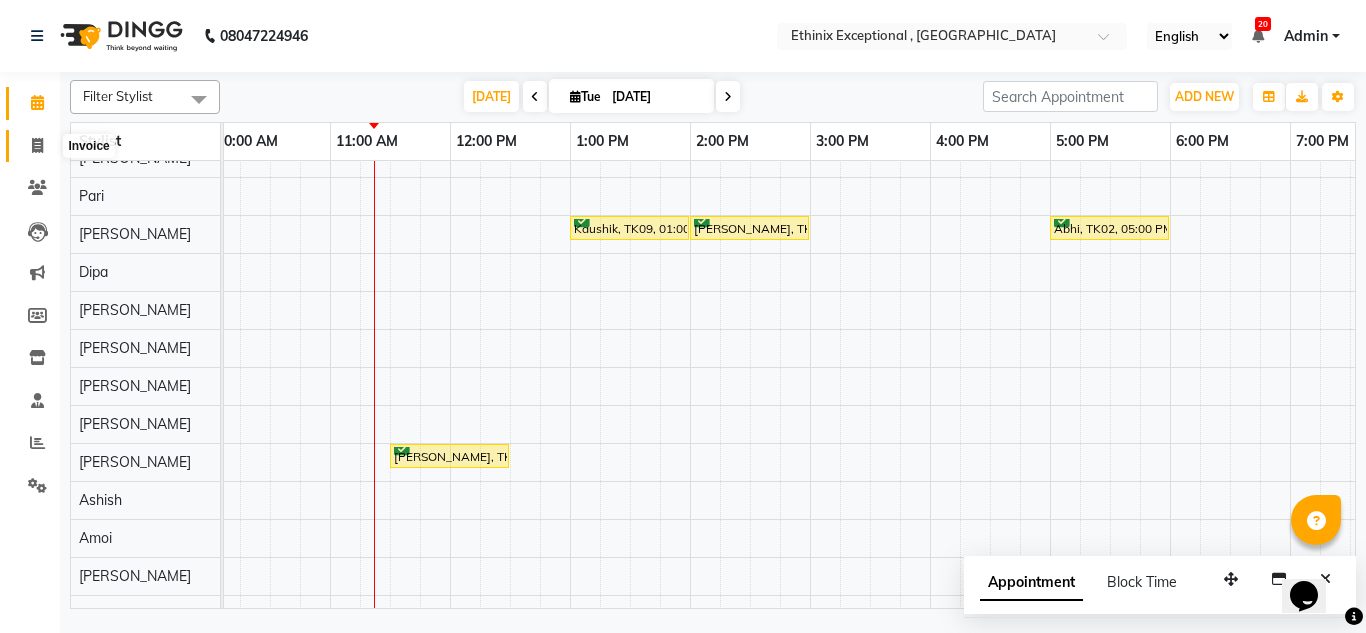 click 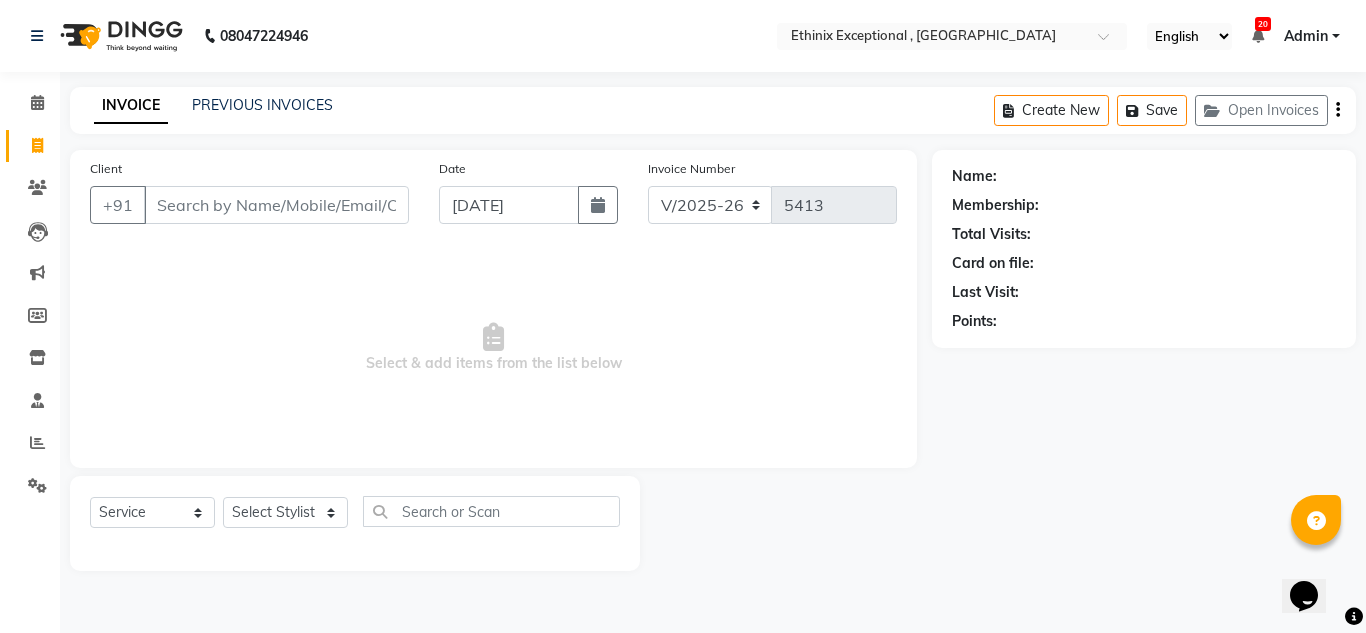 click on "Client" at bounding box center (276, 205) 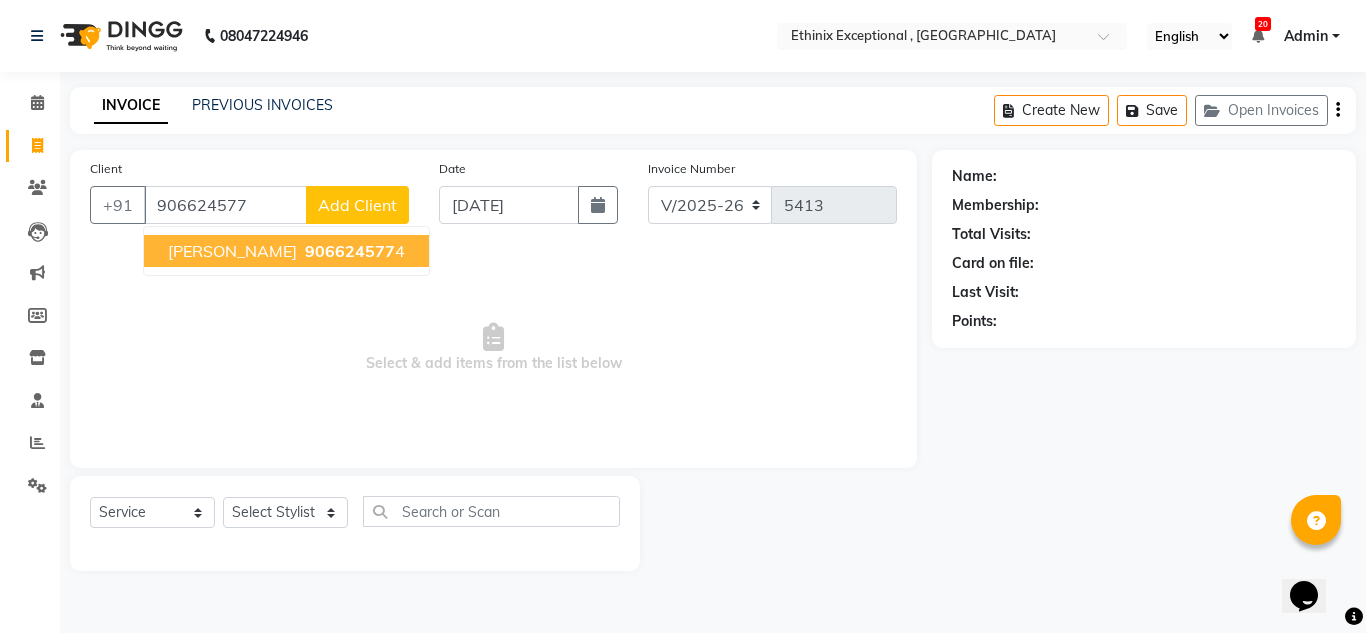 click on "[PERSON_NAME]" at bounding box center (232, 251) 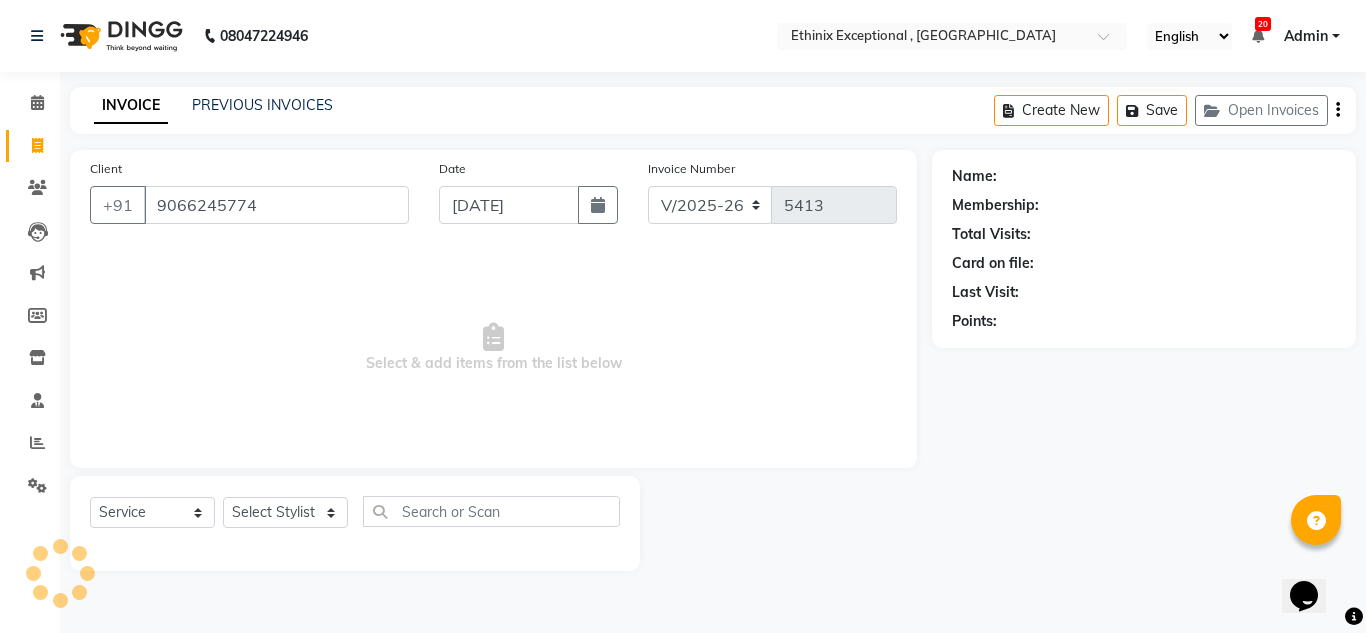 type on "9066245774" 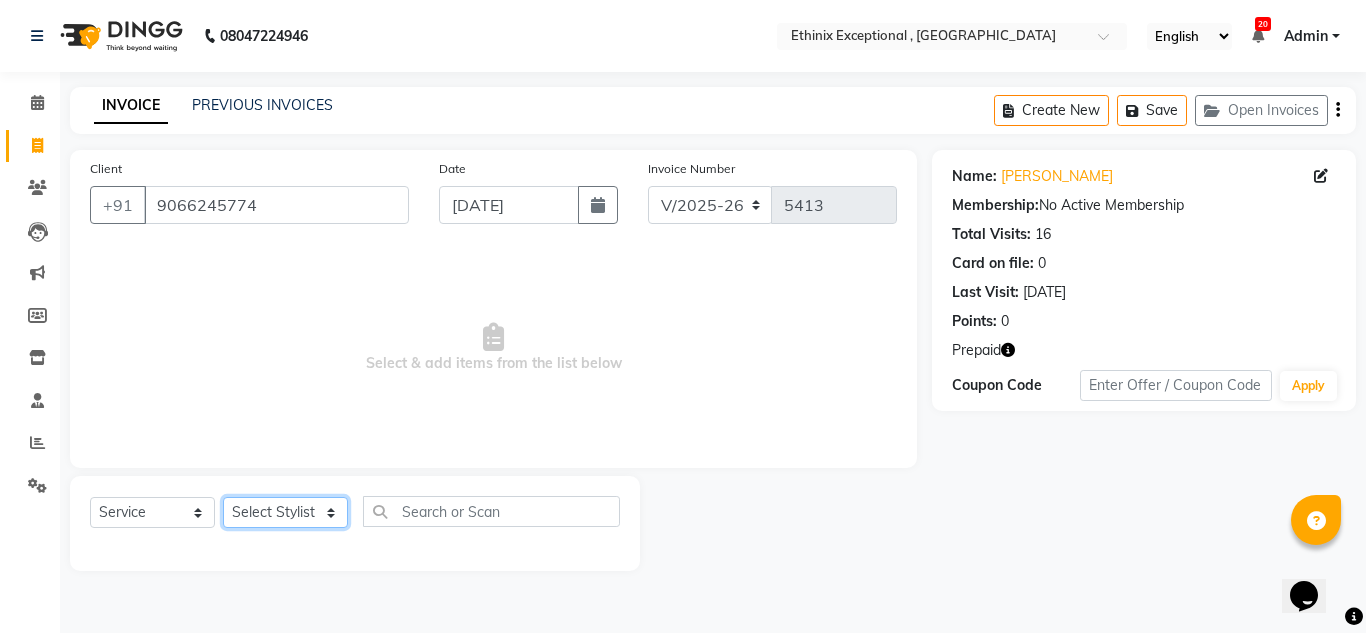 click on "Select Stylist Amoi [PERSON_NAME] [PERSON_NAME] [PERSON_NAME] [PERSON_NAME] Deep Lama Dipa [PERSON_NAME] [PERSON_NAME]  [PERSON_NAME] [PERSON_NAME] [PERSON_NAME] [PERSON_NAME] [PERSON_NAME] Rahul [PERSON_NAME] [PERSON_NAME] [PERSON_NAME] [PERSON_NAME] [PERSON_NAME]" 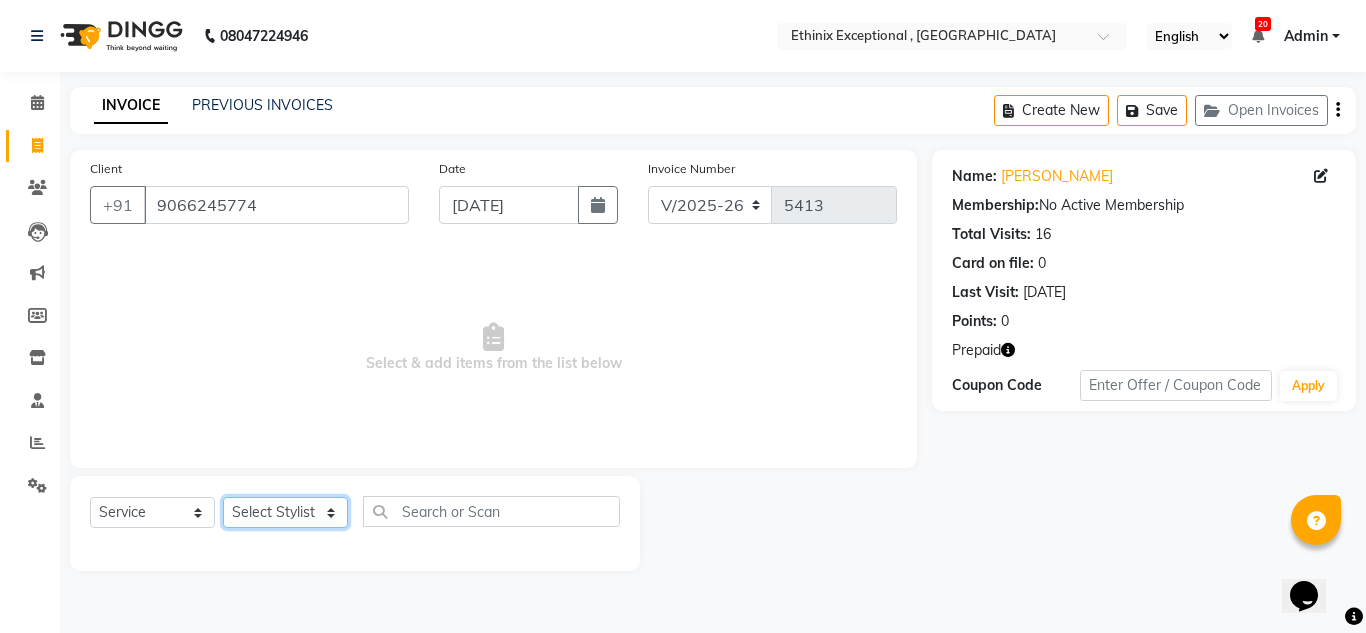 select on "75682" 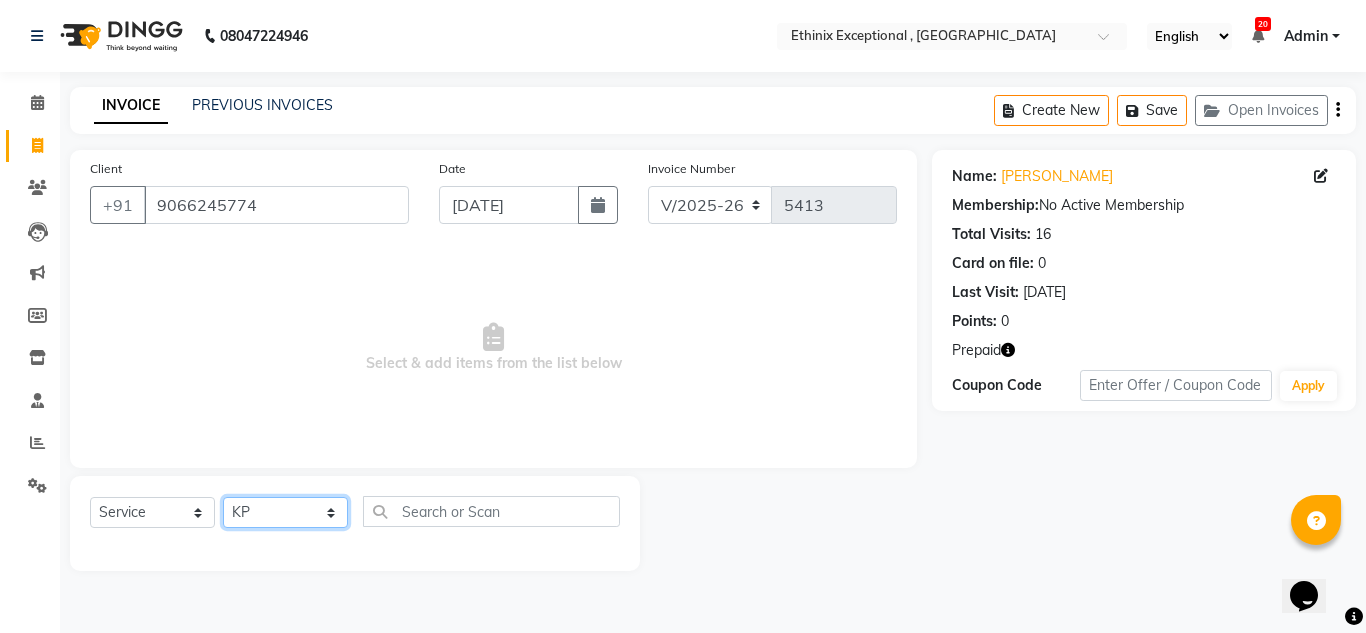 click on "Select Stylist Amoi [PERSON_NAME] [PERSON_NAME] [PERSON_NAME] [PERSON_NAME] Deep Lama Dipa [PERSON_NAME] [PERSON_NAME]  [PERSON_NAME] [PERSON_NAME] [PERSON_NAME] [PERSON_NAME] [PERSON_NAME] Rahul [PERSON_NAME] [PERSON_NAME] [PERSON_NAME] [PERSON_NAME] [PERSON_NAME]" 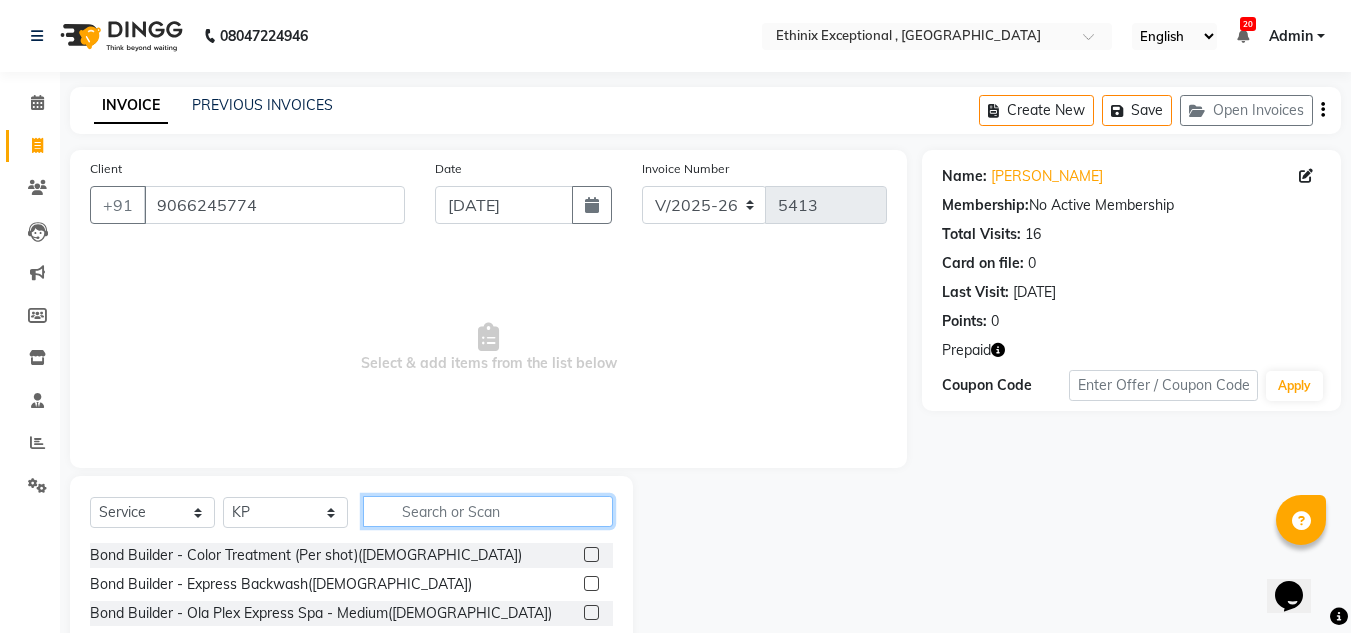 click 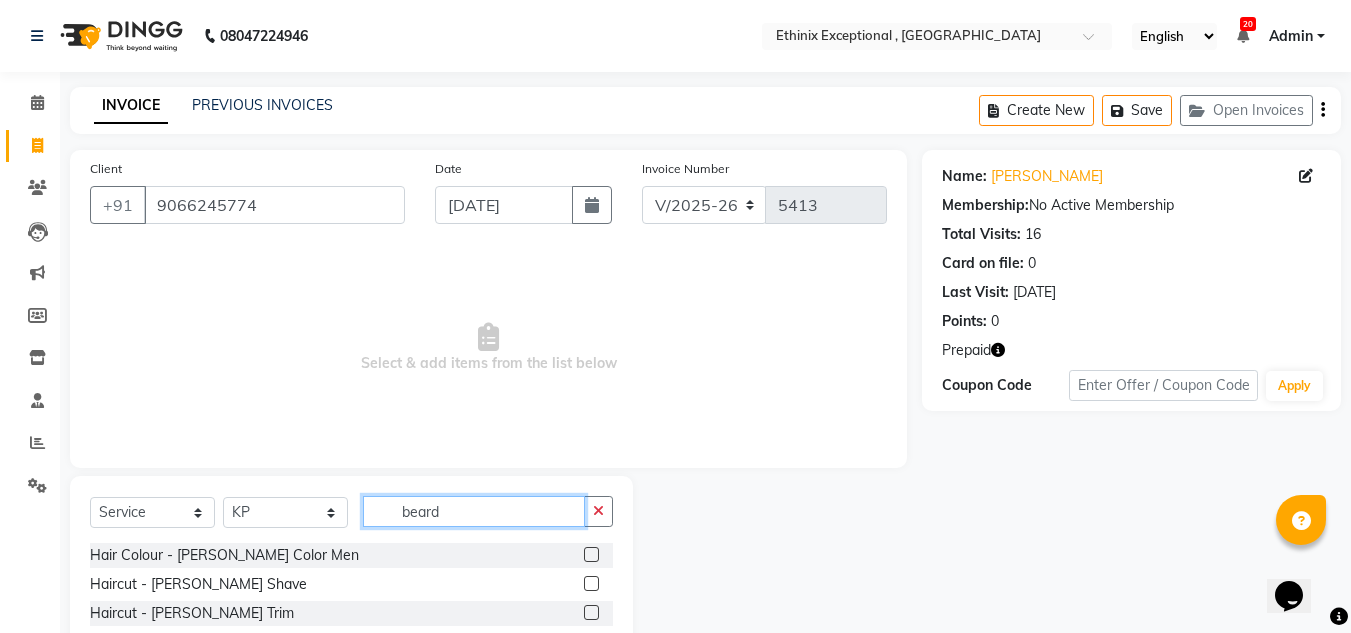 type on "beard" 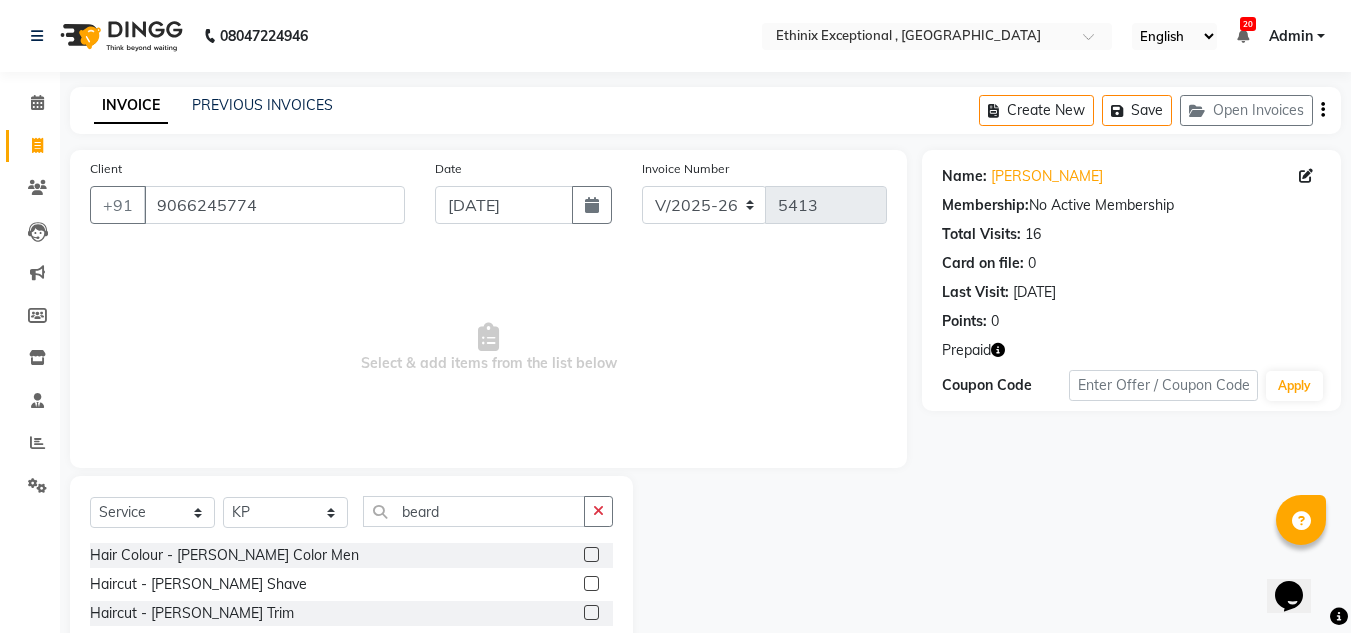 click 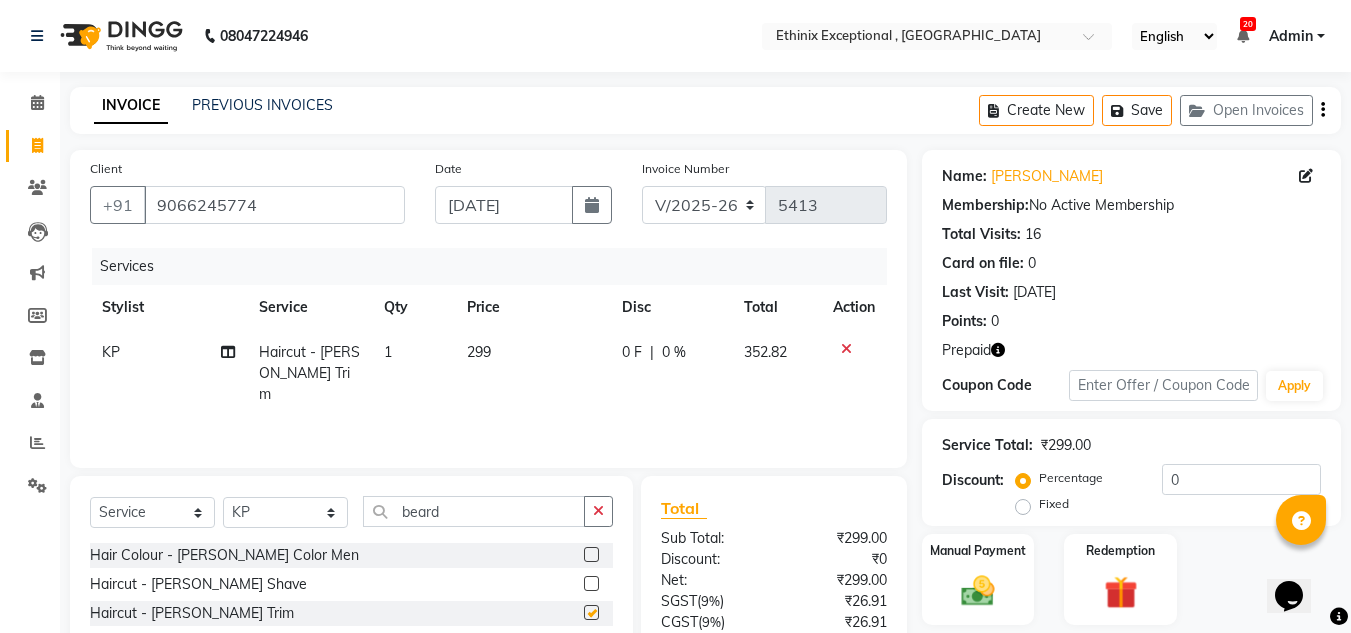 checkbox on "false" 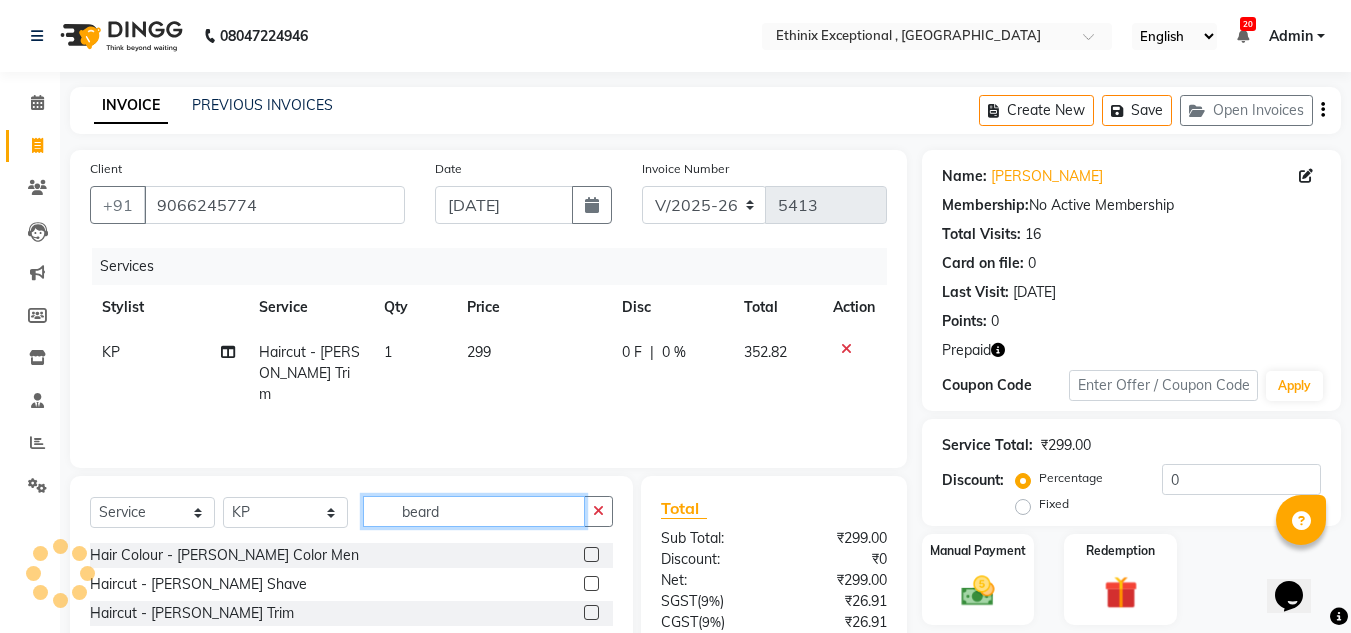click on "beard" 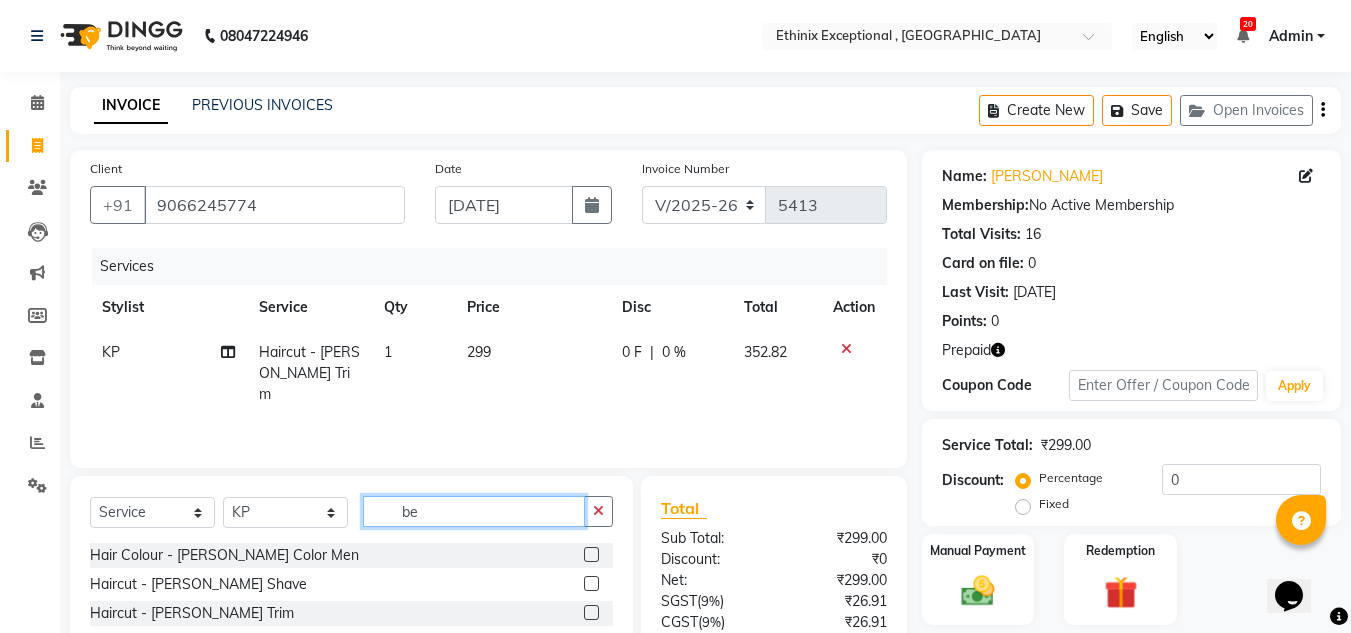 type on "b" 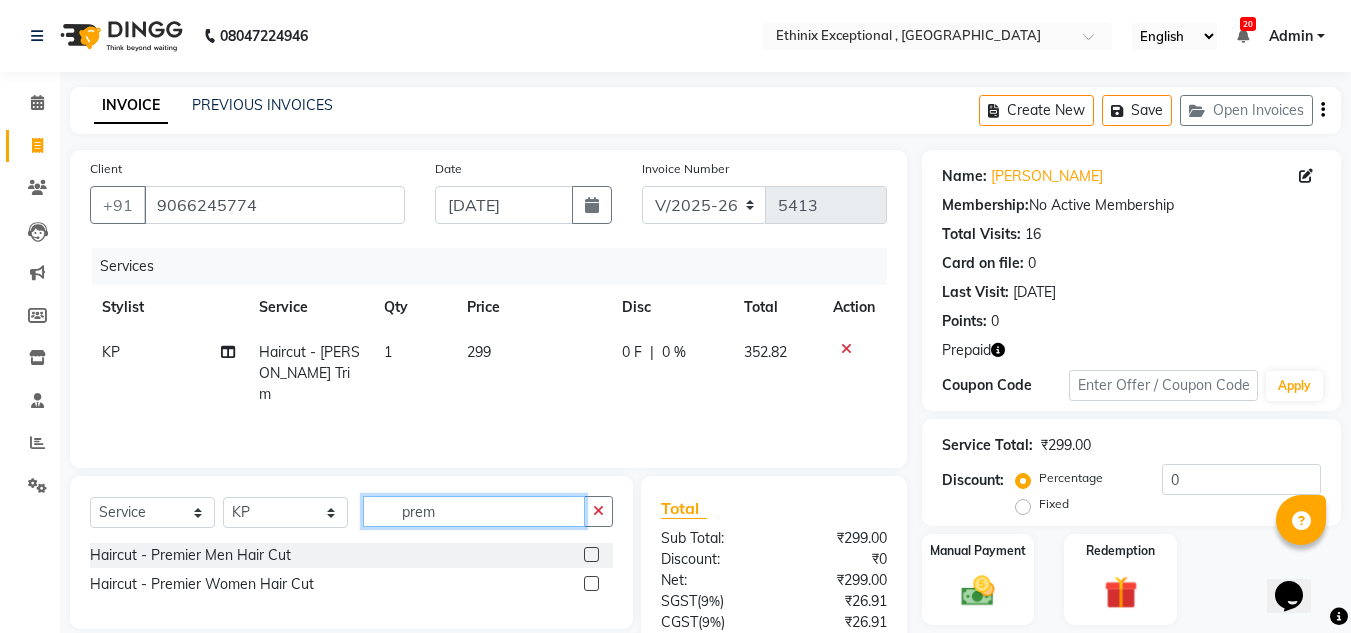 type on "prem" 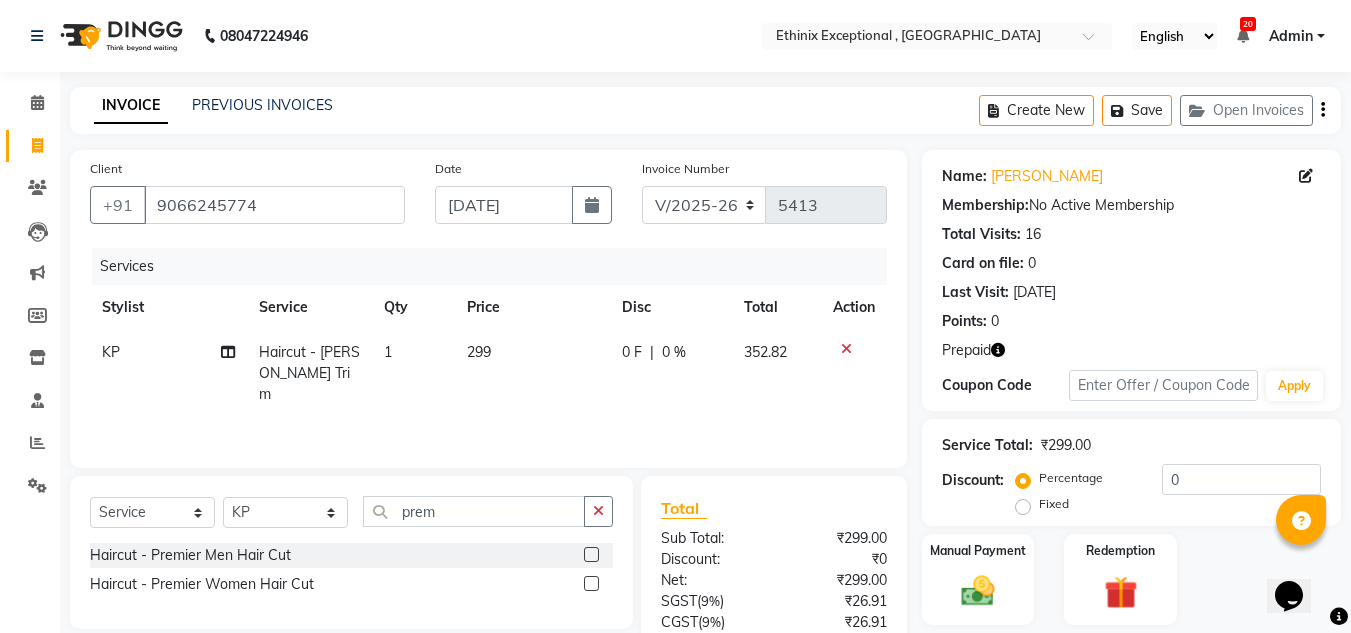 click 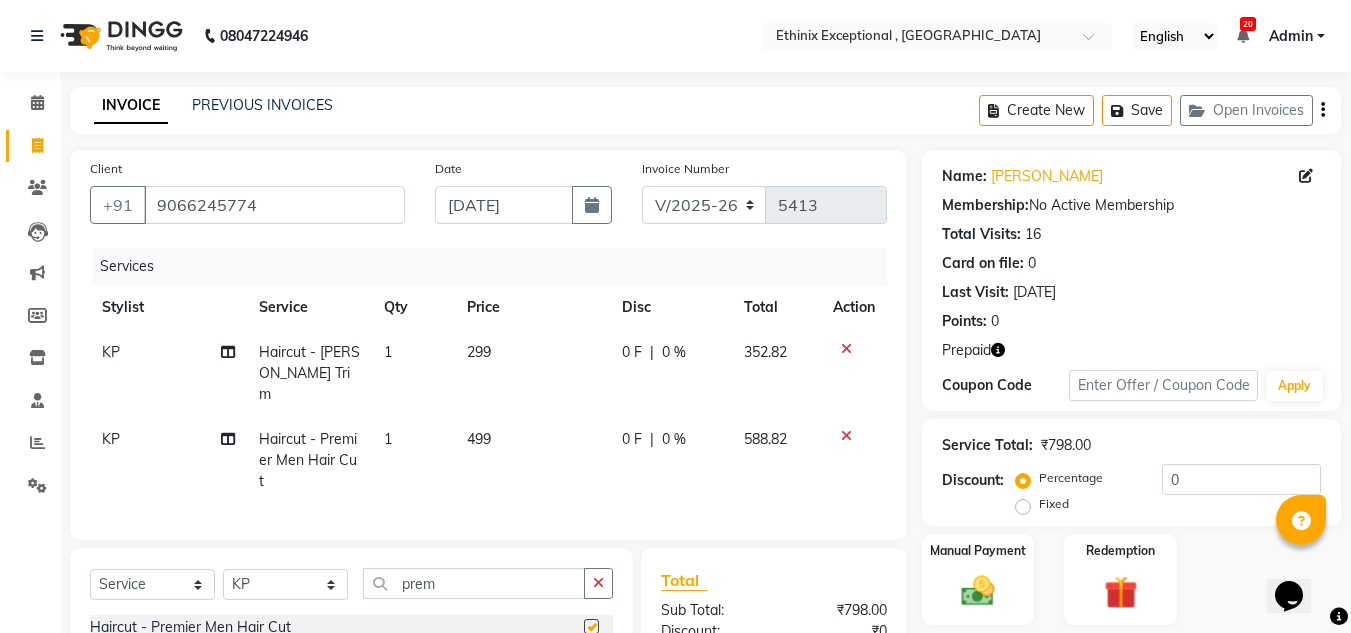 checkbox on "false" 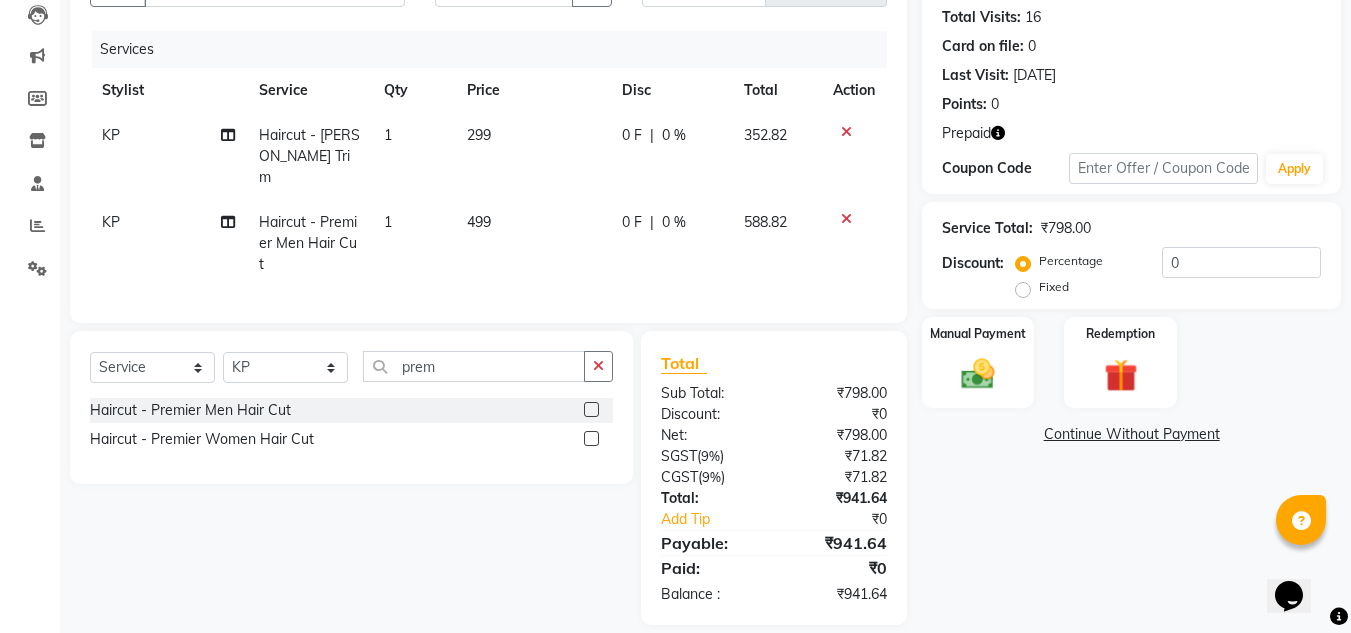 scroll, scrollTop: 233, scrollLeft: 0, axis: vertical 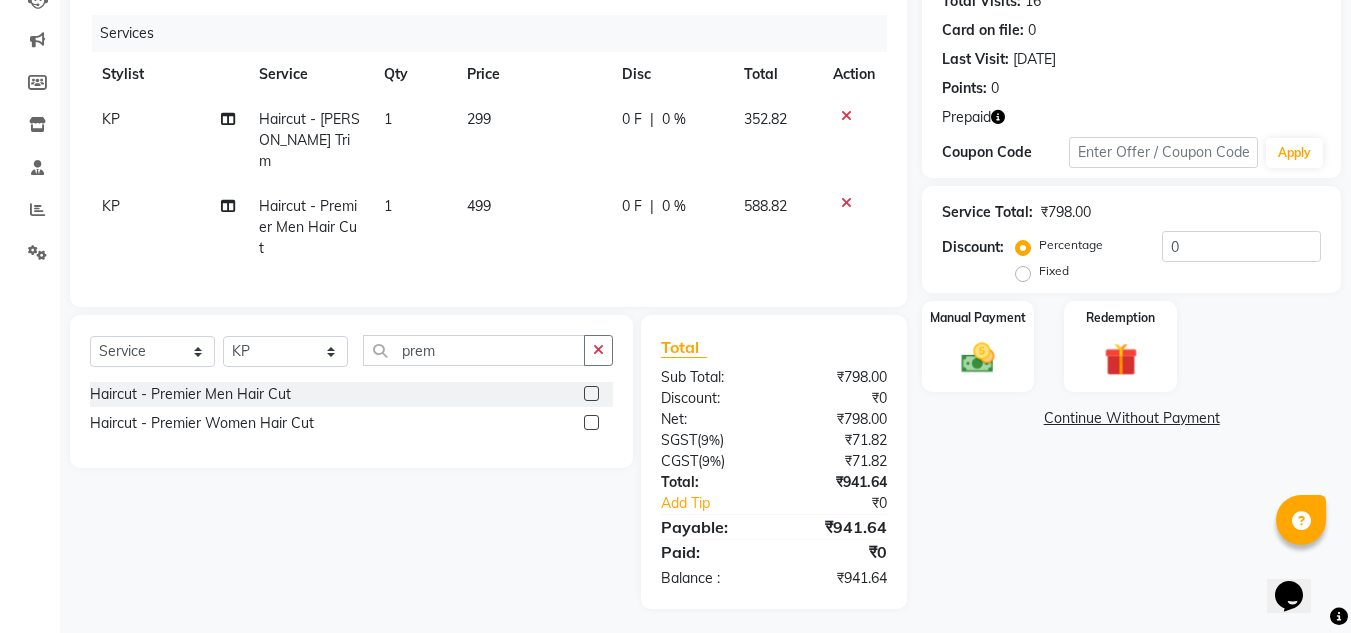 click 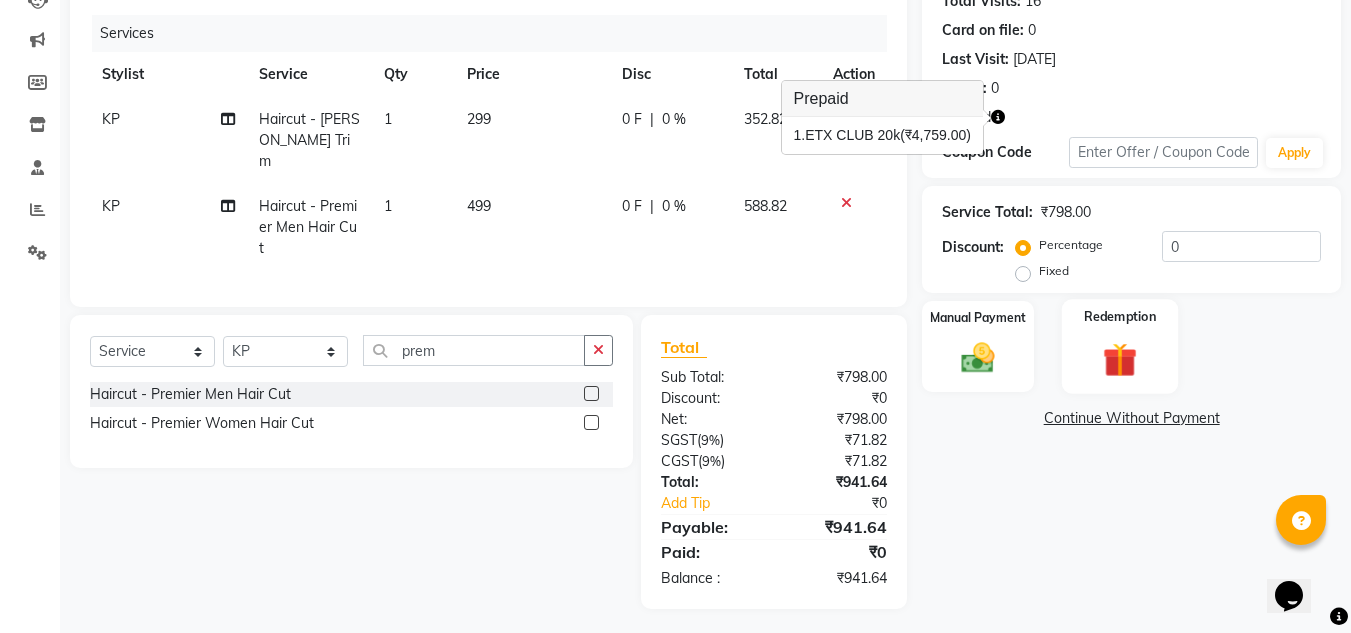 click on "Redemption" 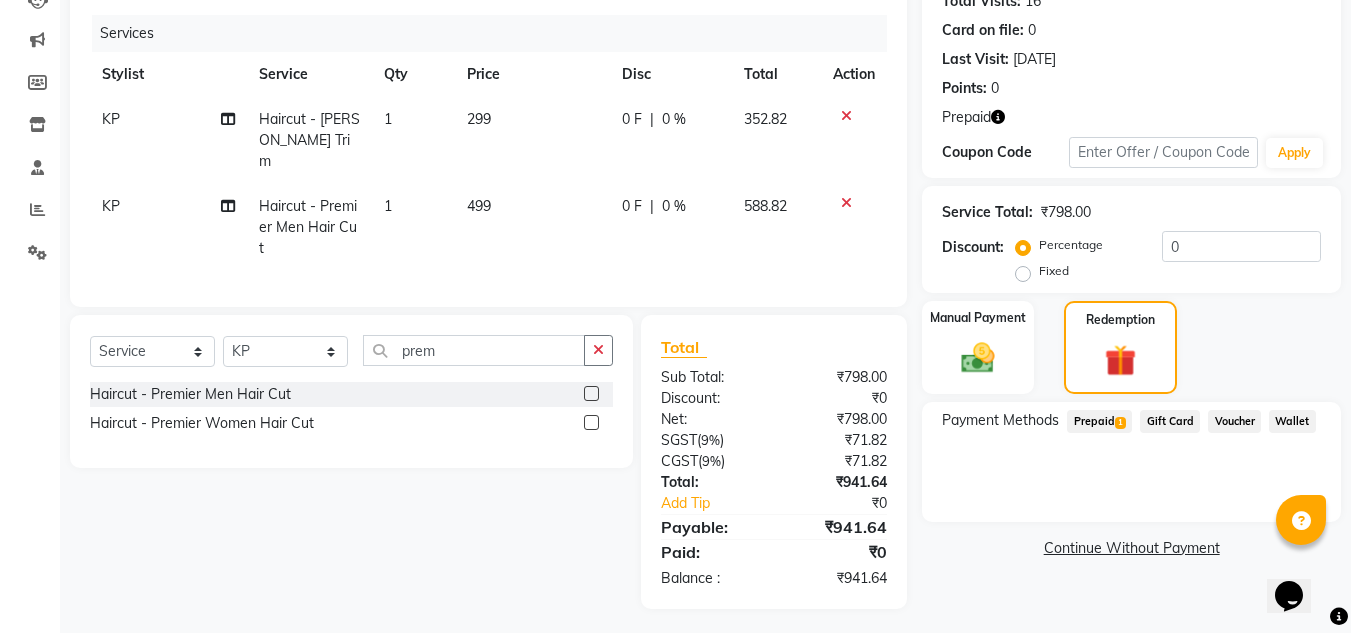 click on "Prepaid  1" 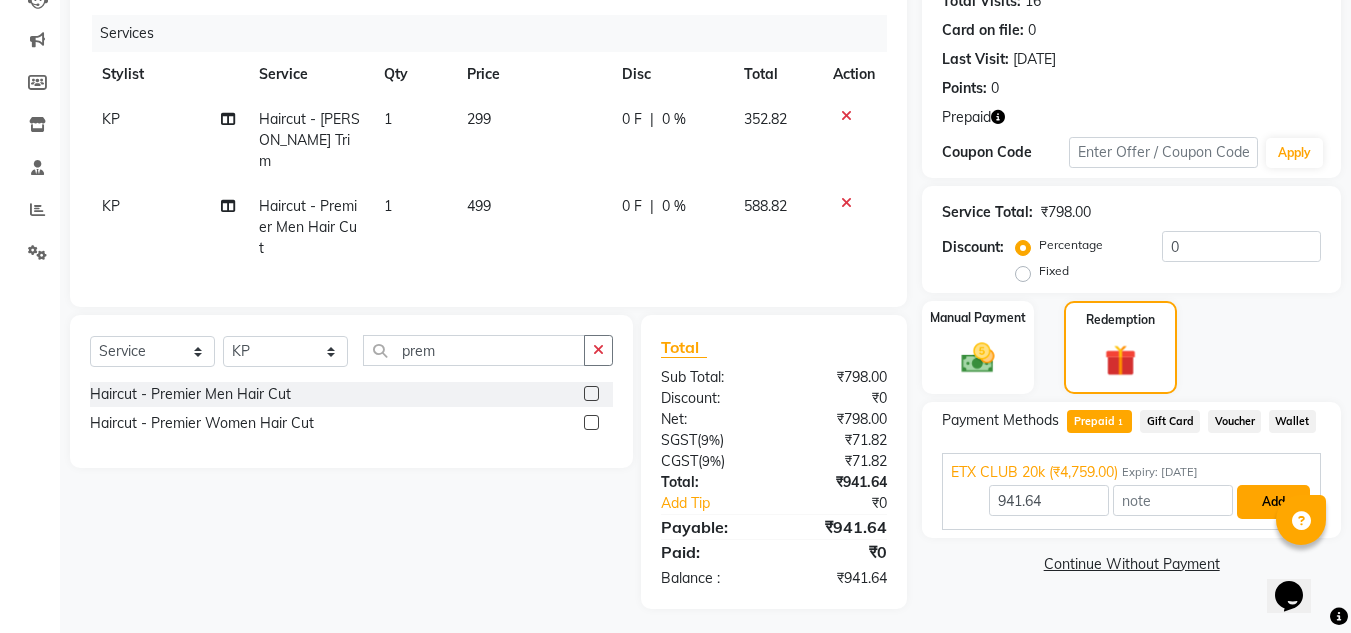click on "Add" at bounding box center (1273, 502) 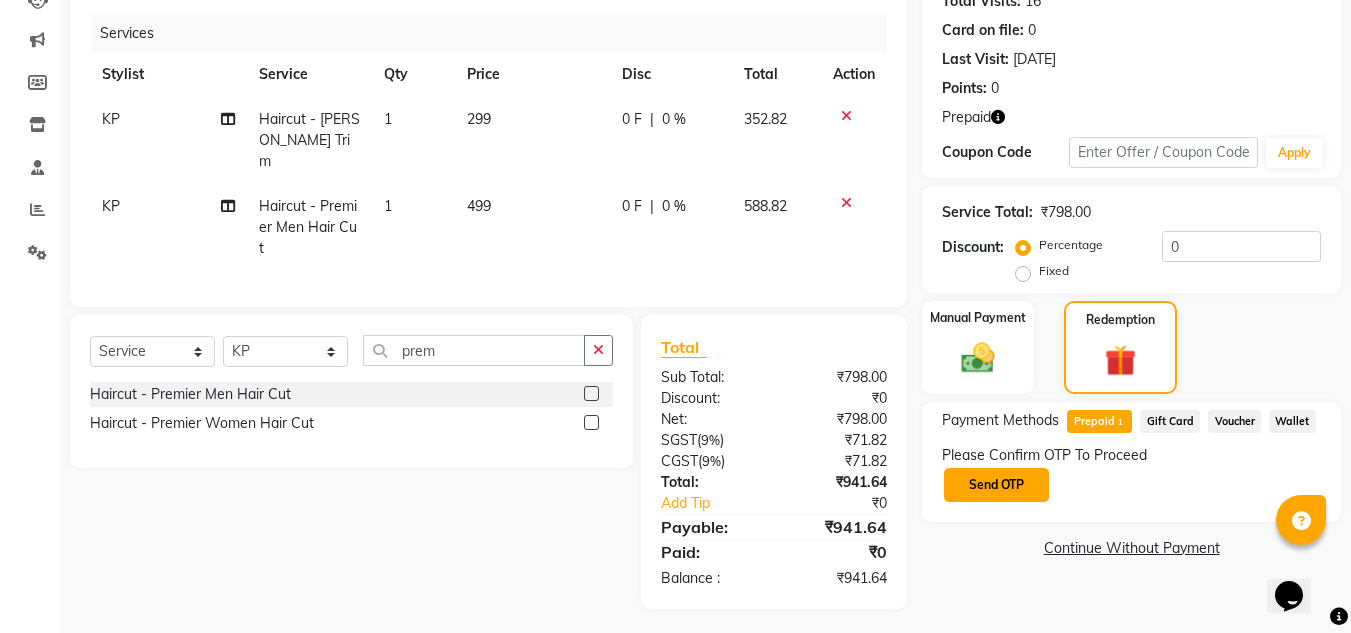 click on "Send OTP" 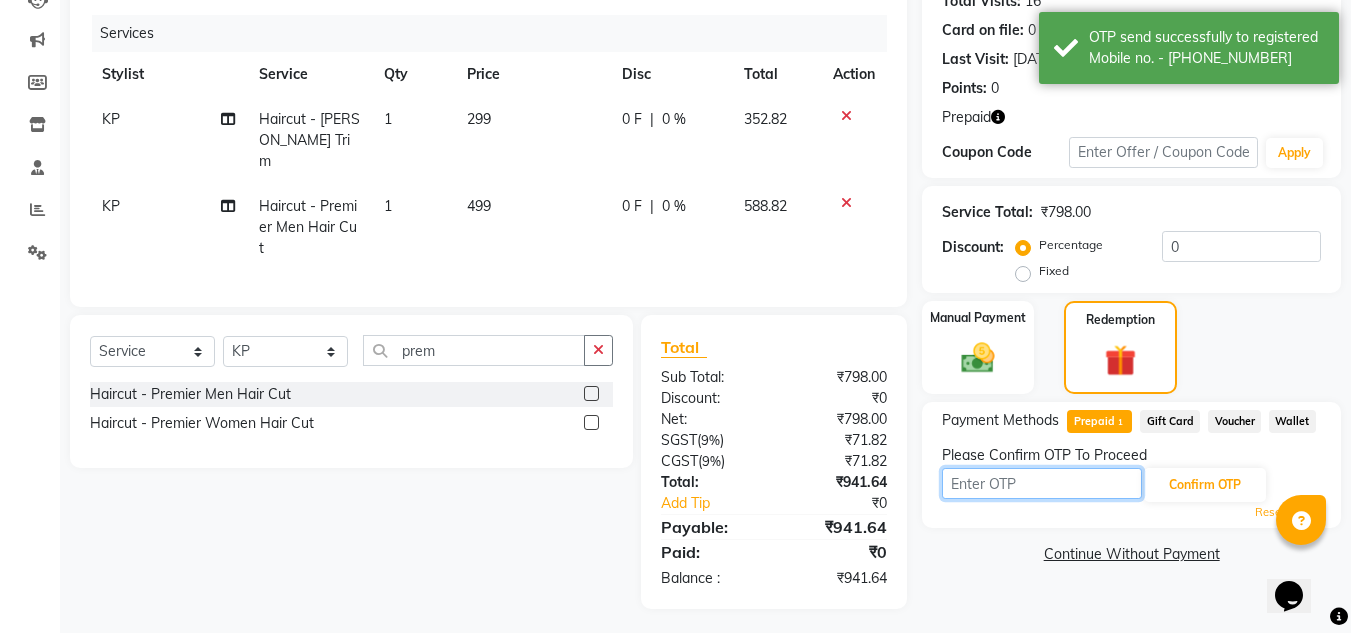 click at bounding box center (1042, 483) 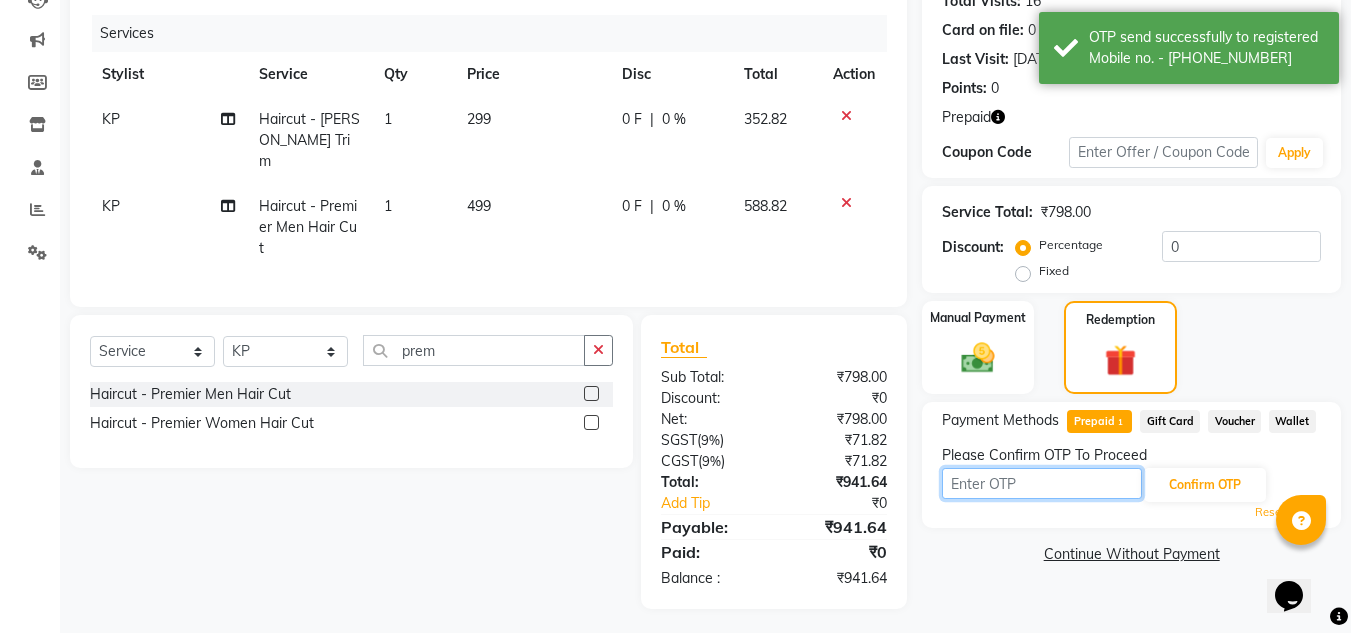type on "3888" 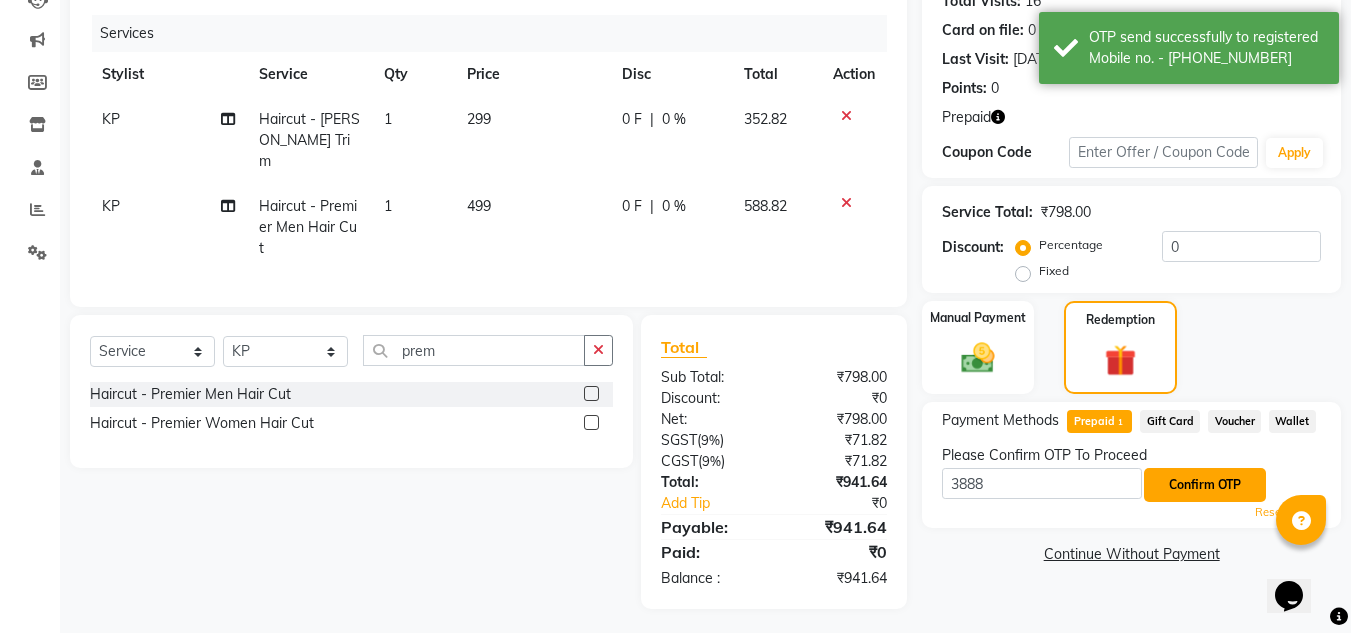click on "Confirm OTP" 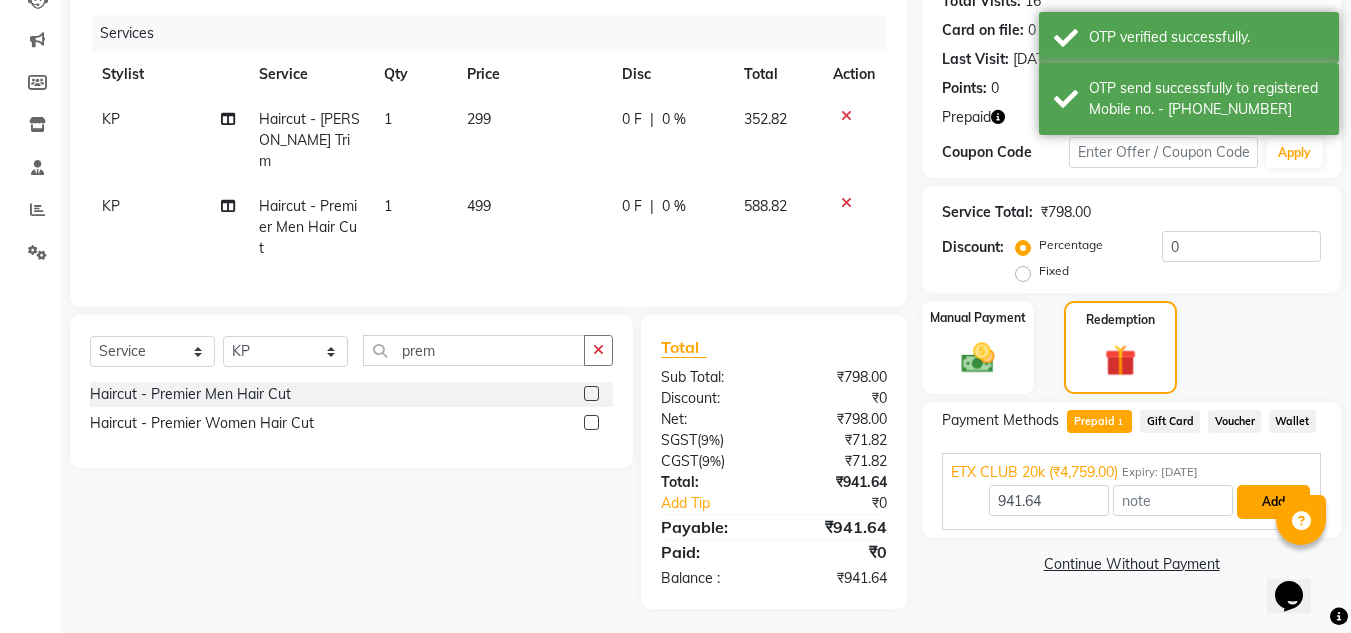click on "Add" at bounding box center (1273, 502) 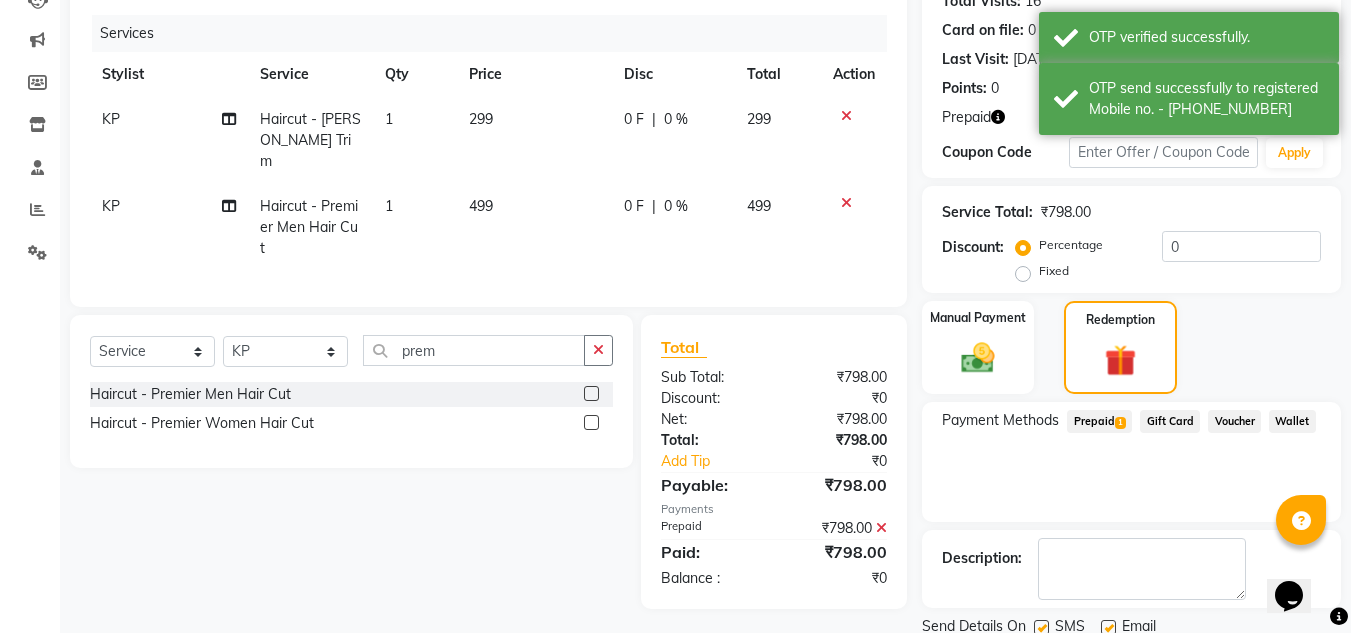 click on "Payment Methods  Prepaid  1  Gift Card   Voucher   Wallet" 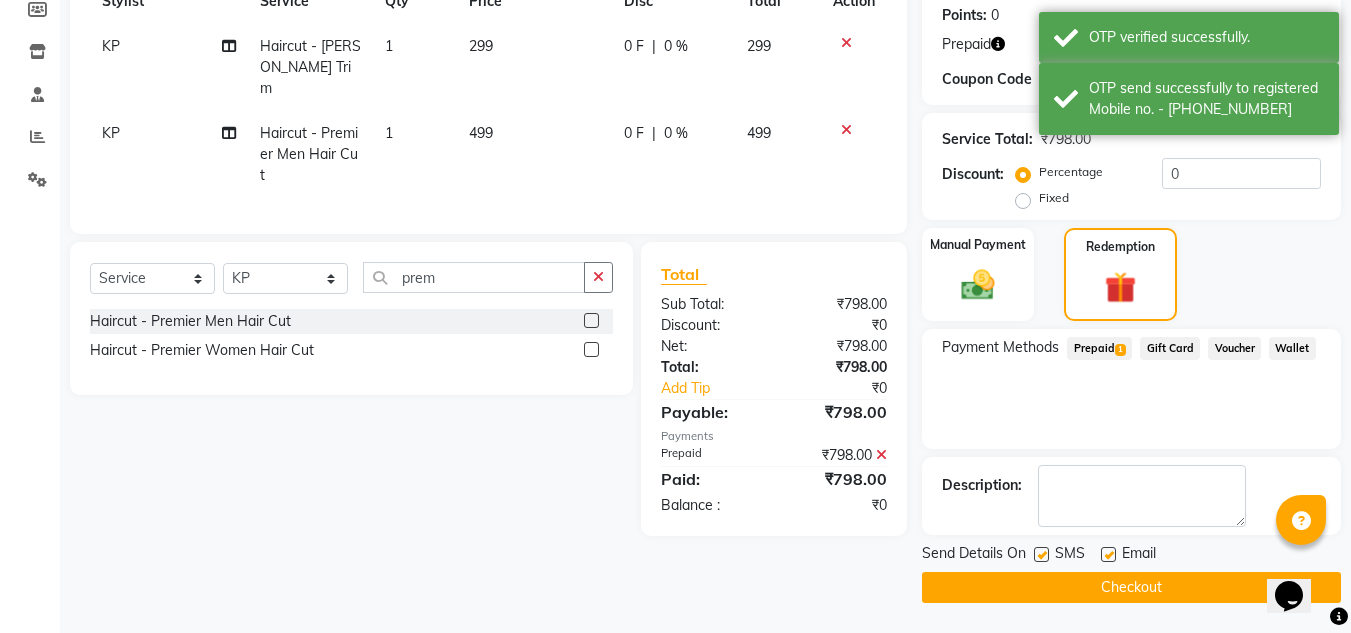 click on "Checkout" 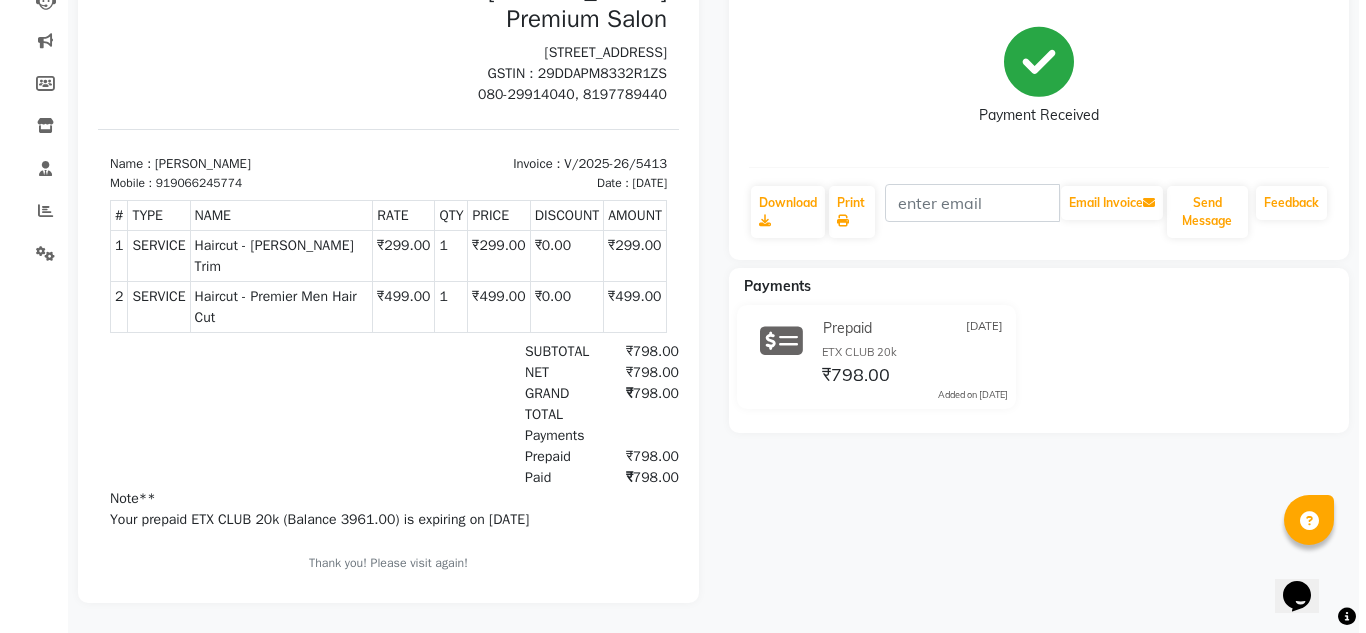 scroll, scrollTop: 0, scrollLeft: 0, axis: both 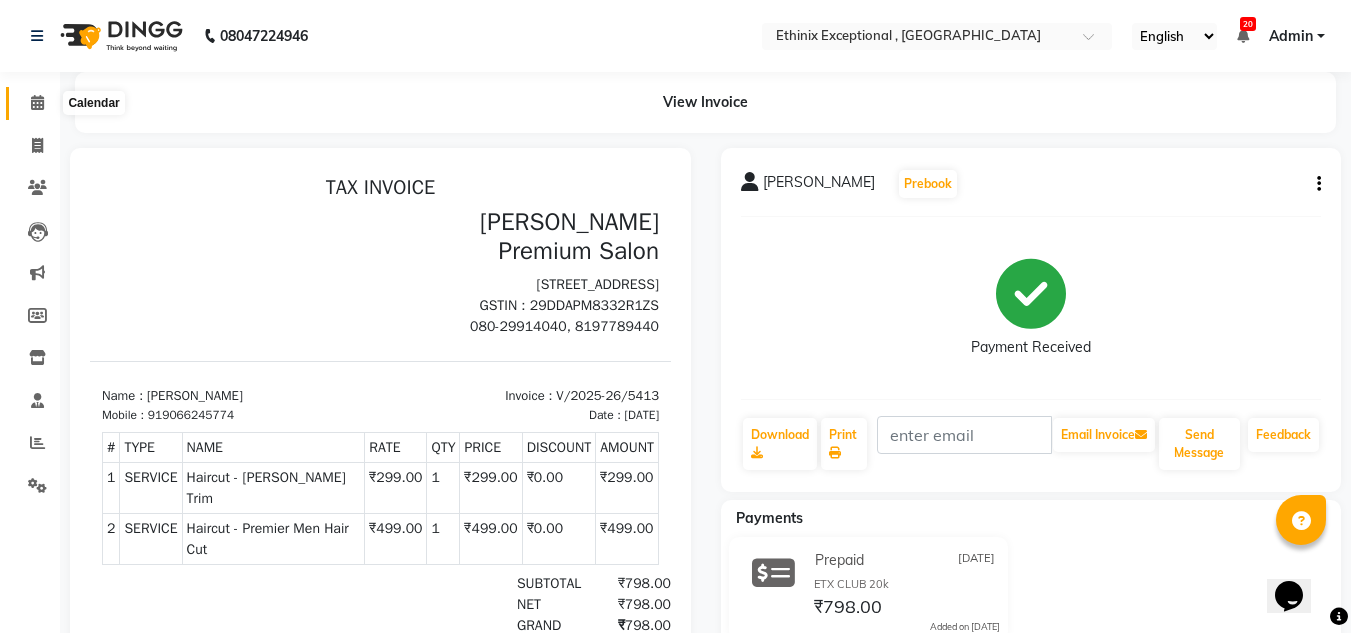 click 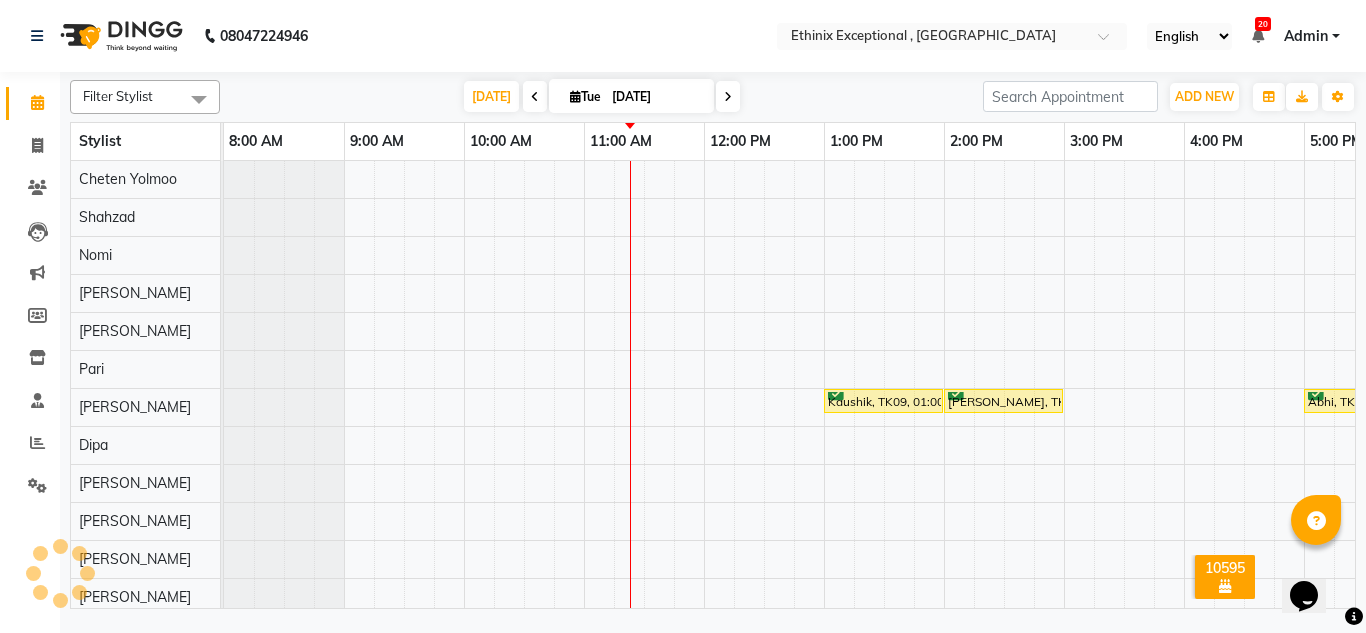 scroll, scrollTop: 646, scrollLeft: 0, axis: vertical 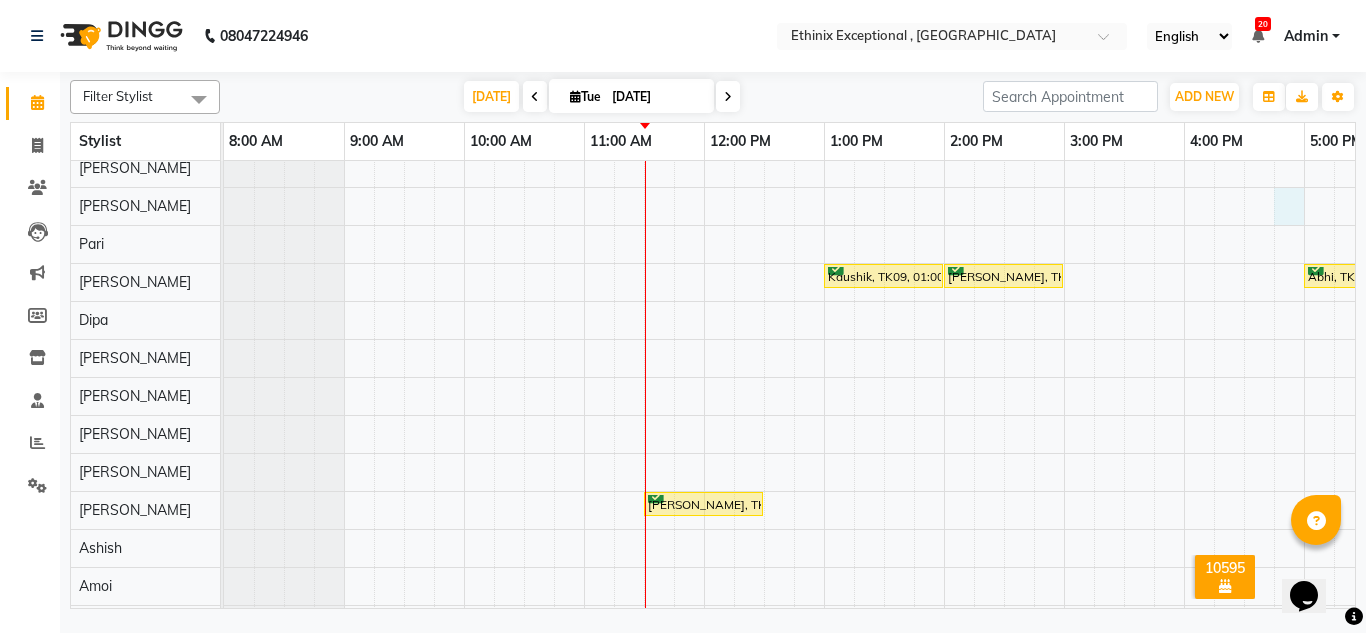 click on "Kaushik, TK09, 01:00 PM-02:00 PM, Haircut - Premier Men Hair Cut      [PERSON_NAME], TK01, 02:00 PM-03:00 PM, Haircut - Premier Men Hair Cut      Abhi, TK02, 05:00 PM-06:00 PM, Haircut - Premier Men Hair Cut      [PERSON_NAME], TK08, 11:30 AM-12:30 PM, Haircut - Premier Men Hair Cut      Client, TK04, 01:00 PM-02:00 PM, Haircut - Premier Women Hair Cut     Usha, TK03, 06:00 PM-08:00 PM, Hair Colour - Global Coloring - Medium([DEMOGRAPHIC_DATA])     [PERSON_NAME], TK10, 09:55 AM-11:25 AM, Haircut - [PERSON_NAME] Trim,Haircut - Premier Men Hair Cut      [PERSON_NAME], TK06, 12:00 PM-03:00 PM, Hair Colour - Balayage - Medium ([DEMOGRAPHIC_DATA])    [PERSON_NAME], TK05, 02:00 PM-02:30 PM, Hair Therapies - [MEDICAL_DATA] Treatment Women    [PERSON_NAME], TK07, 05:30 PM-06:30 PM, Hair Colour - Root Touch Up ([MEDICAL_DATA] Free)([DEMOGRAPHIC_DATA])    [PERSON_NAME], TK07, 06:30 PM-07:30 PM, Haircut - Premier Women Hair Cut" at bounding box center [1124, 642] 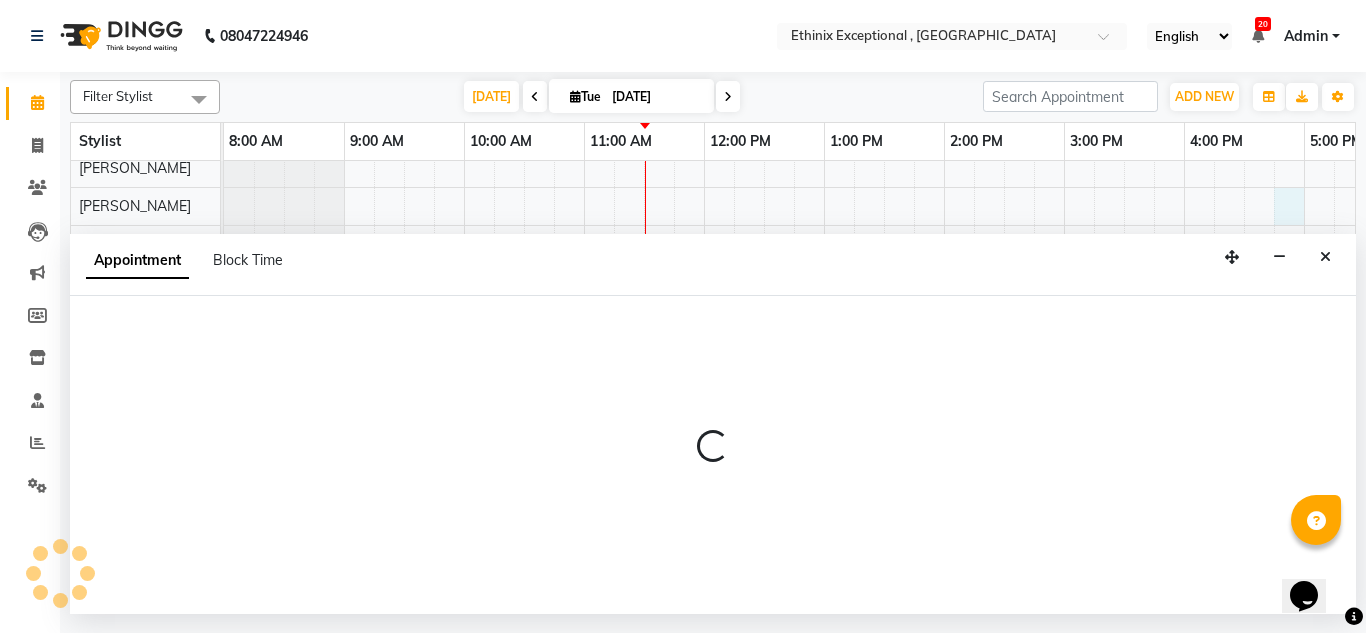 scroll, scrollTop: 0, scrollLeft: 0, axis: both 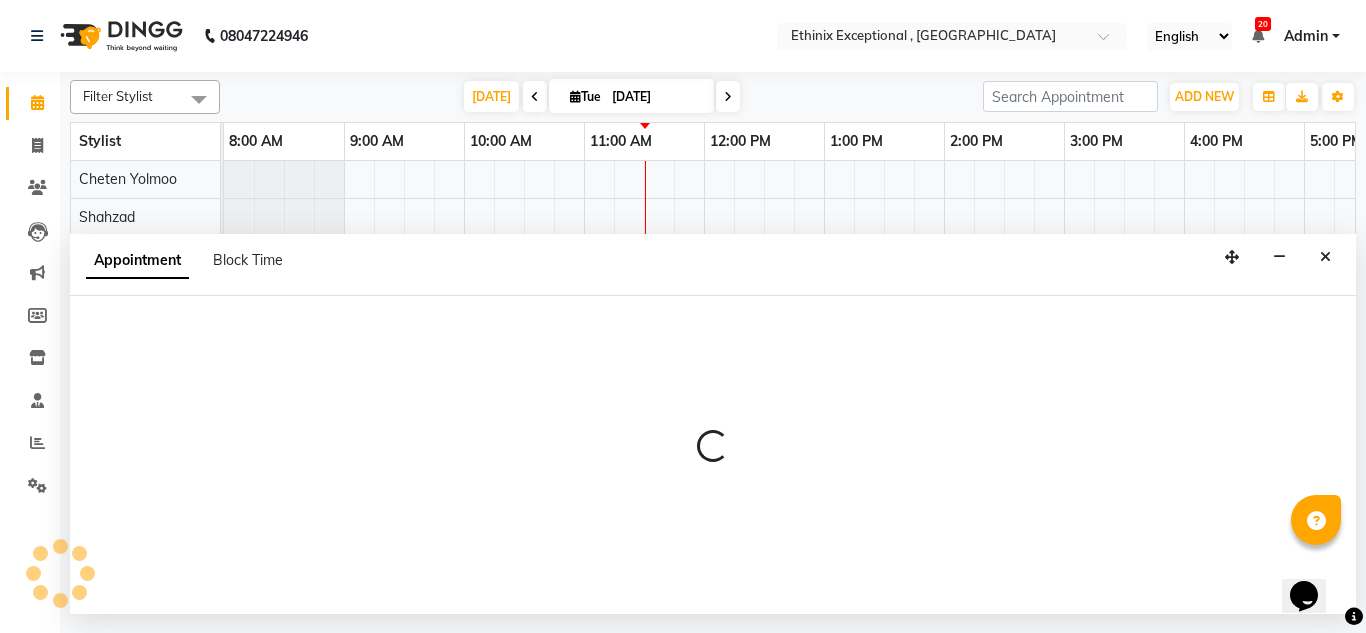 select on "21251" 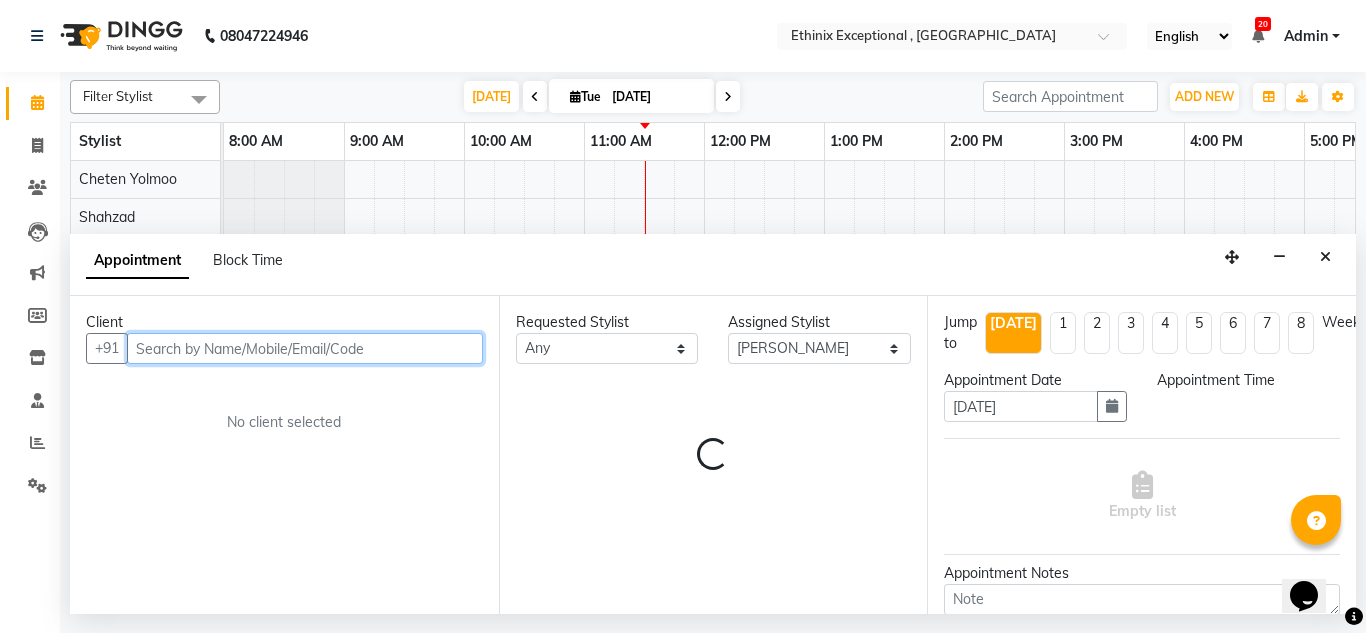 select on "1005" 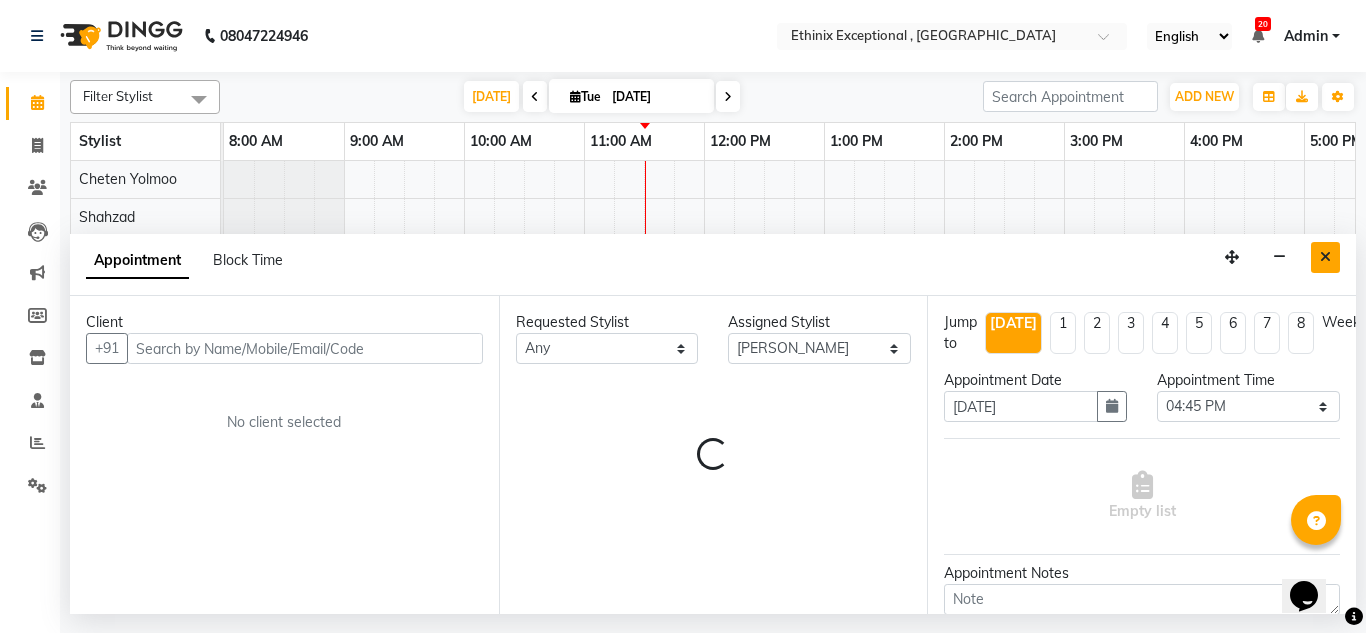 click at bounding box center [1325, 257] 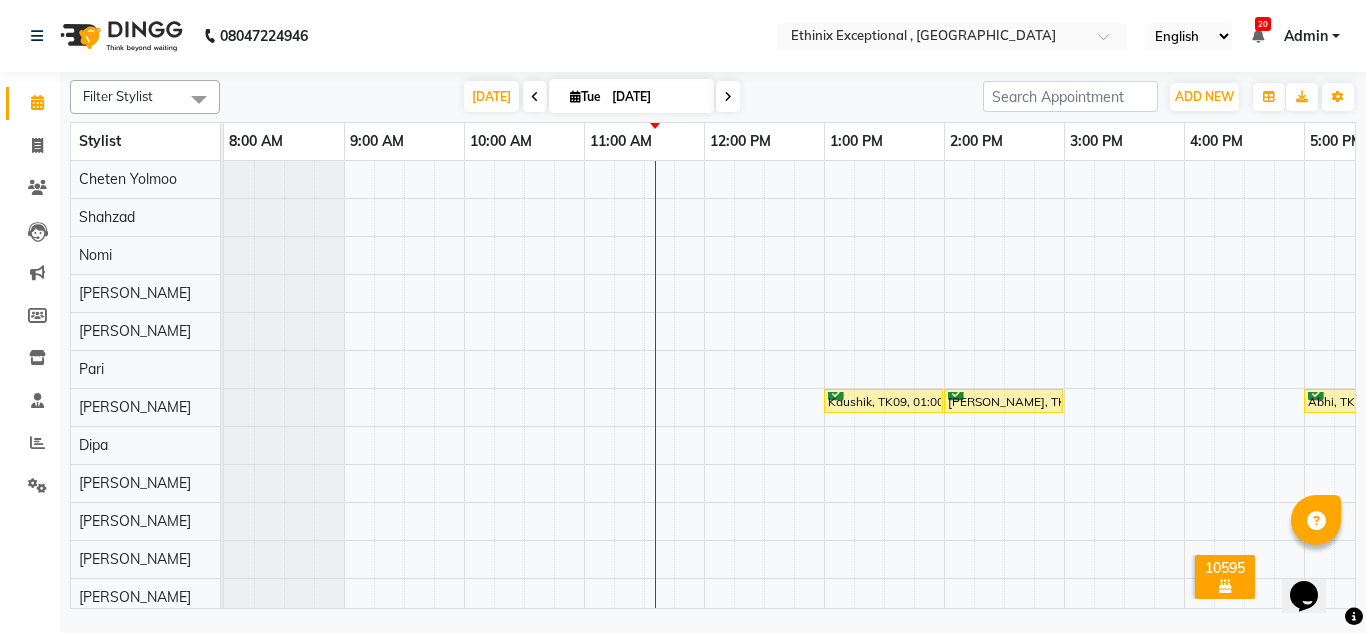 scroll, scrollTop: 130, scrollLeft: 0, axis: vertical 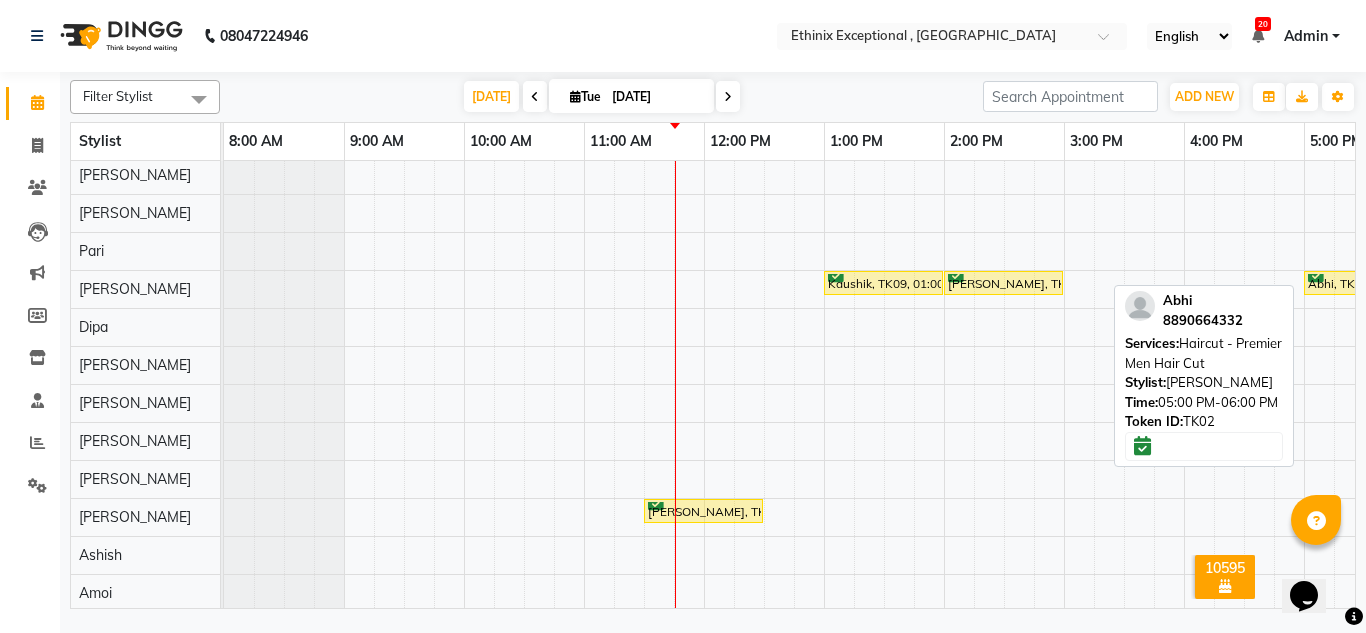 click on "Abhi, TK02, 05:00 PM-06:00 PM, Haircut - Premier Men Hair Cut" at bounding box center [1363, 283] 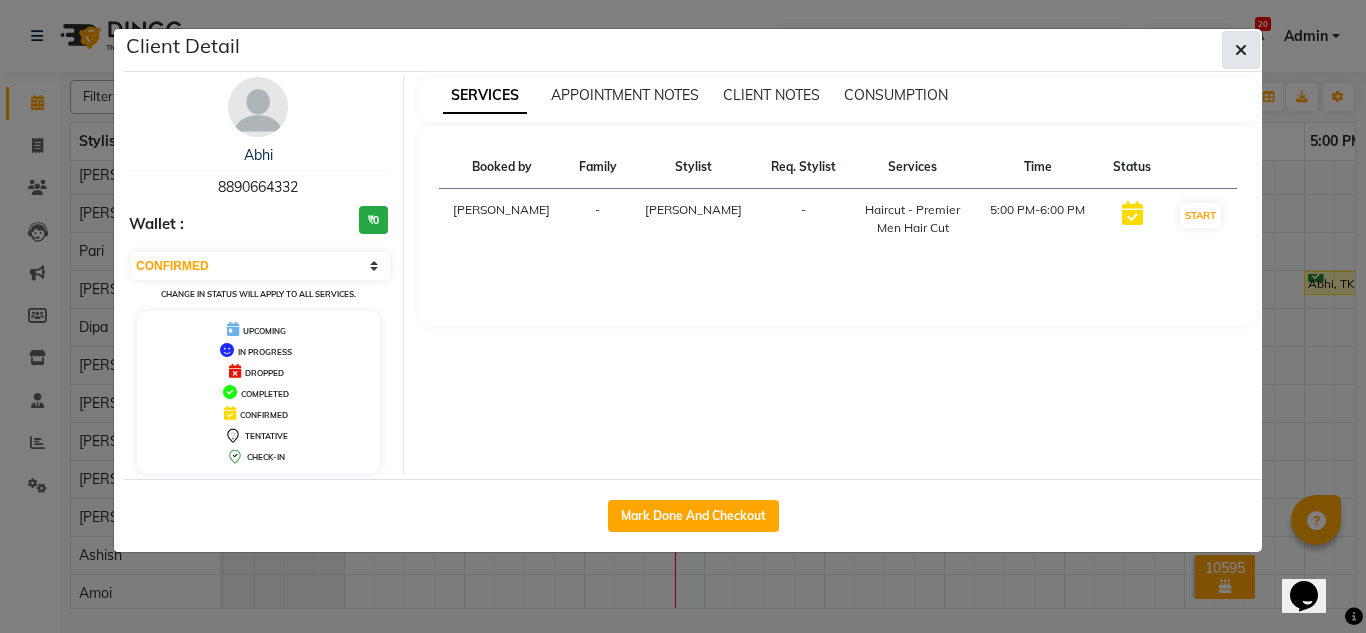 click 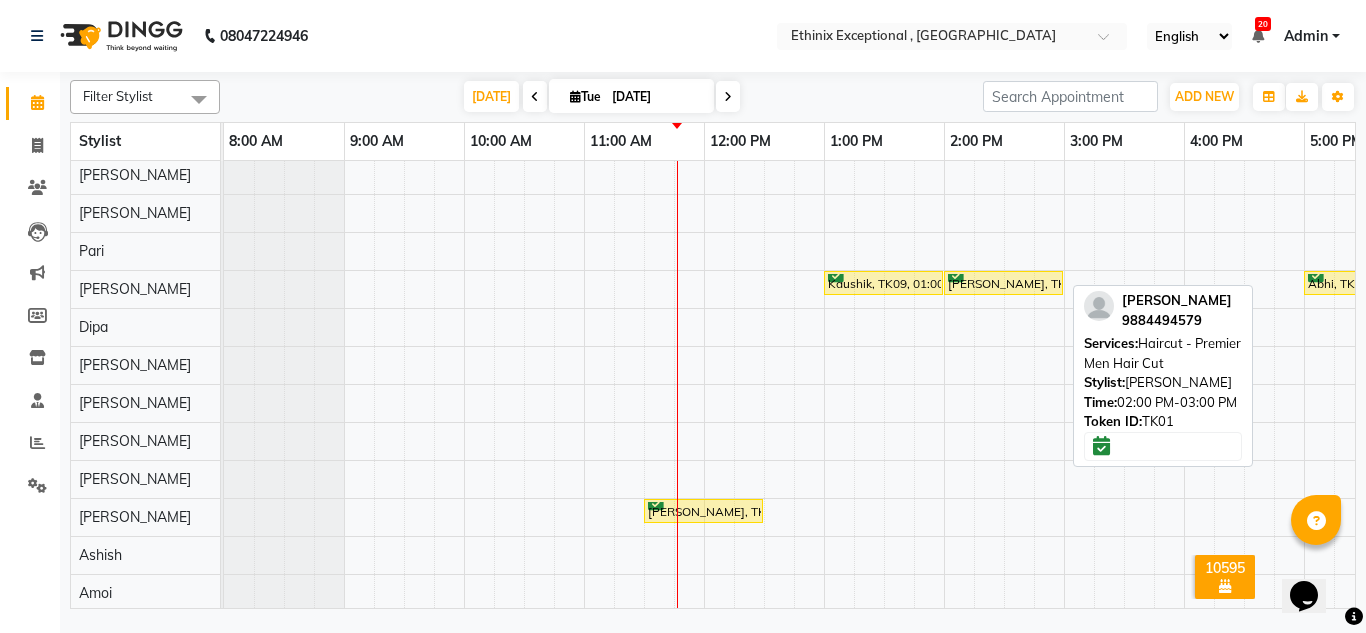 scroll, scrollTop: 387, scrollLeft: 0, axis: vertical 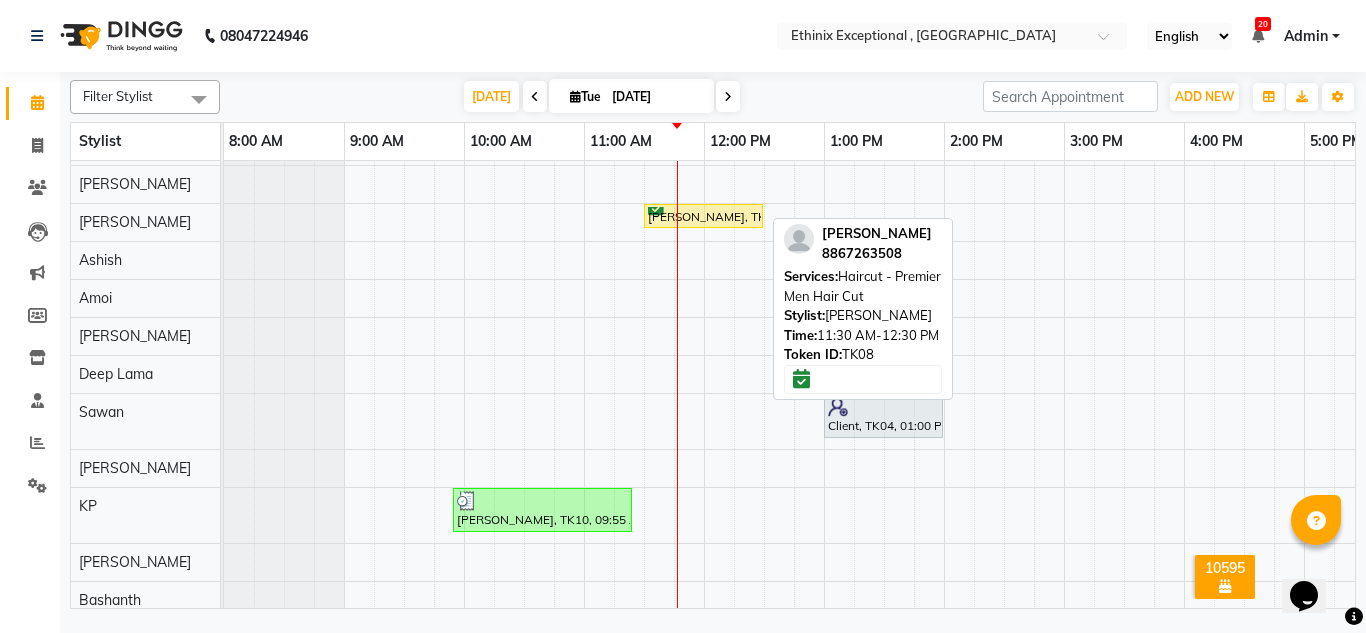 click on "[PERSON_NAME], TK08, 11:30 AM-12:30 PM, Haircut - Premier Men Hair Cut" at bounding box center (703, 216) 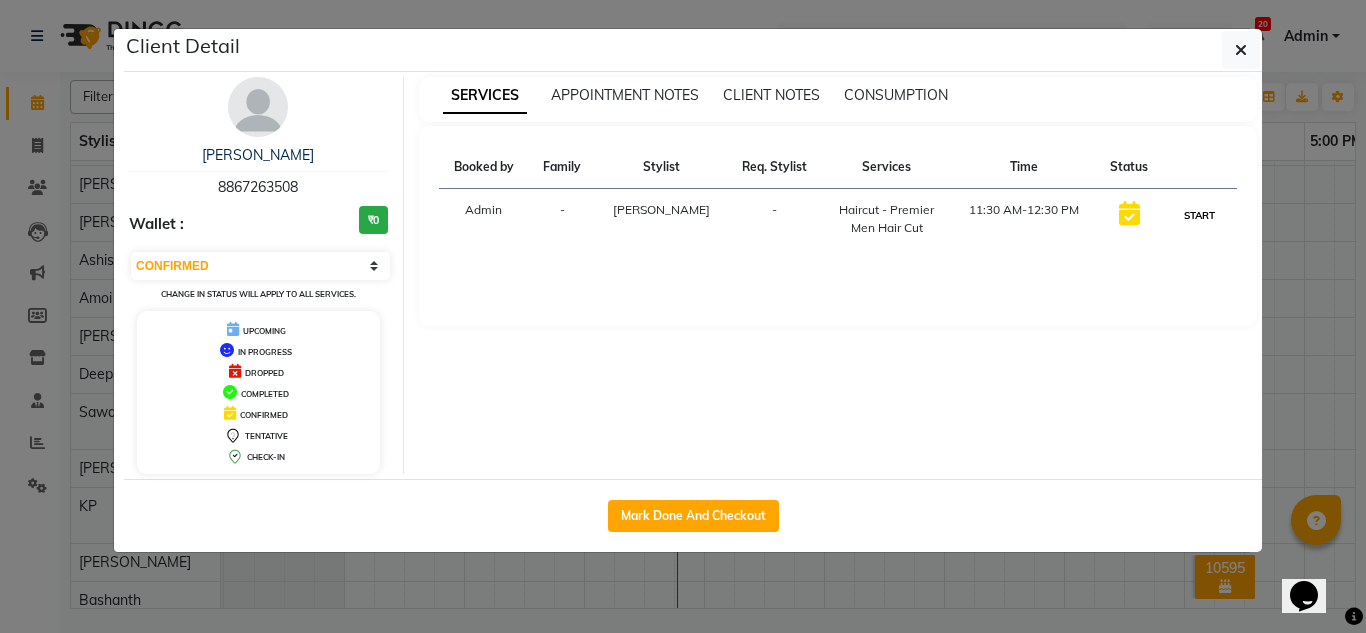 click on "START" at bounding box center (1199, 215) 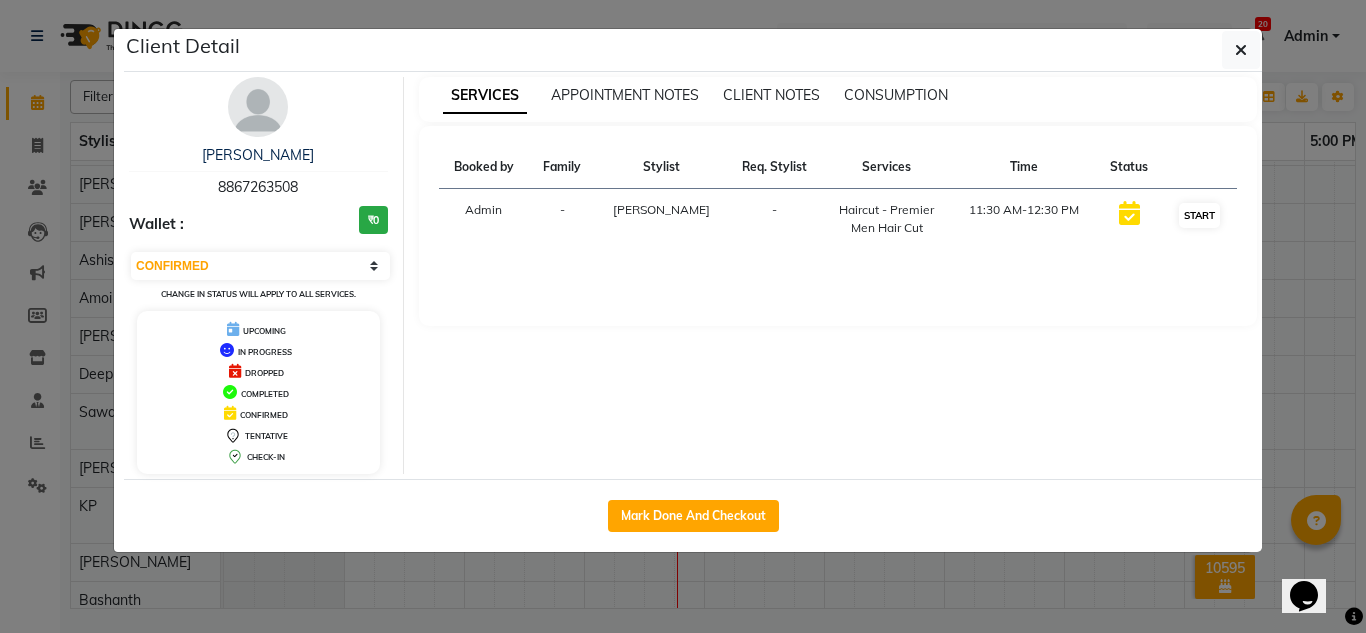 select on "1" 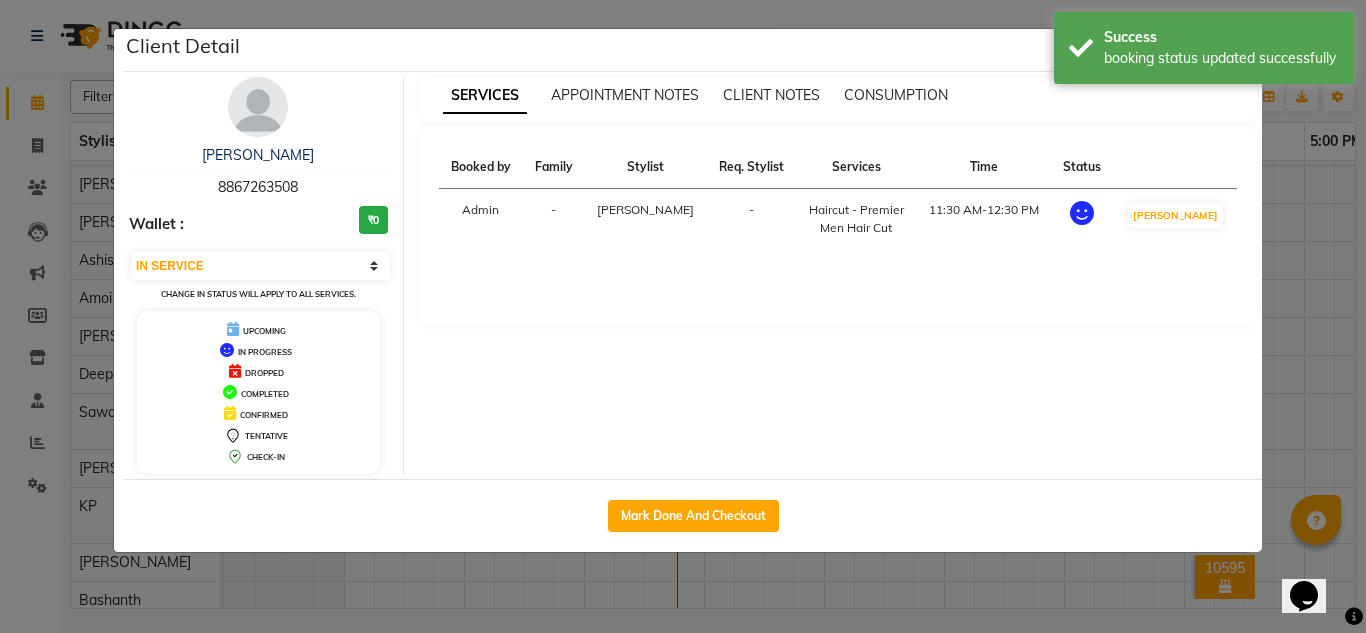 click on "Client Detail  [PERSON_NAME]    8867263508 Wallet : ₹0 Select IN SERVICE CONFIRMED TENTATIVE CHECK IN MARK DONE DROPPED UPCOMING Change in status will apply to all services. UPCOMING IN PROGRESS DROPPED COMPLETED CONFIRMED TENTATIVE CHECK-IN SERVICES APPOINTMENT NOTES CLIENT NOTES CONSUMPTION Booked by Family Stylist Req. Stylist Services Time Status  Admin  - Sanjeev -  Haircut - Premier Men Hair Cut    11:30 AM-12:30 PM   MARK DONE   Mark Done And Checkout" 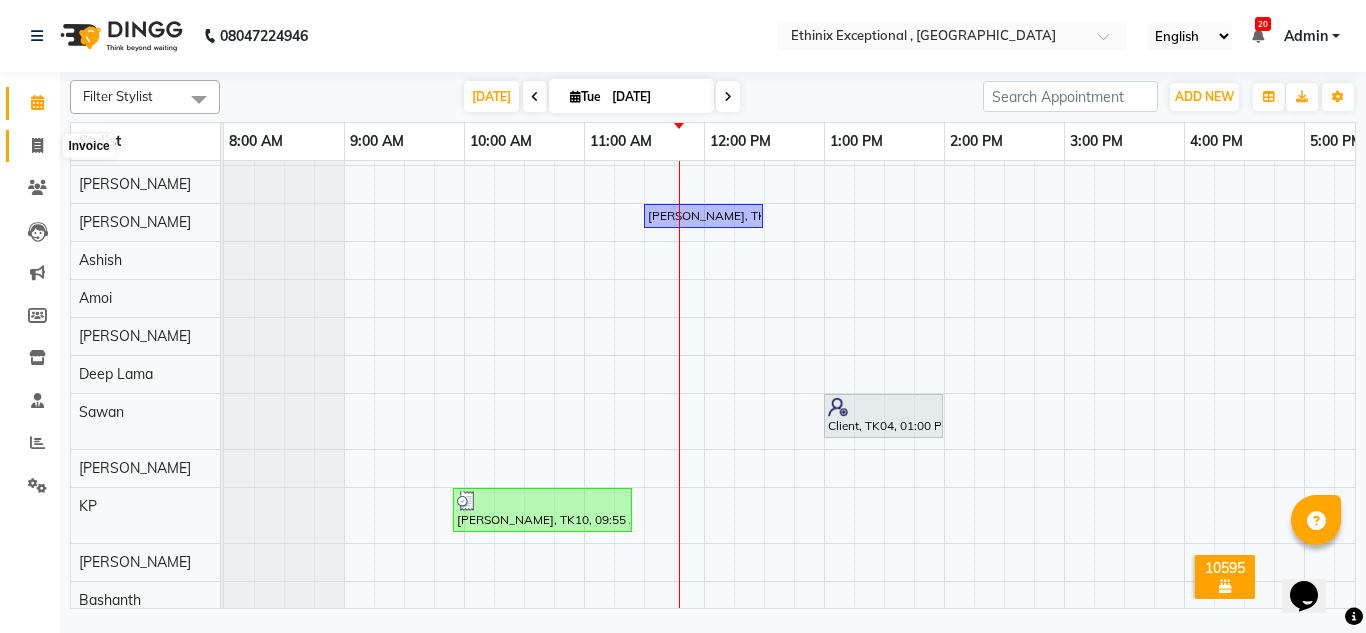 click 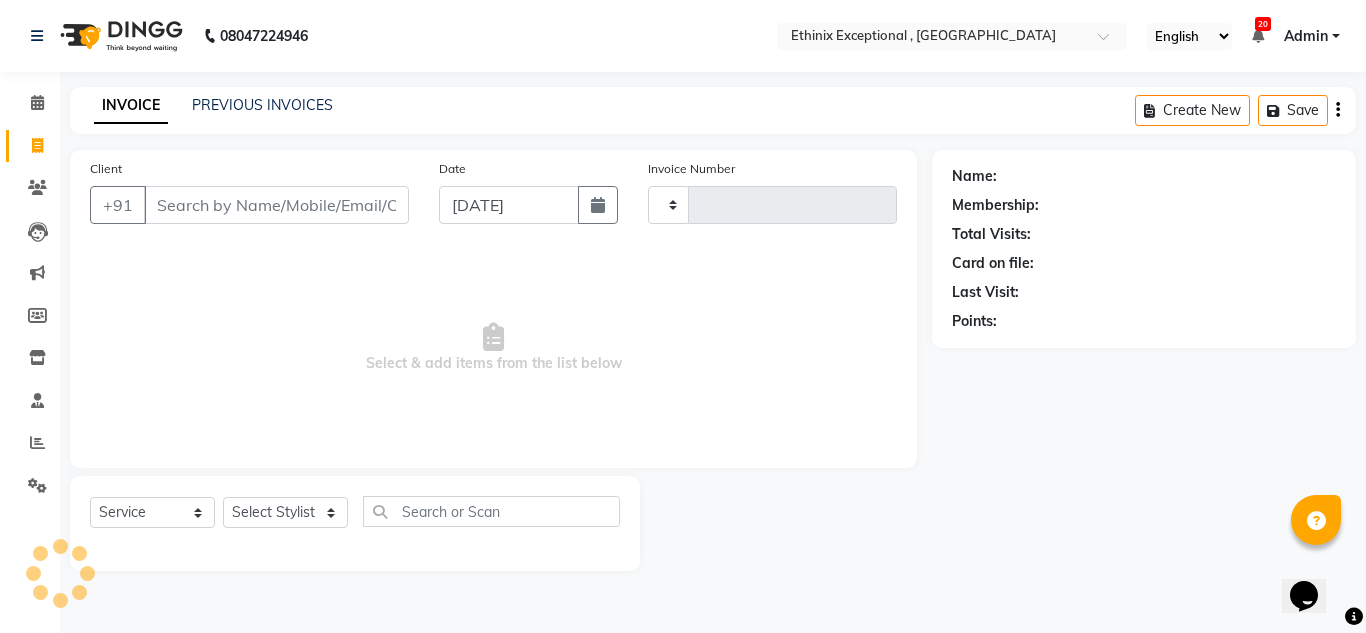 type on "5415" 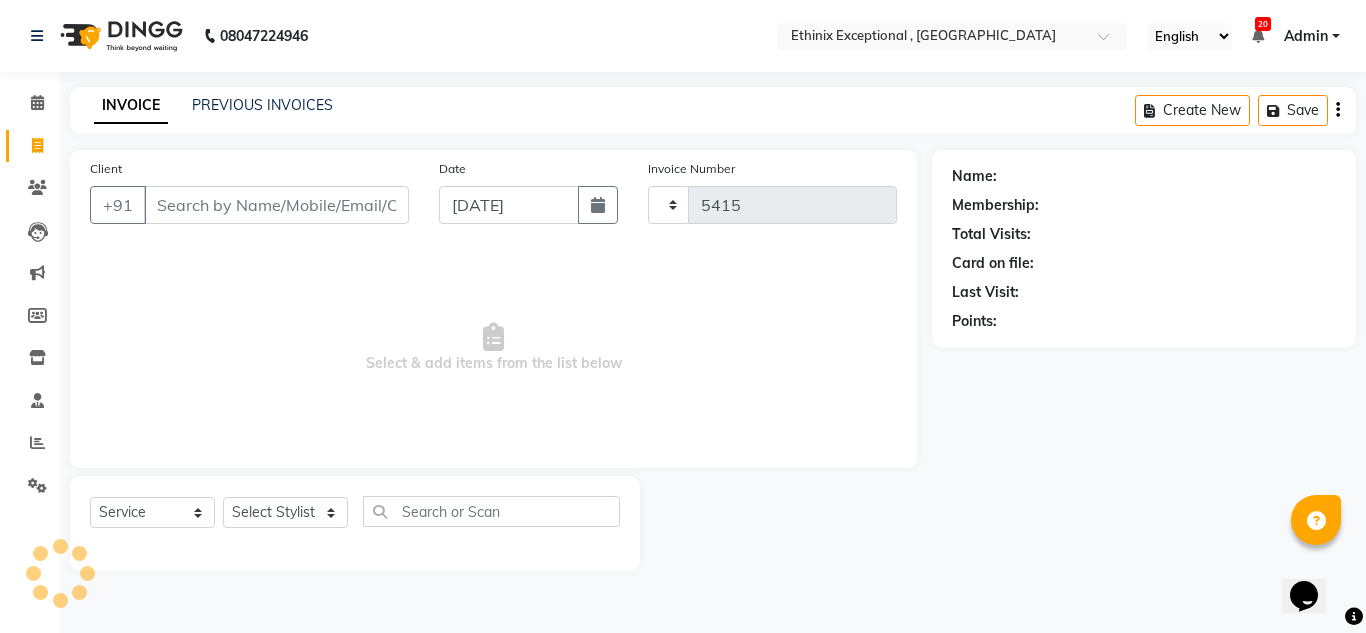select on "3625" 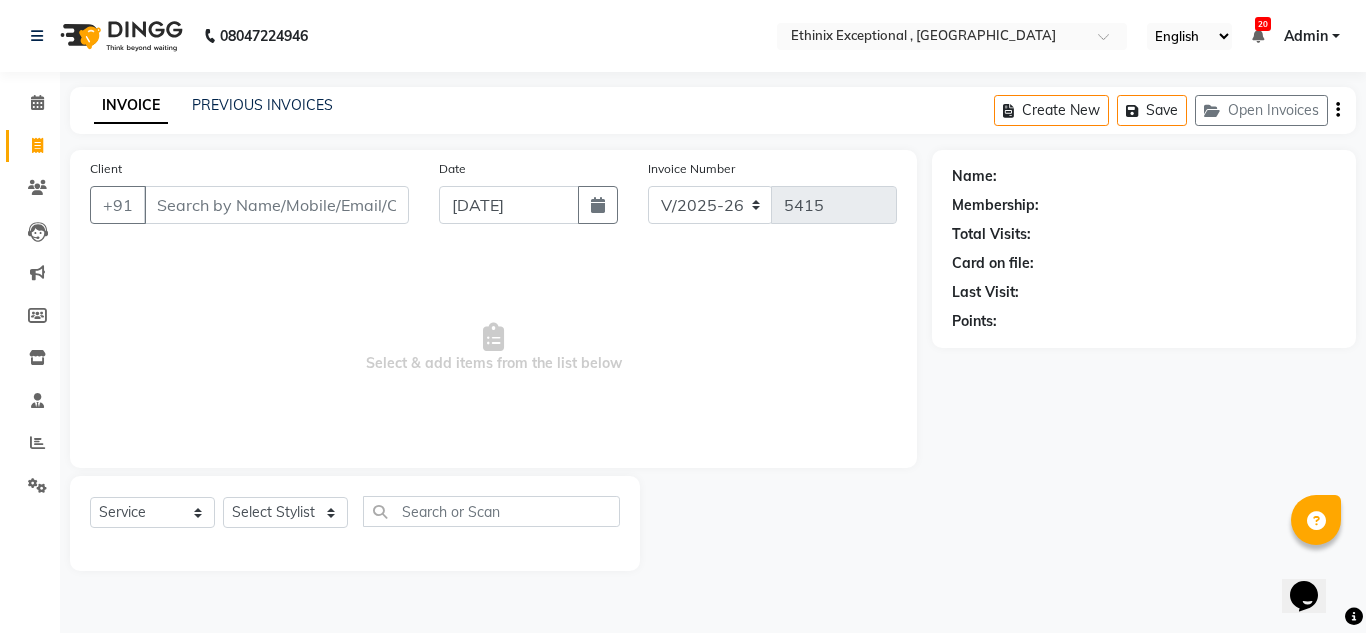 click on "Client" at bounding box center (276, 205) 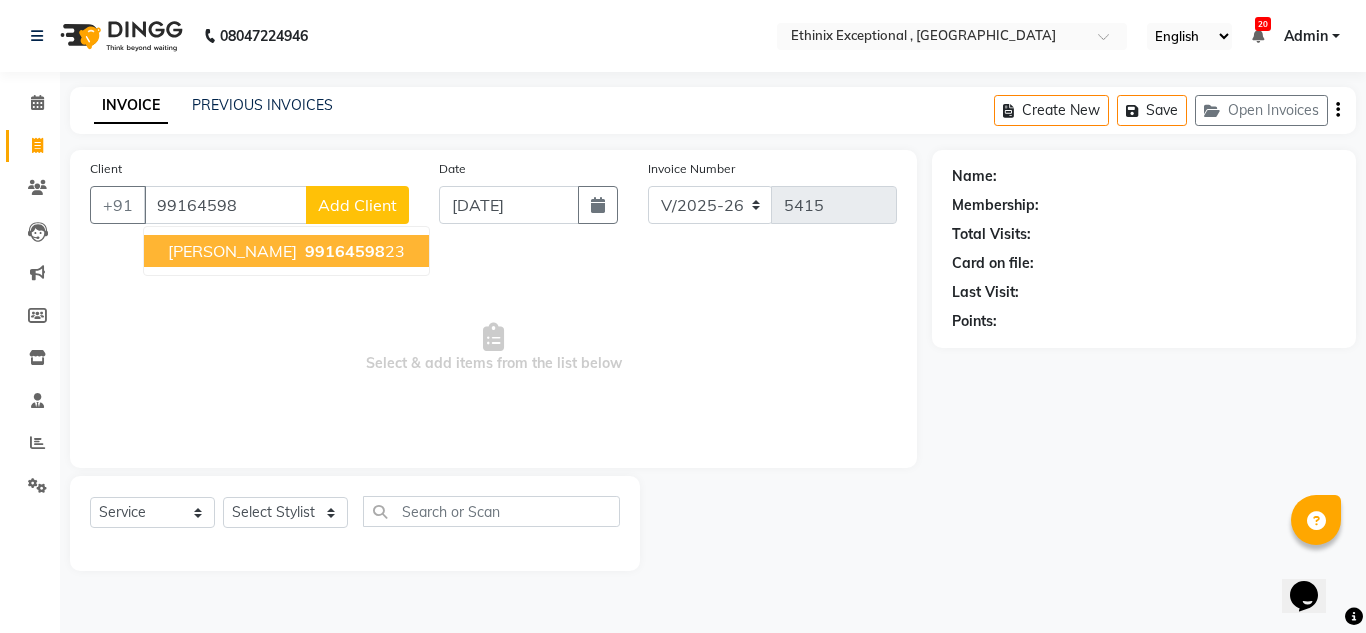 click on "[PERSON_NAME]" at bounding box center [232, 251] 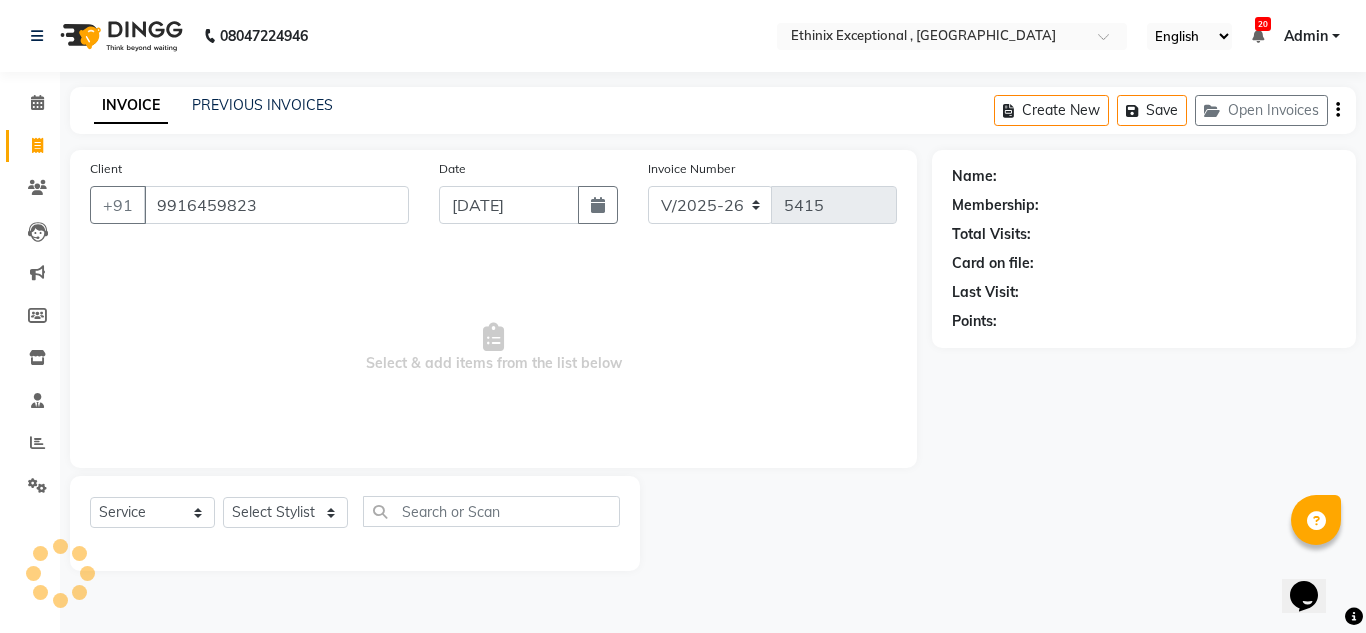 type on "9916459823" 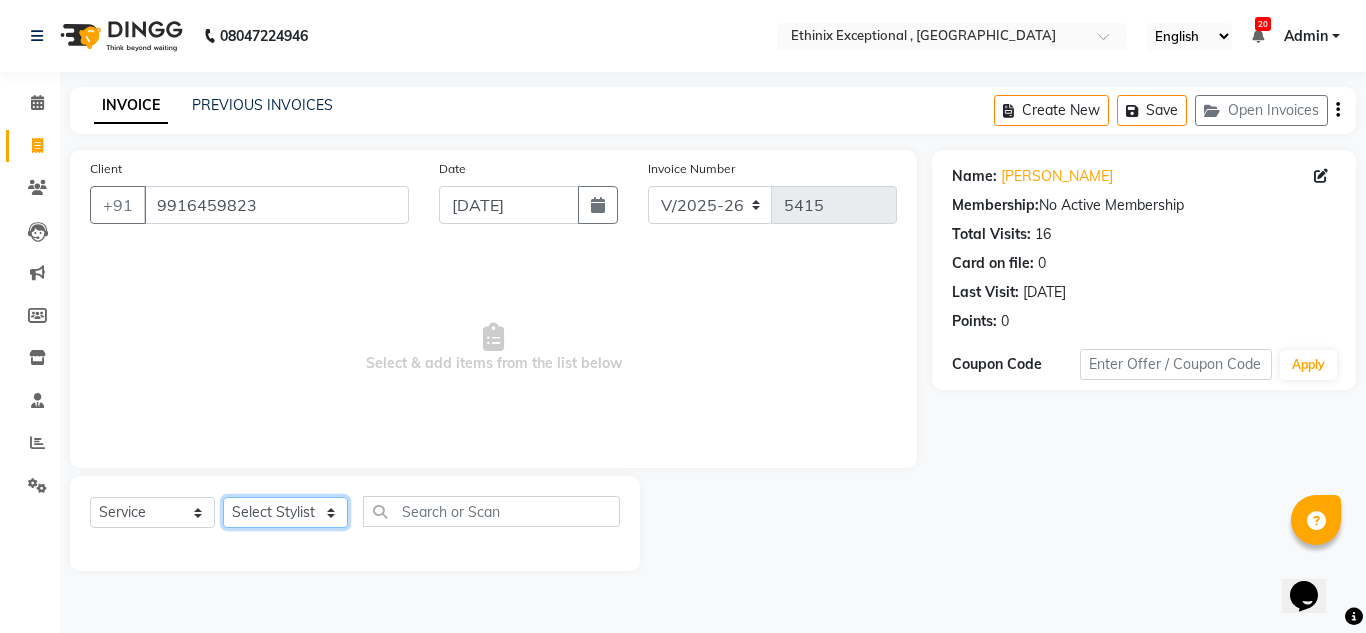 click on "Select Stylist Amoi [PERSON_NAME] [PERSON_NAME] [PERSON_NAME] [PERSON_NAME] Deep Lama Dipa [PERSON_NAME] [PERSON_NAME]  [PERSON_NAME] [PERSON_NAME] [PERSON_NAME] [PERSON_NAME] [PERSON_NAME] Rahul [PERSON_NAME] [PERSON_NAME] [PERSON_NAME] [PERSON_NAME] [PERSON_NAME]" 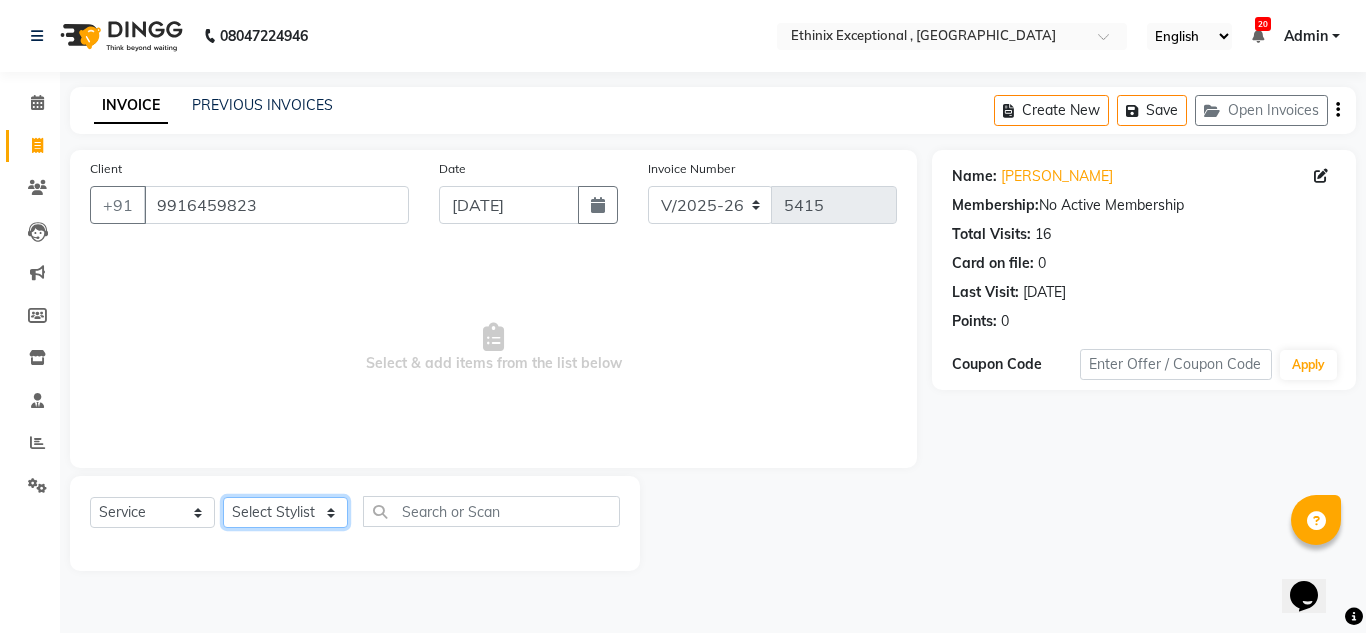 select on "75682" 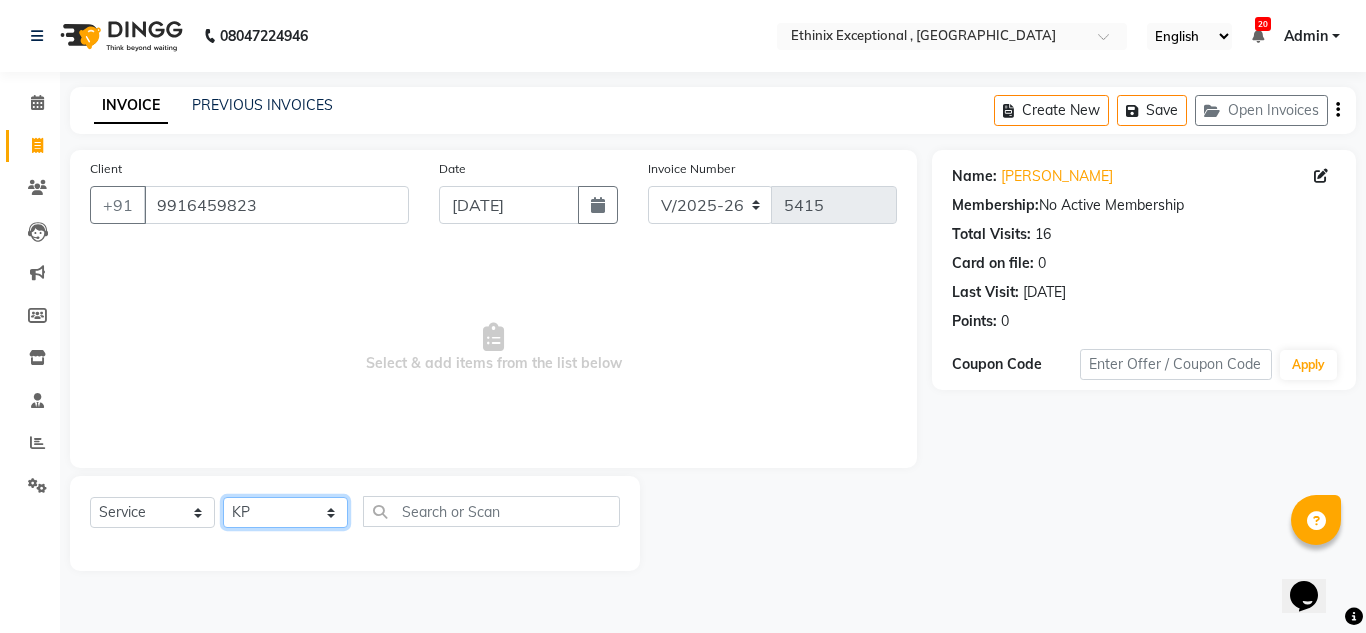 click on "Select Stylist Amoi [PERSON_NAME] [PERSON_NAME] [PERSON_NAME] [PERSON_NAME] Deep Lama Dipa [PERSON_NAME] [PERSON_NAME]  [PERSON_NAME] [PERSON_NAME] [PERSON_NAME] [PERSON_NAME] [PERSON_NAME] Rahul [PERSON_NAME] [PERSON_NAME] [PERSON_NAME] [PERSON_NAME] [PERSON_NAME]" 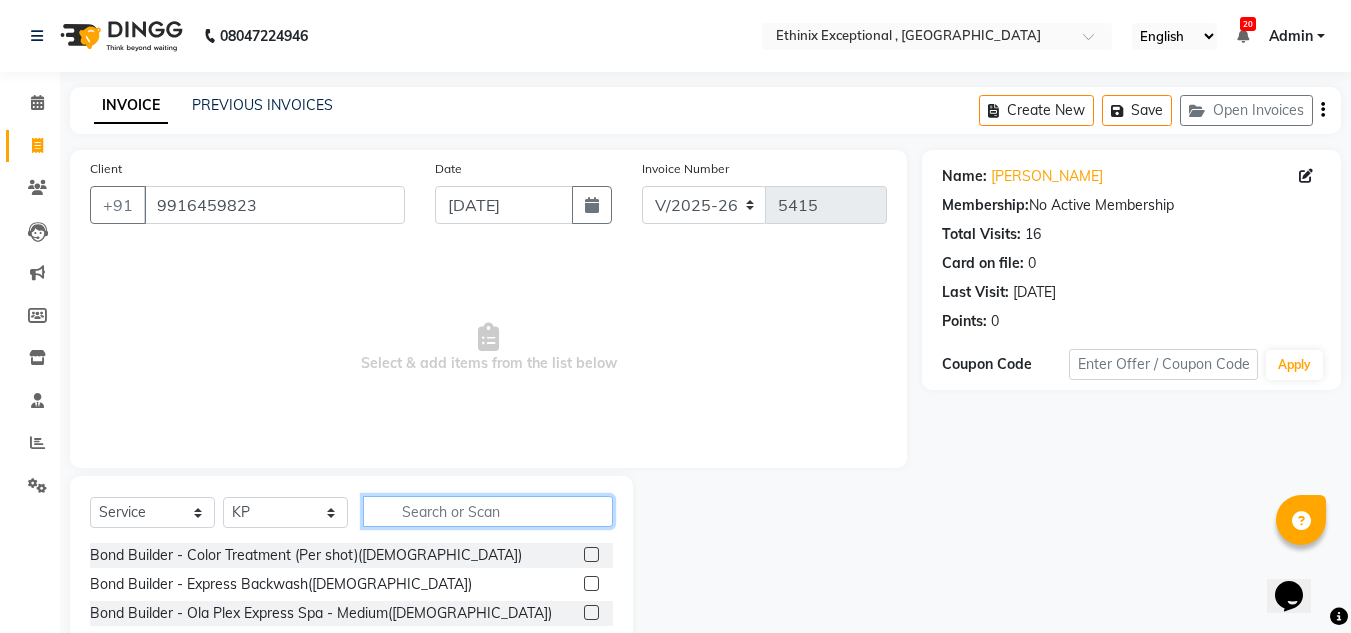 click 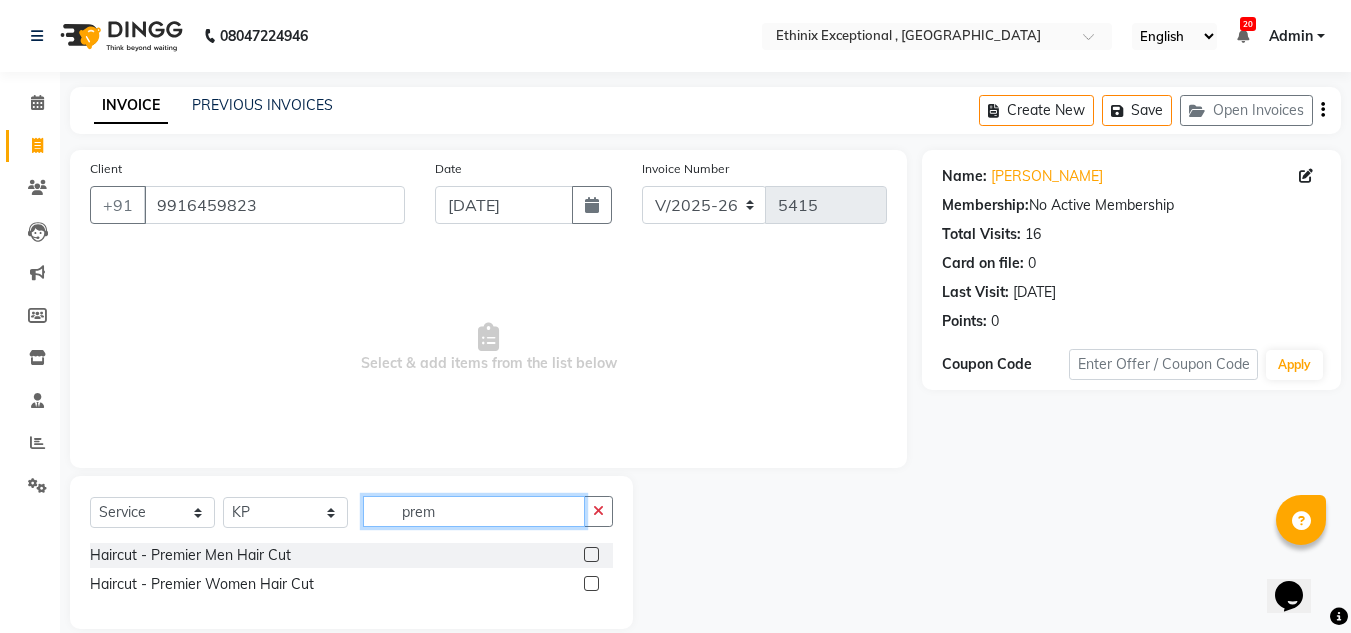 type on "prem" 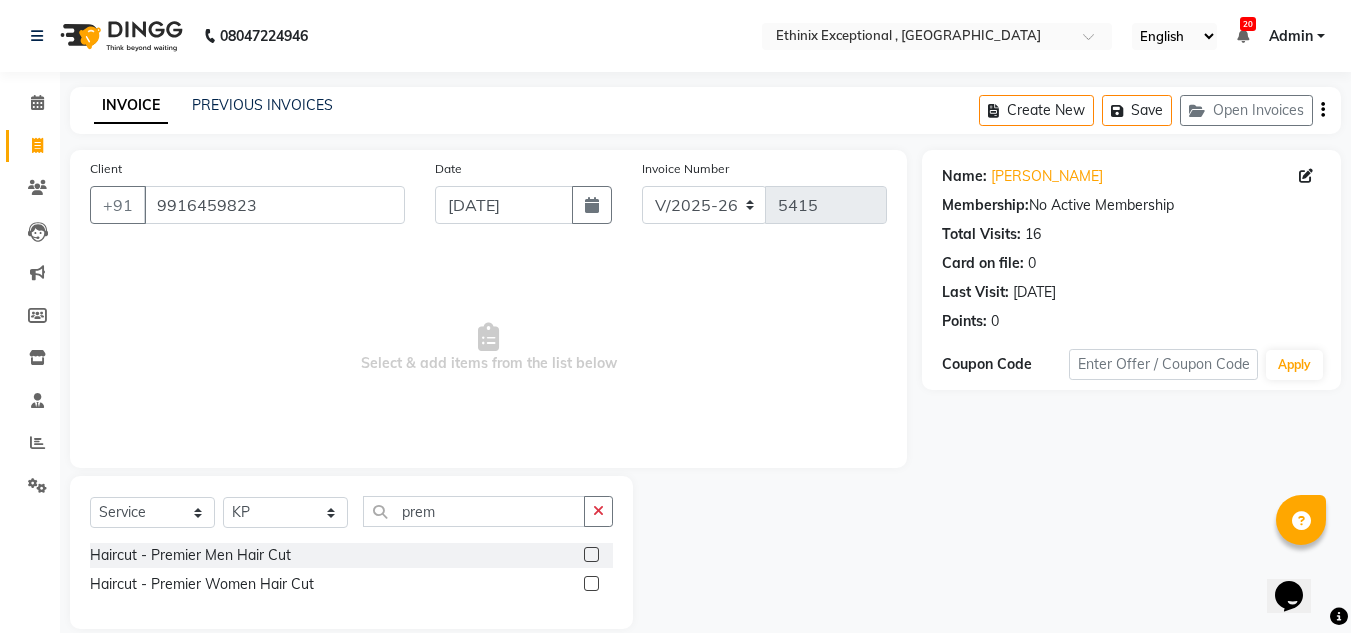 click 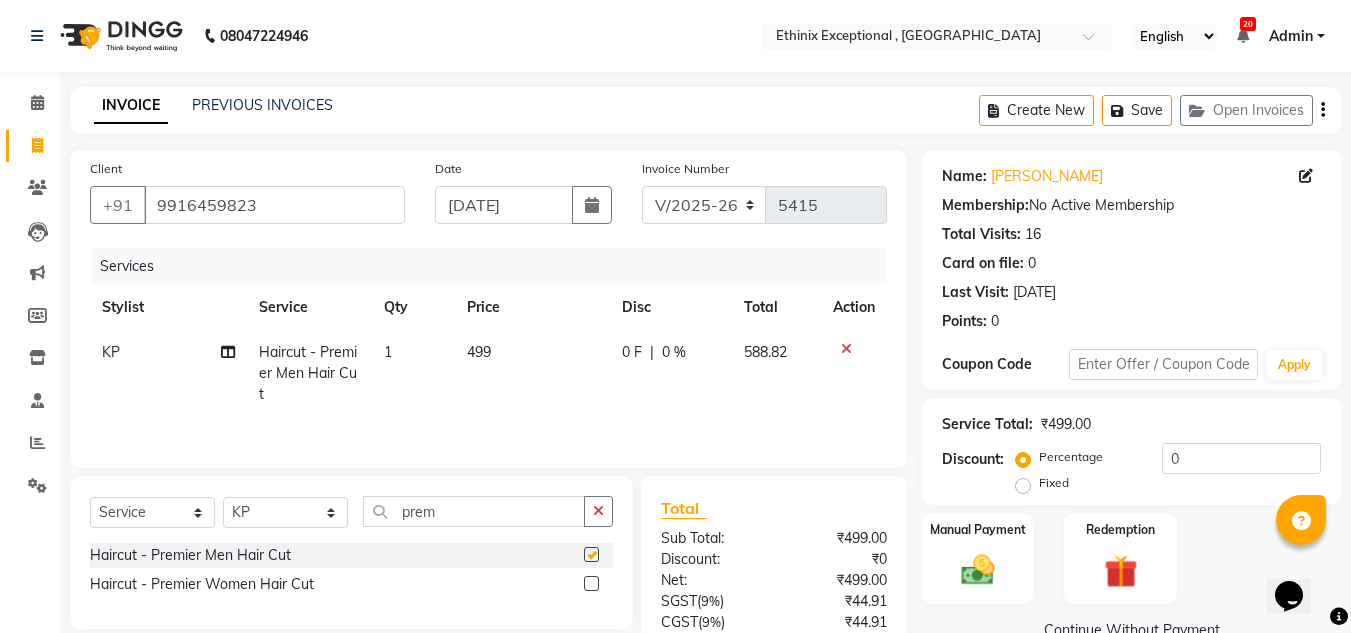 checkbox on "false" 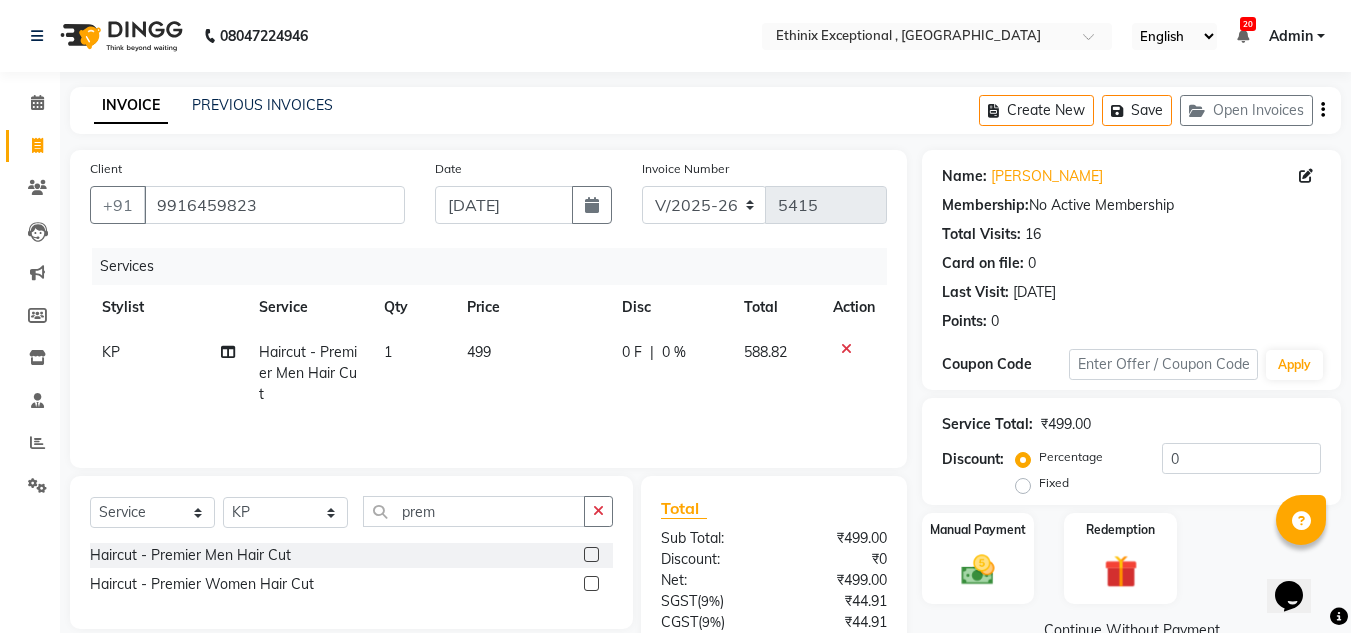 scroll, scrollTop: 167, scrollLeft: 0, axis: vertical 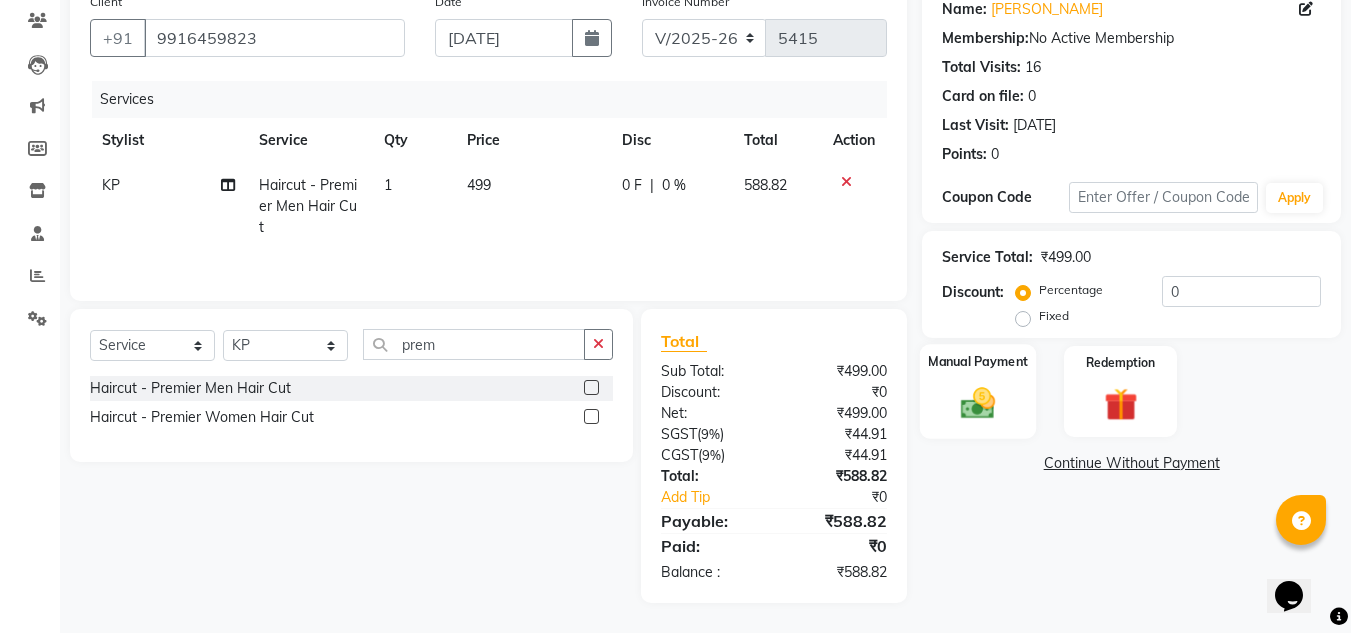 click on "Manual Payment" 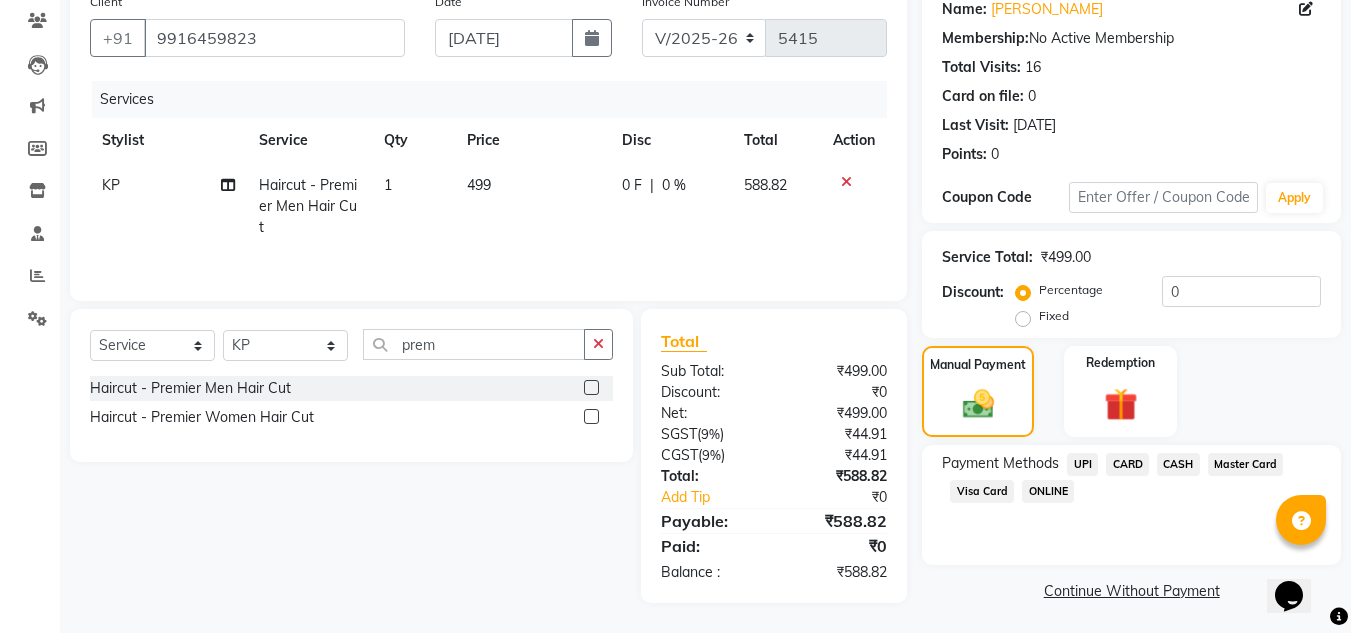 click on "UPI" 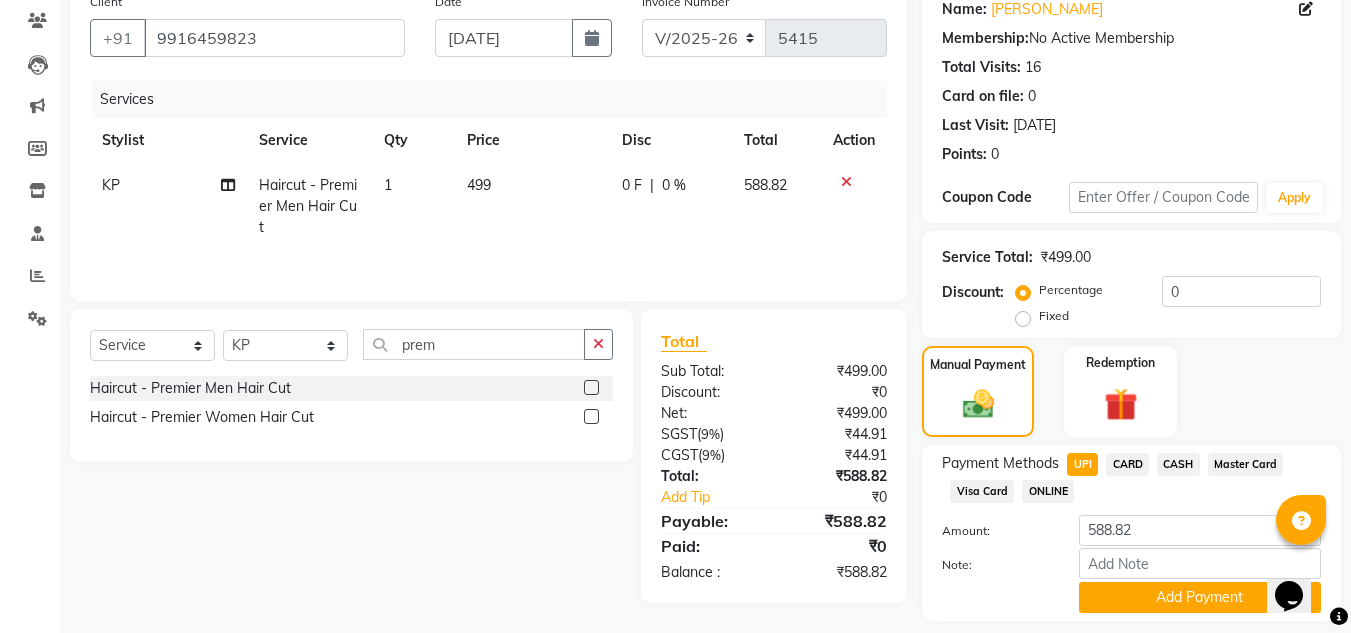 scroll, scrollTop: 0, scrollLeft: 0, axis: both 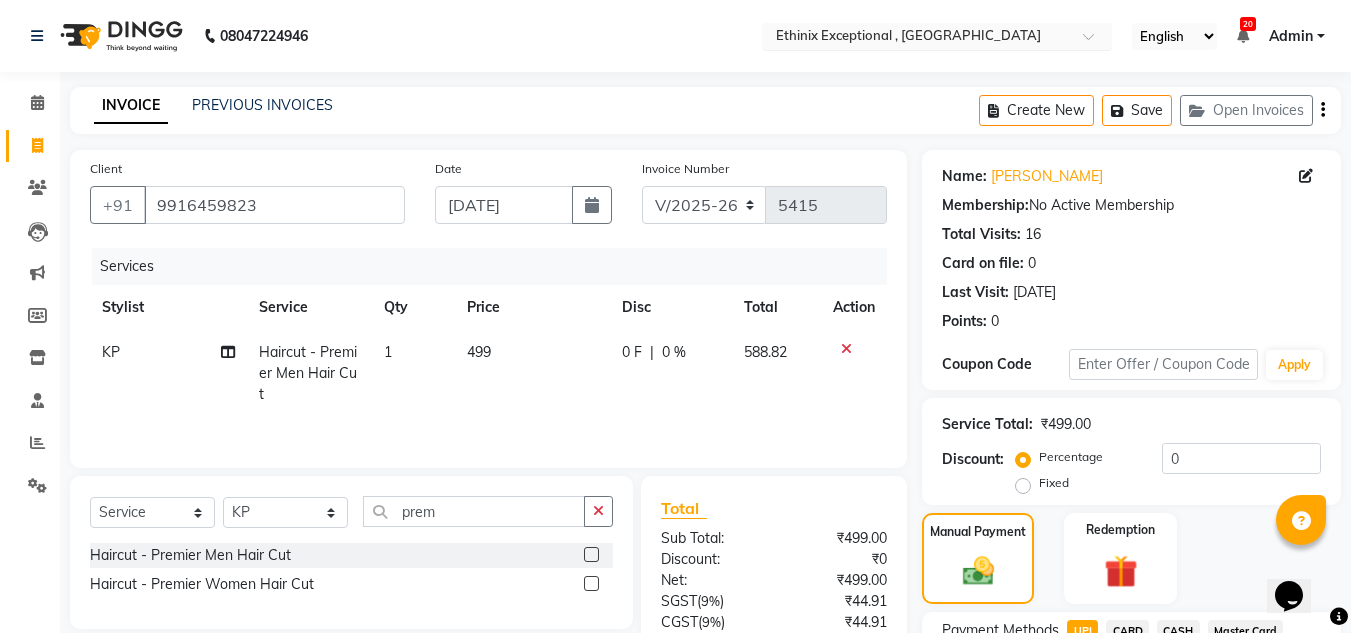 drag, startPoint x: 1294, startPoint y: 0, endPoint x: 973, endPoint y: 30, distance: 322.39883 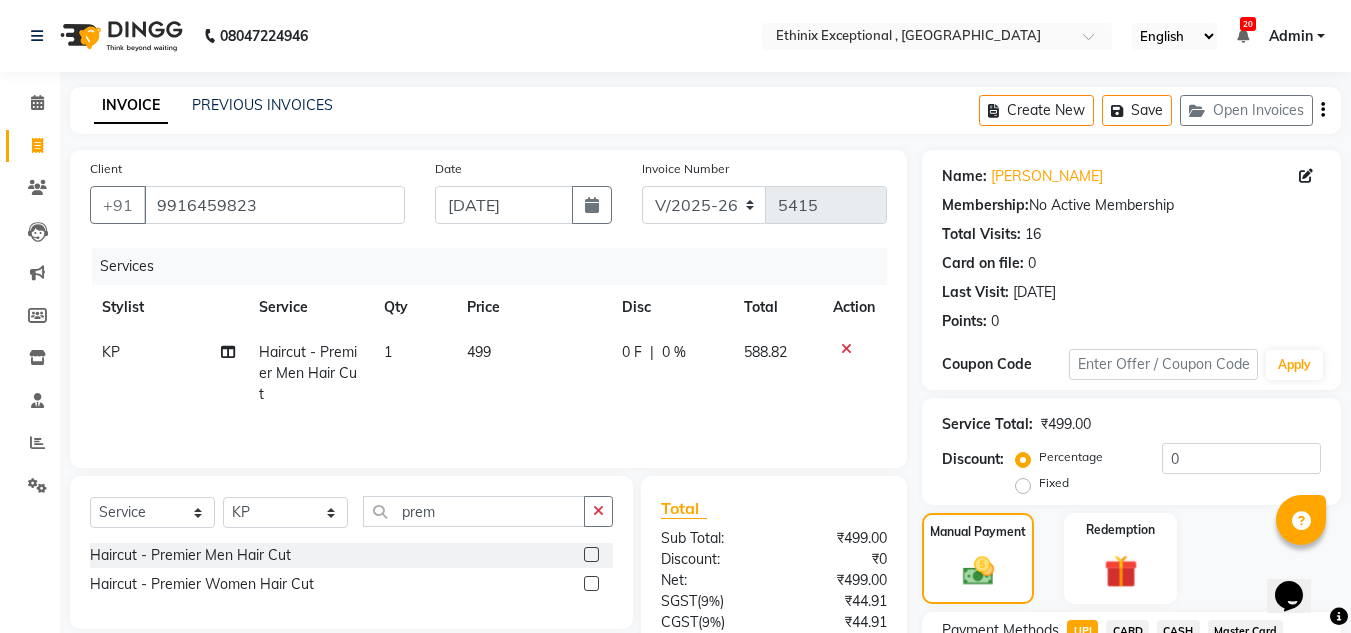 click on "Create New   Save   Open Invoices" 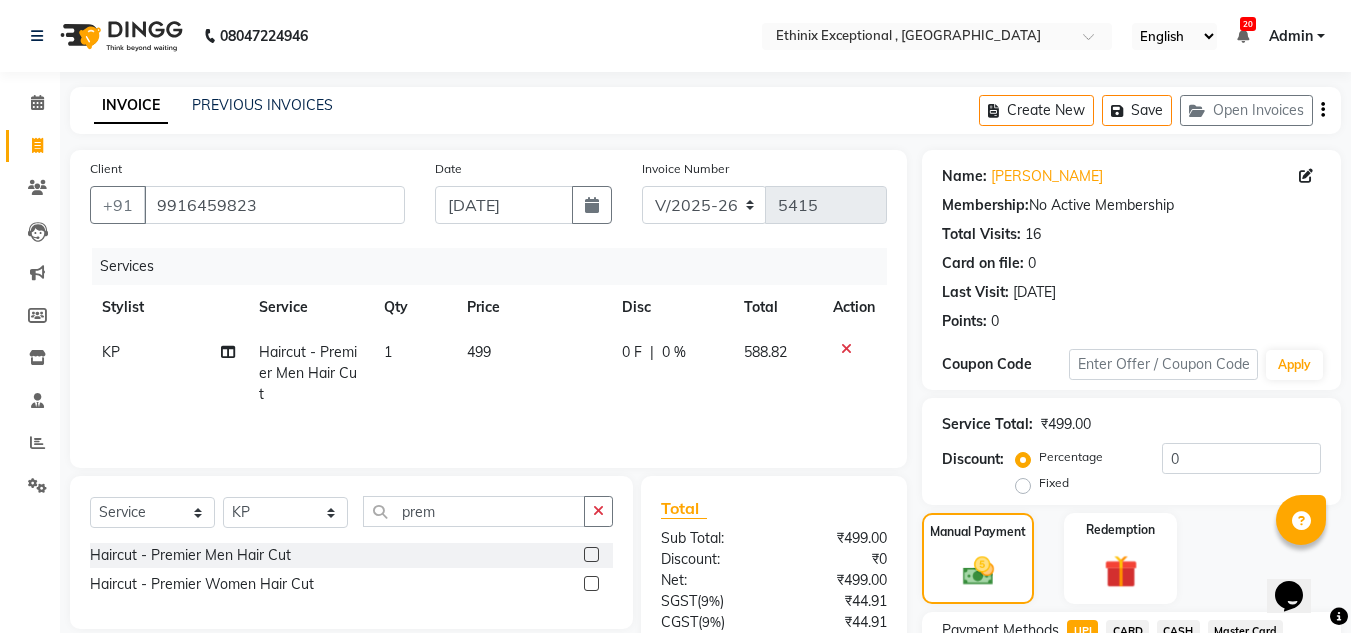click 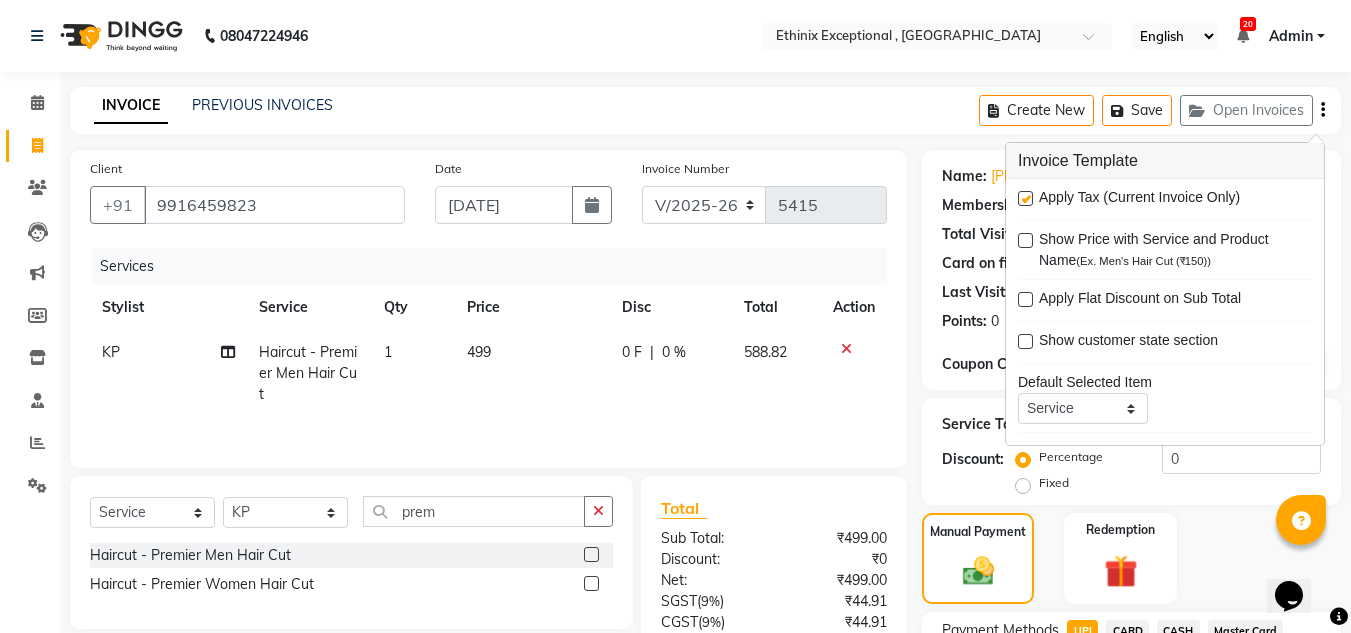 click at bounding box center [1025, 198] 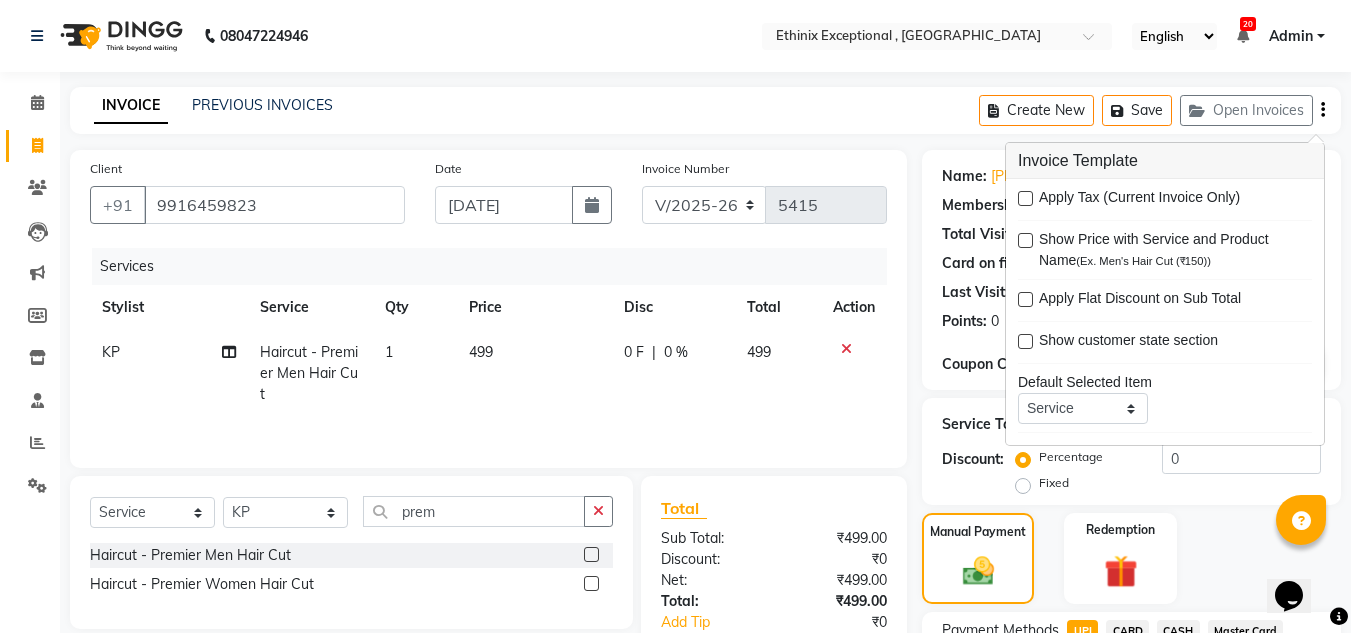 click on "Client [PHONE_NUMBER] Date [DATE] Invoice Number V/2025 V/[PHONE_NUMBER] Services Stylist Service Qty Price Disc Total Action KP Haircut - Premier Men Hair Cut  1 499 0 F | 0 % 499" 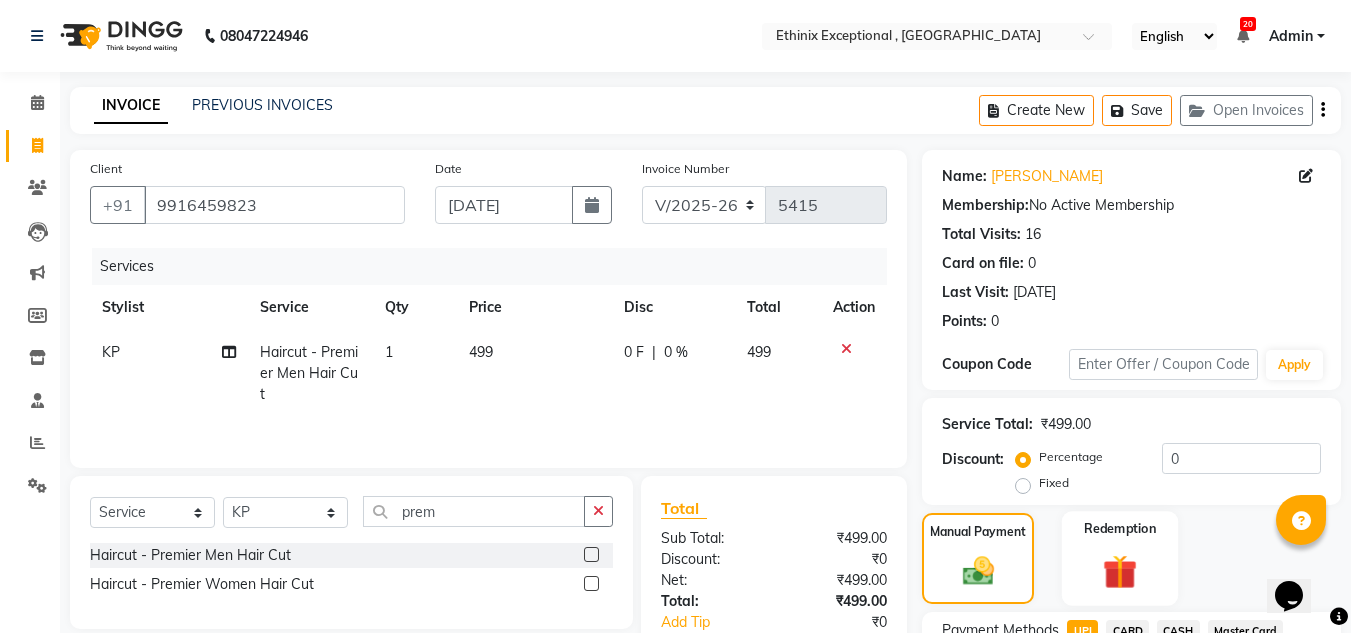 scroll, scrollTop: 226, scrollLeft: 0, axis: vertical 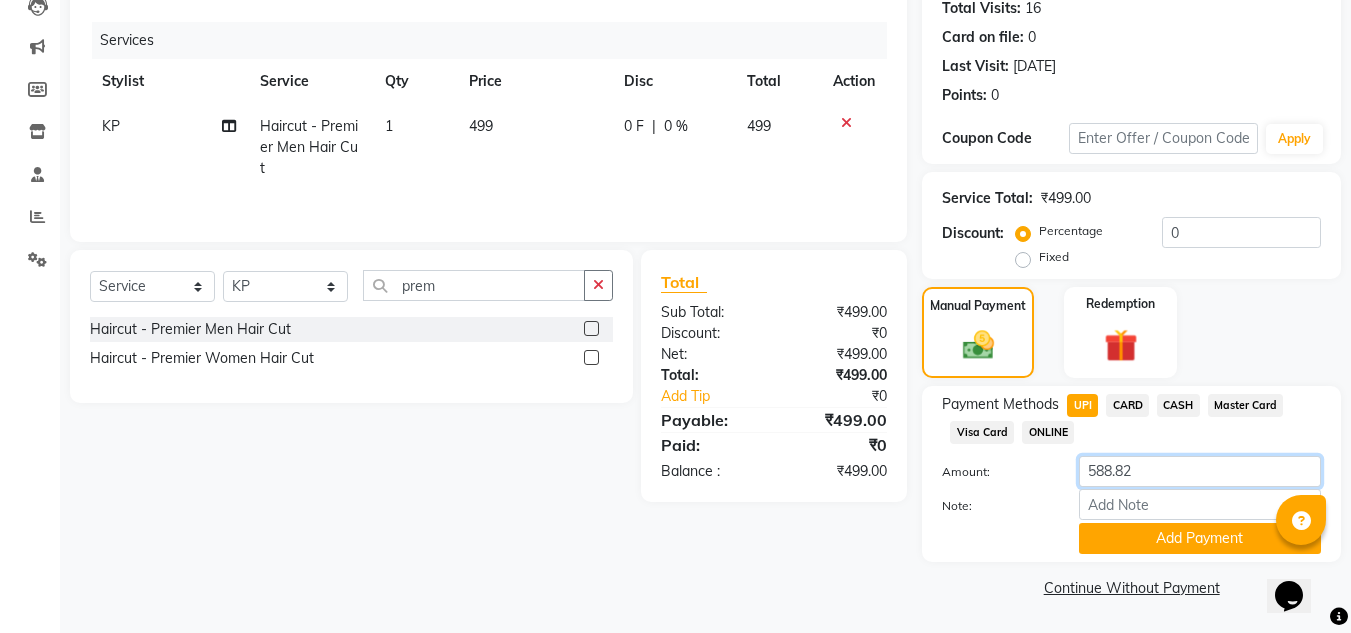 click on "588.82" 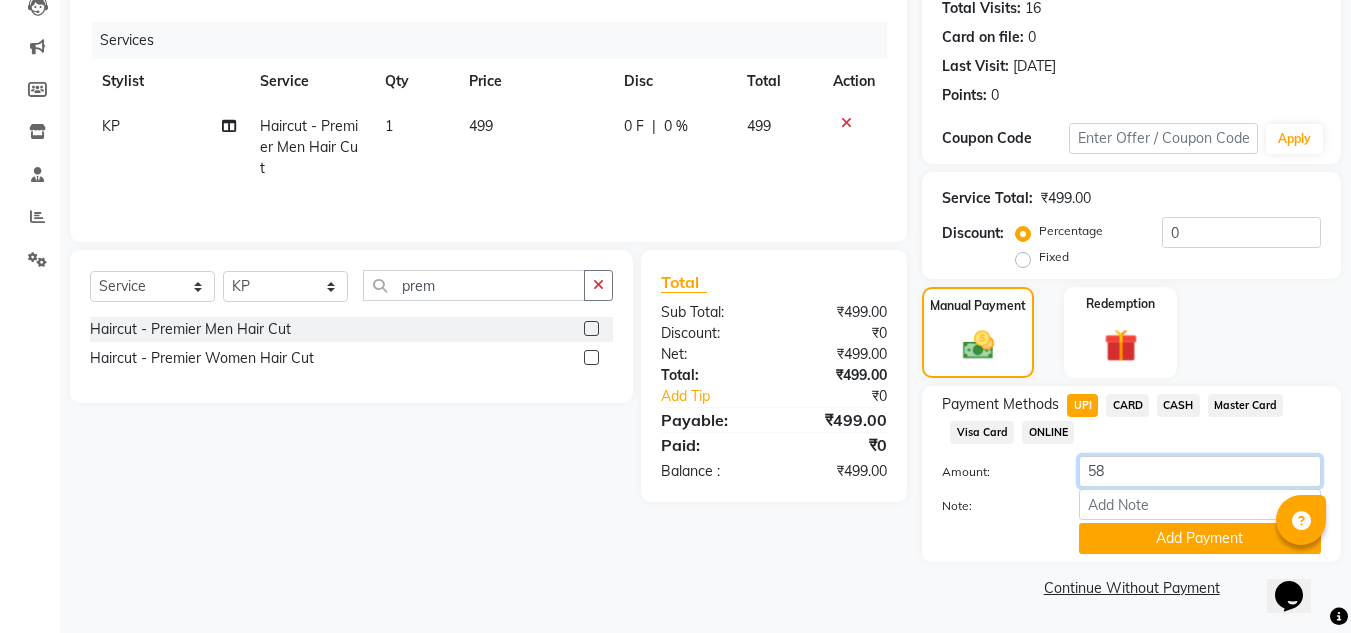 type on "5" 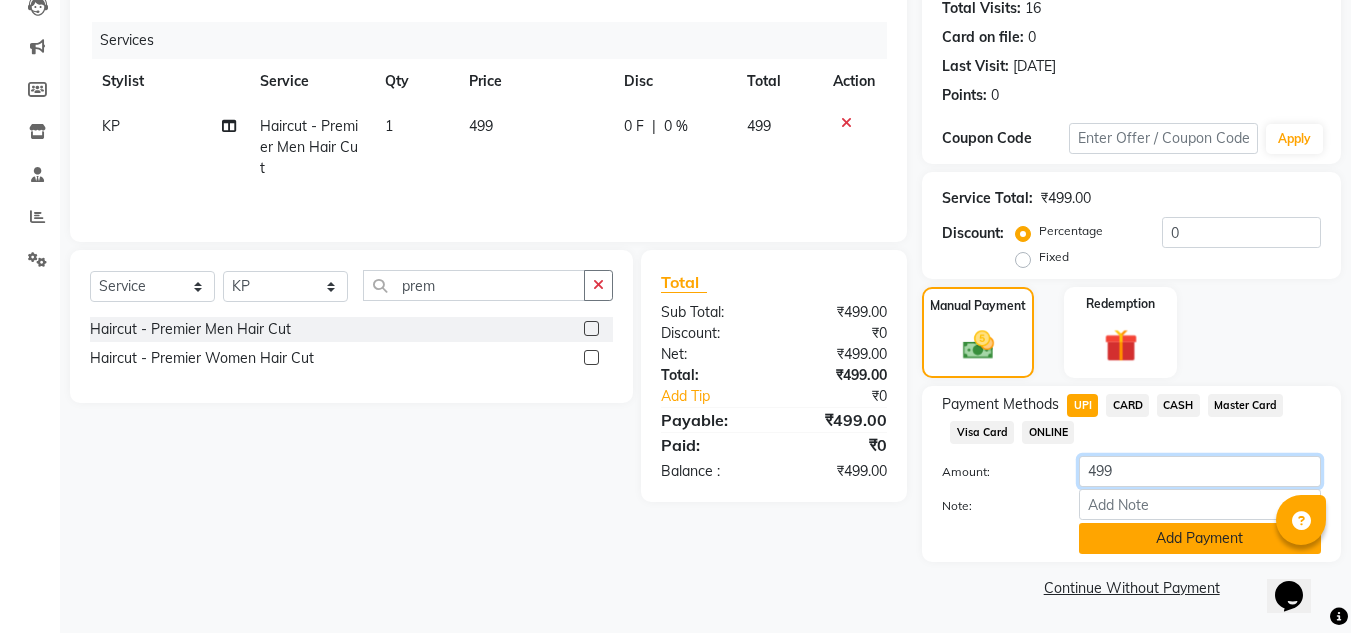 type on "499" 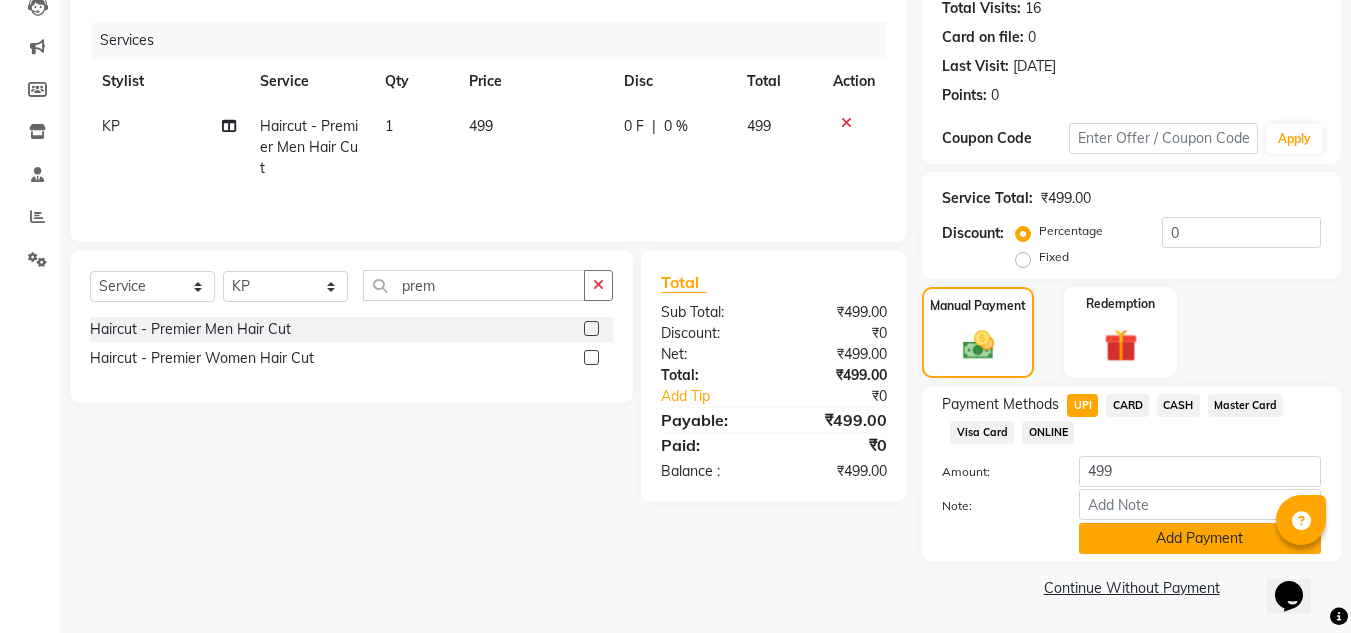 click on "Add Payment" 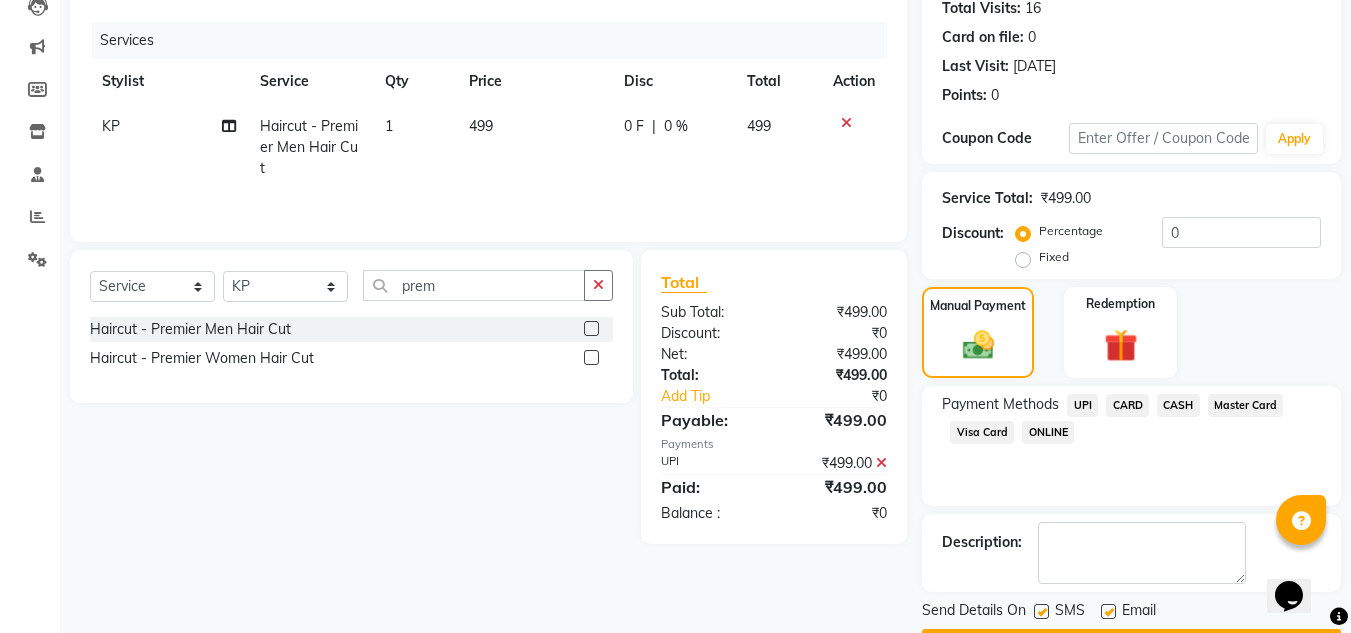 scroll, scrollTop: 283, scrollLeft: 0, axis: vertical 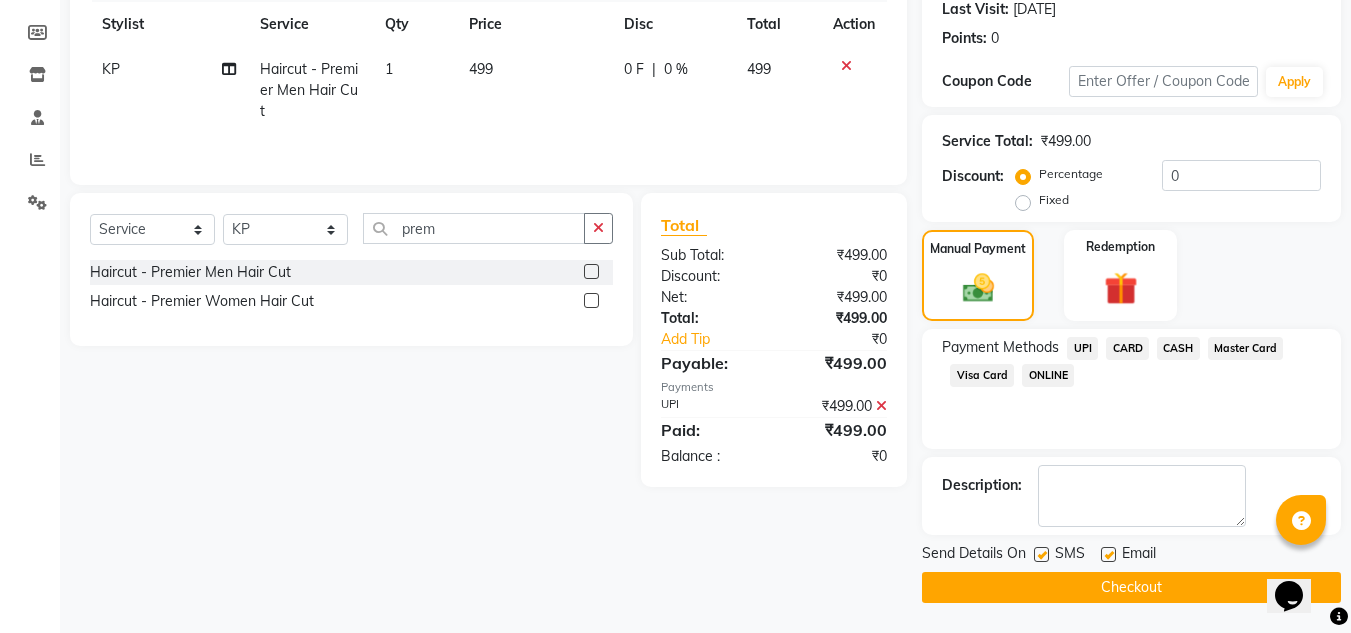 click on "Checkout" 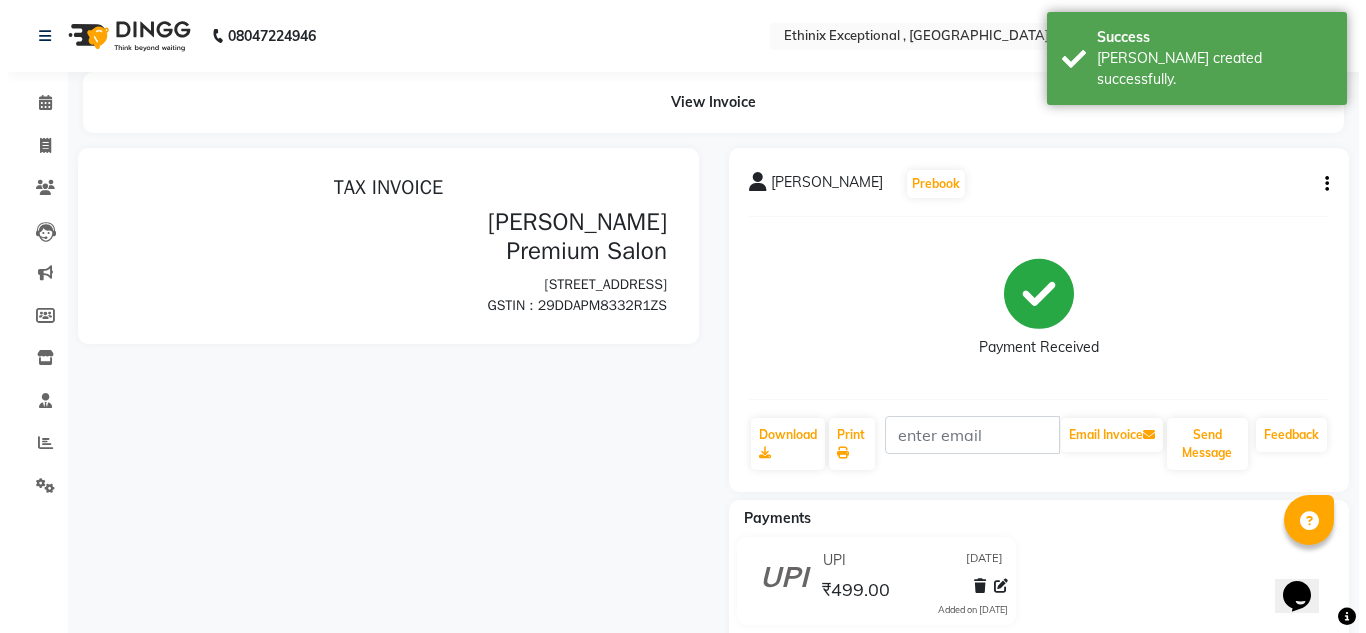 scroll, scrollTop: 0, scrollLeft: 0, axis: both 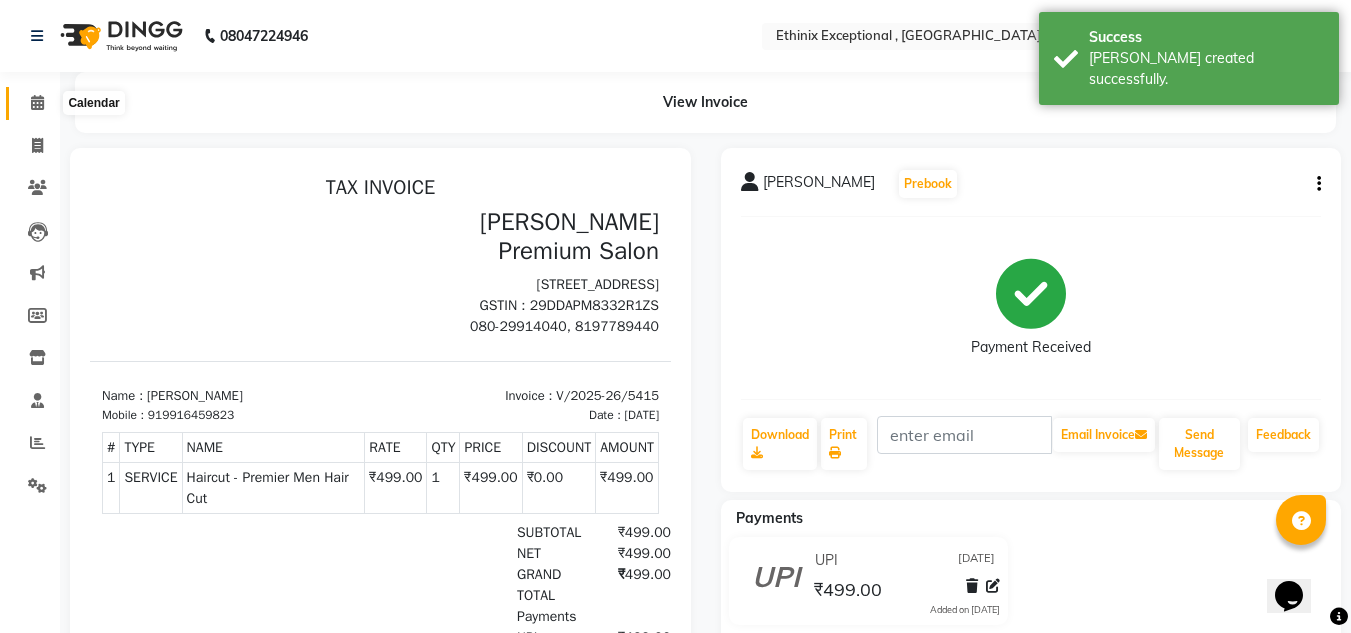 click 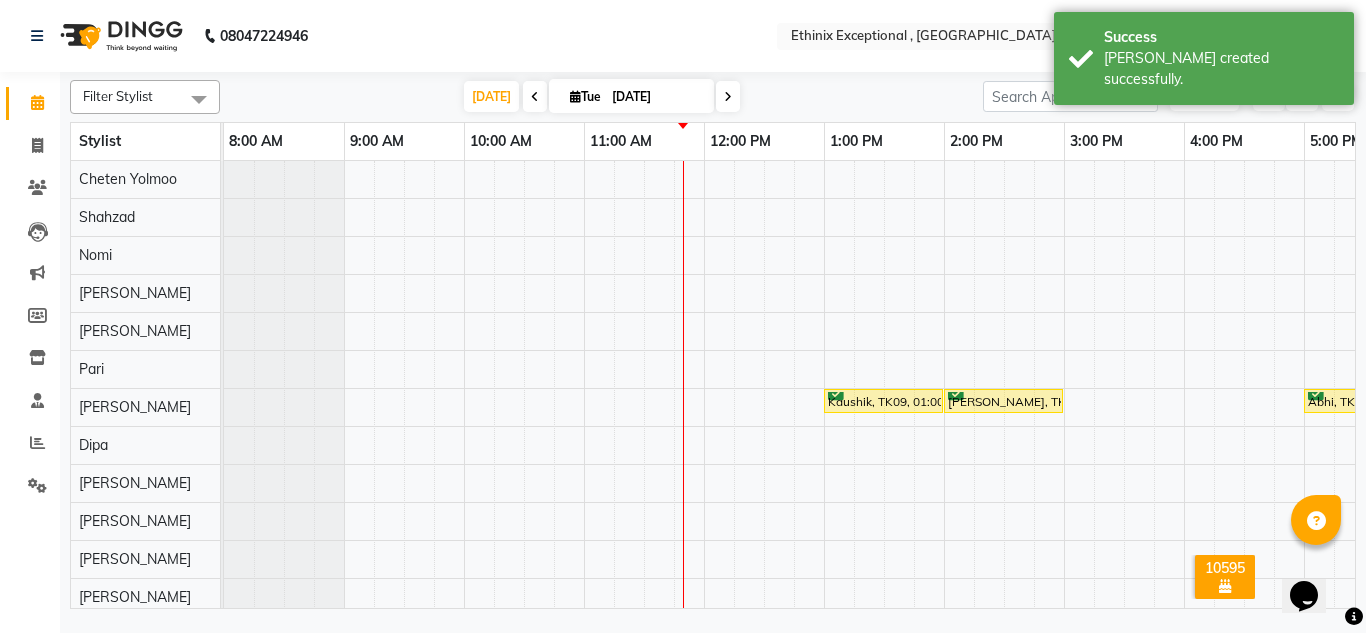 scroll, scrollTop: 285, scrollLeft: 0, axis: vertical 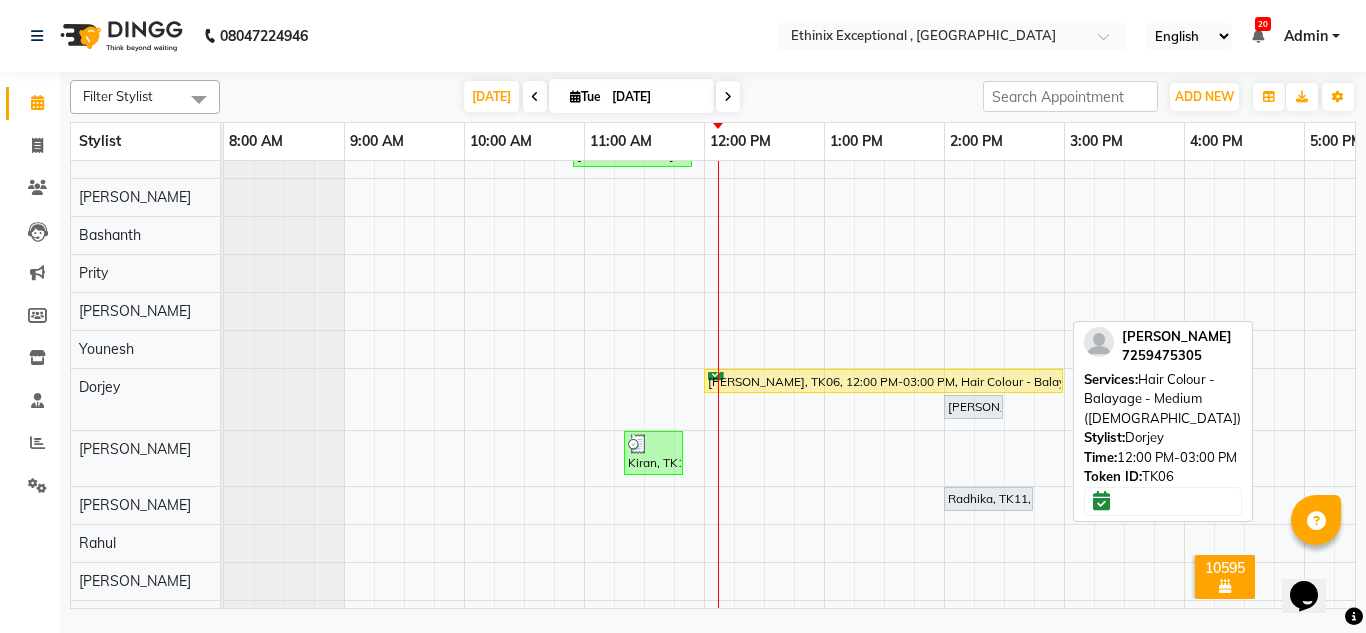click on "[PERSON_NAME], TK06, 12:00 PM-03:00 PM, Hair Colour - Balayage - Medium ([DEMOGRAPHIC_DATA])" at bounding box center [883, 381] 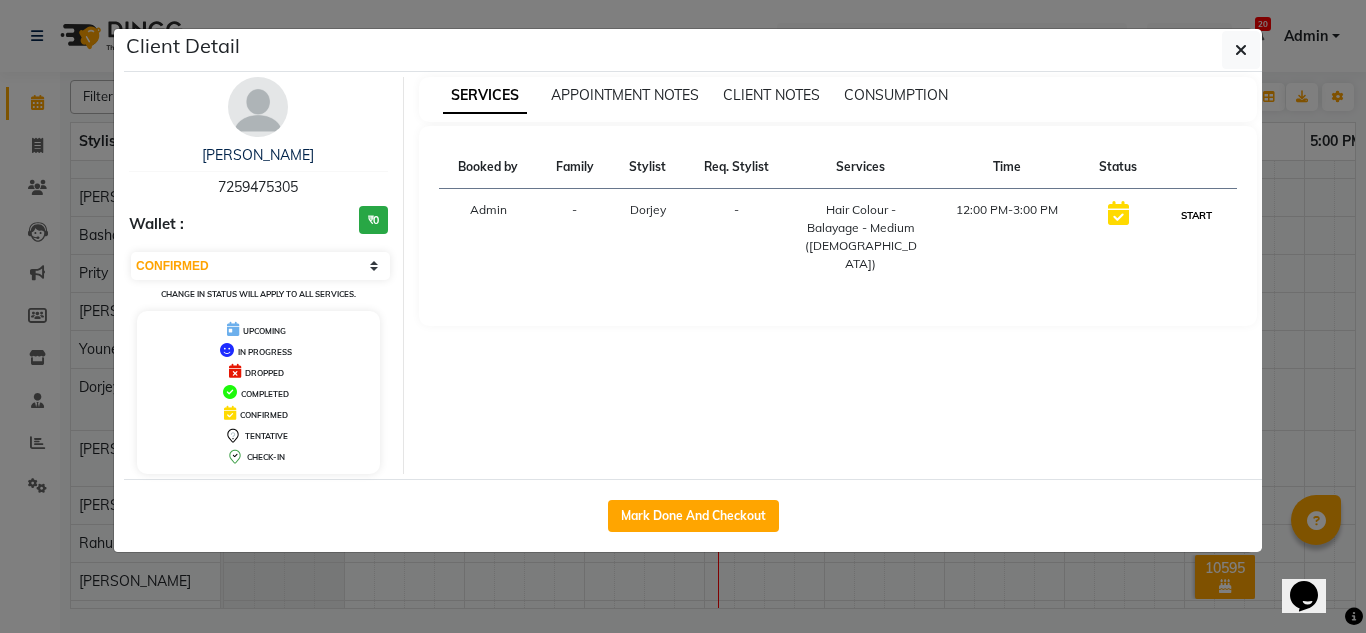 click on "START" at bounding box center (1196, 215) 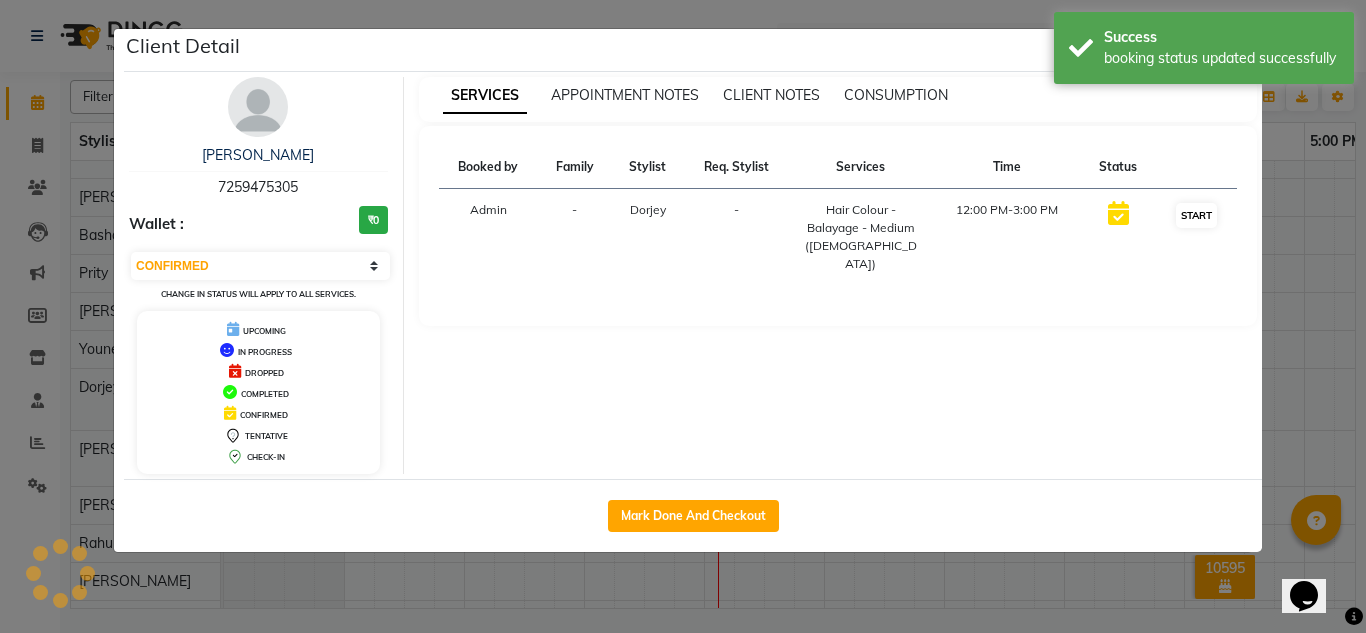 select on "1" 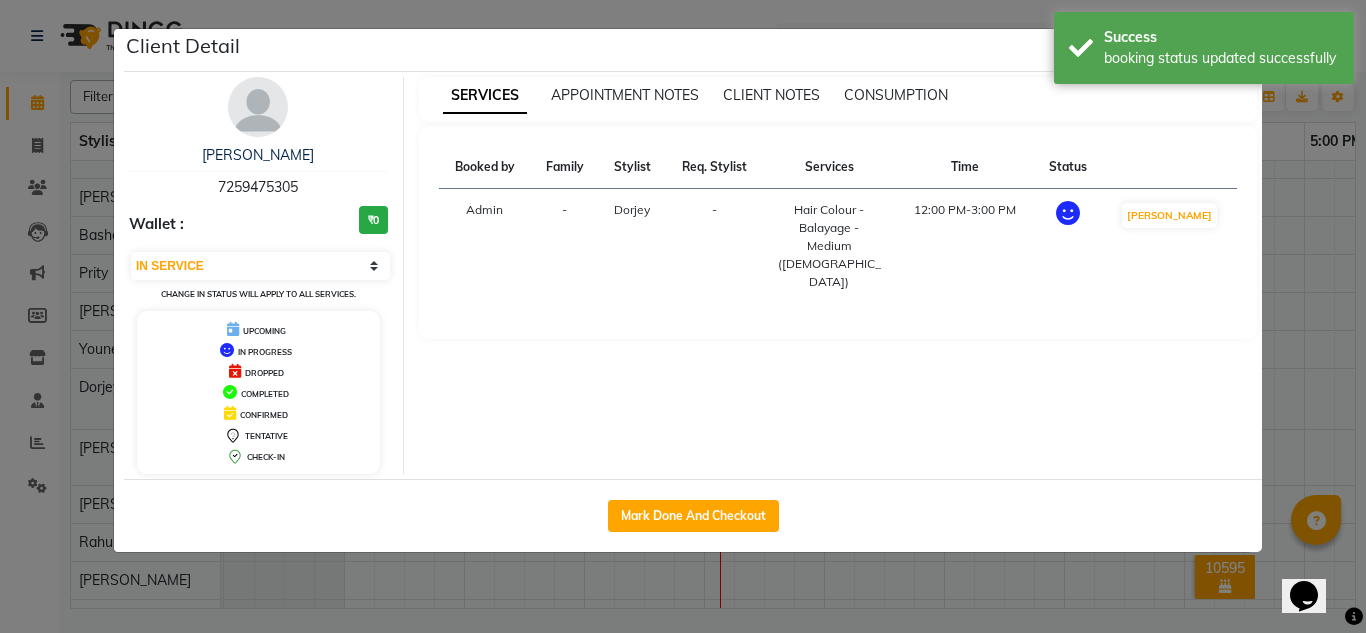 click on "Client Detail  [PERSON_NAME]    7259475305 Wallet : ₹0 Select IN SERVICE CONFIRMED TENTATIVE CHECK IN MARK DONE DROPPED UPCOMING Change in status will apply to all services. UPCOMING IN PROGRESS DROPPED COMPLETED CONFIRMED TENTATIVE CHECK-IN SERVICES APPOINTMENT NOTES CLIENT NOTES CONSUMPTION Booked by Family Stylist Req. Stylist Services Time Status  Admin  - Dorjey -  Hair Colour - Balayage - Medium ([DEMOGRAPHIC_DATA])   12:00 PM-3:00 PM   MARK DONE   Mark Done And Checkout" 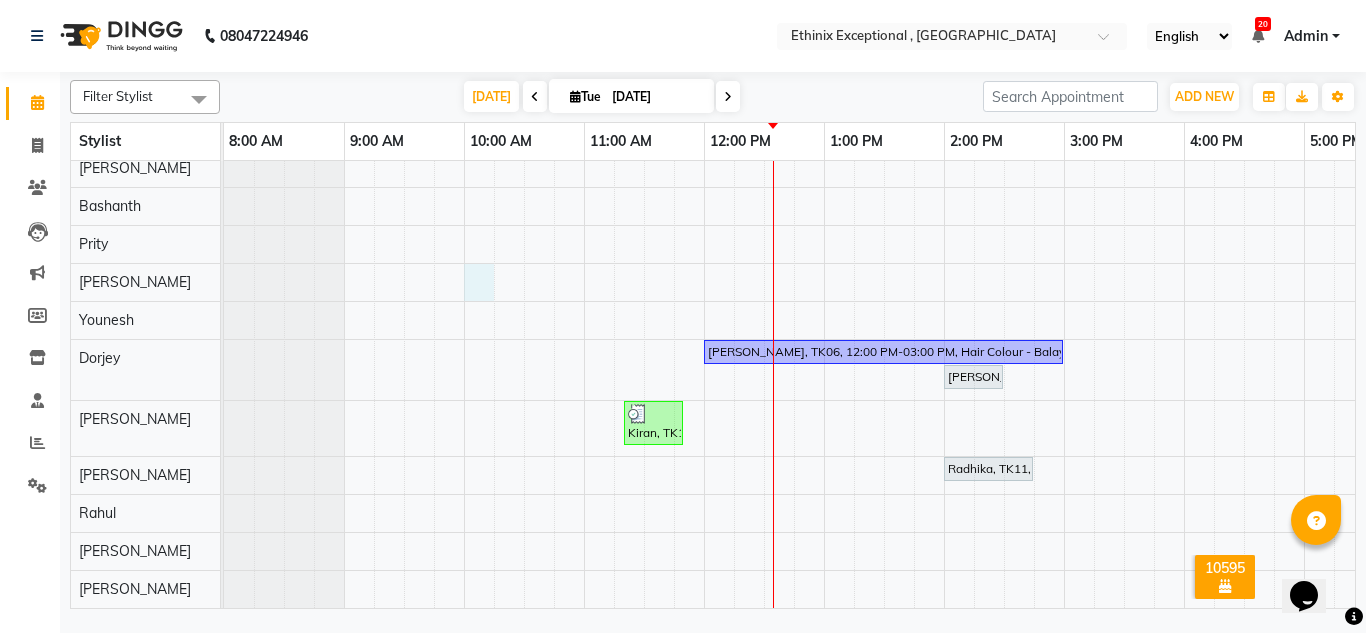 click on "Kaushik, TK09, 01:00 PM-02:00 PM, Haircut - Premier Men Hair Cut      [PERSON_NAME], TK01, 02:00 PM-03:00 PM, Haircut - Premier Men Hair Cut      Abhi, TK02, 05:00 PM-06:00 PM, Haircut - Premier Men Hair Cut     [PERSON_NAME], TK08, 11:30 AM-12:30 PM, Haircut - Premier Men Hair Cut      Client, TK04, 01:00 PM-02:00 PM, Haircut - Premier Women Hair Cut     Usha, TK03, 06:00 PM-08:00 PM, Hair Colour - Global Coloring - Medium([DEMOGRAPHIC_DATA])     [PERSON_NAME], TK10, 09:55 AM-11:25 AM, Haircut - [PERSON_NAME] Trim,Haircut - Premier Men Hair Cut      [PERSON_NAME], TK13, 10:55 AM-11:55 AM, Haircut - Premier Men Hair Cut     [PERSON_NAME], TK06, 12:00 PM-03:00 PM, Hair Colour - Balayage - Medium ([DEMOGRAPHIC_DATA])    [PERSON_NAME], TK07, 05:30 PM-06:30 PM, Hair Colour - Root Touch Up ([MEDICAL_DATA] Free)([DEMOGRAPHIC_DATA])    [PERSON_NAME], TK07, 06:30 PM-07:30 PM, Haircut - Premier Women Hair Cut    [PERSON_NAME], TK05, 02:00 PM-02:30 PM, Hair Therapies - [MEDICAL_DATA] Treatment Women     Kiran, TK12, 11:20 AM-11:50 AM, Haircut - [PERSON_NAME] Trim" at bounding box center (1124, -42) 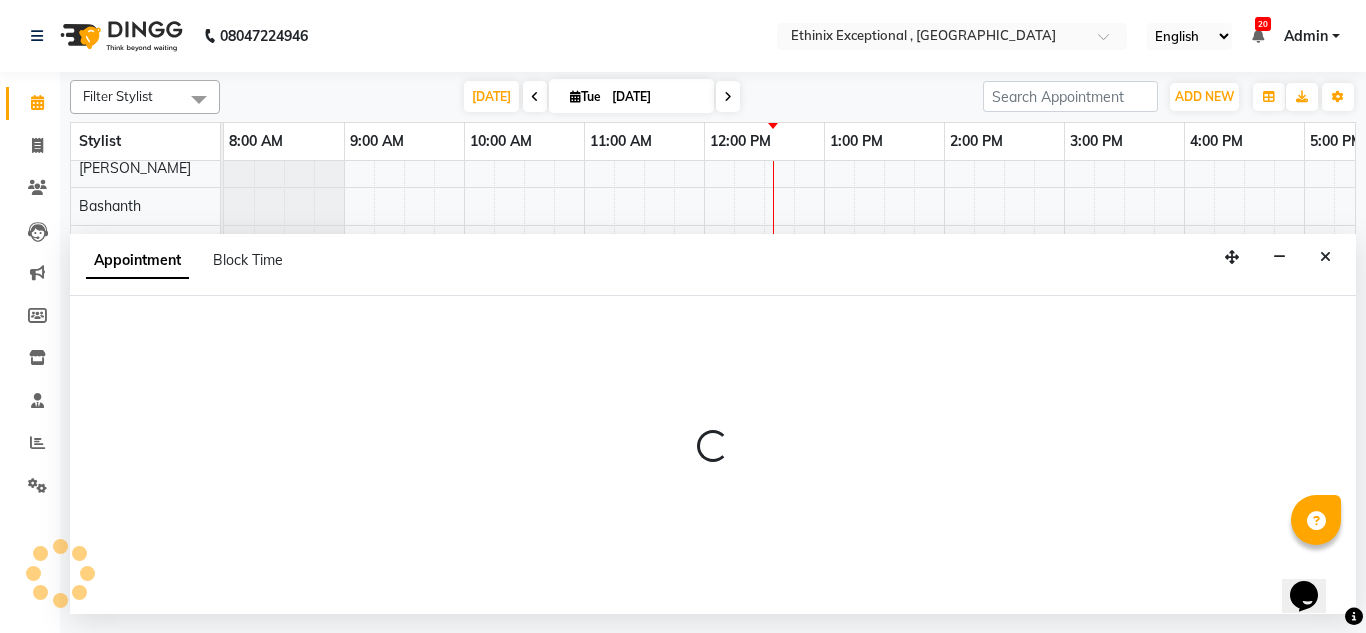 select on "75722" 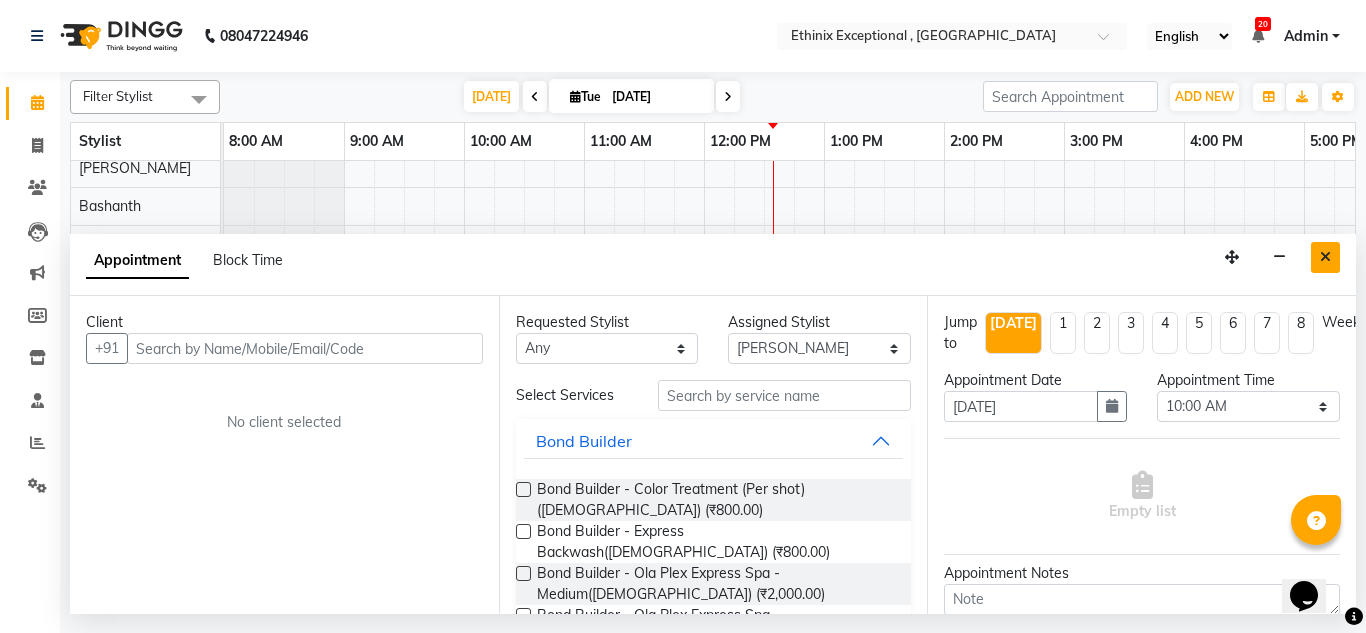 click at bounding box center (1325, 257) 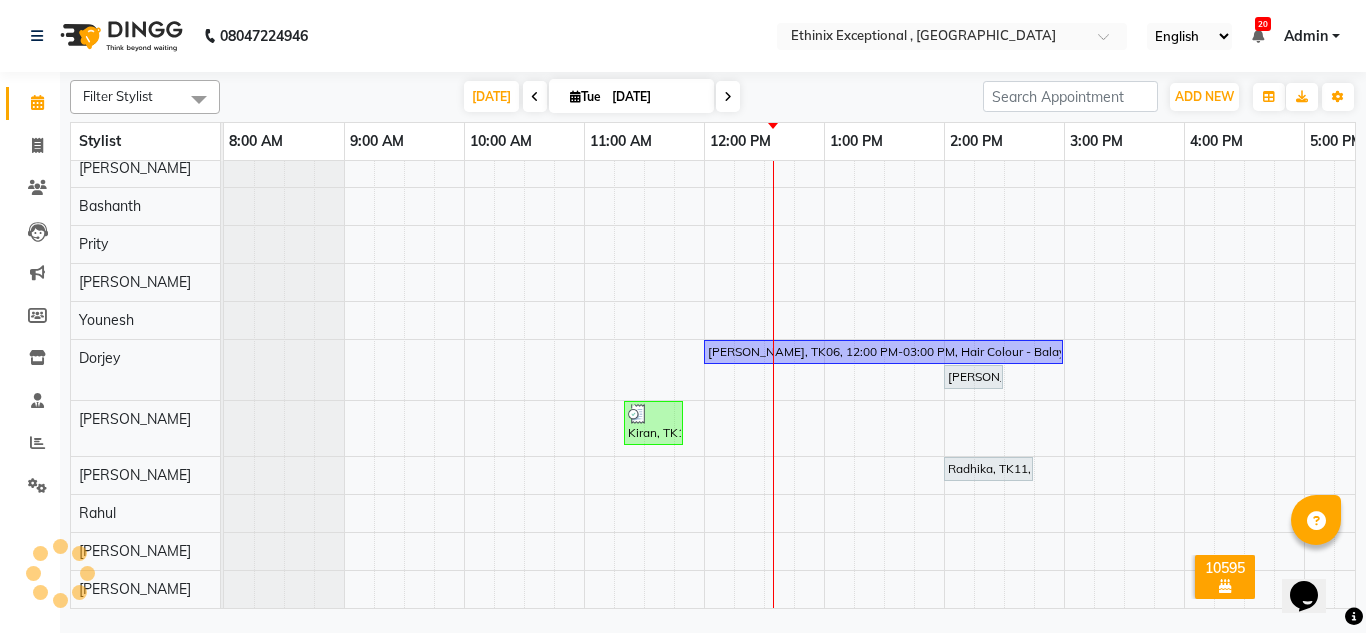 scroll, scrollTop: 307, scrollLeft: 0, axis: vertical 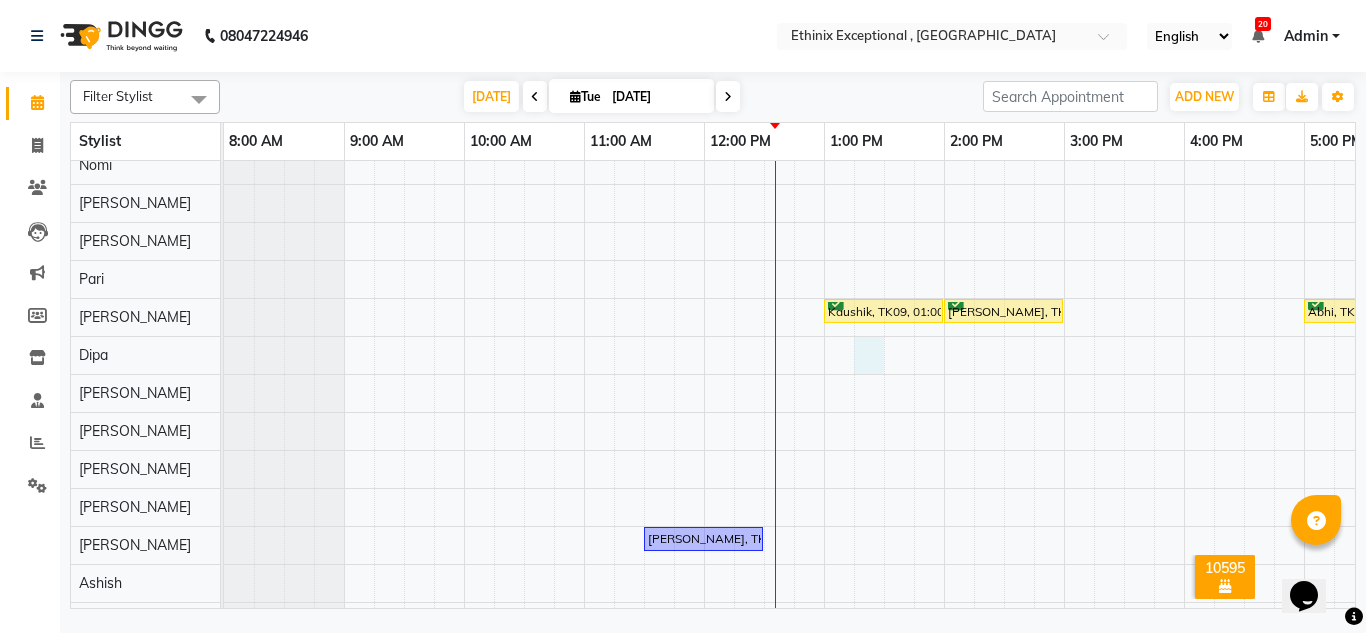 click on "Kaushik, TK09, 01:00 PM-02:00 PM, Haircut - Premier Men Hair Cut      [PERSON_NAME], TK01, 02:00 PM-03:00 PM, Haircut - Premier Men Hair Cut      Abhi, TK02, 05:00 PM-06:00 PM, Haircut - Premier Men Hair Cut     [PERSON_NAME], TK08, 11:30 AM-12:30 PM, Haircut - Premier Men Hair Cut      Client, TK04, 01:00 PM-02:00 PM, Haircut - Premier Women Hair Cut     Usha, TK03, 06:00 PM-08:00 PM, Hair Colour - Global Coloring - Medium([DEMOGRAPHIC_DATA])     [PERSON_NAME], TK10, 09:55 AM-11:25 AM, Haircut - [PERSON_NAME] Trim,Haircut - Premier Men Hair Cut      [PERSON_NAME], TK13, 10:55 AM-11:55 AM, Haircut - Premier Men Hair Cut     [PERSON_NAME], TK06, 12:00 PM-03:00 PM, Hair Colour - Balayage - Medium ([DEMOGRAPHIC_DATA])    [PERSON_NAME], TK07, 05:30 PM-06:30 PM, Hair Colour - Root Touch Up ([MEDICAL_DATA] Free)([DEMOGRAPHIC_DATA])    [PERSON_NAME], TK07, 06:30 PM-07:30 PM, Haircut - Premier Women Hair Cut    [PERSON_NAME], TK05, 02:00 PM-02:30 PM, Hair Therapies - [MEDICAL_DATA] Treatment Women     Kiran, TK12, 11:20 AM-11:50 AM, Haircut - [PERSON_NAME] Trim" at bounding box center (1124, 720) 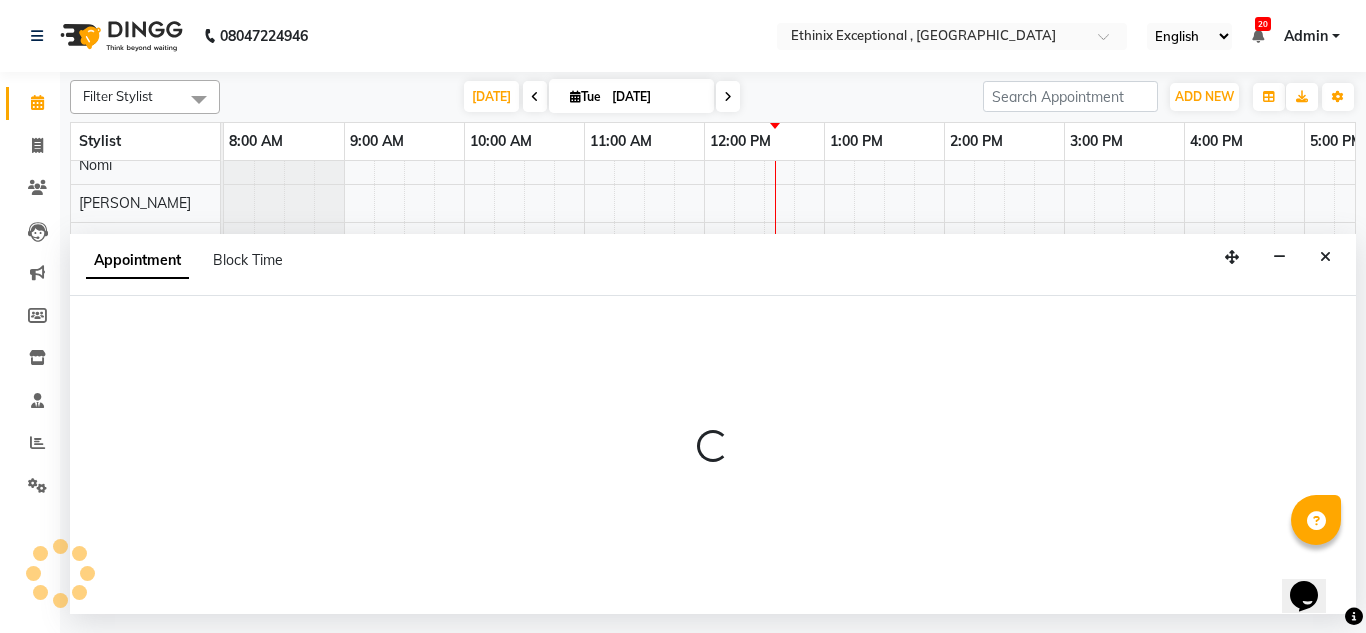 select on "37443" 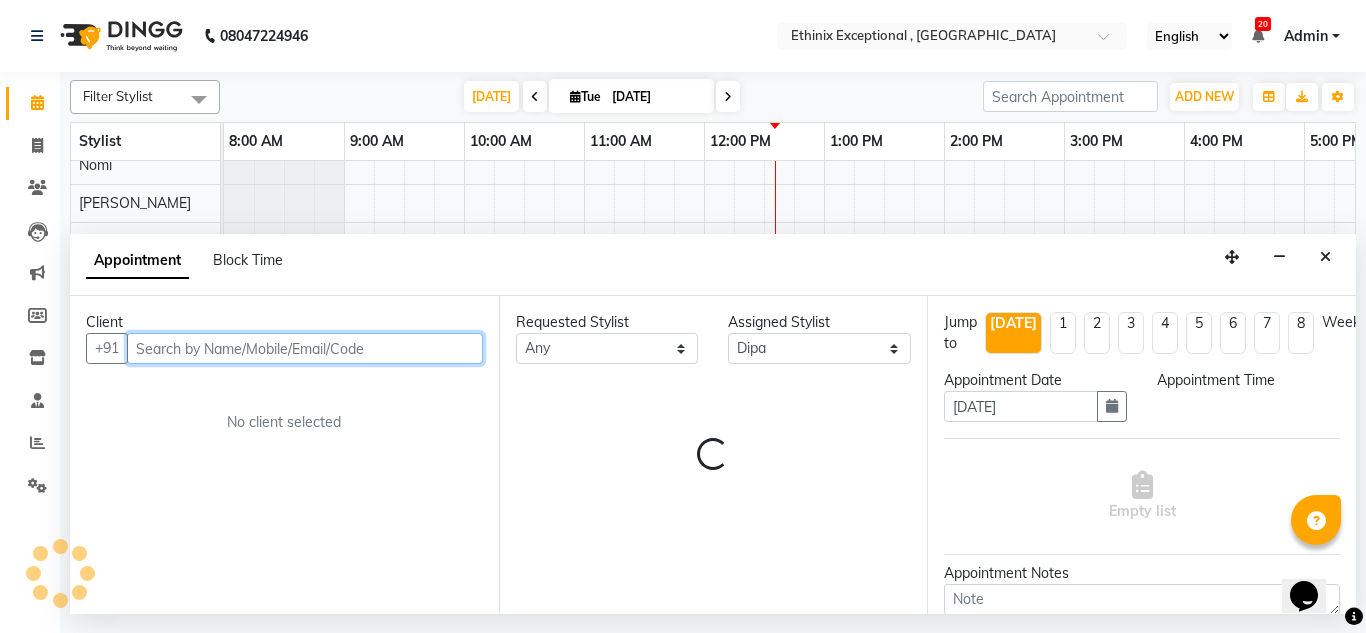 select on "795" 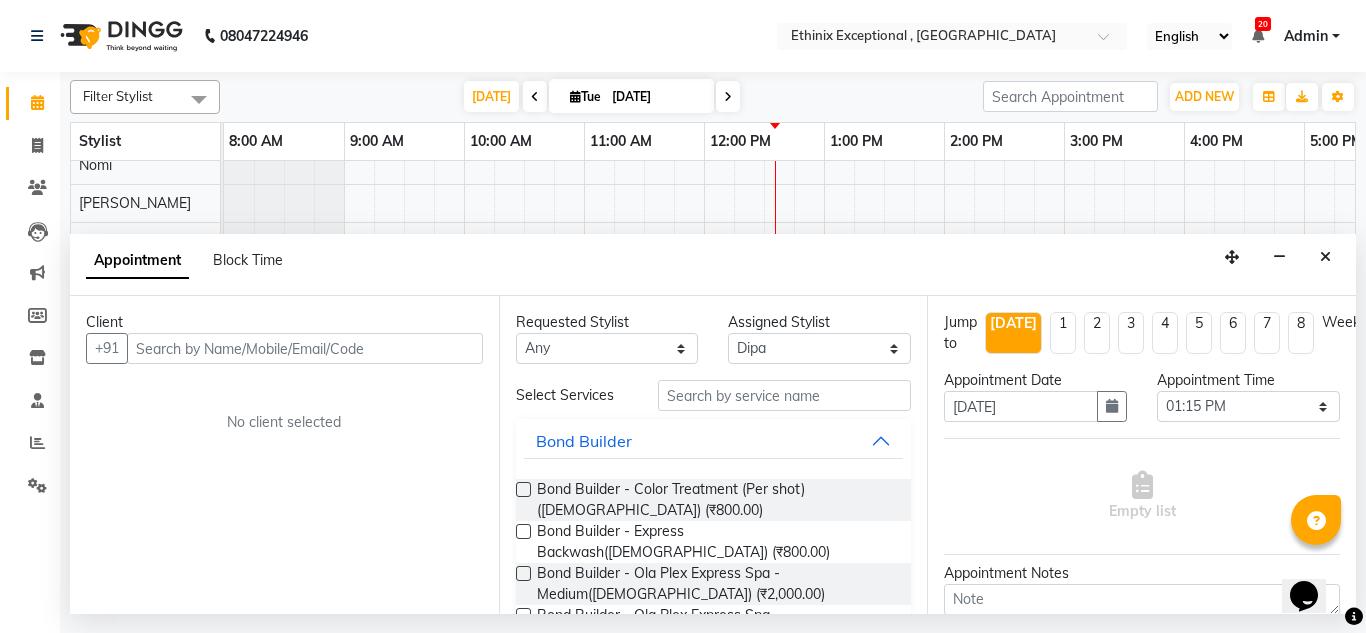 click on "Appointment Block Time" at bounding box center [713, 265] 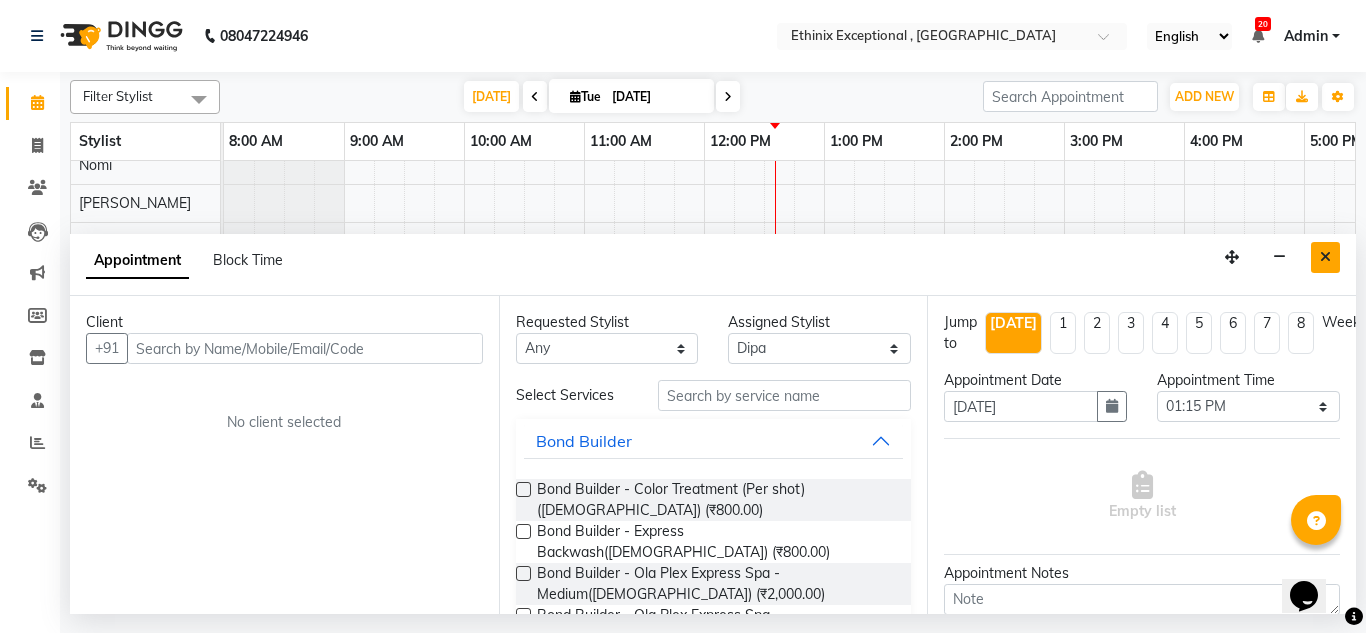 click at bounding box center [1325, 257] 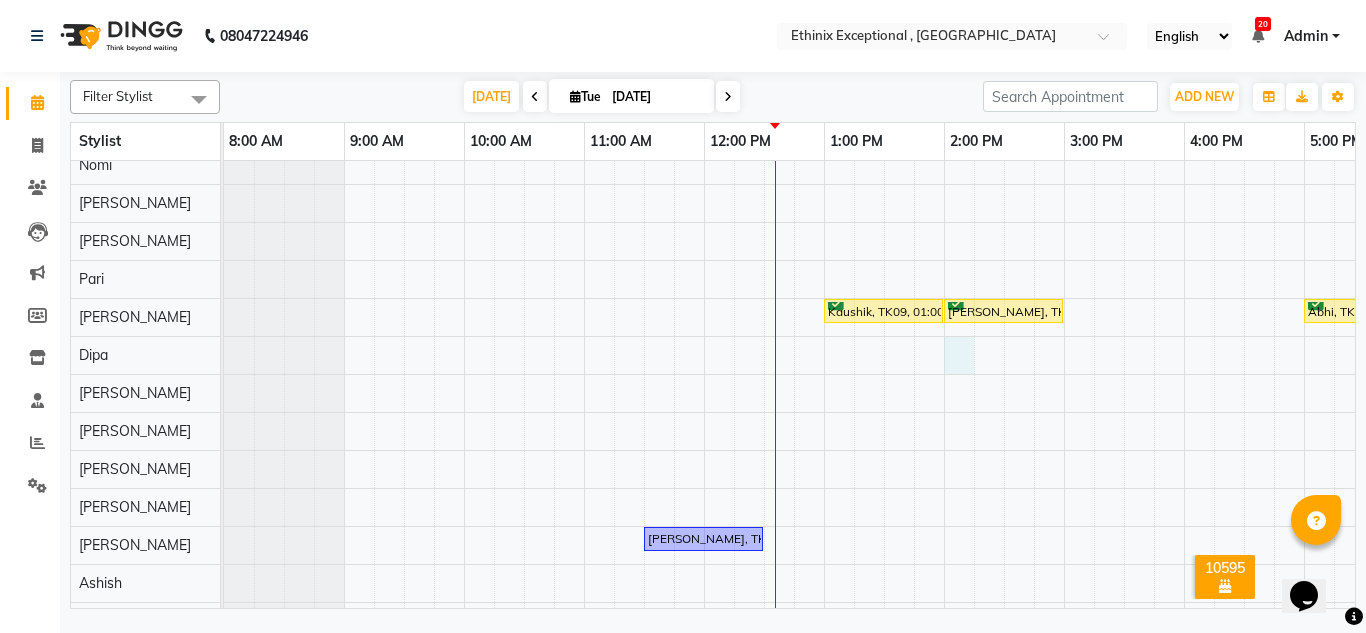 click on "Kaushik, TK09, 01:00 PM-02:00 PM, Haircut - Premier Men Hair Cut      [PERSON_NAME], TK01, 02:00 PM-03:00 PM, Haircut - Premier Men Hair Cut      Abhi, TK02, 05:00 PM-06:00 PM, Haircut - Premier Men Hair Cut     [PERSON_NAME], TK08, 11:30 AM-12:30 PM, Haircut - Premier Men Hair Cut      Client, TK04, 01:00 PM-02:00 PM, Haircut - Premier Women Hair Cut     Usha, TK03, 06:00 PM-08:00 PM, Hair Colour - Global Coloring - Medium([DEMOGRAPHIC_DATA])     [PERSON_NAME], TK10, 09:55 AM-11:25 AM, Haircut - [PERSON_NAME] Trim,Haircut - Premier Men Hair Cut      [PERSON_NAME], TK13, 10:55 AM-11:55 AM, Haircut - Premier Men Hair Cut     [PERSON_NAME], TK06, 12:00 PM-03:00 PM, Hair Colour - Balayage - Medium ([DEMOGRAPHIC_DATA])    [PERSON_NAME], TK07, 05:30 PM-06:30 PM, Hair Colour - Root Touch Up ([MEDICAL_DATA] Free)([DEMOGRAPHIC_DATA])    [PERSON_NAME], TK07, 06:30 PM-07:30 PM, Haircut - Premier Women Hair Cut    [PERSON_NAME], TK05, 02:00 PM-02:30 PM, Hair Therapies - [MEDICAL_DATA] Treatment Women     Kiran, TK12, 11:20 AM-11:50 AM, Haircut - [PERSON_NAME] Trim" at bounding box center (1124, 720) 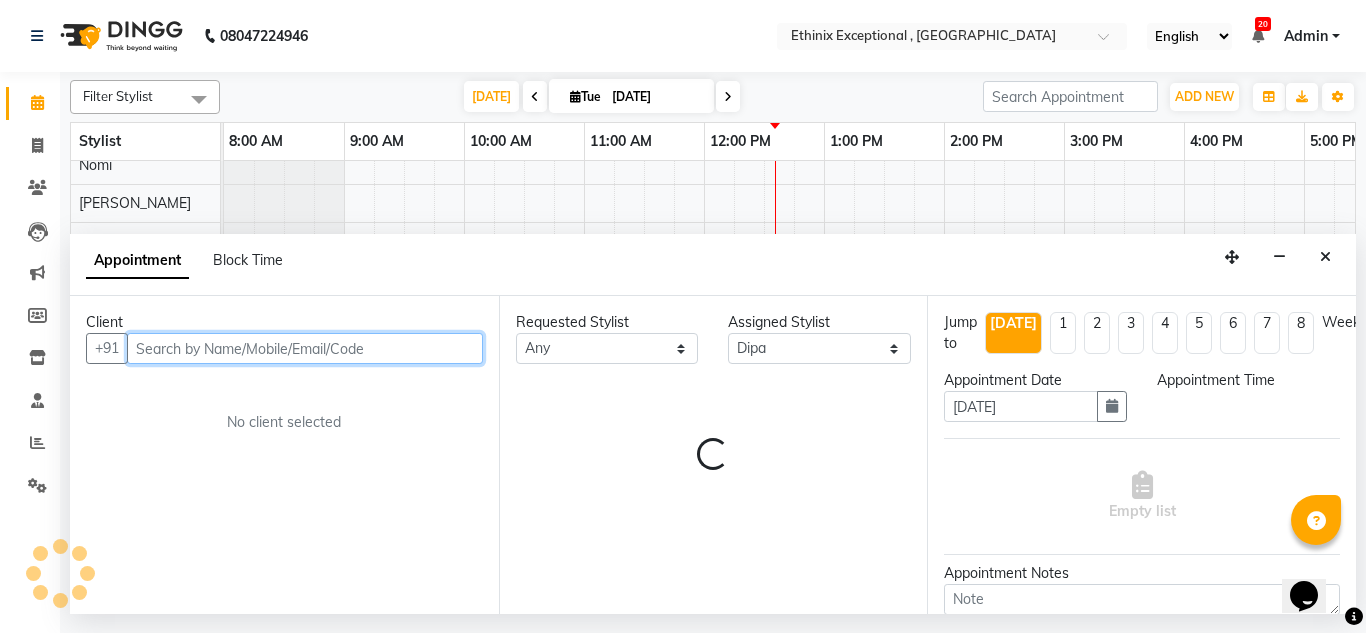 select on "840" 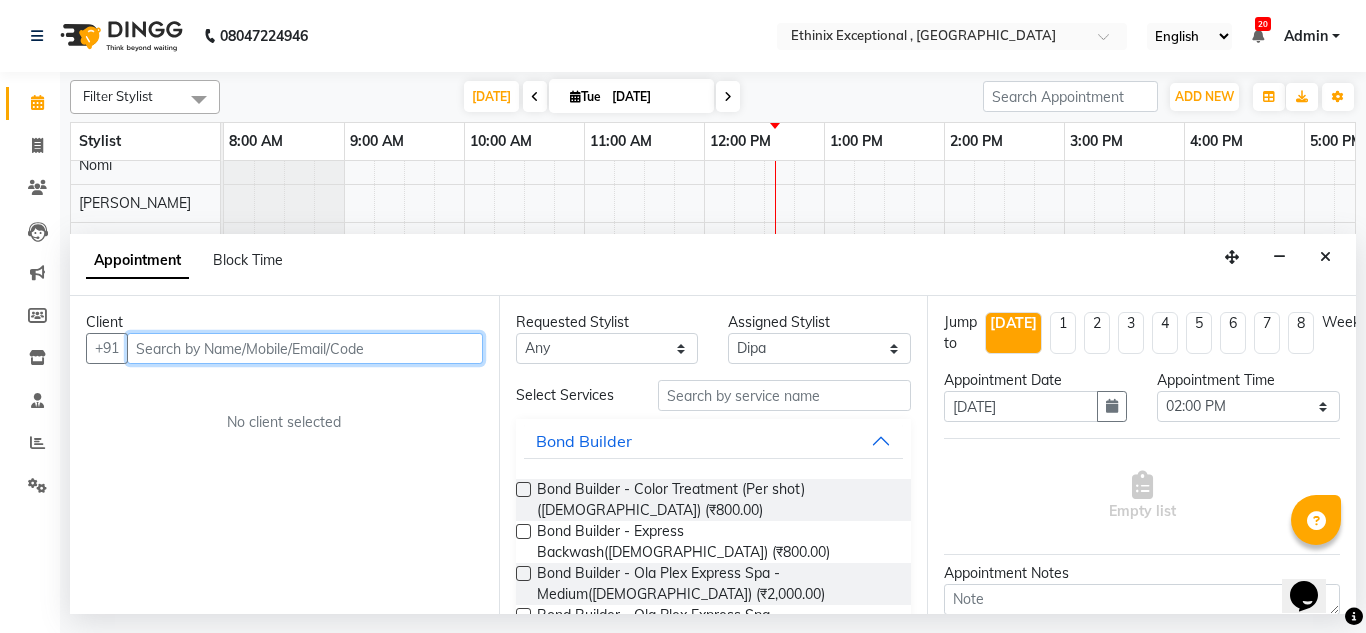 click at bounding box center [305, 348] 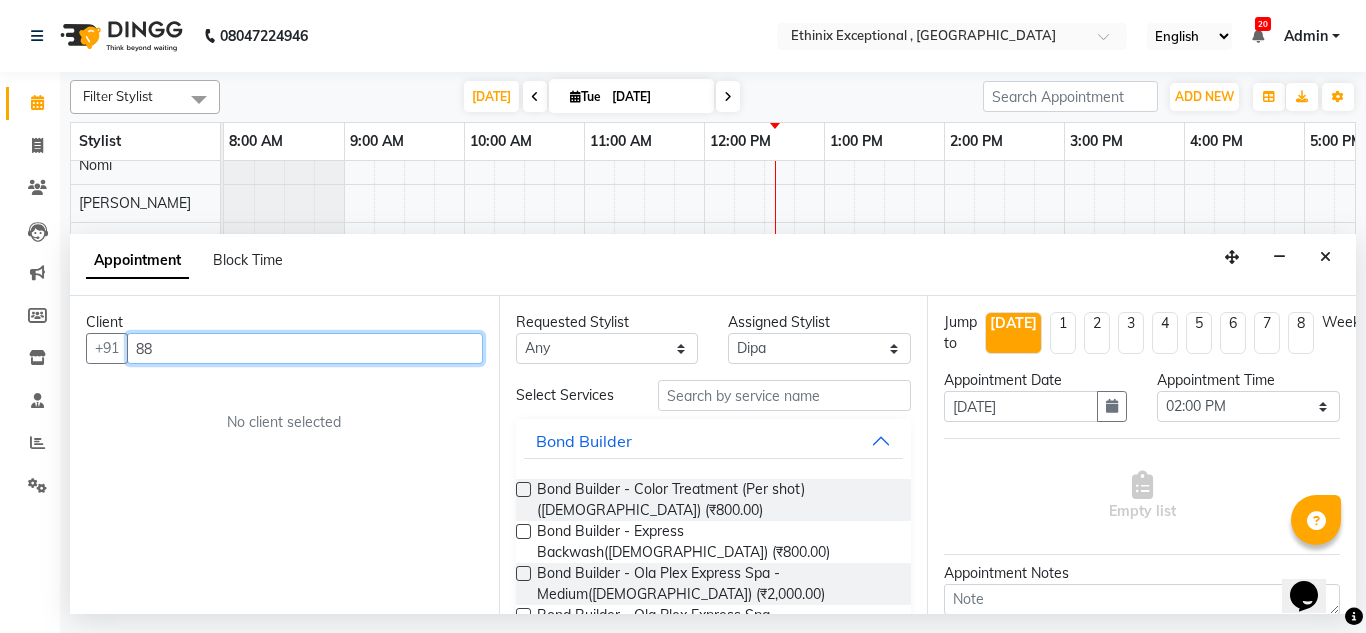 type on "8" 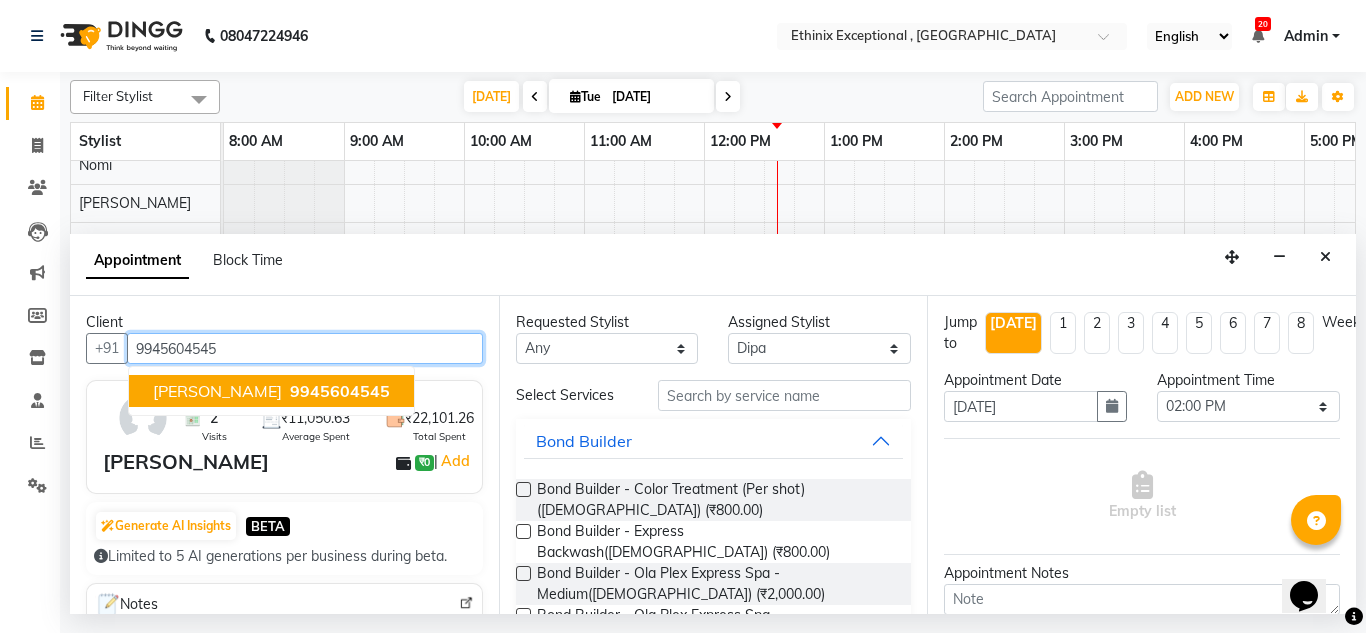 click on "[PERSON_NAME]   9945604545" at bounding box center (271, 391) 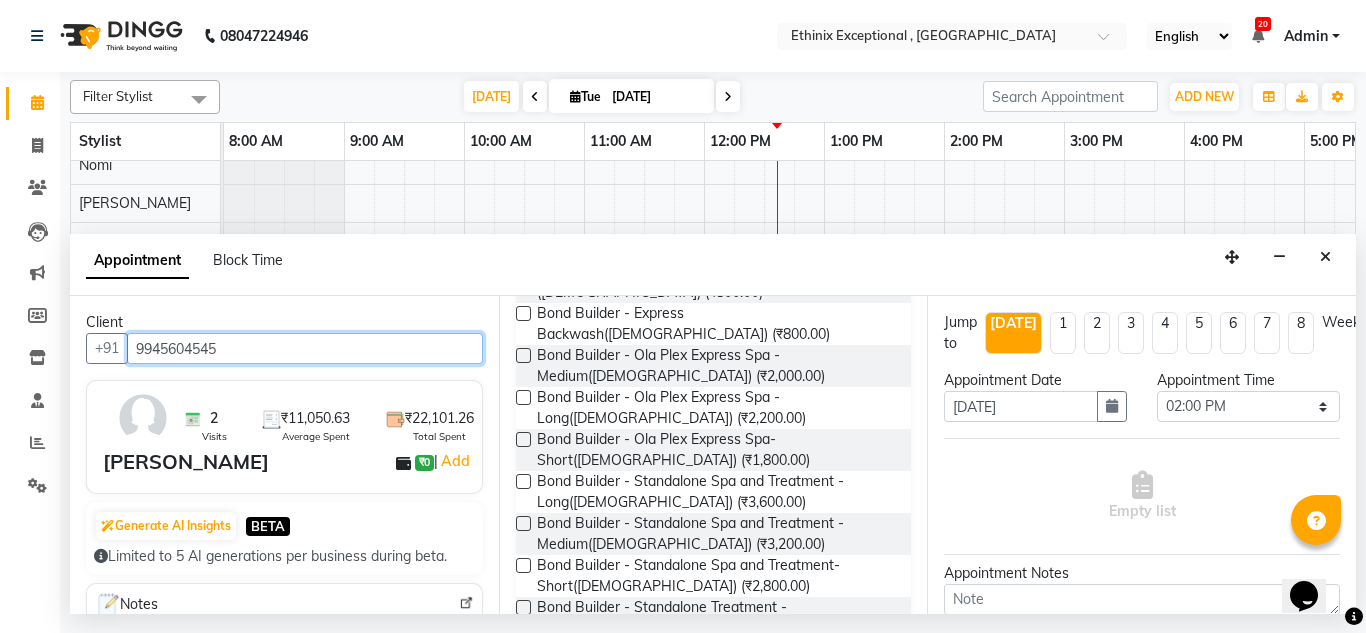 scroll, scrollTop: 0, scrollLeft: 0, axis: both 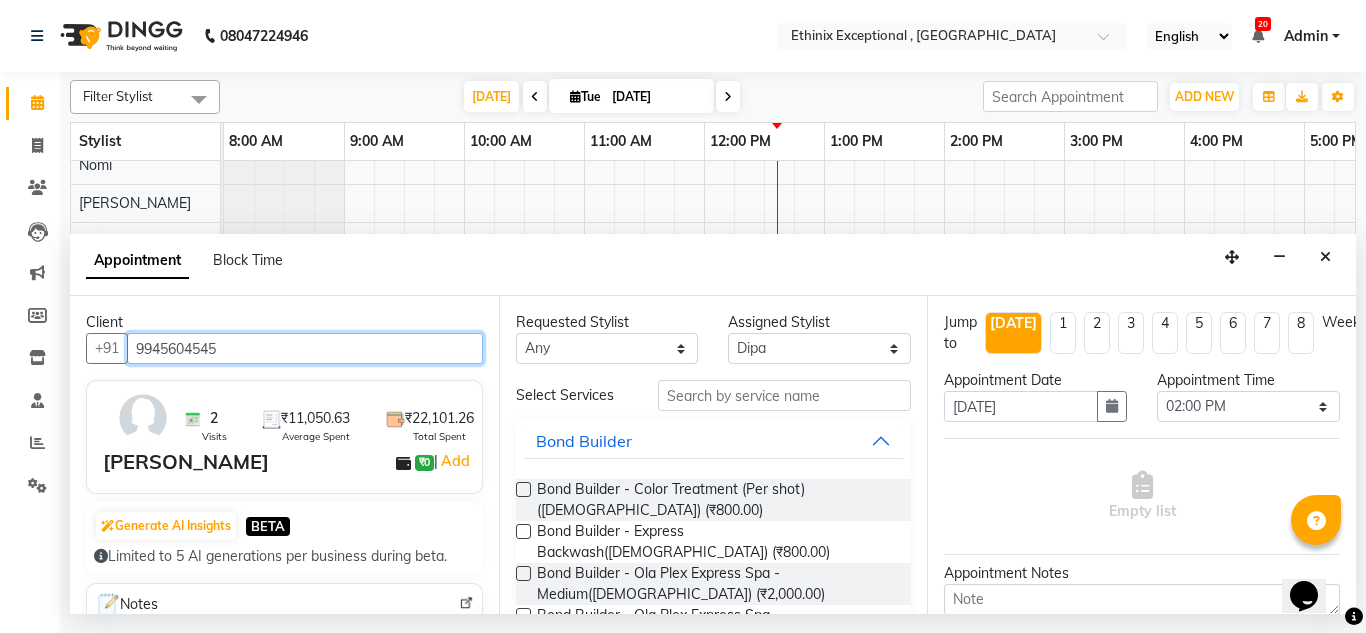 type on "9945604545" 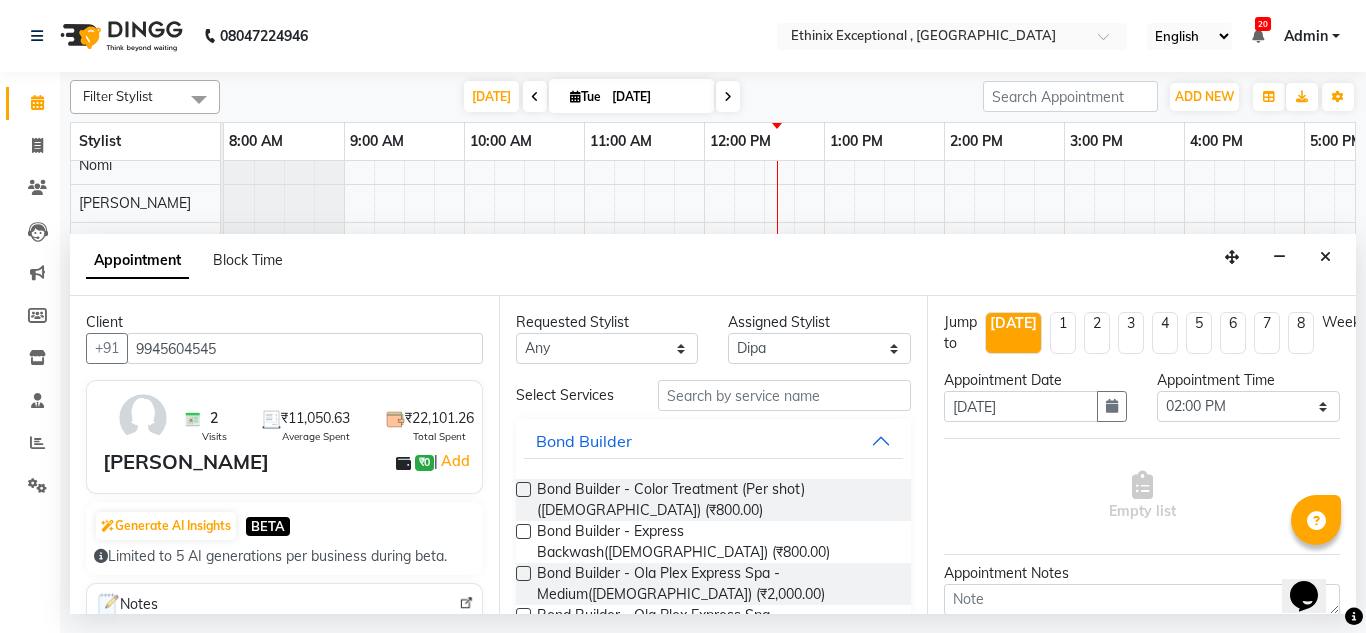 click on "Select Services    Bond Builder Bond Builder - Color Treatment (Per shot)([DEMOGRAPHIC_DATA]) (₹800.00) Bond Builder - Express Backwash([DEMOGRAPHIC_DATA]) (₹800.00) Bond Builder - Ola Plex Express Spa - Medium([DEMOGRAPHIC_DATA]) (₹2,000.00) Bond Builder - Ola Plex Express Spa -Long([DEMOGRAPHIC_DATA]) (₹2,200.00) Bond Builder - Ola Plex Express Spa-Short([DEMOGRAPHIC_DATA]) (₹1,800.00) Bond Builder - Standalone Spa and Treatment - Long([DEMOGRAPHIC_DATA]) (₹3,600.00) Bond Builder - Standalone Spa and Treatment - Medium([DEMOGRAPHIC_DATA]) (₹3,200.00) Bond Builder - Standalone Spa and Treatment- Short([DEMOGRAPHIC_DATA]) (₹2,800.00) Bond Builder - Standalone Treatment - Long([DEMOGRAPHIC_DATA]) (₹3,000.00) Bond Builder - Standalone Treatment - Medium([DEMOGRAPHIC_DATA]) (₹2,500.00) Bond Builder - Standalone Treatment - Short([DEMOGRAPHIC_DATA]) (₹2,200.00) 3+2 Hair Cut (₹392.00) Bond Builder - Ola Plex Express Spa -Long + ([DEMOGRAPHIC_DATA]) (₹2,400.00) Bond Builder - Standalone Treatment - Long+ ([DEMOGRAPHIC_DATA]) (₹3,300.00) Bond Builder - Standalone Spa and Treatment- Long+ ([DEMOGRAPHIC_DATA]) (₹4,000.00)    D-Tan    Hair Colour" at bounding box center (714, 1162) 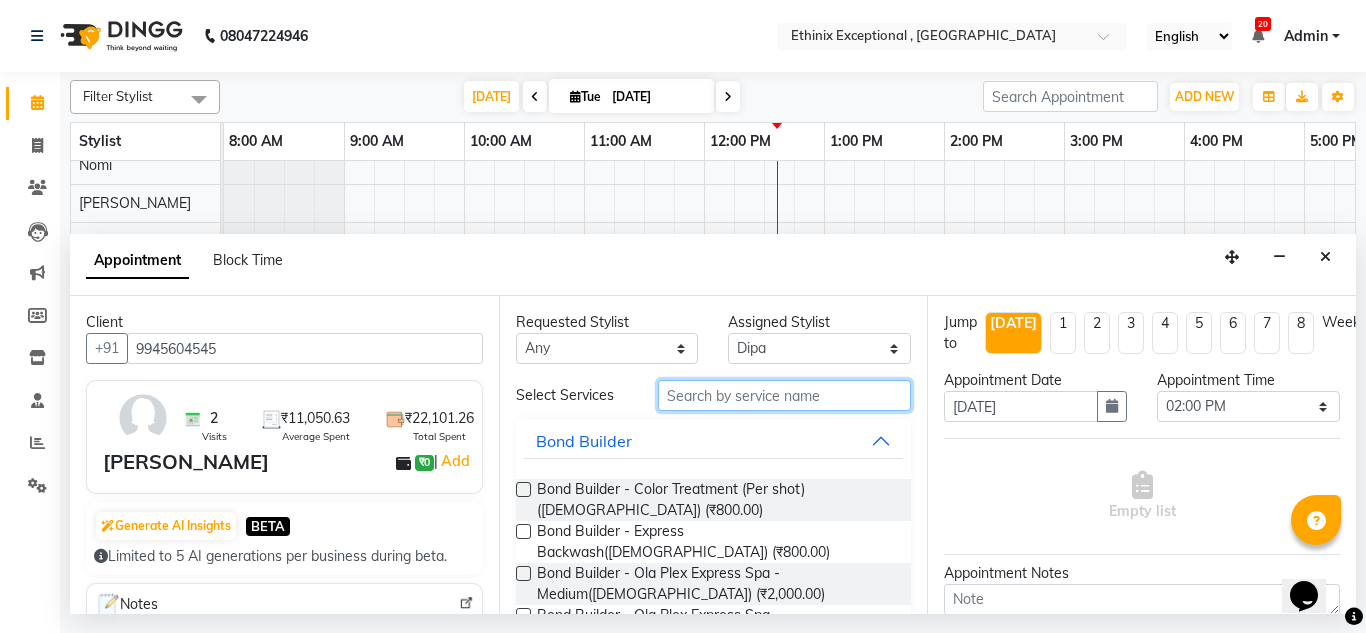 click at bounding box center (785, 395) 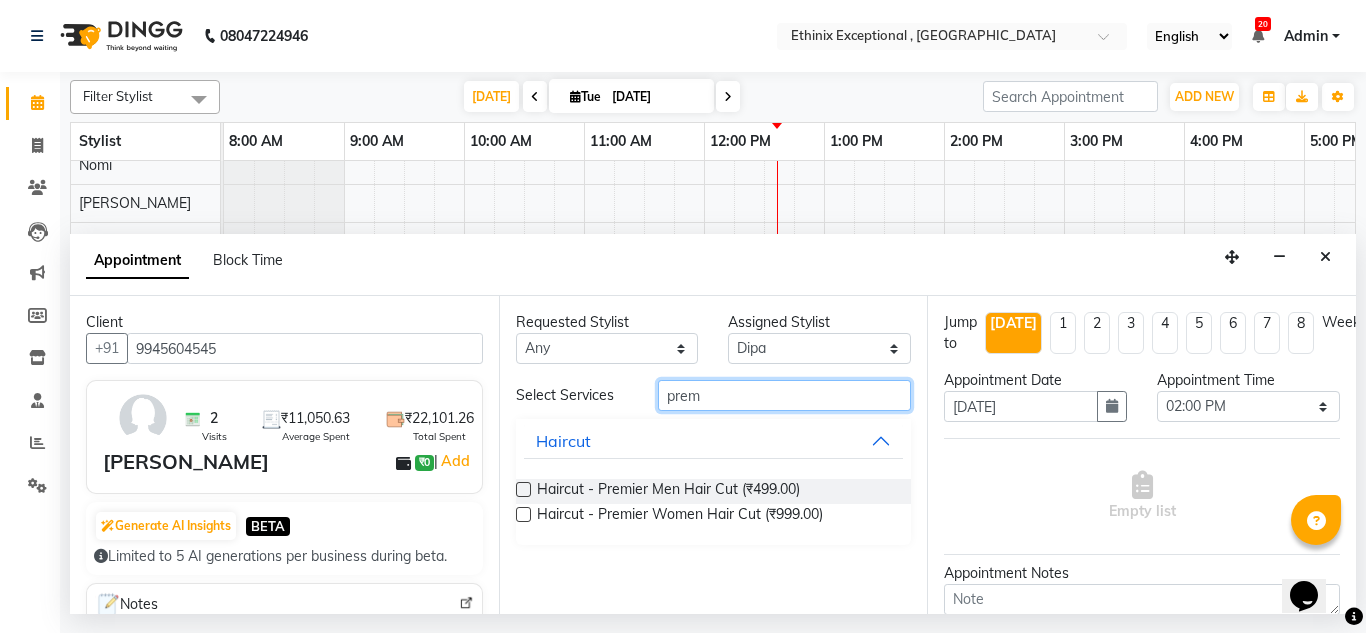 type on "prem" 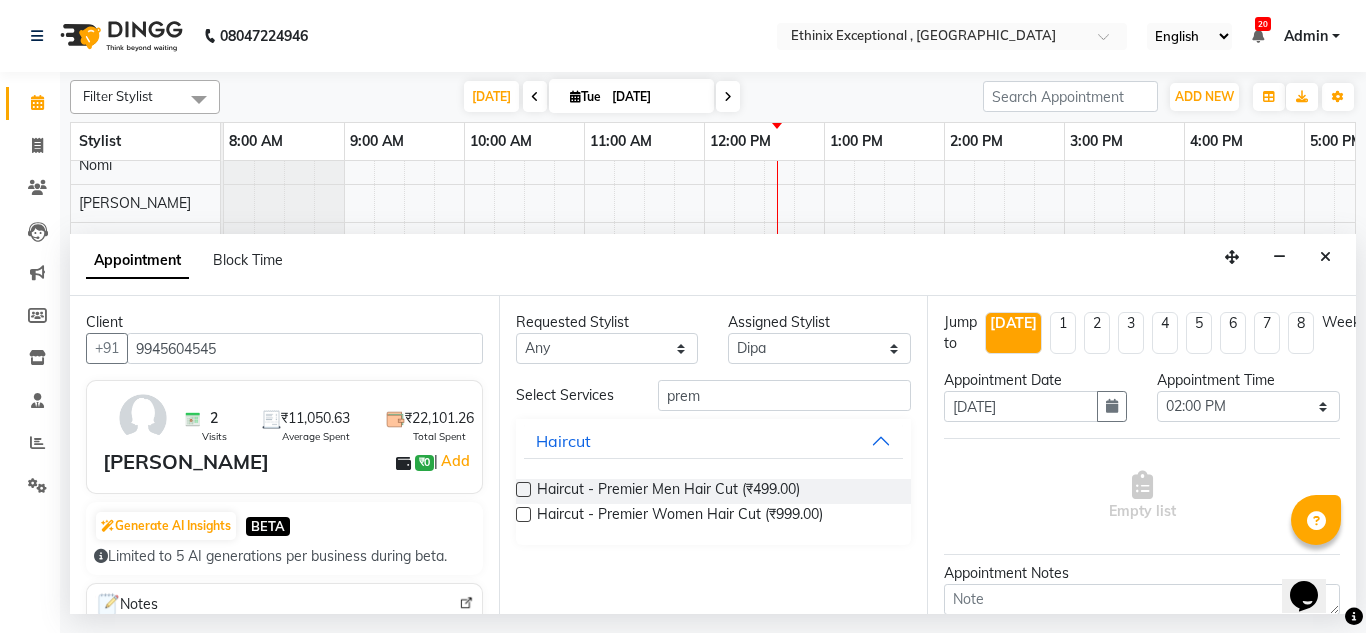 click at bounding box center [523, 514] 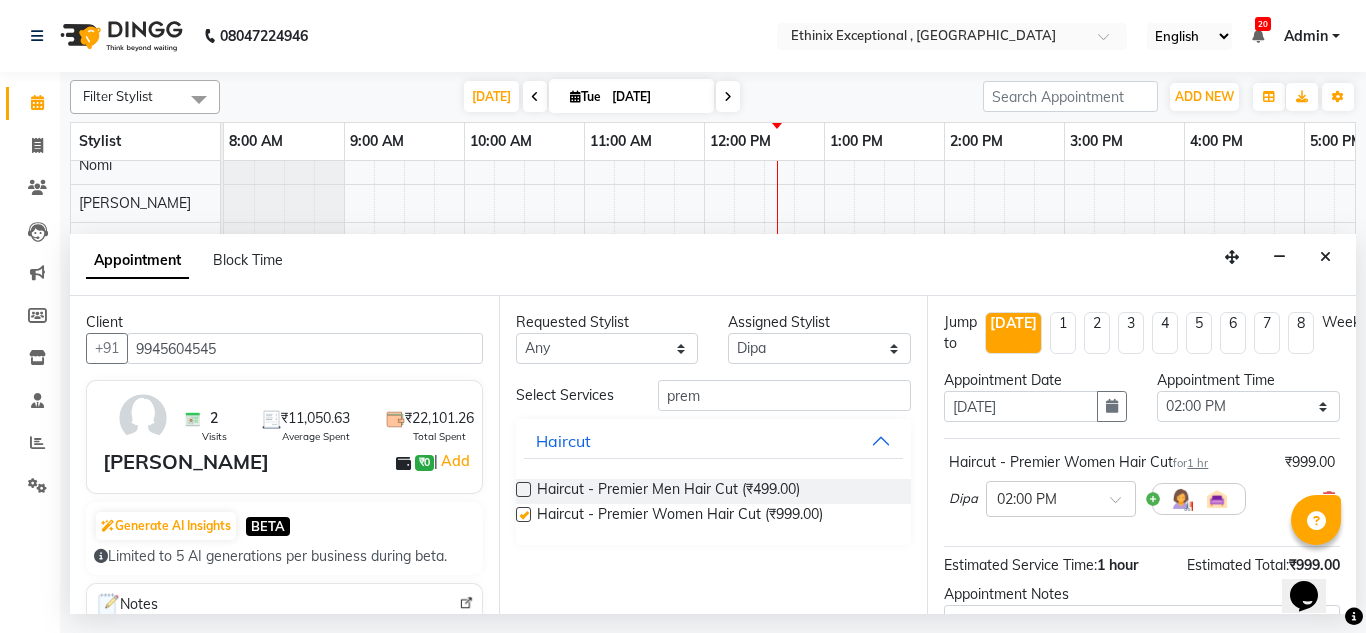 checkbox on "false" 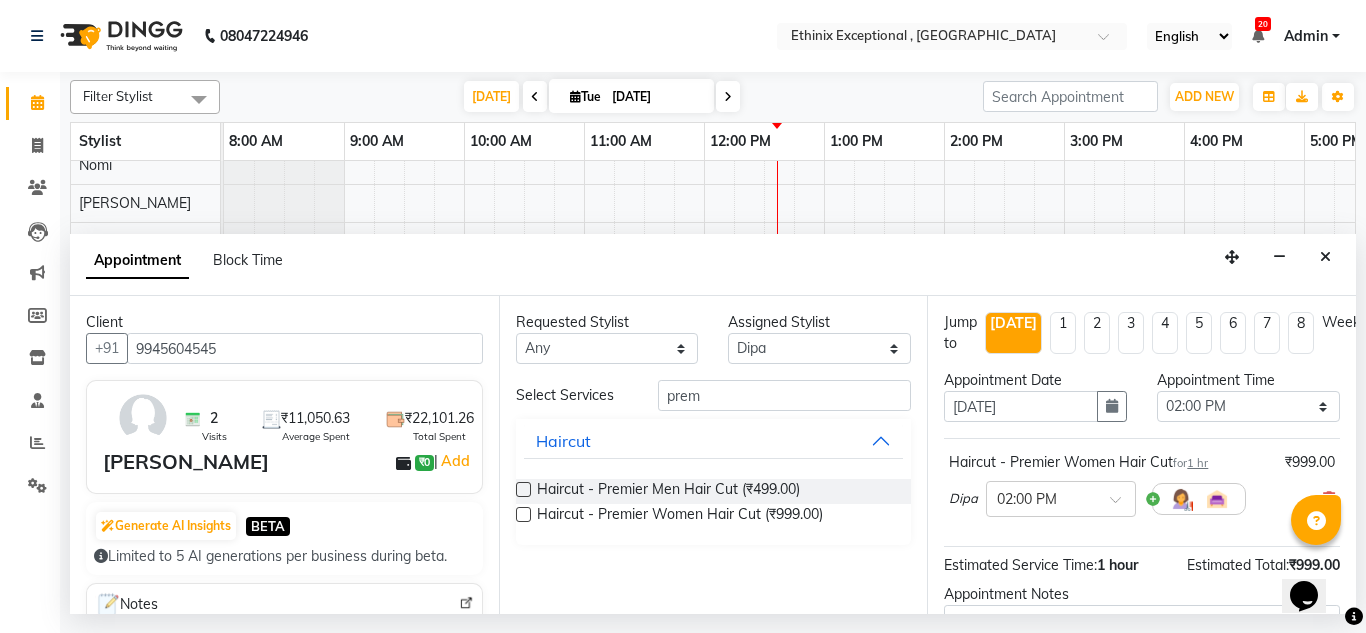 scroll, scrollTop: 223, scrollLeft: 0, axis: vertical 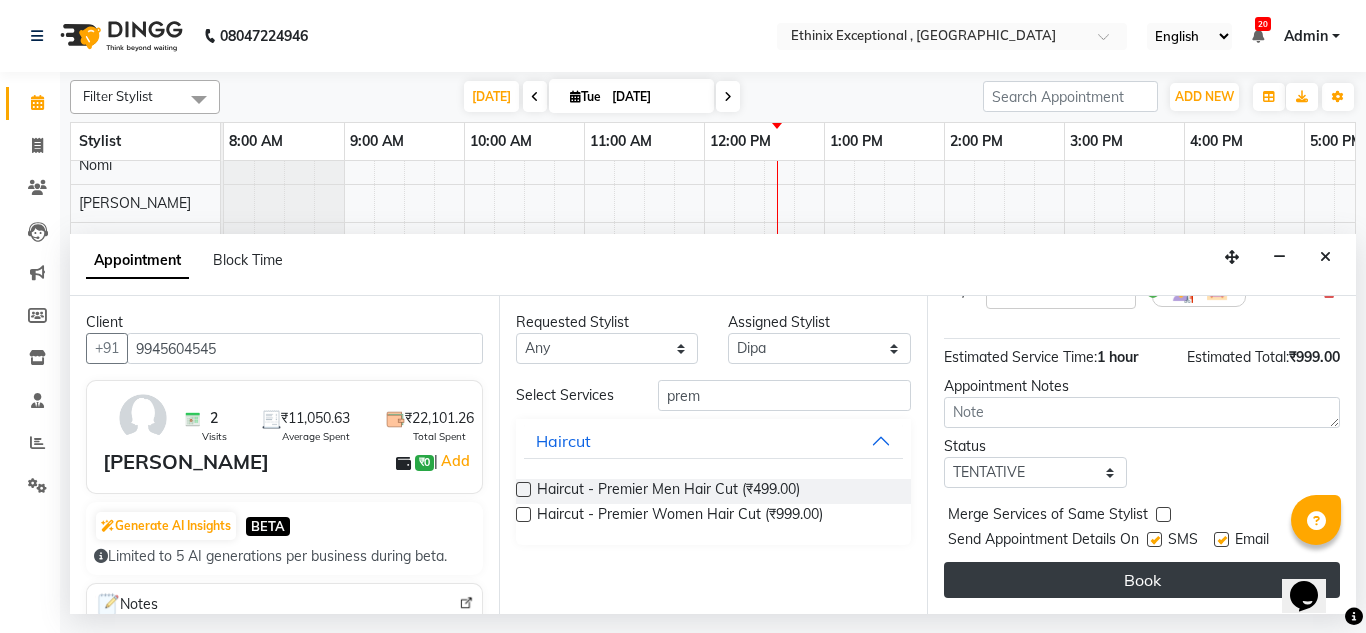 click on "Book" at bounding box center [1142, 580] 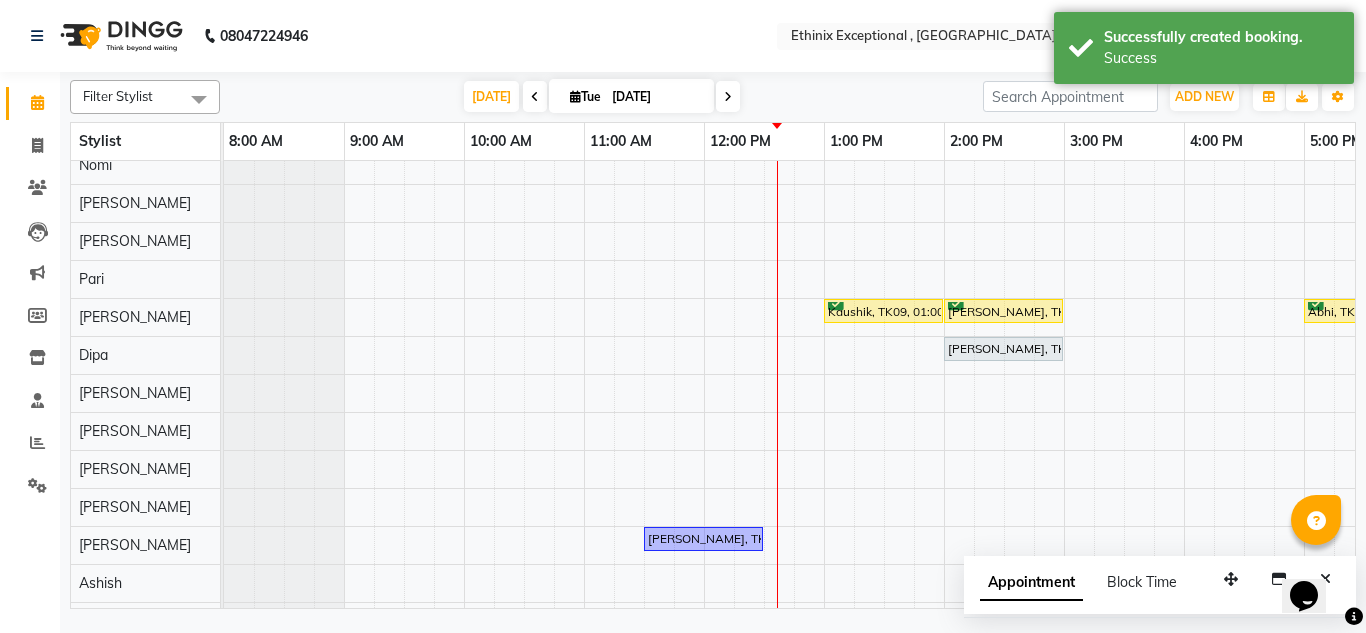 scroll, scrollTop: 470, scrollLeft: 0, axis: vertical 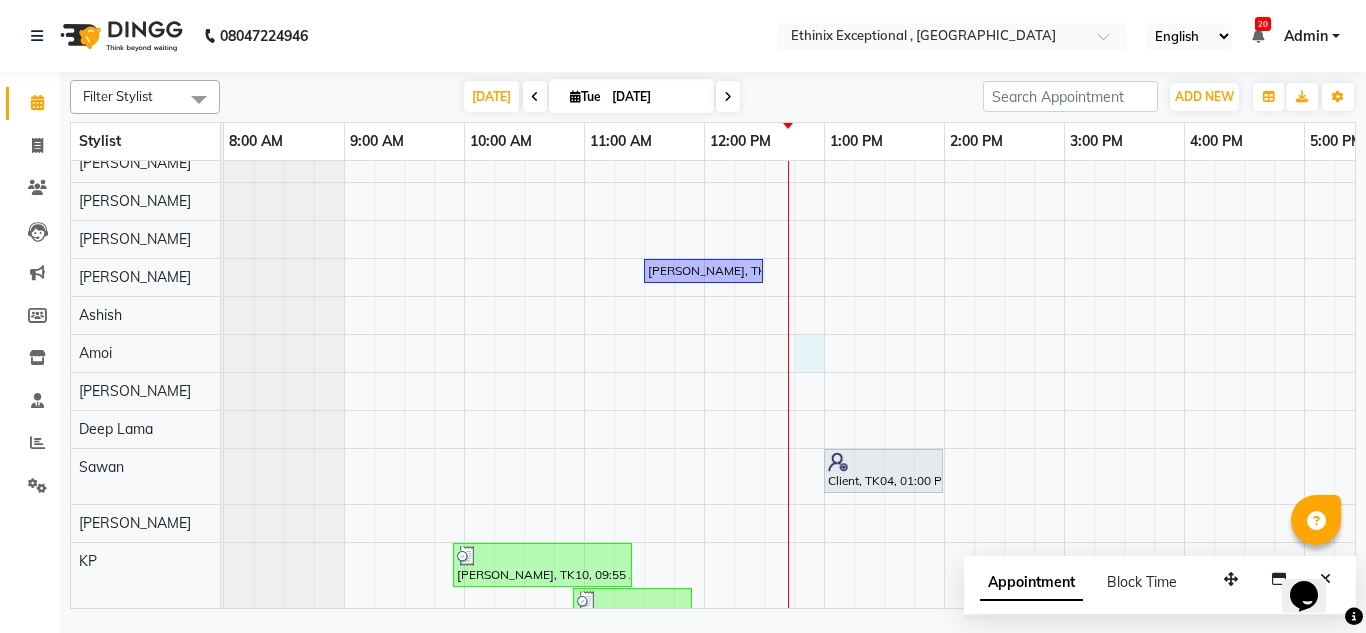 click on "Kaushik, TK09, 01:00 PM-02:00 PM, Haircut - Premier Men Hair Cut      [PERSON_NAME], TK01, 02:00 PM-03:00 PM, Haircut - Premier Men Hair Cut      Abhi, TK02, 05:00 PM-06:00 PM, Haircut - Premier Men Hair Cut     [PERSON_NAME], TK14, 02:00 PM-03:00 PM, Haircut - Premier Women Hair Cut    [PERSON_NAME], TK08, 11:30 AM-12:30 PM, Haircut - Premier Men Hair Cut      Client, TK04, 01:00 PM-02:00 PM, Haircut - Premier Women Hair Cut     Usha, TK03, 06:00 PM-08:00 PM, Hair Colour - Global Coloring - Medium([DEMOGRAPHIC_DATA])     [PERSON_NAME], TK10, 09:55 AM-11:25 AM, Haircut - [PERSON_NAME] Trim,Haircut - Premier Men Hair Cut      [PERSON_NAME], TK13, 10:55 AM-11:55 AM, Haircut - Premier Men Hair Cut     [PERSON_NAME], TK06, 12:00 PM-03:00 PM, Hair Colour - Balayage - Medium ([DEMOGRAPHIC_DATA])    [PERSON_NAME], TK07, 05:30 PM-06:30 PM, Hair Colour - Root Touch Up ([MEDICAL_DATA] Free)([DEMOGRAPHIC_DATA])    [PERSON_NAME], TK07, 06:30 PM-07:30 PM, Haircut - Premier Women Hair Cut    [PERSON_NAME], TK05, 02:00 PM-02:30 PM, Hair Therapies - [MEDICAL_DATA] Treatment Women     Kiran, TK12, 11:20 AM-11:50 AM, Haircut - [PERSON_NAME] Trim" at bounding box center [1124, 452] 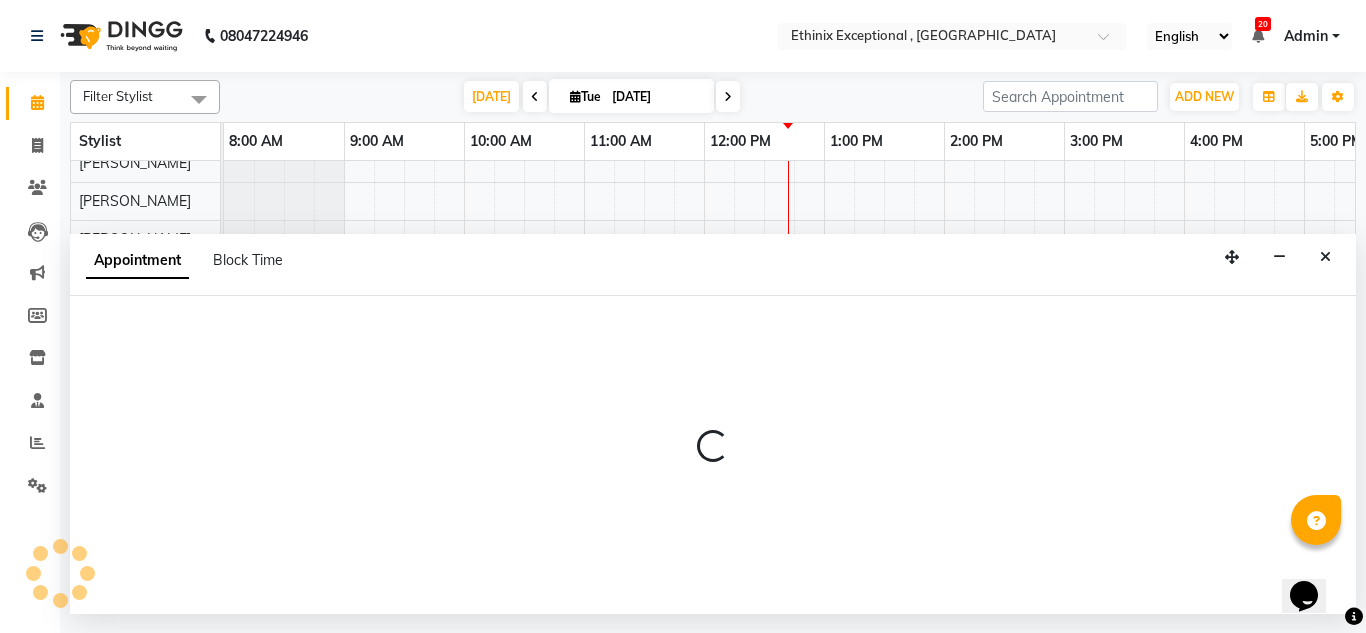 select on "63617" 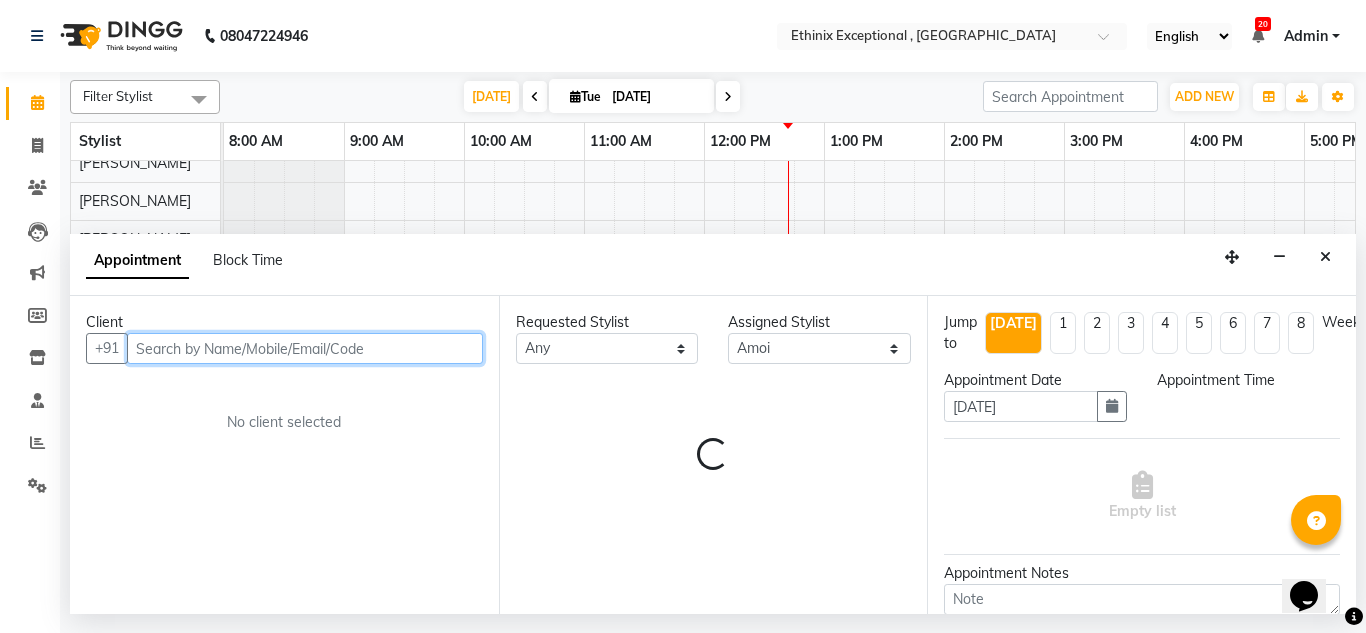 select on "765" 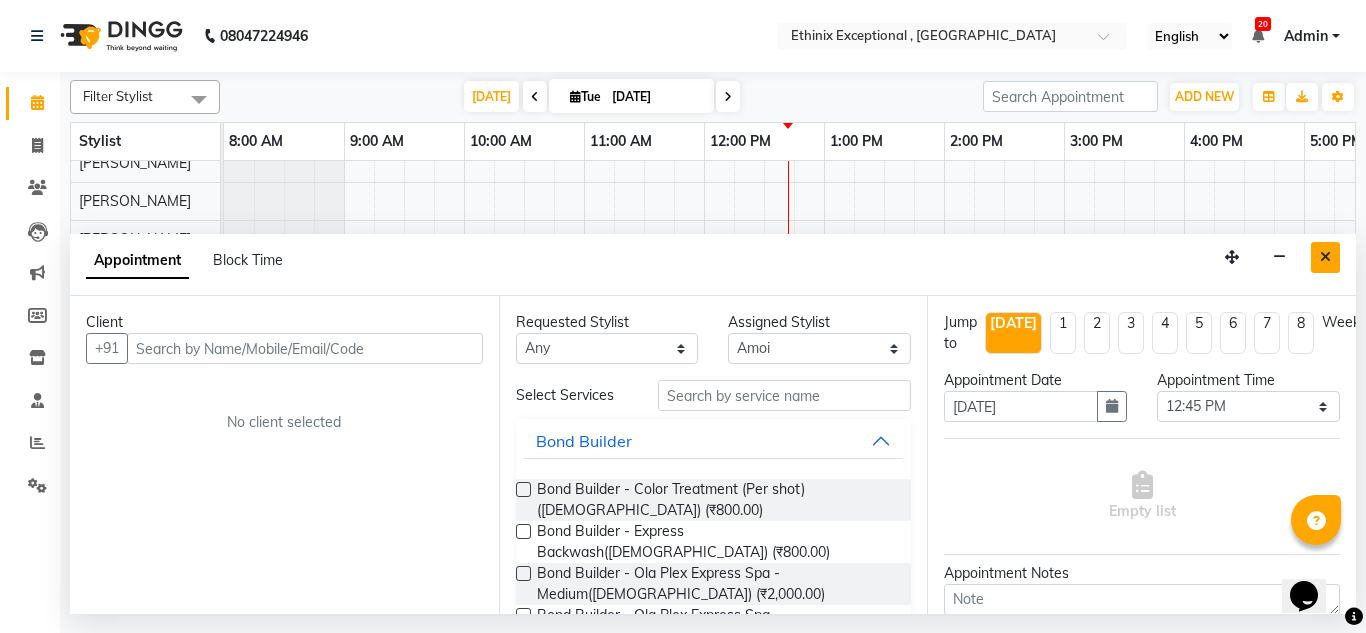 click at bounding box center [1325, 257] 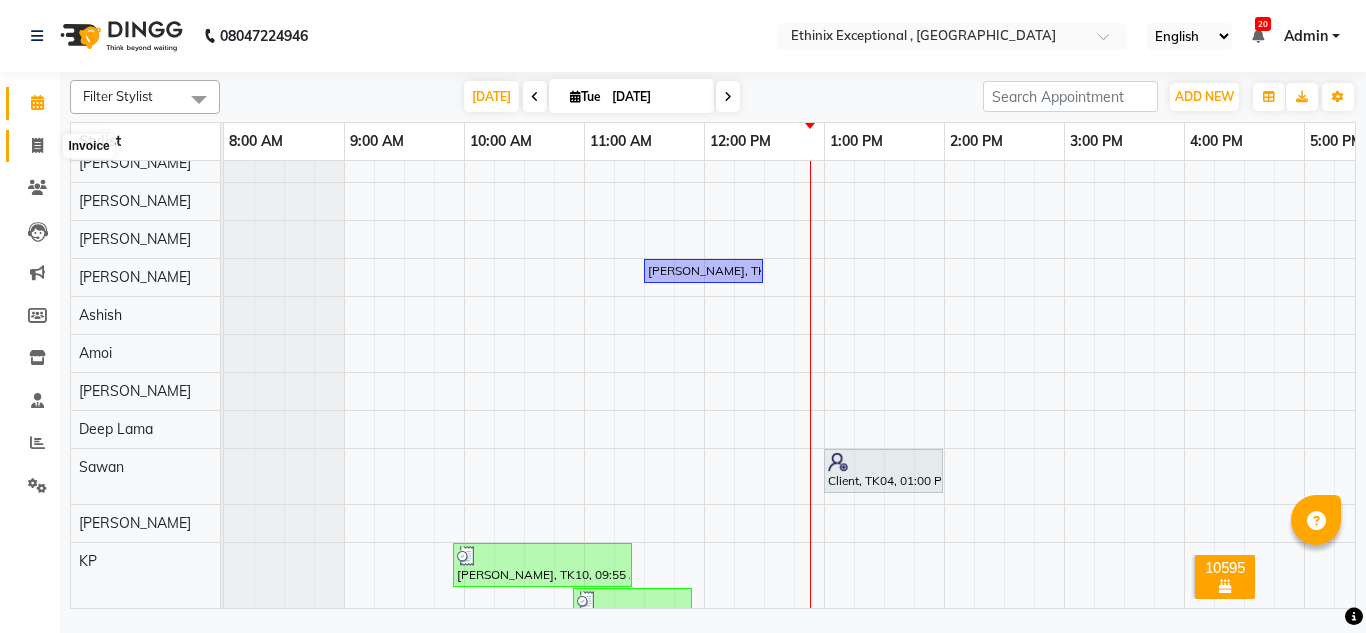 click 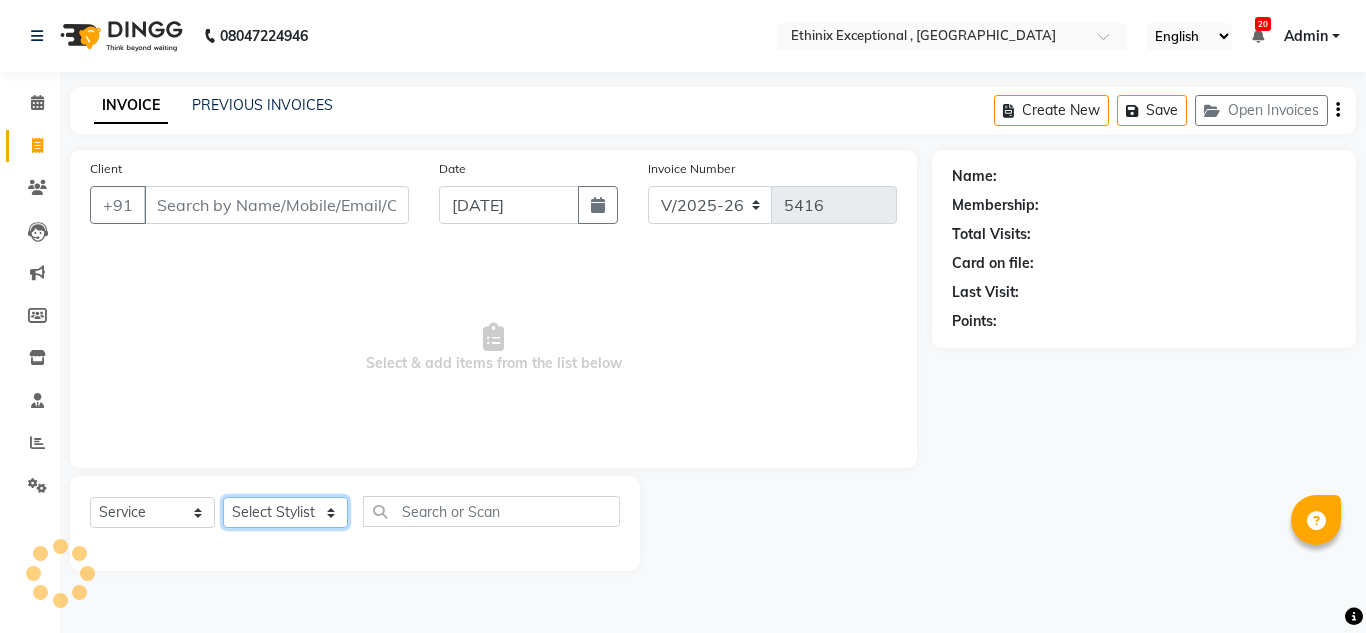 click on "Select Stylist" 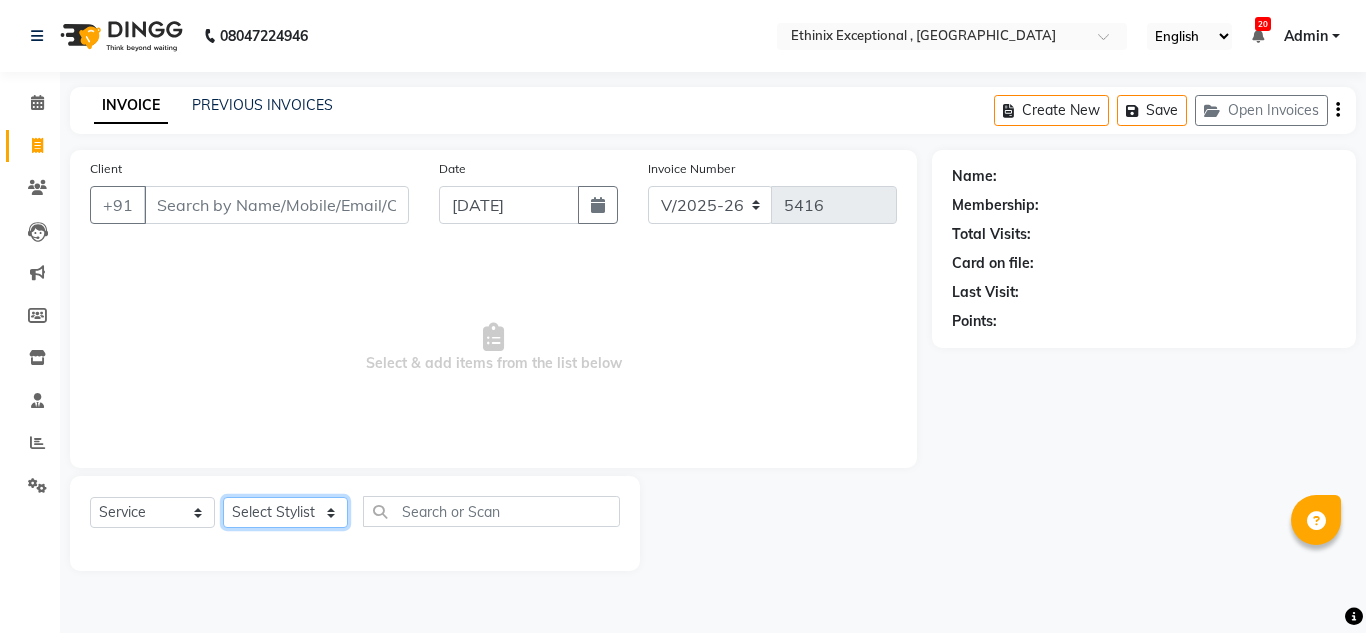 select on "75682" 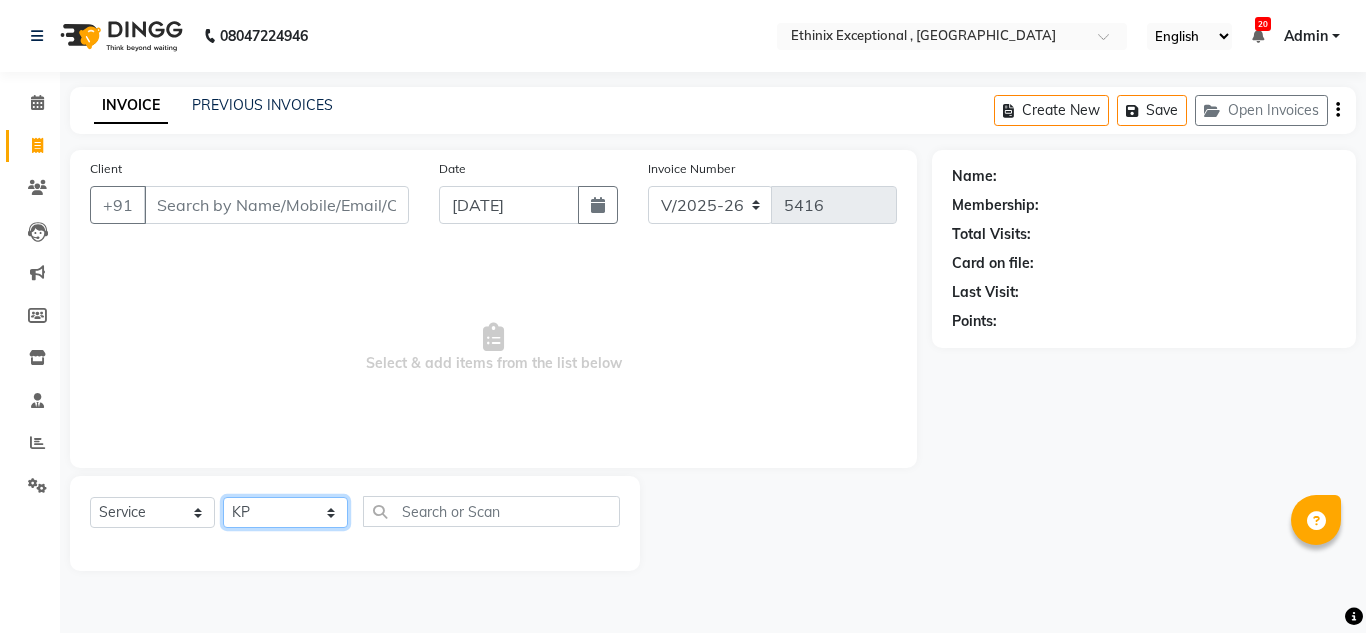 click on "Select Stylist Amoi [PERSON_NAME] [PERSON_NAME] [PERSON_NAME] [PERSON_NAME] Deep Lama Dipa [PERSON_NAME] [PERSON_NAME]  [PERSON_NAME] [PERSON_NAME] [PERSON_NAME] [PERSON_NAME] [PERSON_NAME] Rahul [PERSON_NAME] [PERSON_NAME] [PERSON_NAME] [PERSON_NAME] [PERSON_NAME]" 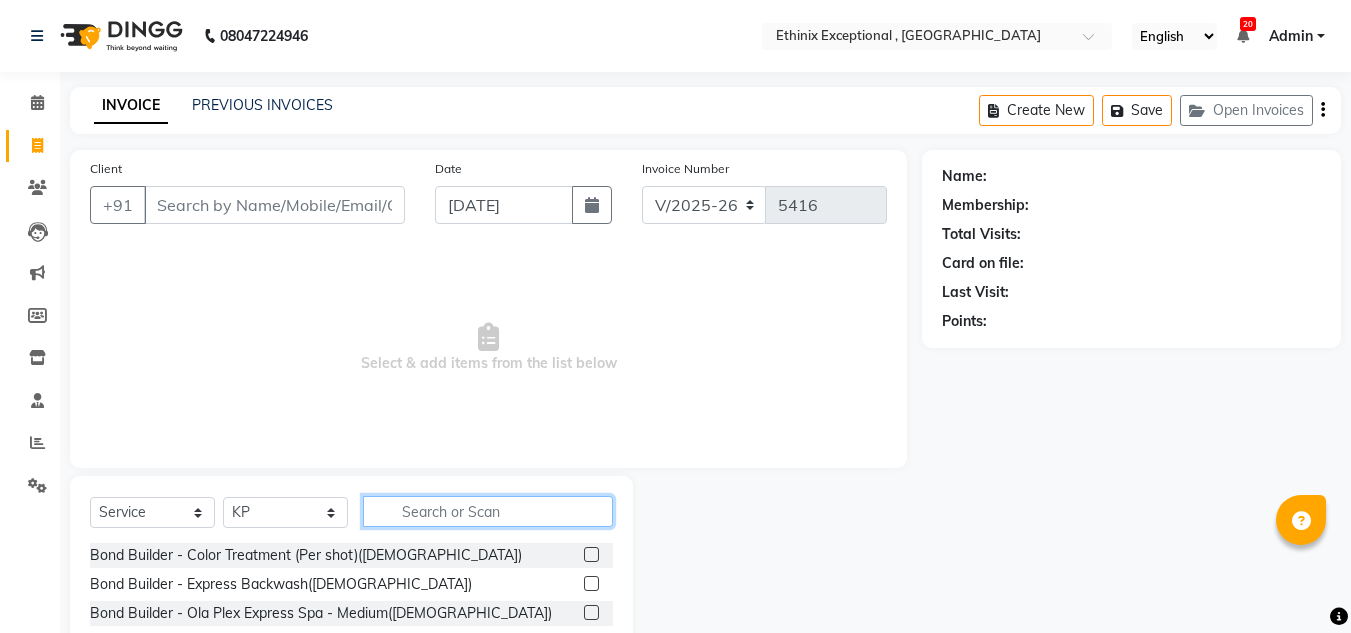 click 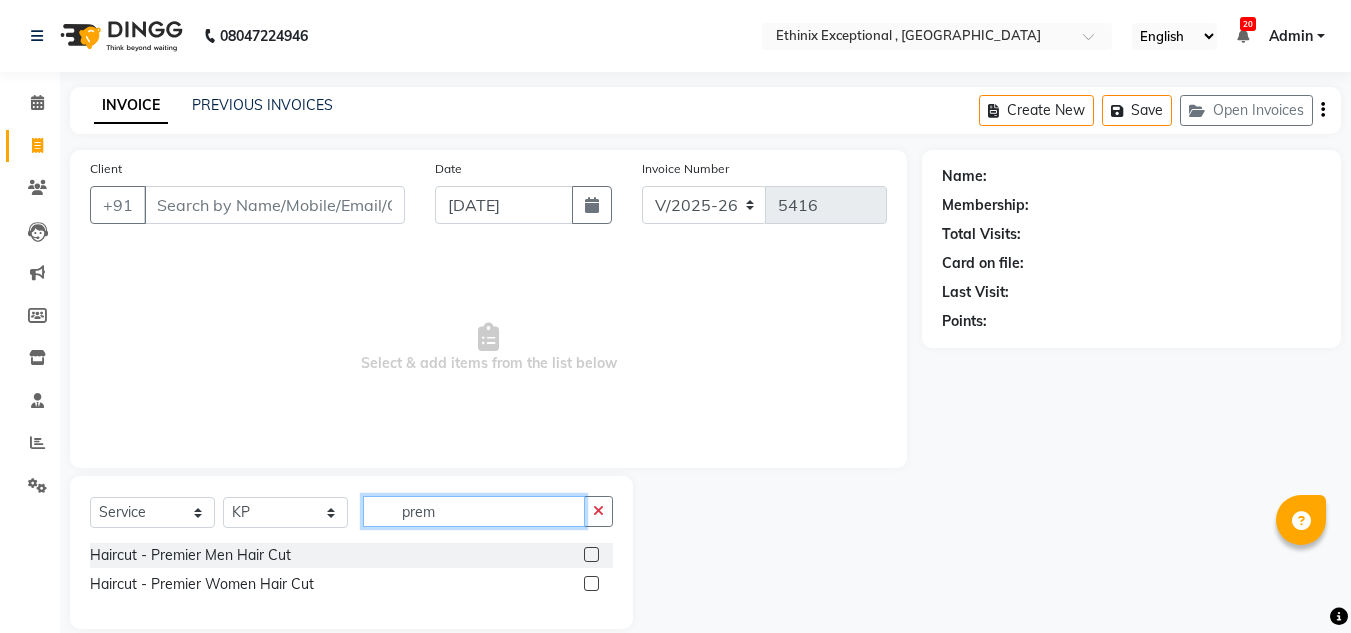 type on "prem" 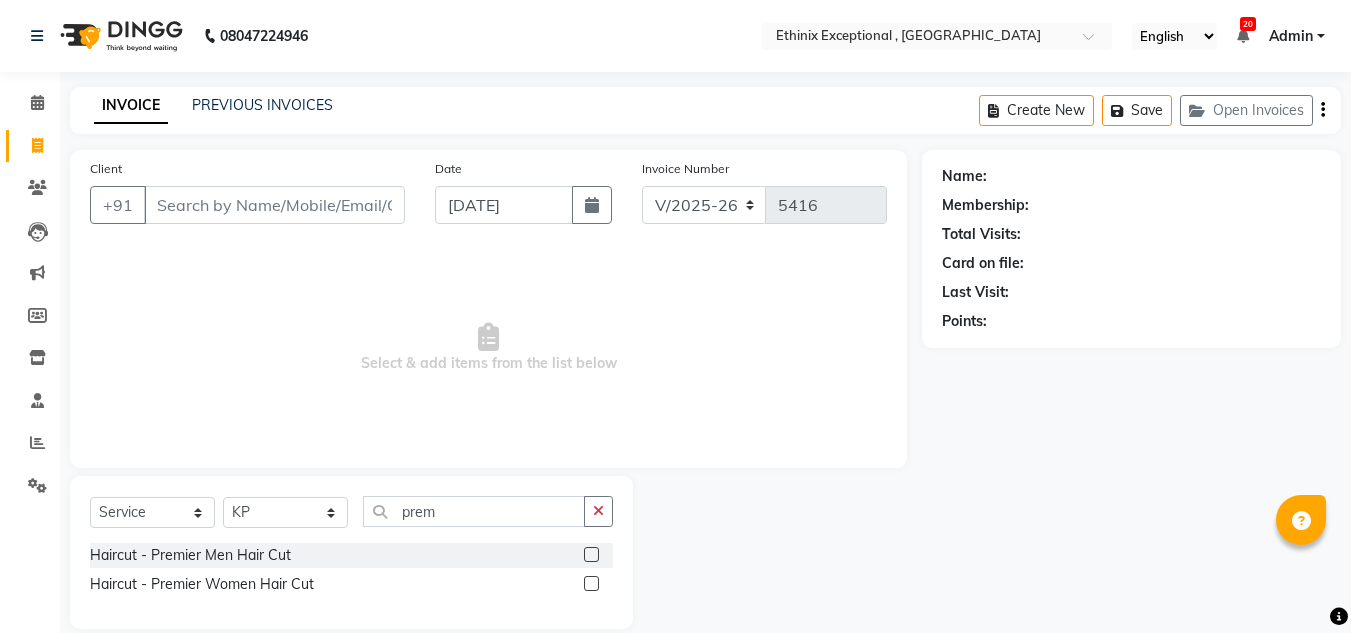 click 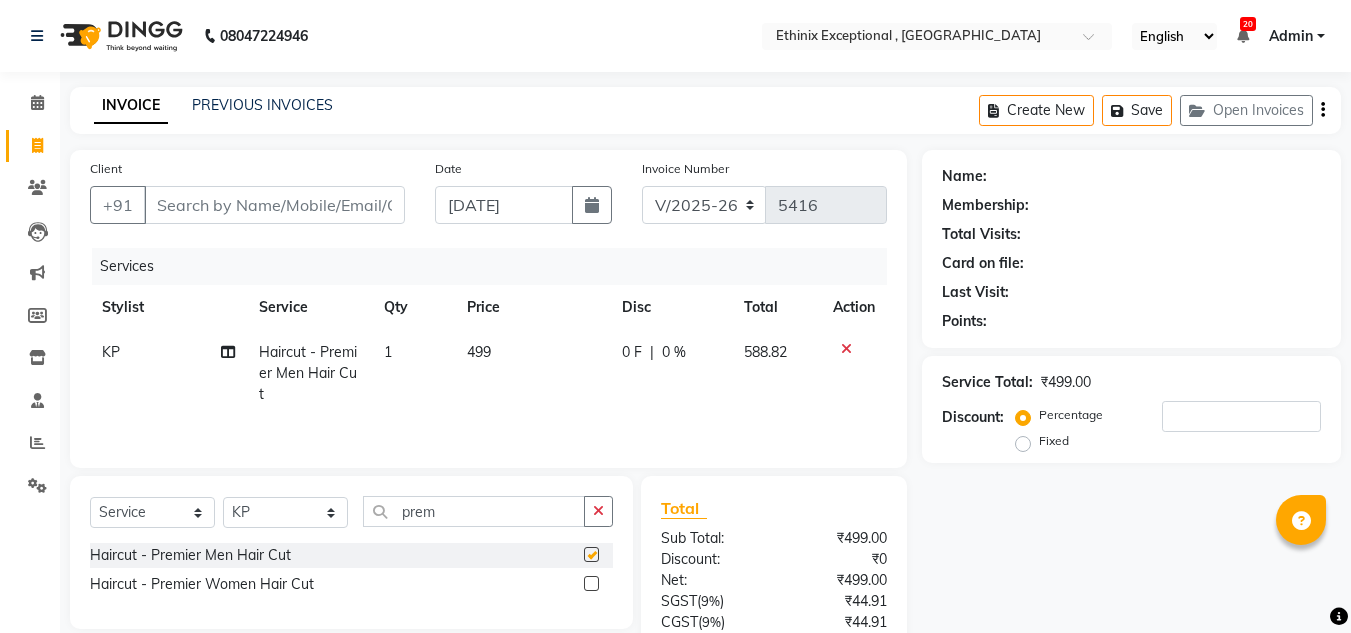 checkbox on "false" 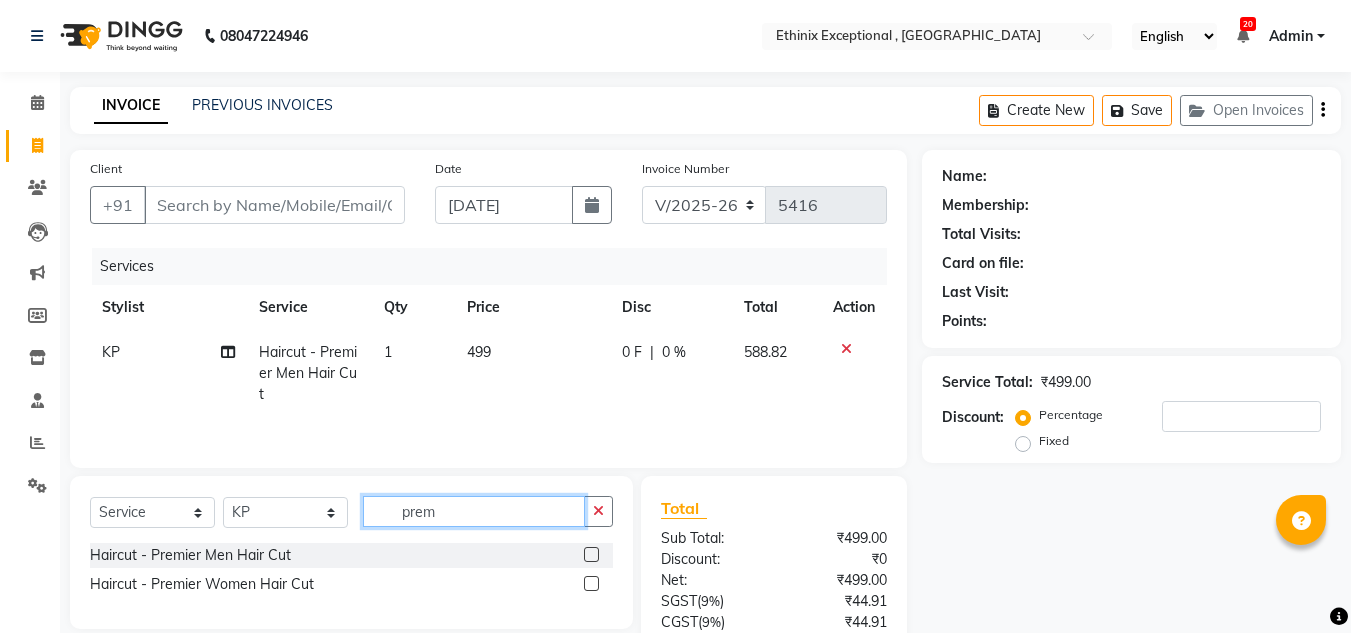 click on "prem" 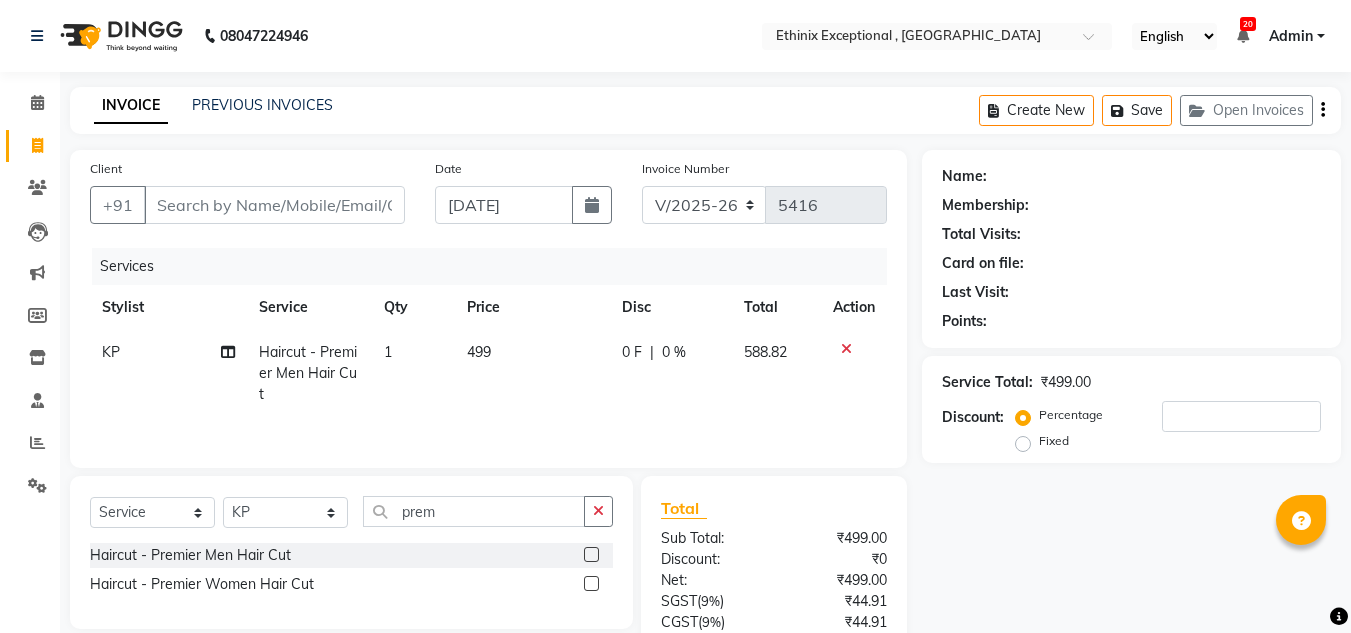 click on "KP" 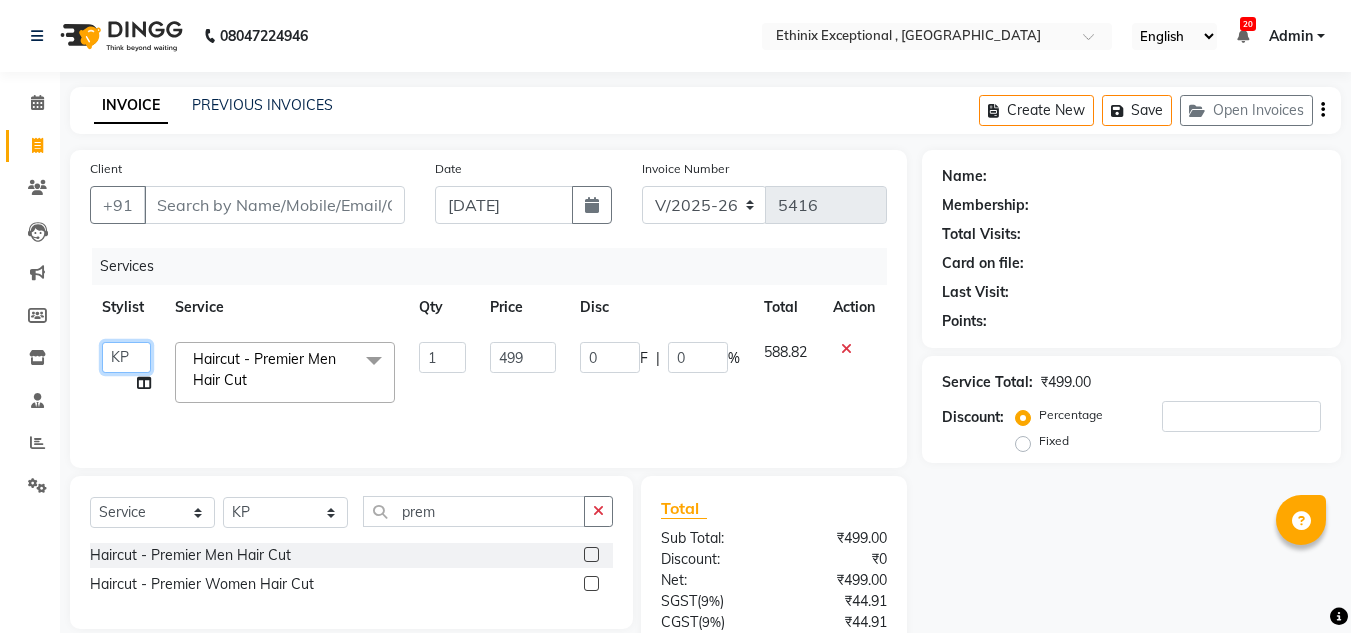 click on "Amoi   [PERSON_NAME]   [PERSON_NAME]   [PERSON_NAME]   [PERSON_NAME] Yolmoo   Deep Lama   Dipa   [PERSON_NAME]   [PERSON_NAME]    [PERSON_NAME]   [PERSON_NAME]   [PERSON_NAME]   [PERSON_NAME]   [PERSON_NAME]   Rahul   [PERSON_NAME]   [PERSON_NAME]   [PERSON_NAME]   [PERSON_NAME]   [PERSON_NAME]" 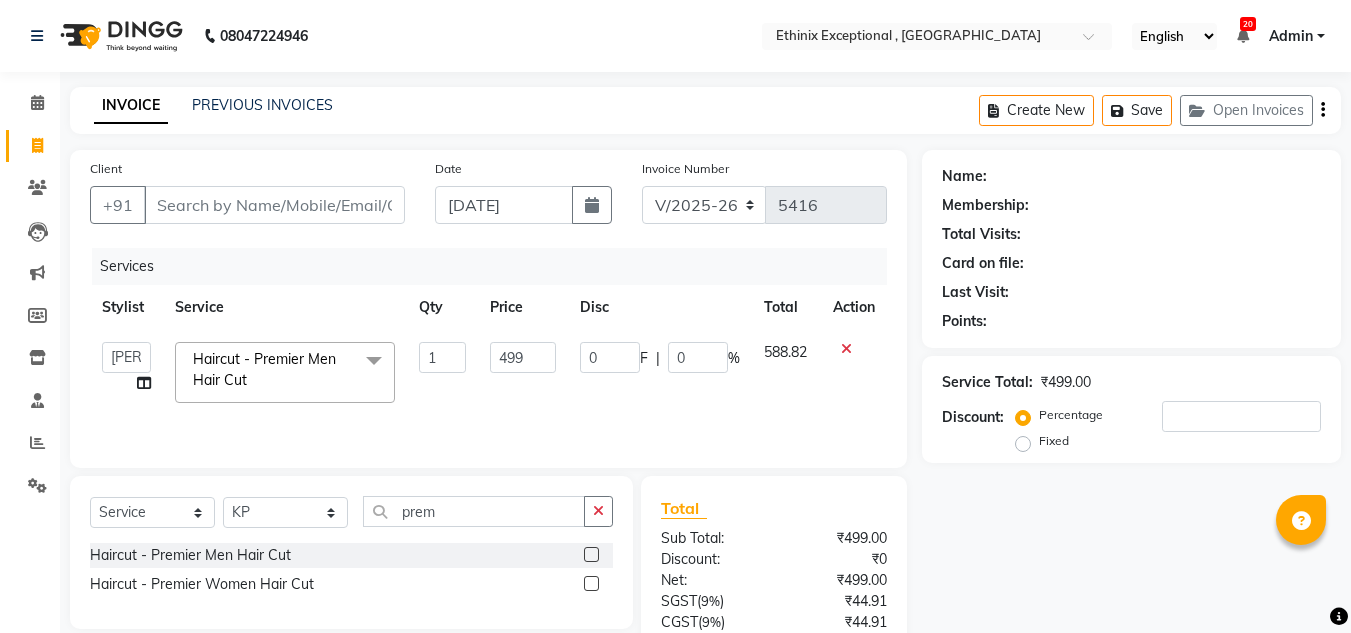 select on "80003" 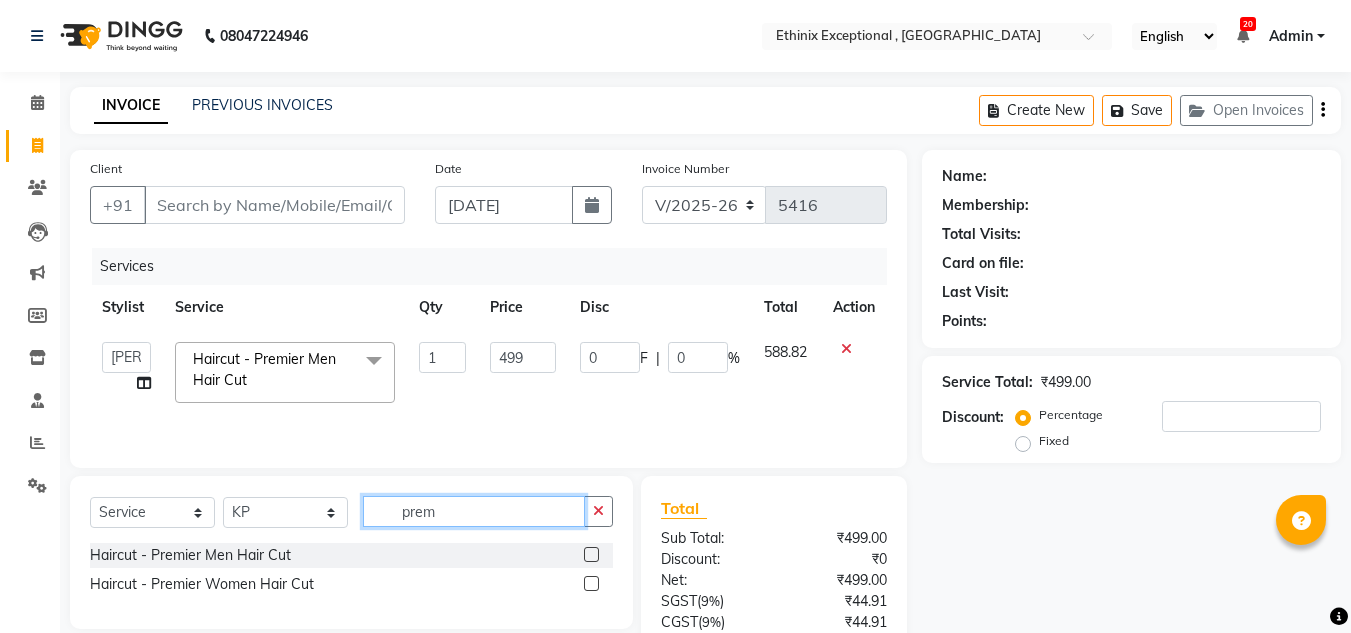 click on "prem" 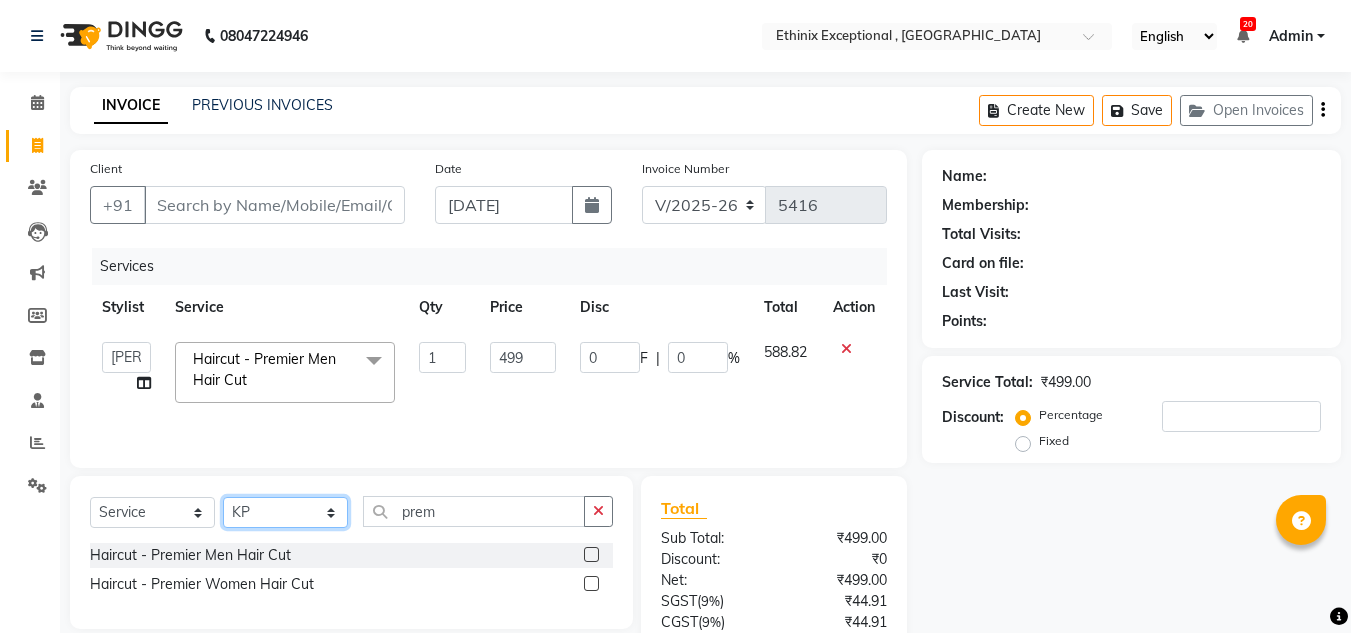 click on "Select Stylist Amoi [PERSON_NAME] [PERSON_NAME] [PERSON_NAME] [PERSON_NAME] Deep Lama Dipa [PERSON_NAME] [PERSON_NAME]  [PERSON_NAME] [PERSON_NAME] [PERSON_NAME] [PERSON_NAME] [PERSON_NAME] Rahul [PERSON_NAME] [PERSON_NAME] [PERSON_NAME] [PERSON_NAME] [PERSON_NAME]" 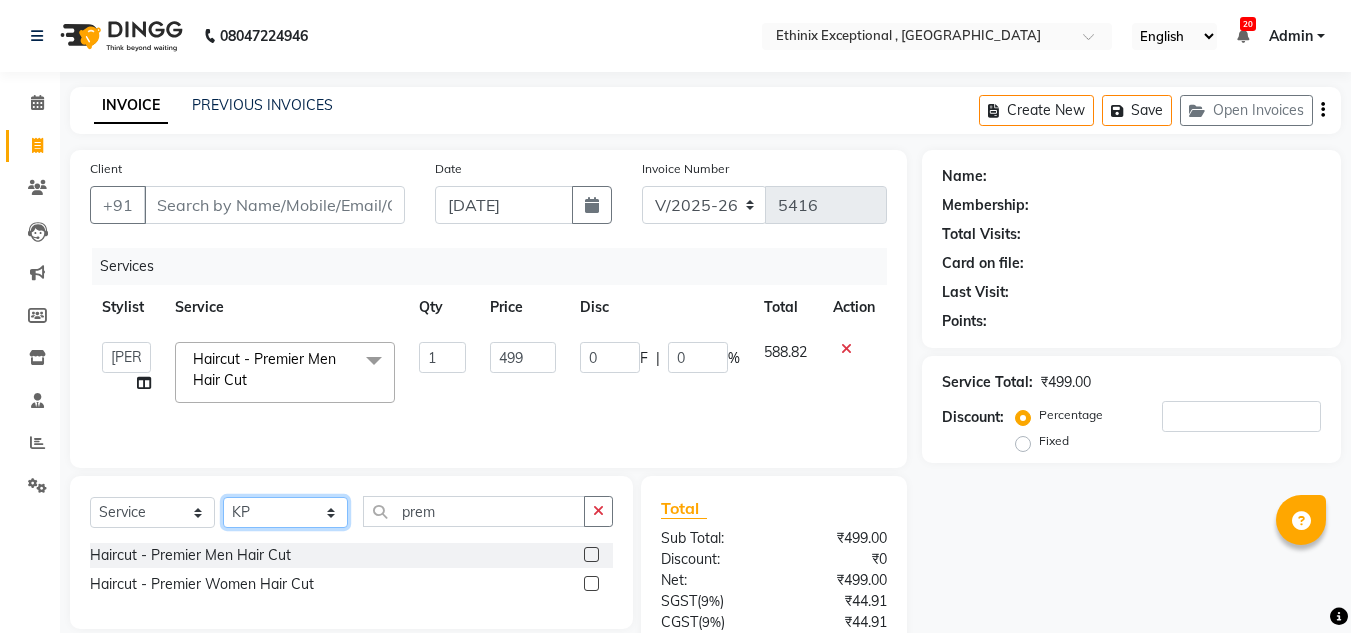 select on "80003" 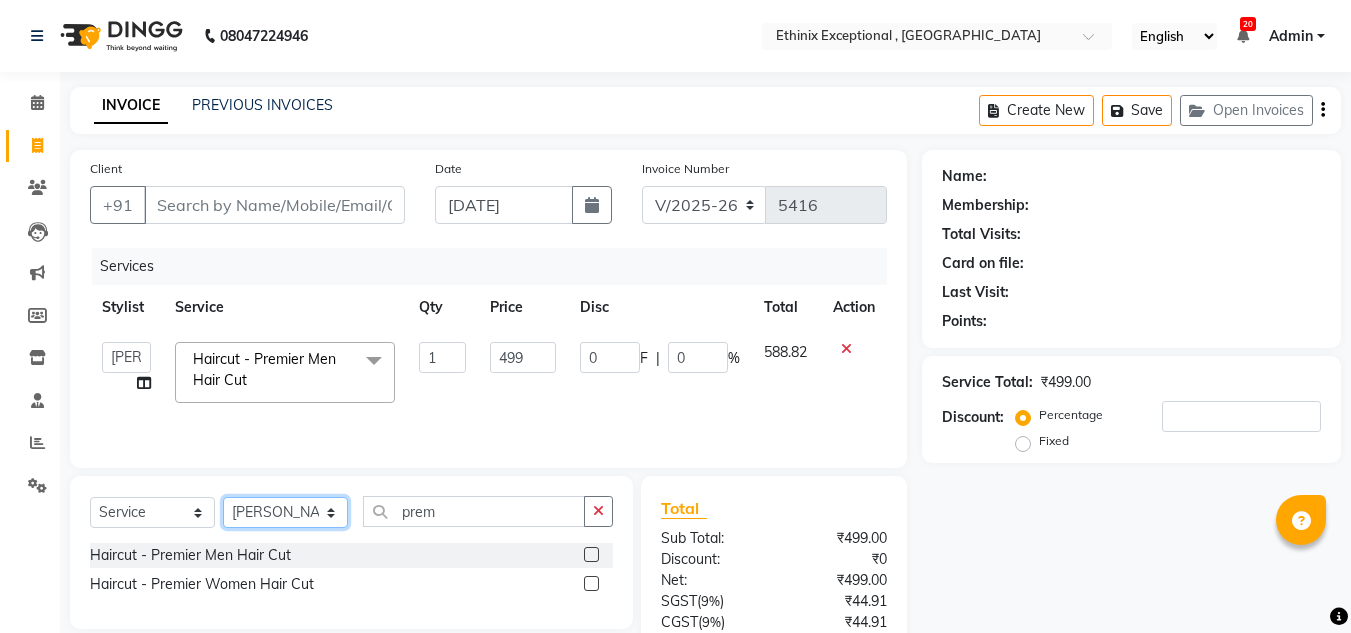 click on "Select Stylist Amoi [PERSON_NAME] [PERSON_NAME] [PERSON_NAME] [PERSON_NAME] Deep Lama Dipa [PERSON_NAME] [PERSON_NAME]  [PERSON_NAME] [PERSON_NAME] [PERSON_NAME] [PERSON_NAME] [PERSON_NAME] Rahul [PERSON_NAME] [PERSON_NAME] [PERSON_NAME] [PERSON_NAME] [PERSON_NAME]" 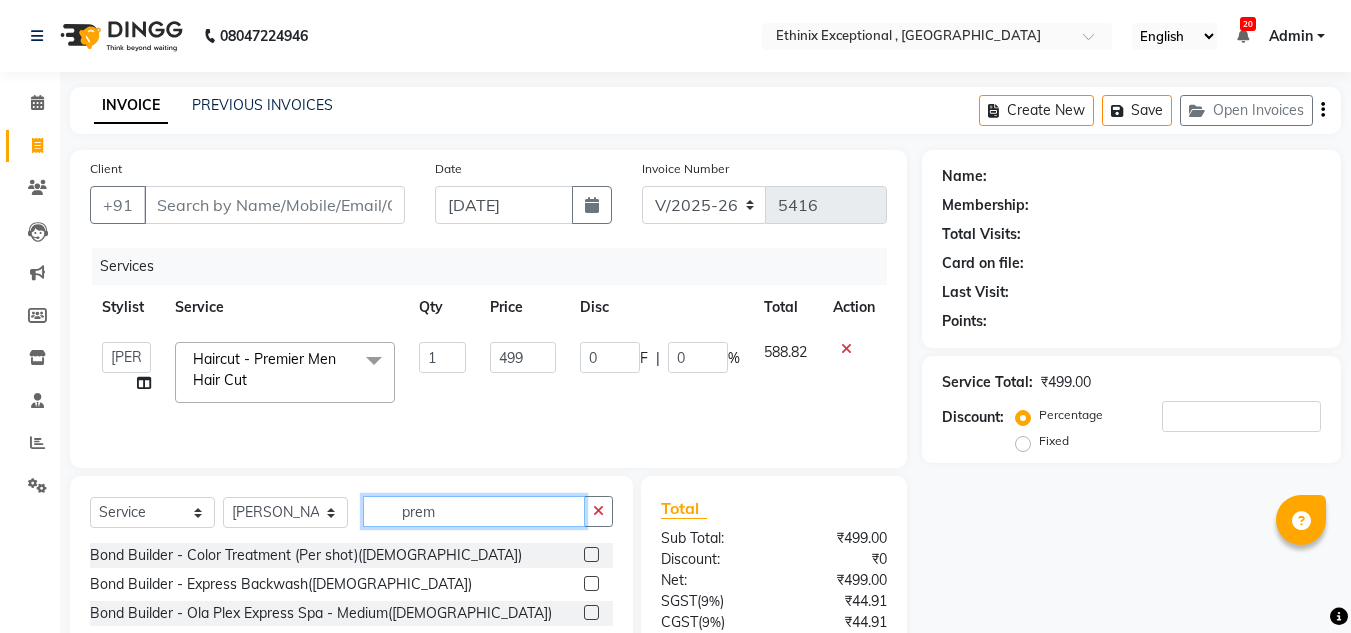 click on "prem" 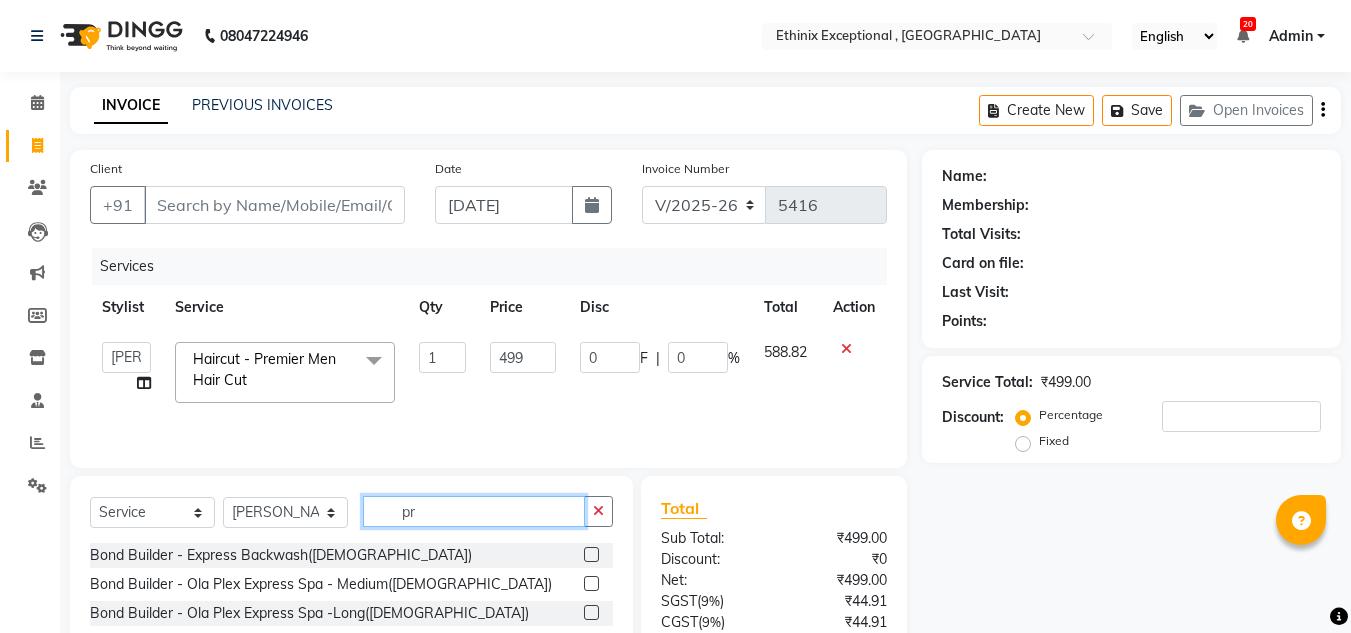 type on "p" 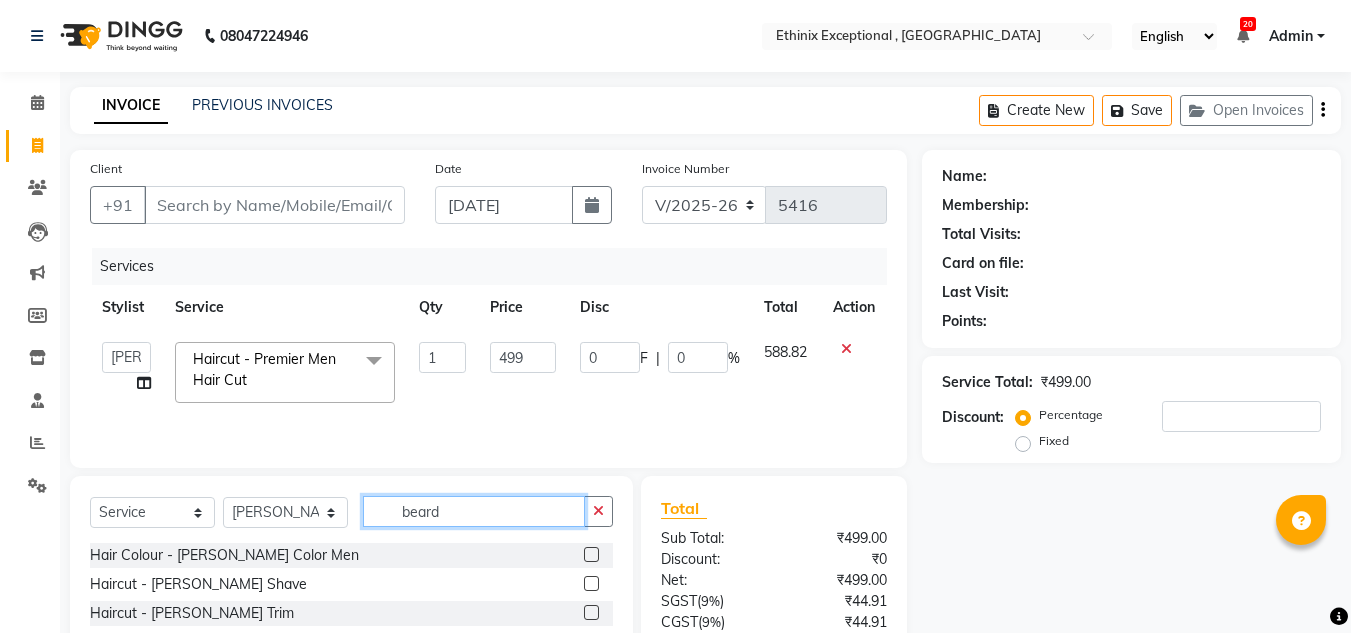 type on "beard" 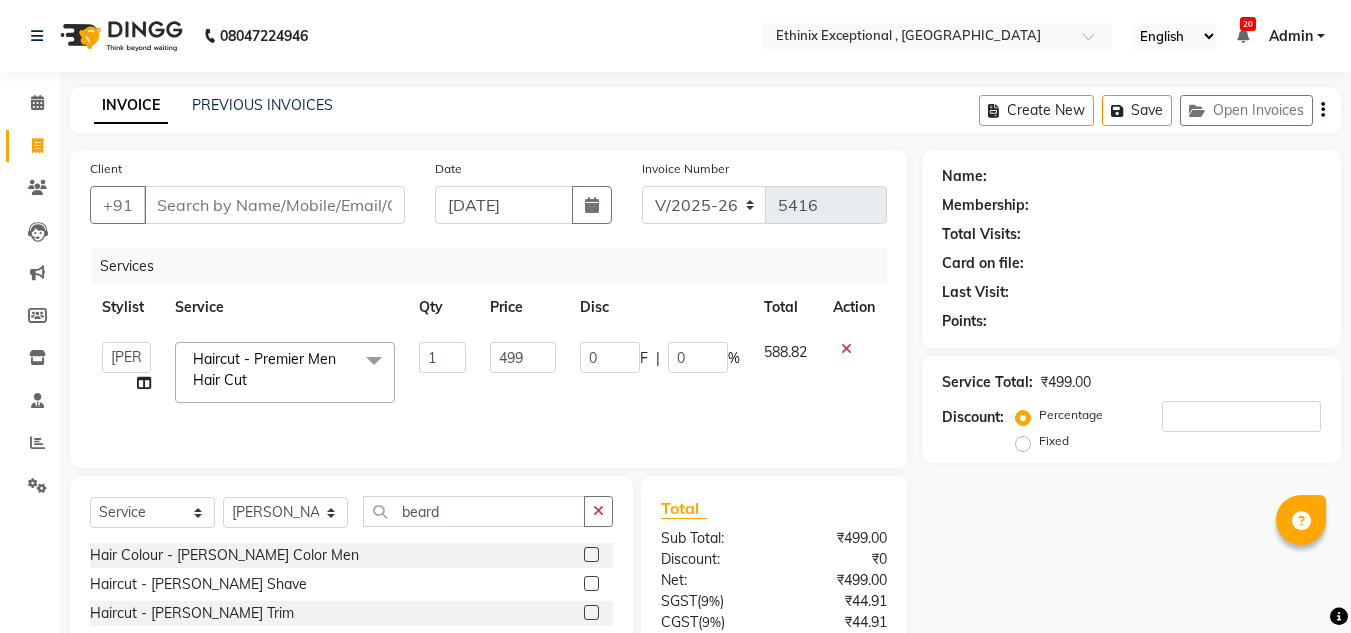 click 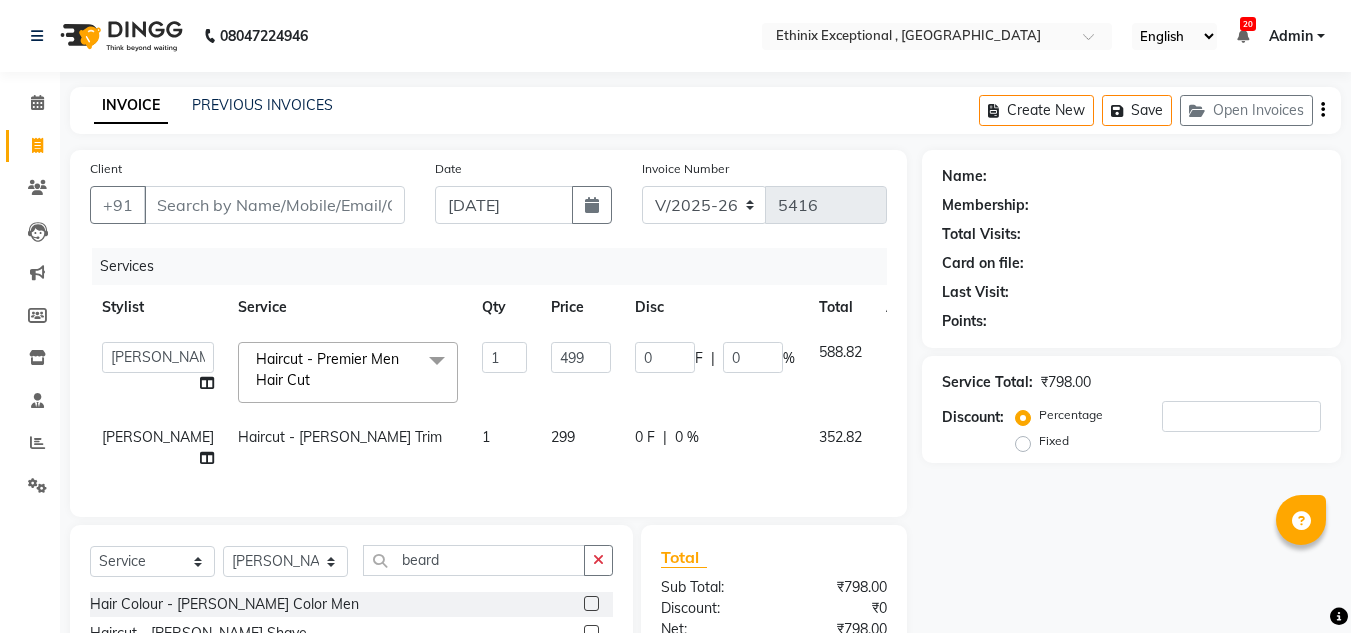 checkbox on "false" 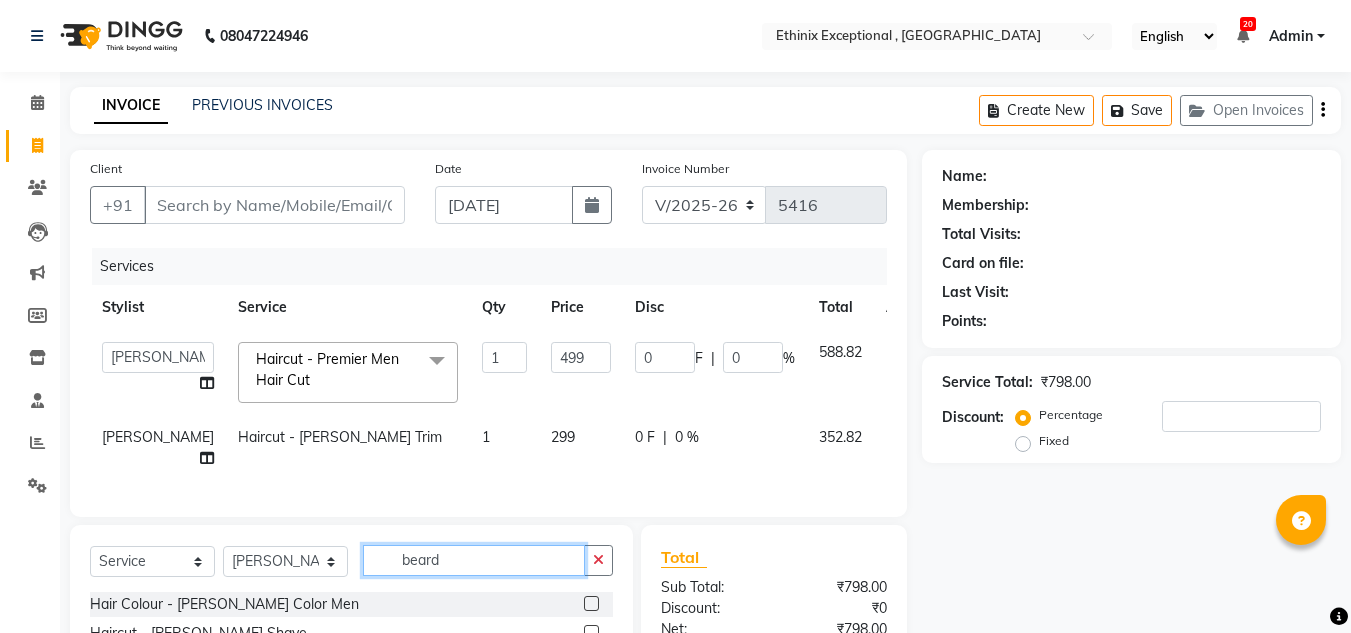 click on "beard" 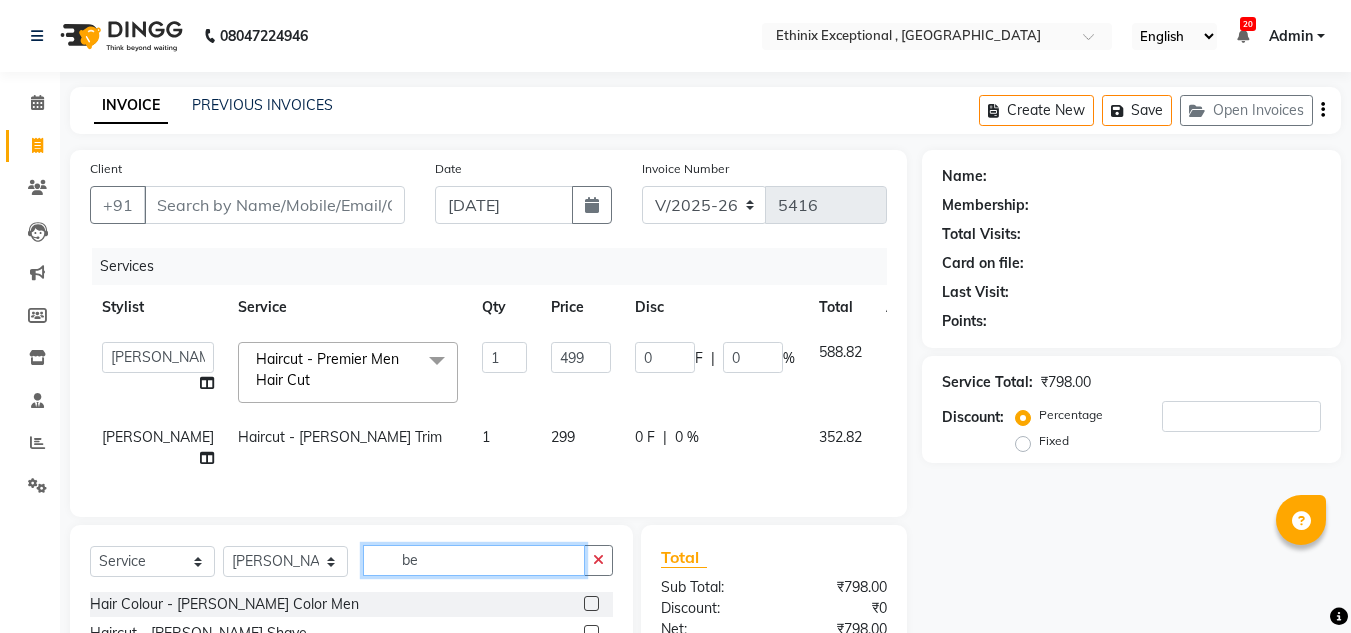 type on "b" 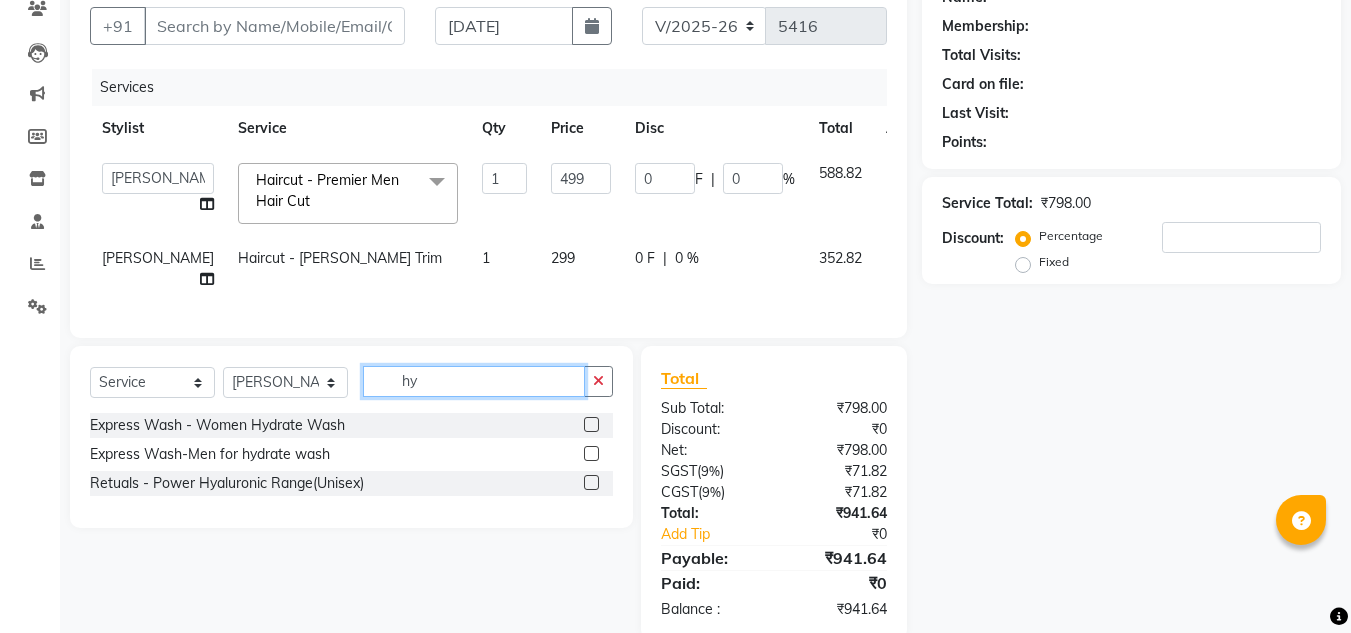 scroll, scrollTop: 187, scrollLeft: 0, axis: vertical 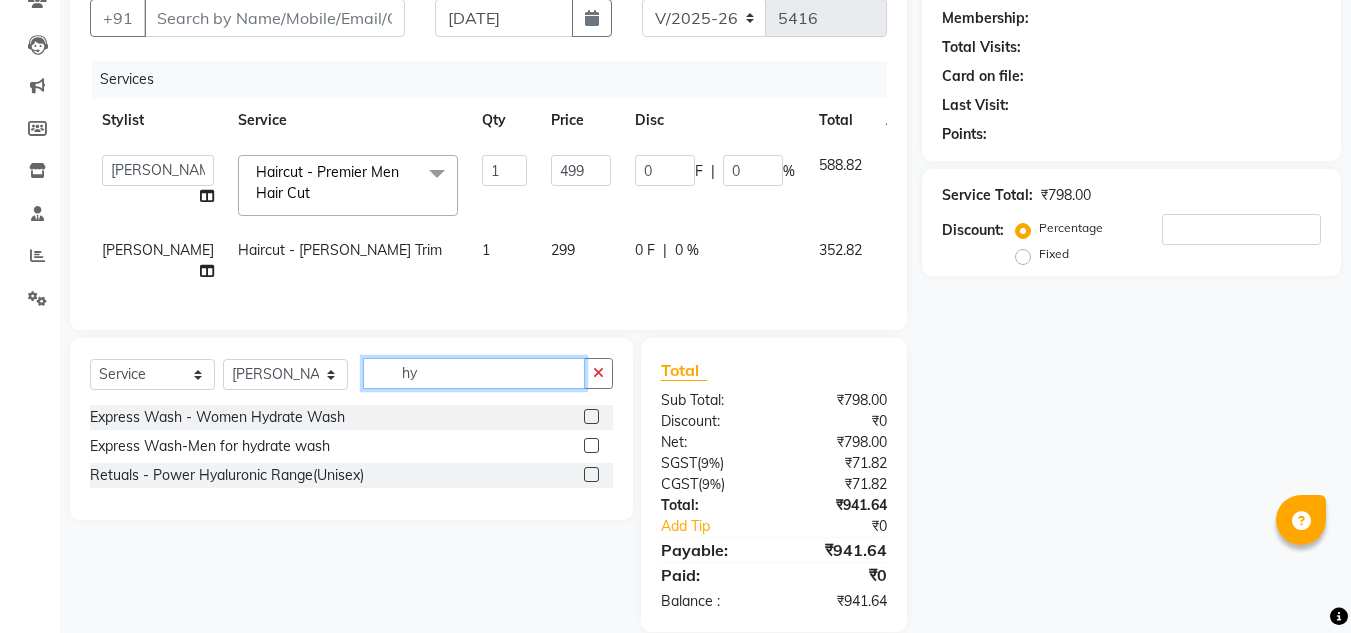 type on "hy" 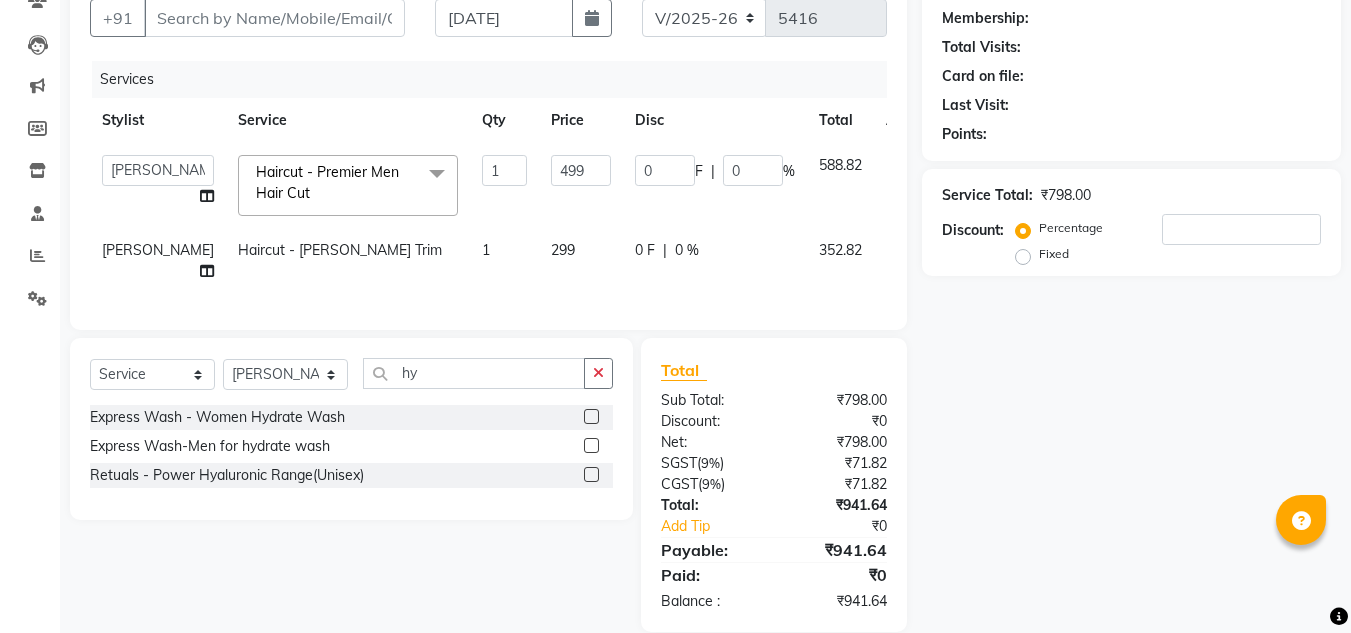 click 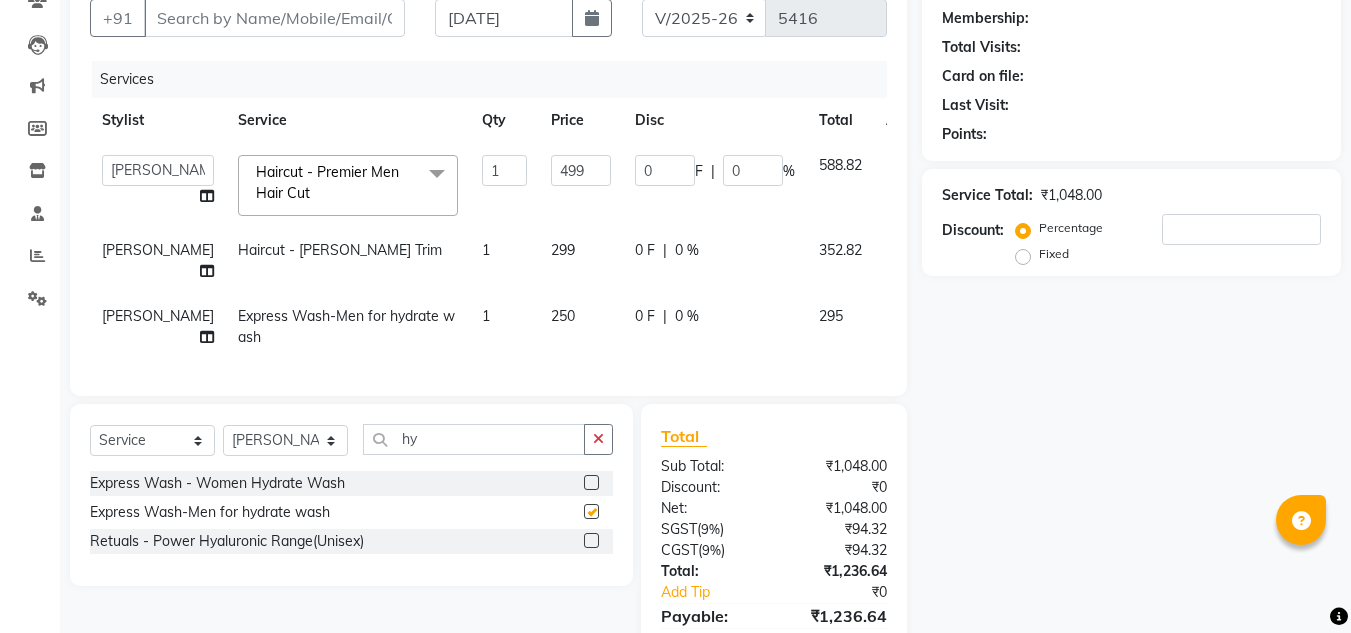 checkbox on "false" 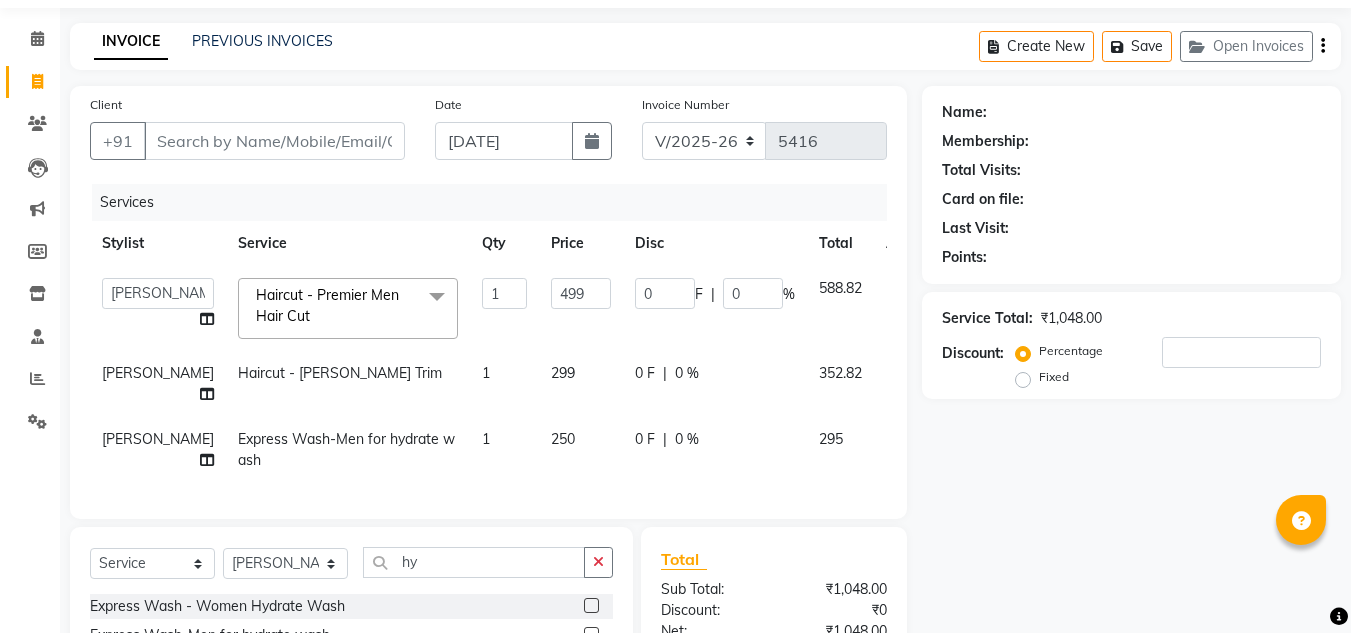 scroll, scrollTop: 69, scrollLeft: 0, axis: vertical 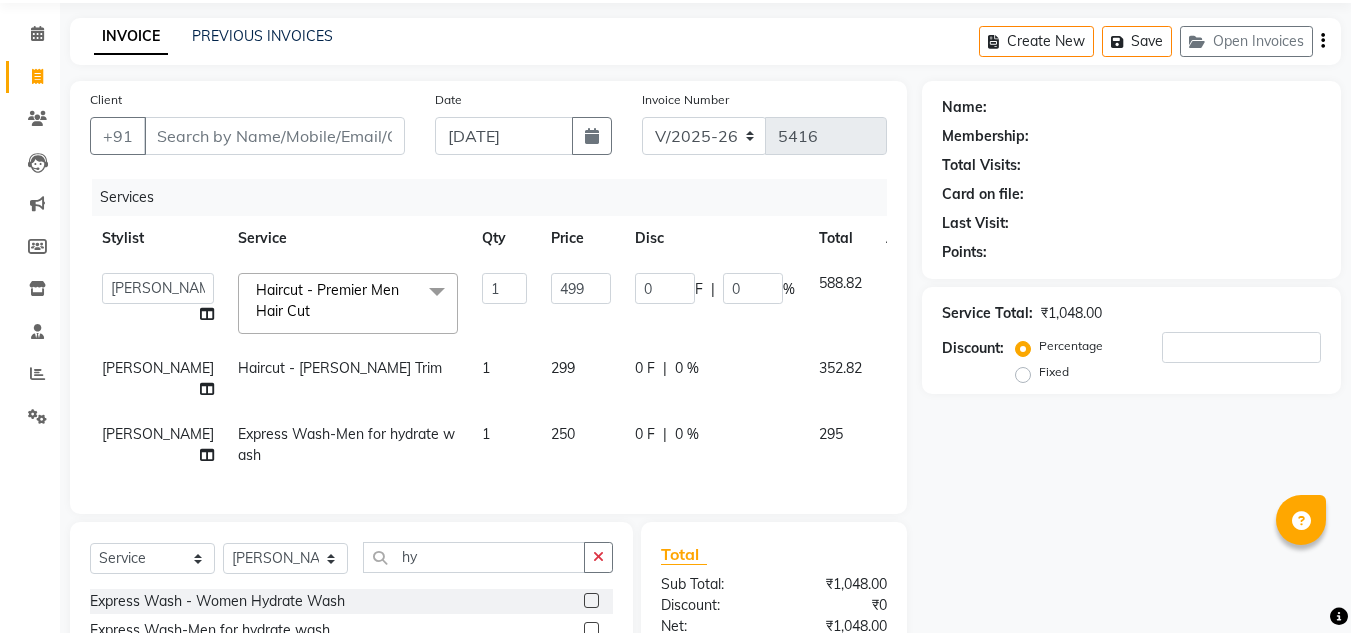 click on "Fixed" 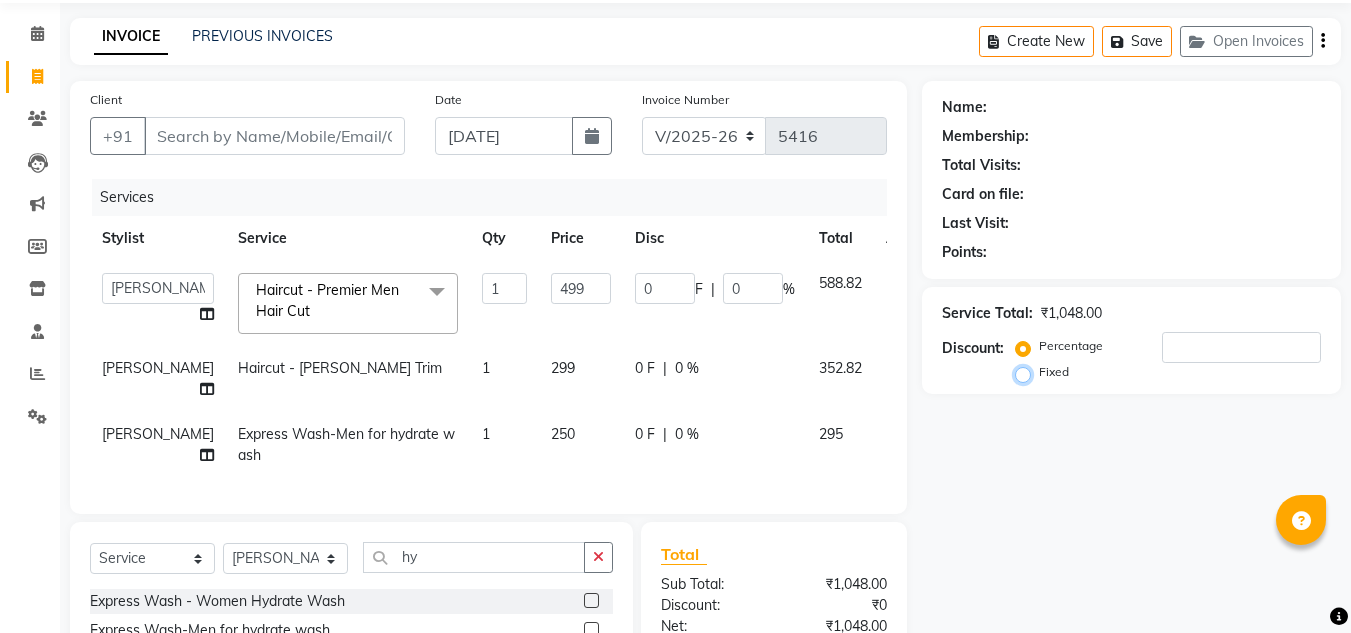 click on "Fixed" at bounding box center (1027, 372) 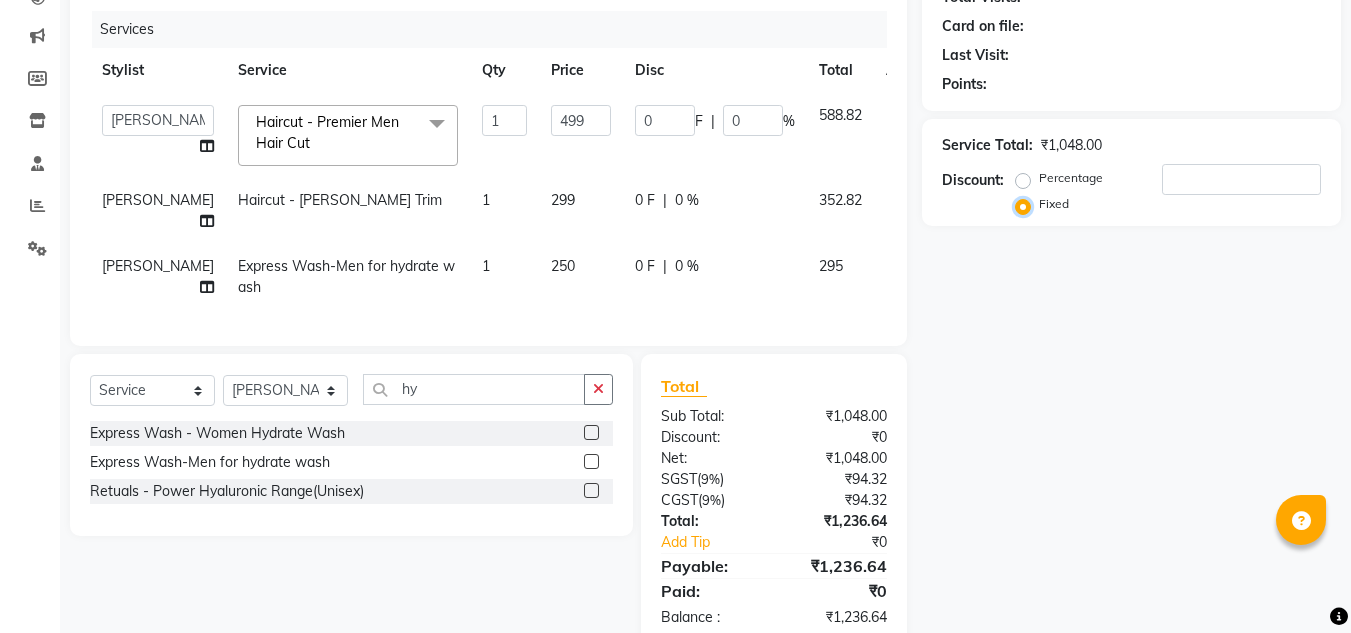 scroll, scrollTop: 238, scrollLeft: 0, axis: vertical 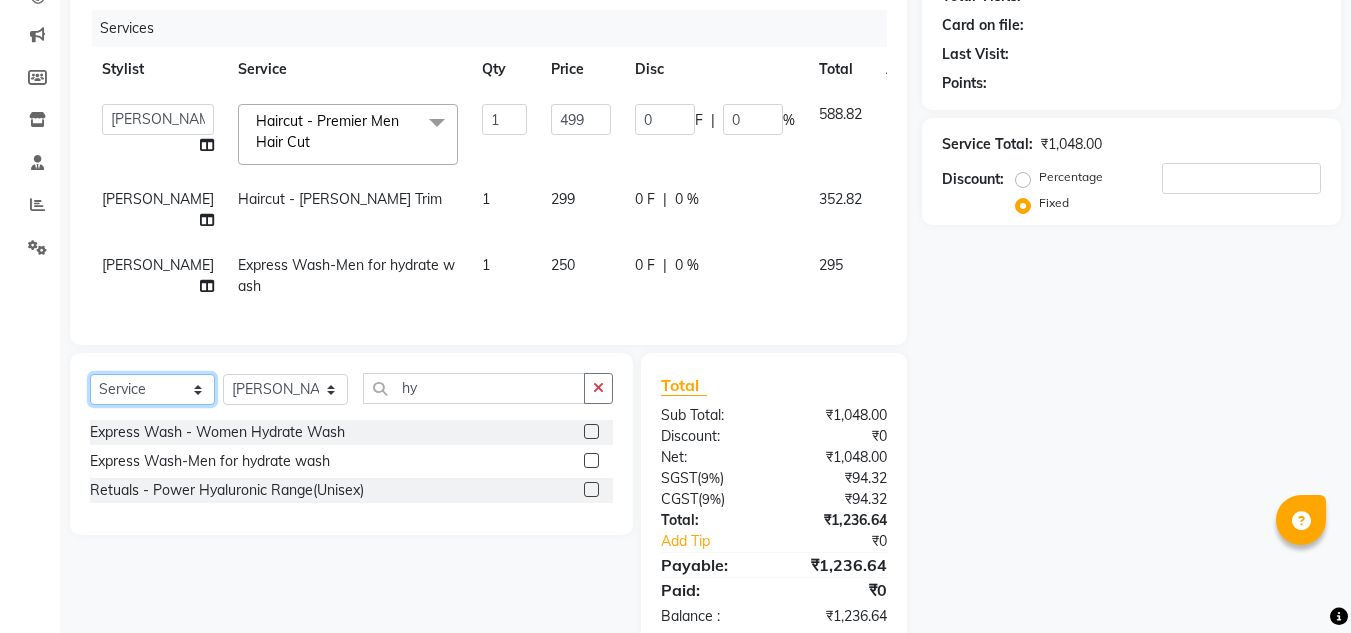 click on "Select  Service  Product  Membership  Package Voucher Prepaid Gift Card" 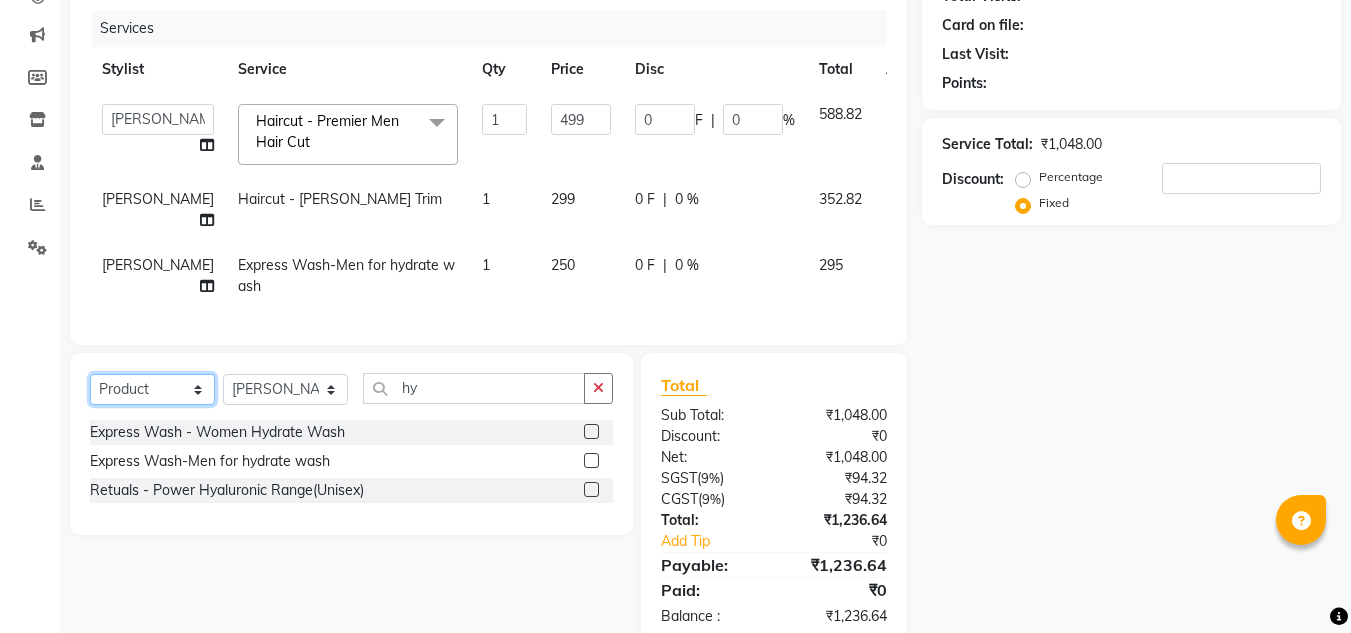 click on "Select  Service  Product  Membership  Package Voucher Prepaid Gift Card" 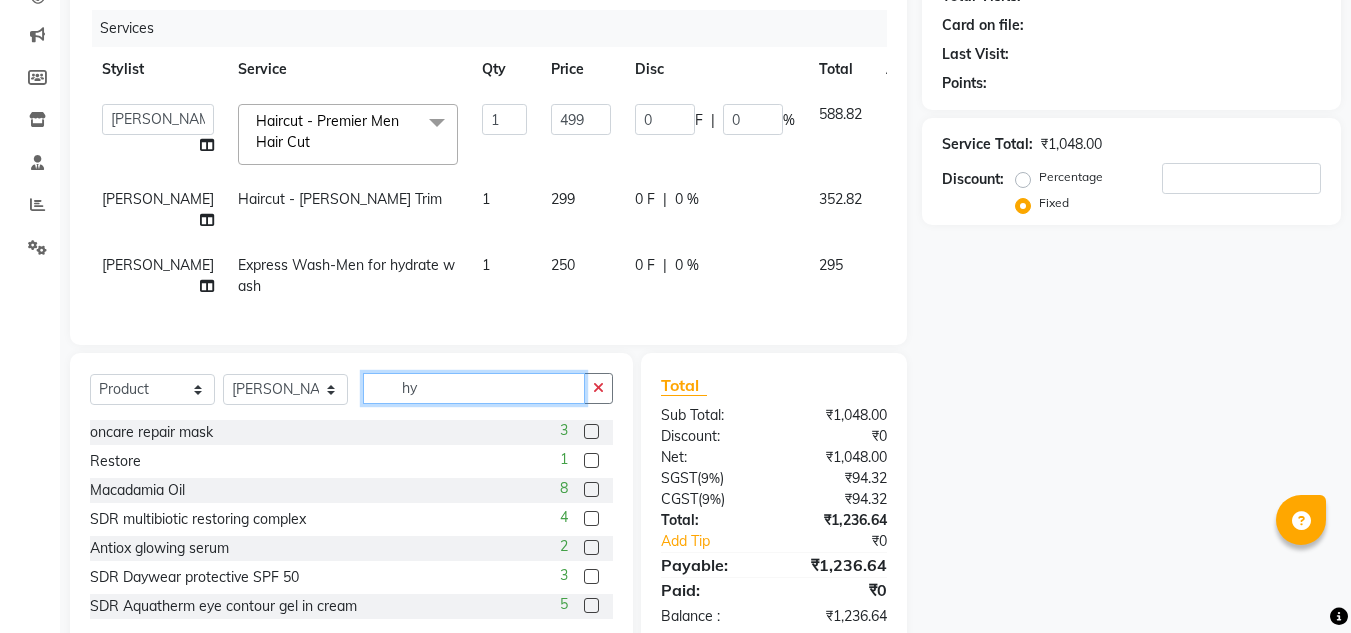 click on "hy" 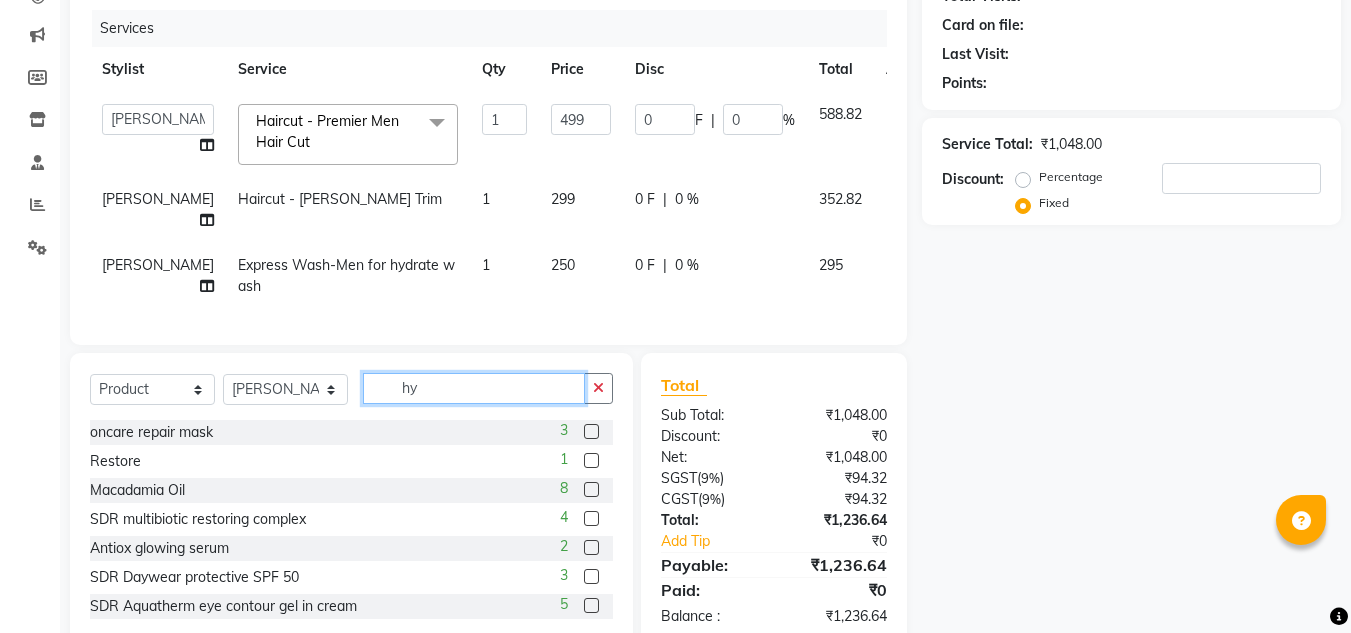 type on "h" 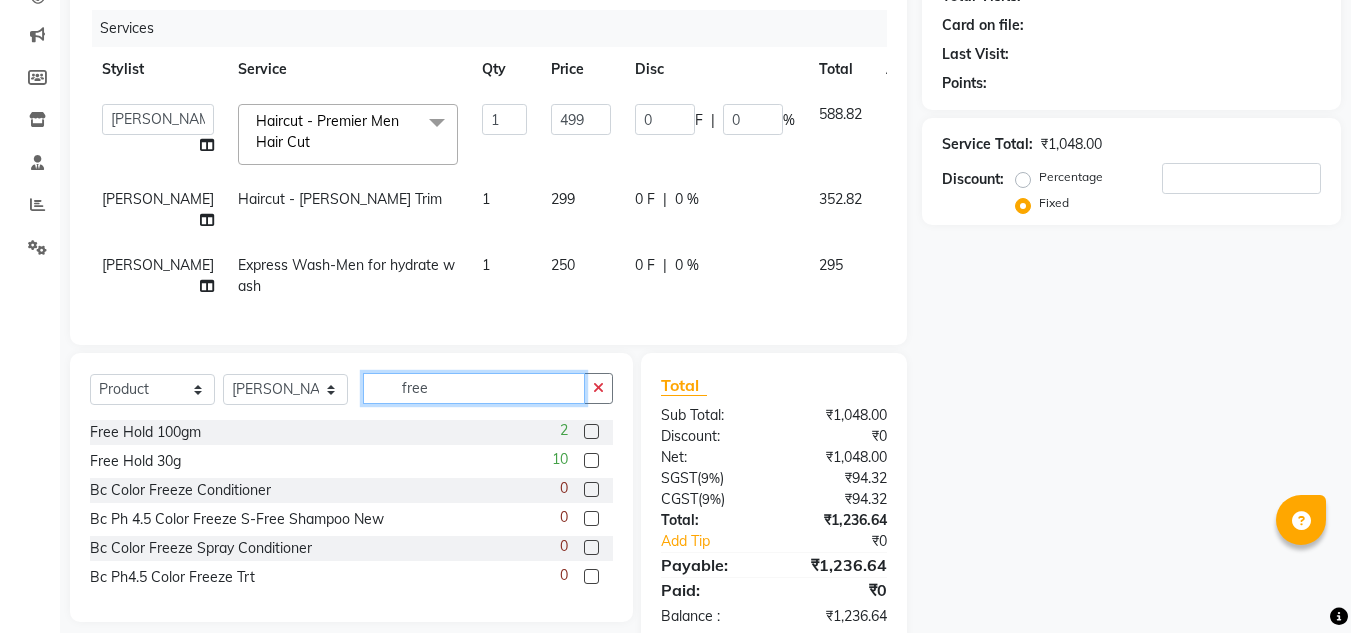 type on "free" 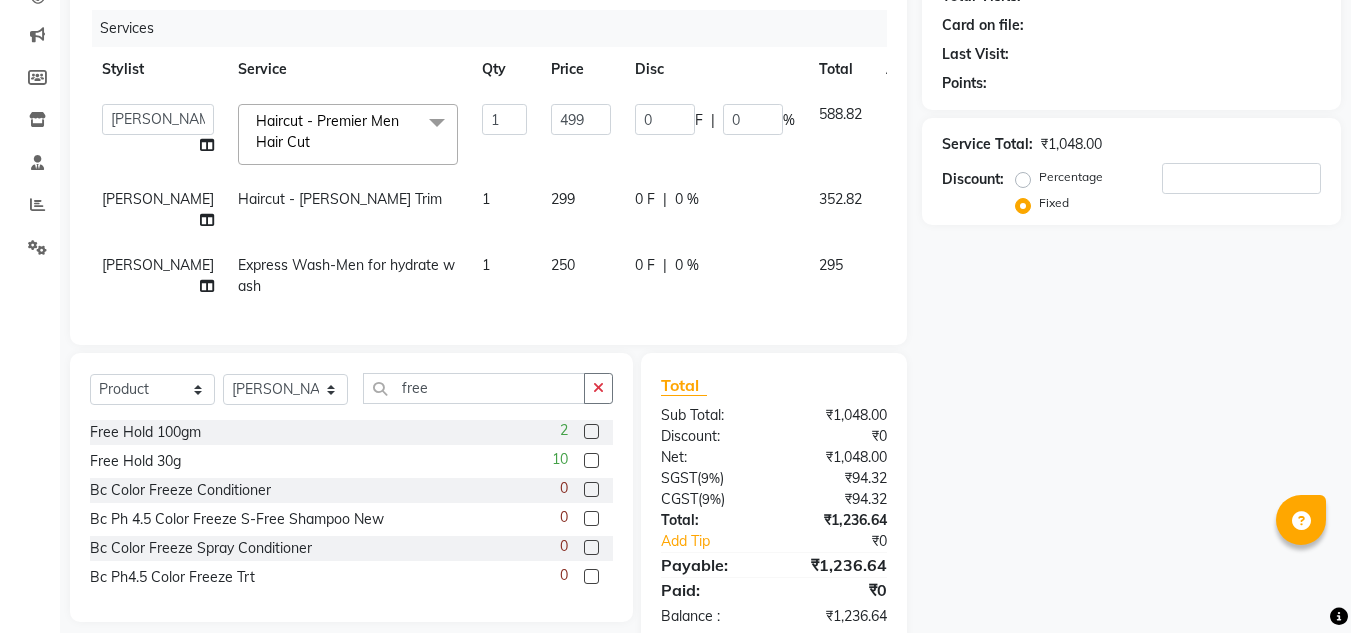 click 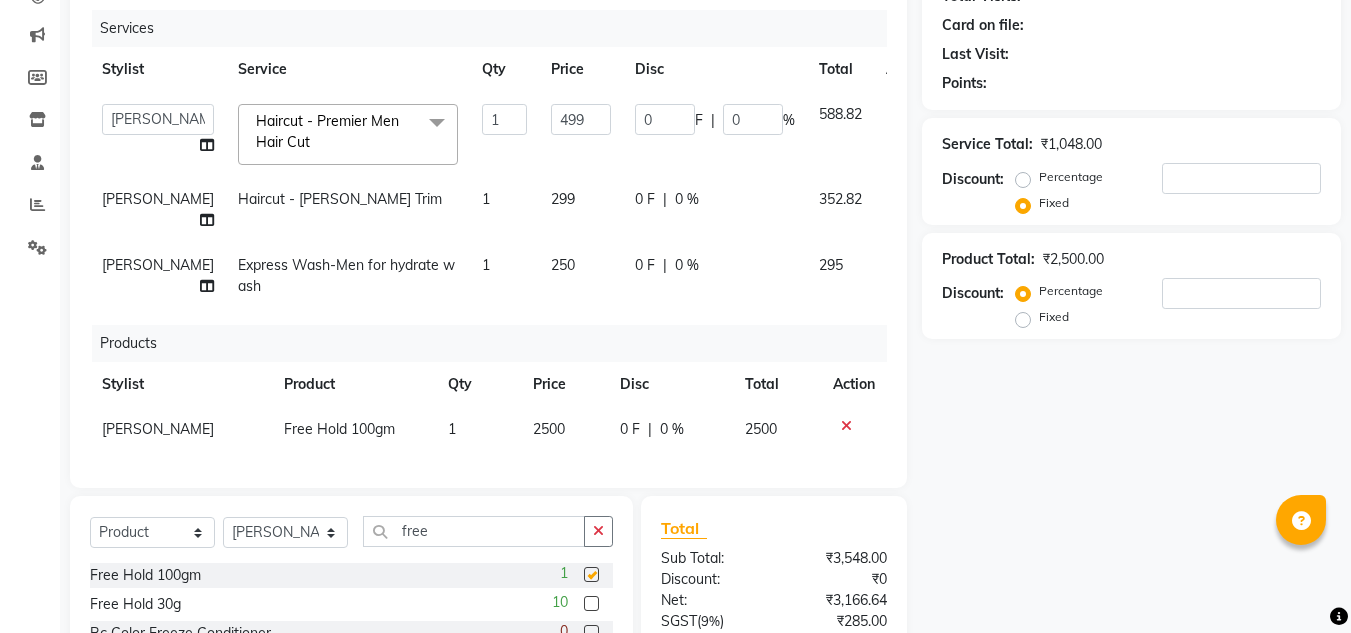 checkbox on "false" 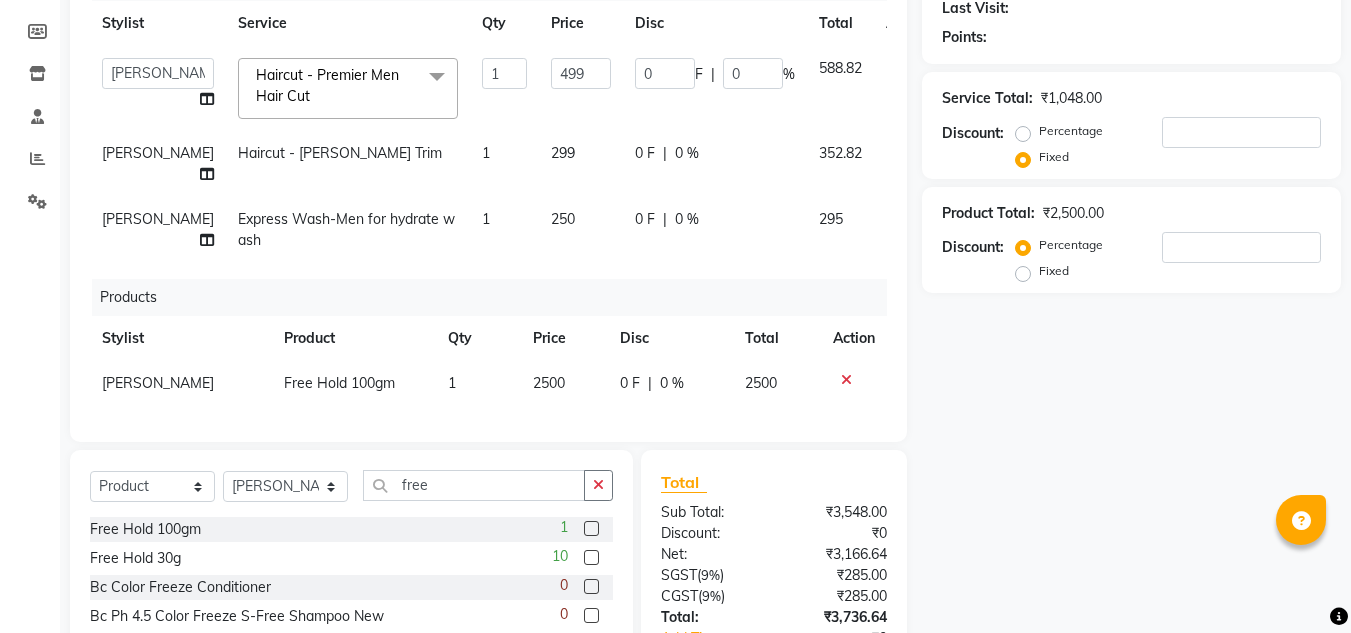 scroll, scrollTop: 285, scrollLeft: 0, axis: vertical 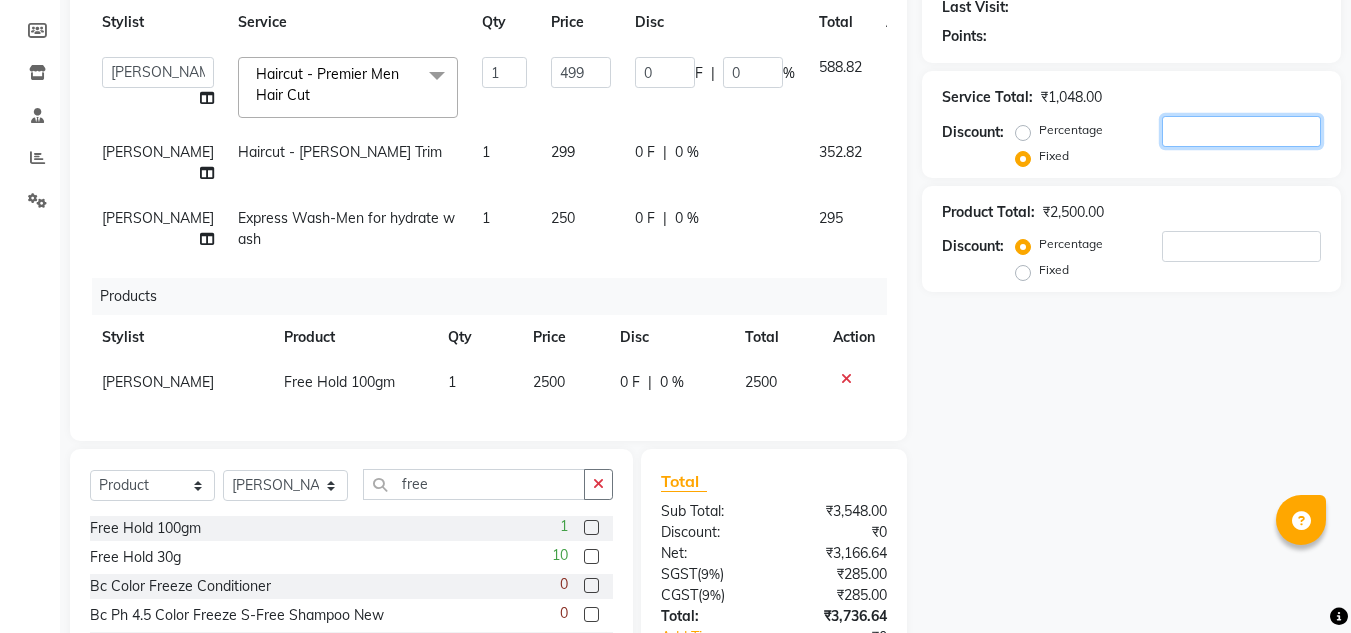click 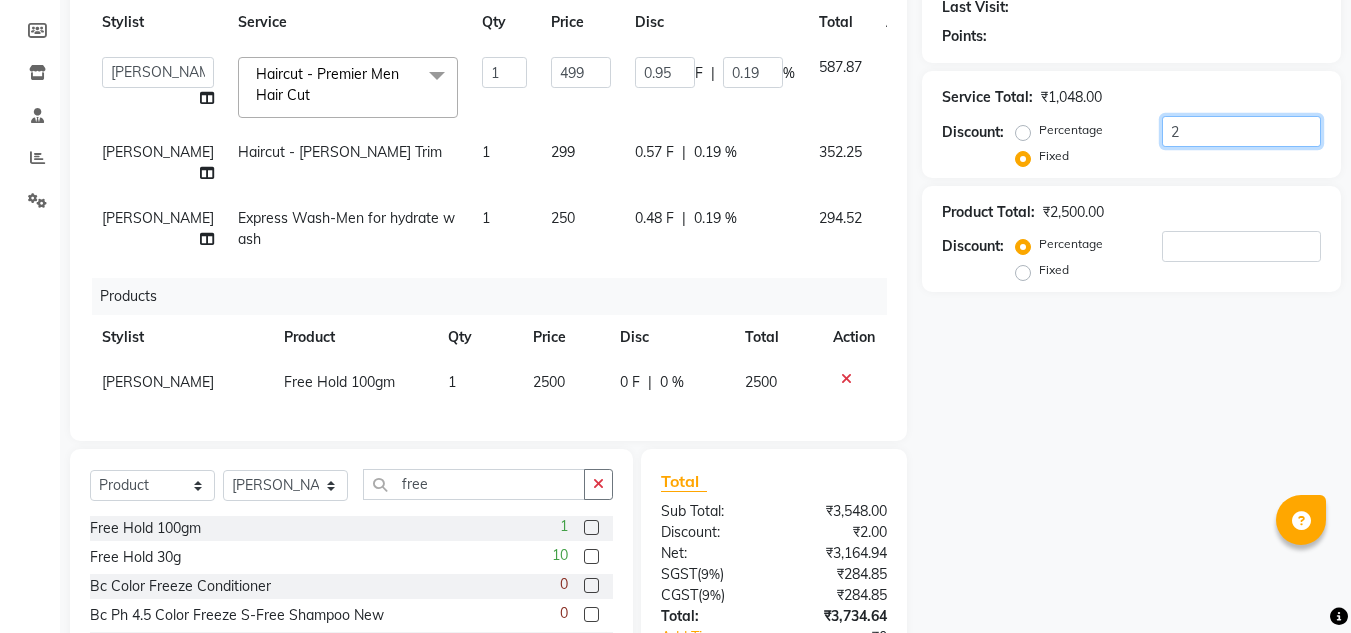 type on "25" 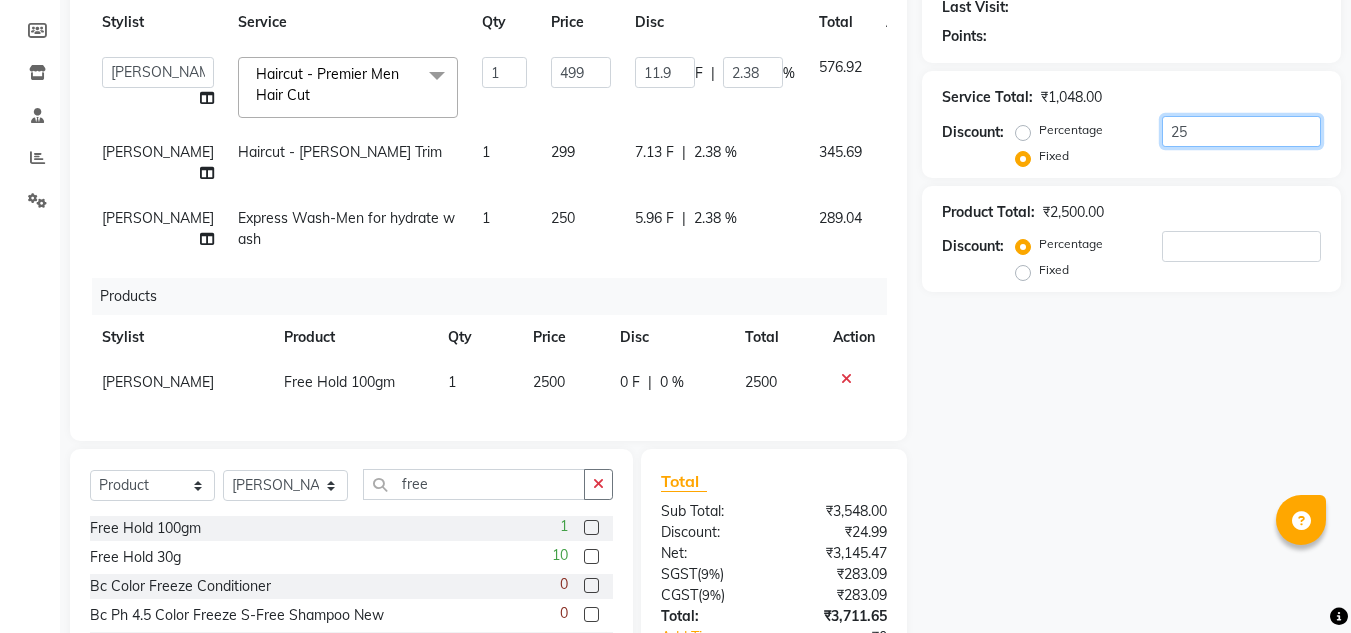 type on "250" 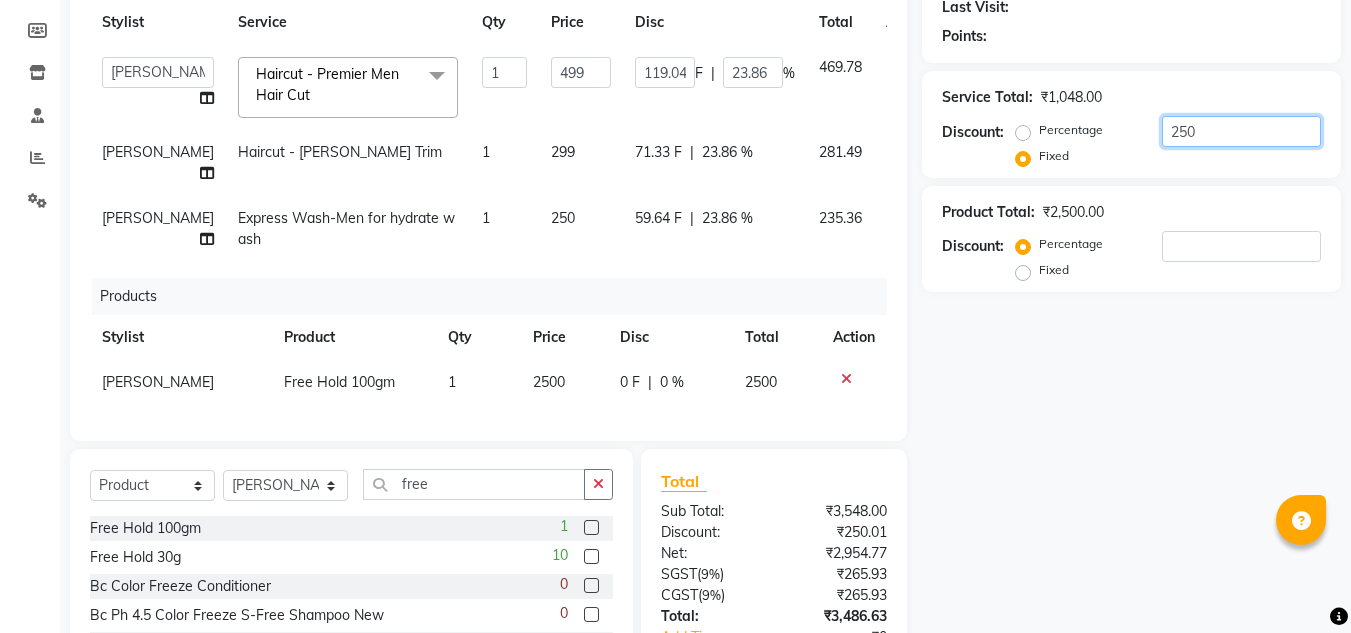 type on "250" 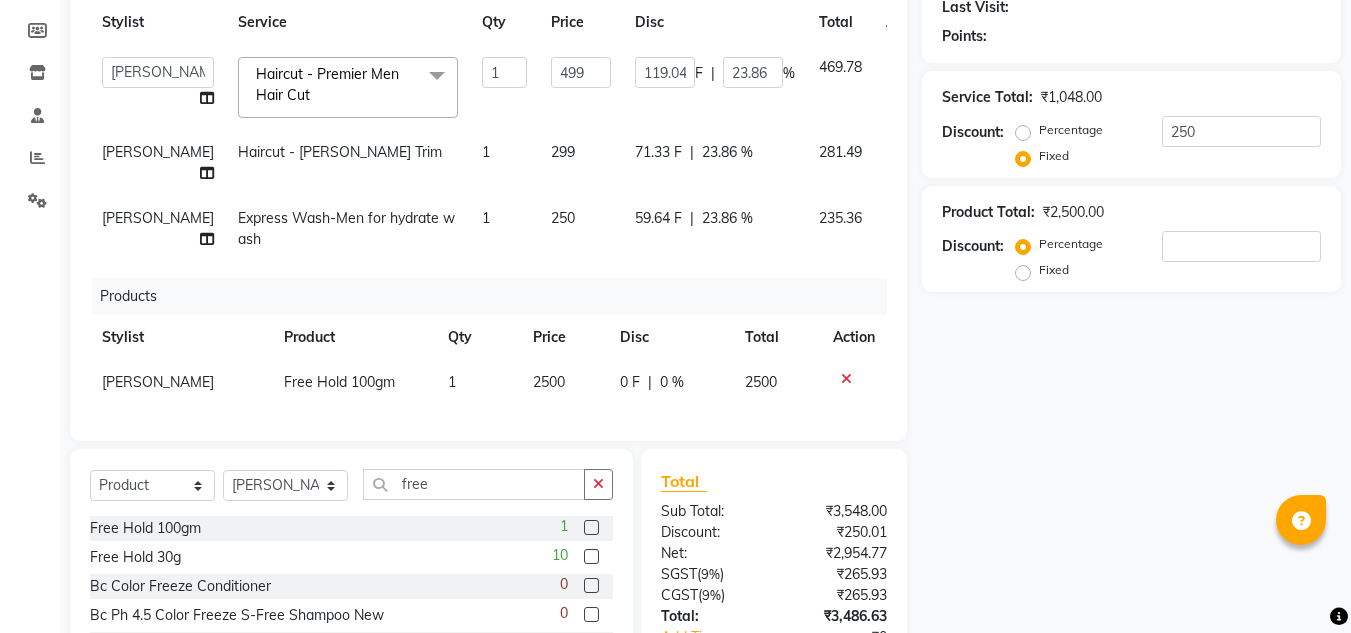 click on "Name: Membership: Total Visits: Card on file: Last Visit:  Points:  Service Total:  ₹1,048.00  Discount:  Percentage   Fixed  250 Product Total:  ₹2,500.00  Discount:  Percentage   Fixed" 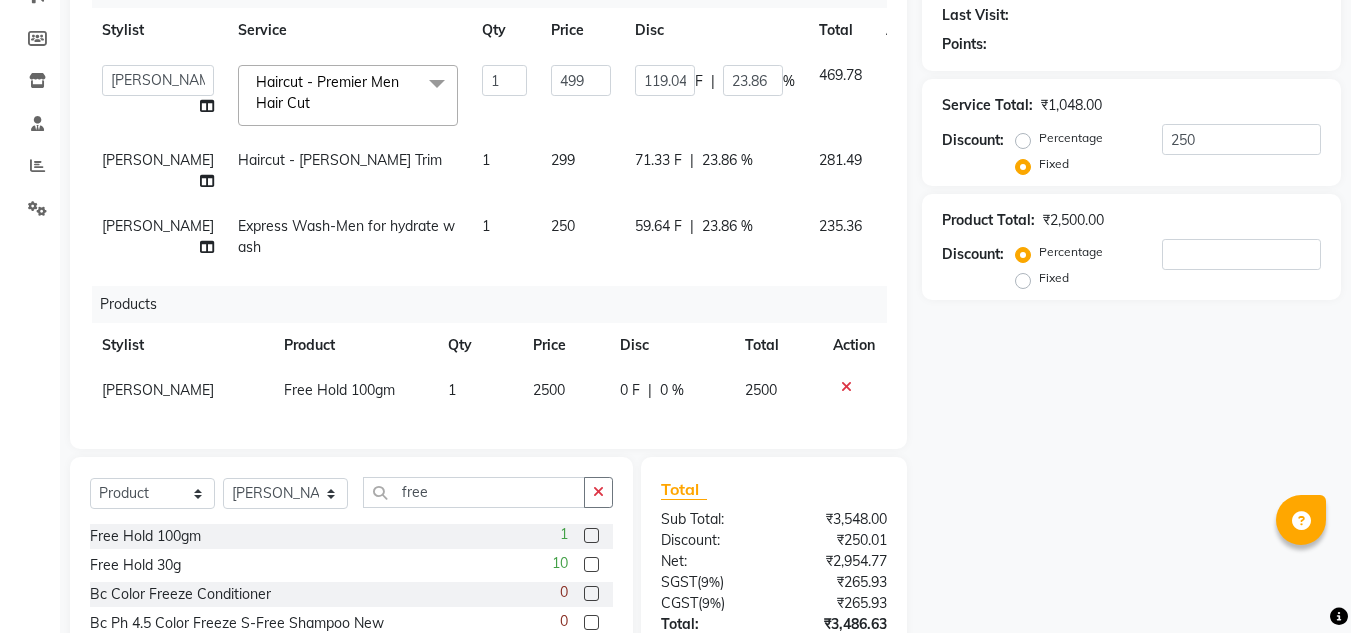 scroll, scrollTop: 278, scrollLeft: 0, axis: vertical 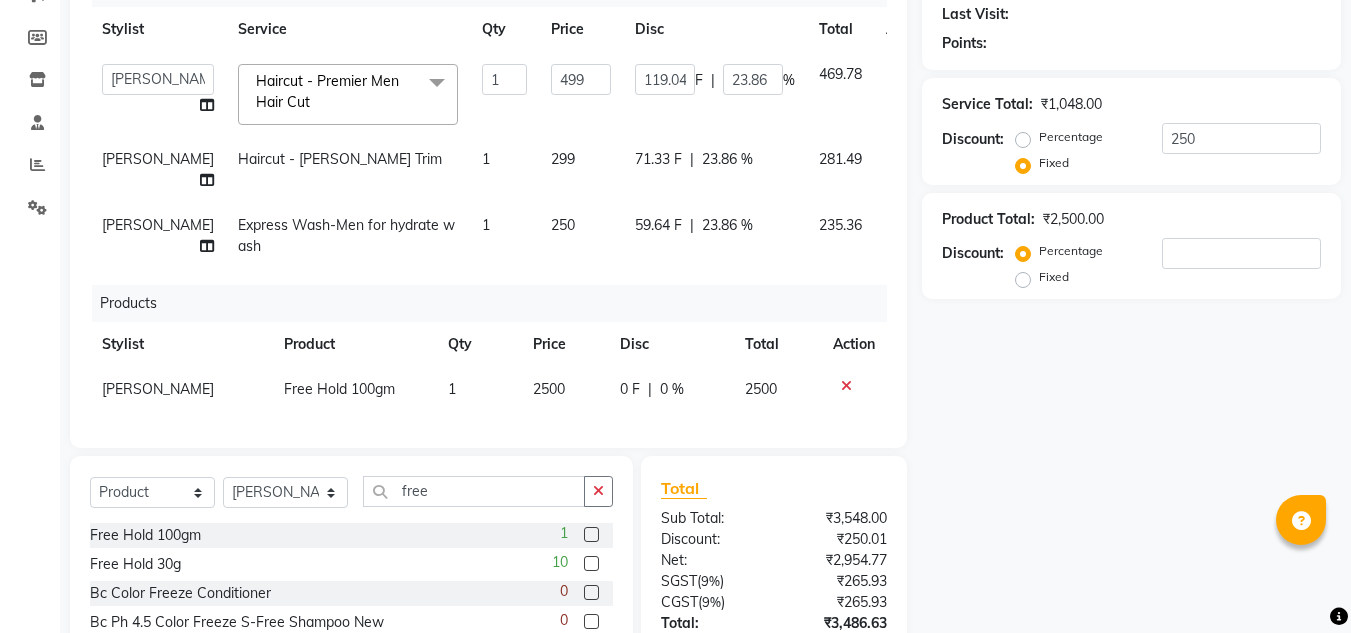 click on "Name: Membership: Total Visits: Card on file: Last Visit:  Points:  Service Total:  ₹1,048.00  Discount:  Percentage   Fixed  250 Product Total:  ₹2,500.00  Discount:  Percentage   Fixed" 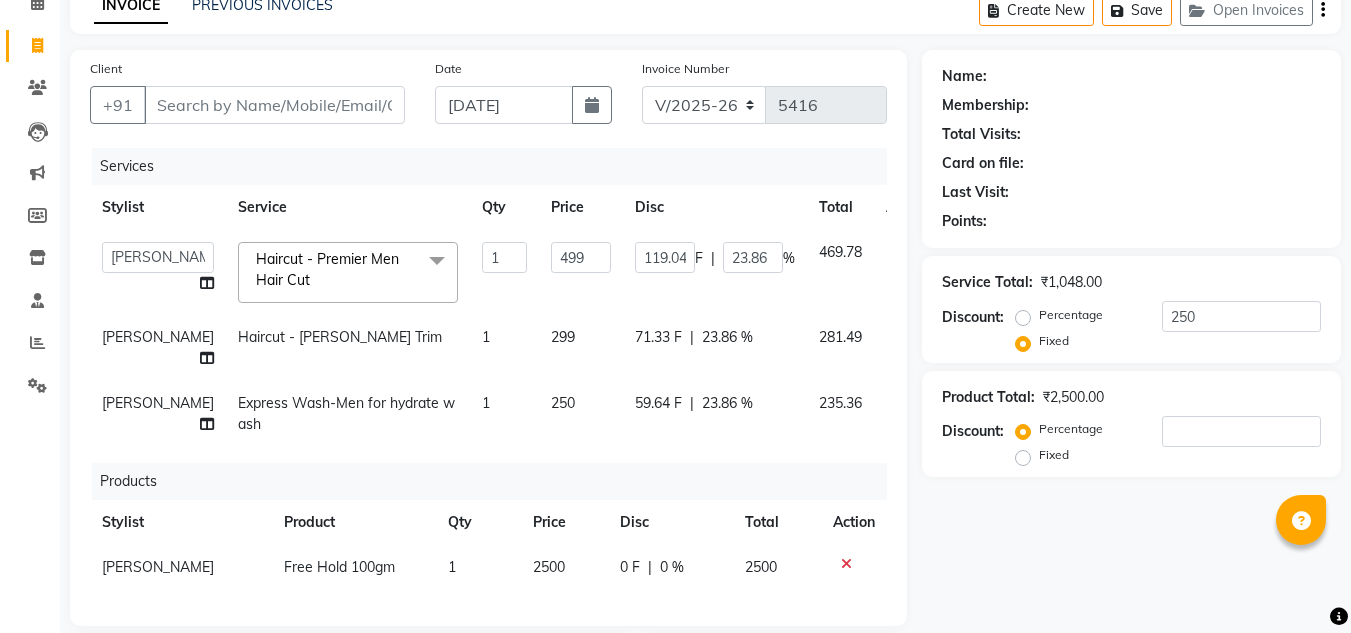 scroll, scrollTop: 0, scrollLeft: 0, axis: both 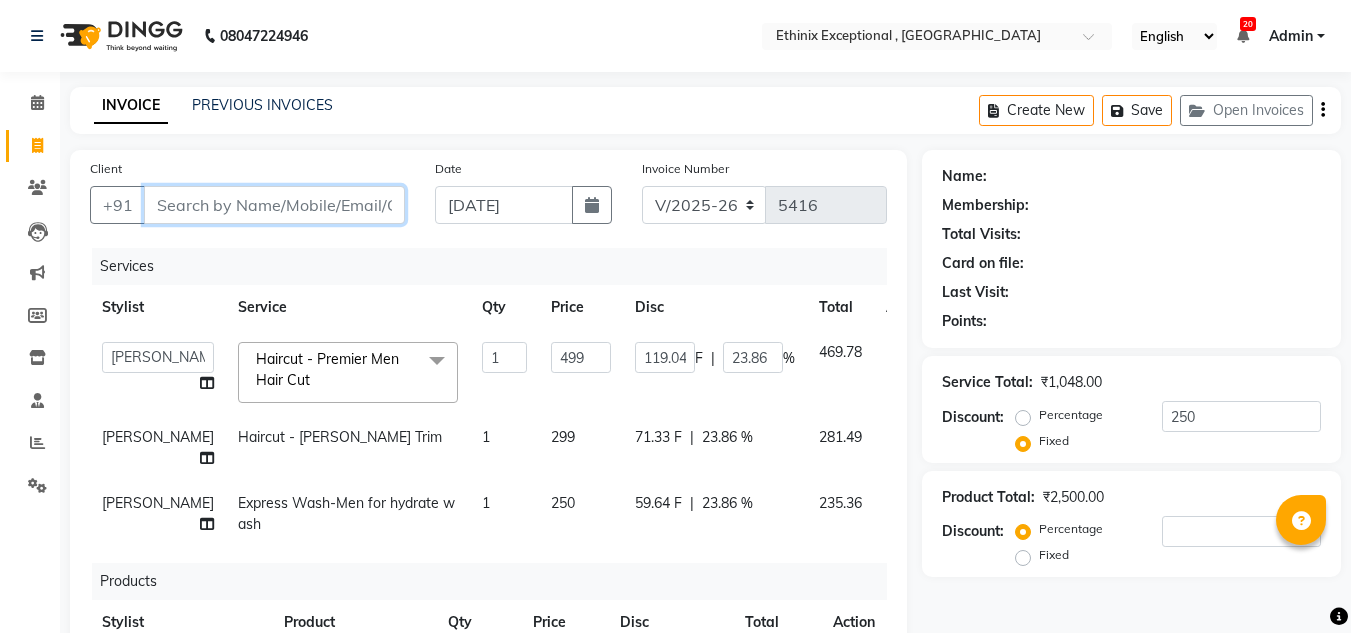 click on "Client" at bounding box center [274, 205] 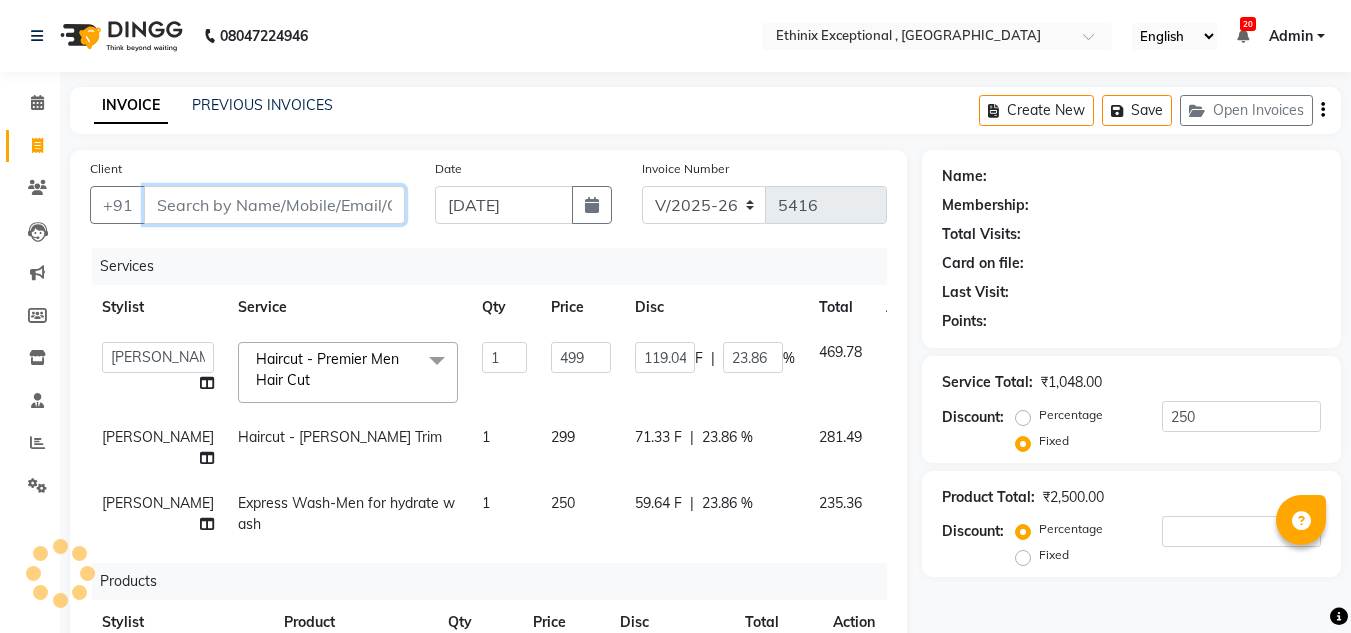 type on "9" 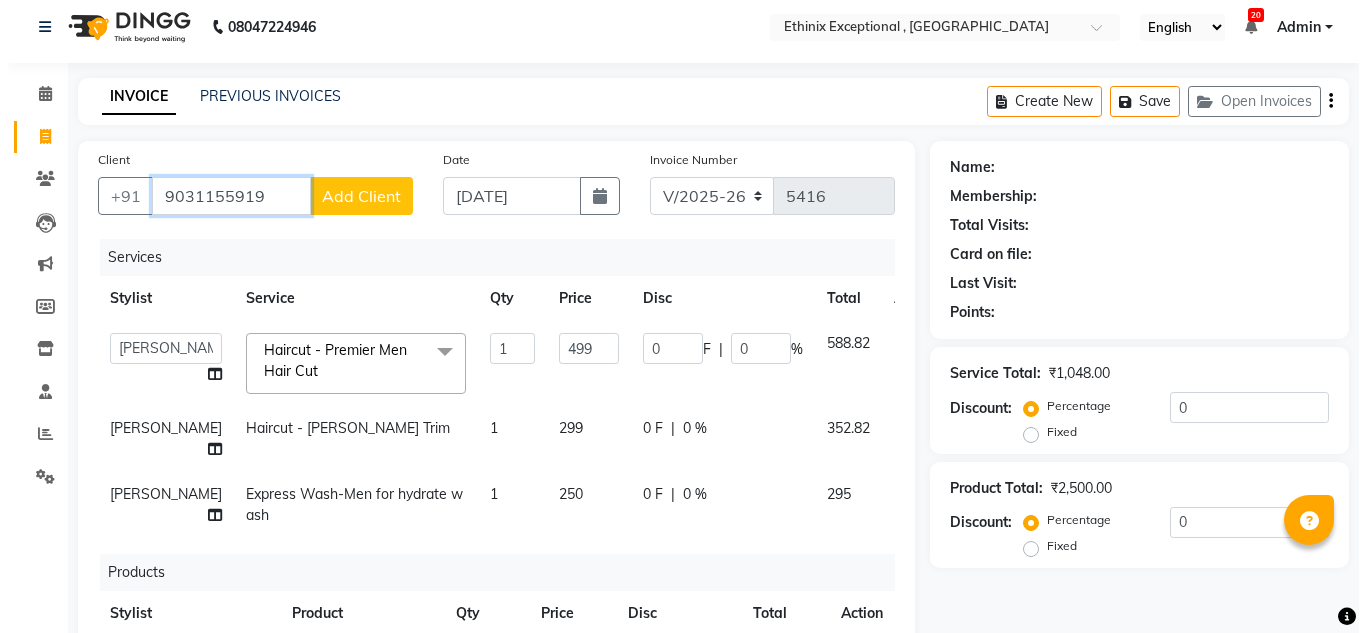 scroll, scrollTop: 11, scrollLeft: 0, axis: vertical 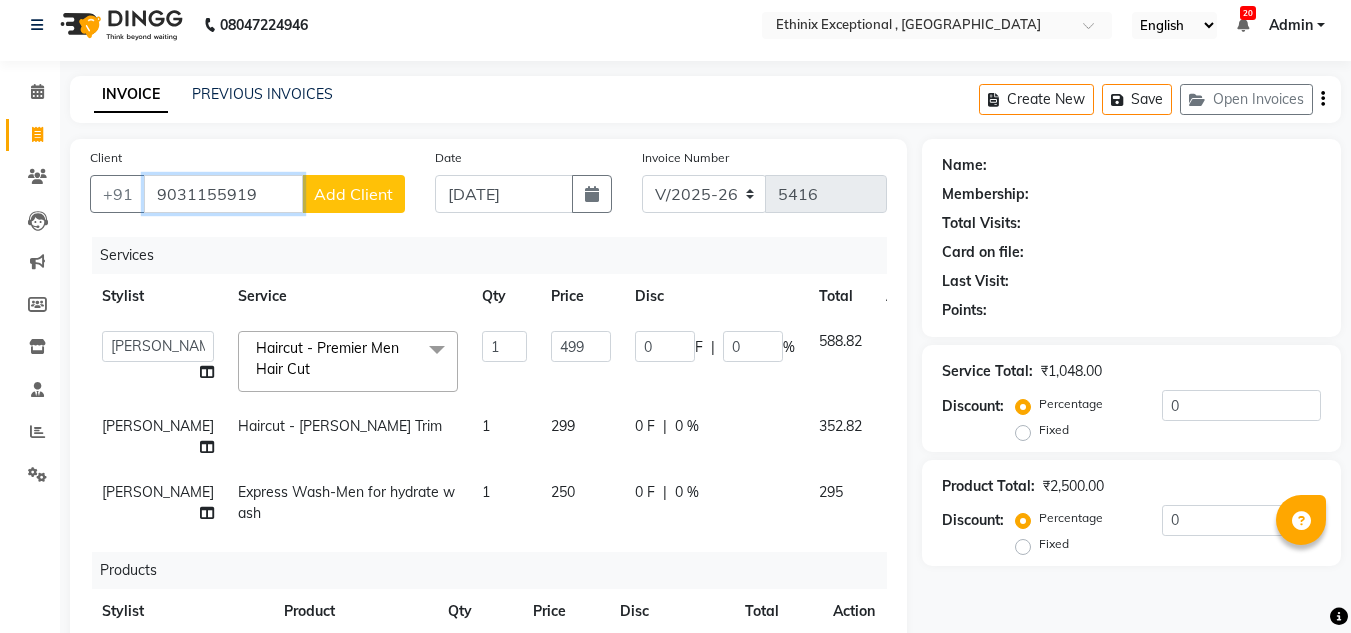 type on "9031155919" 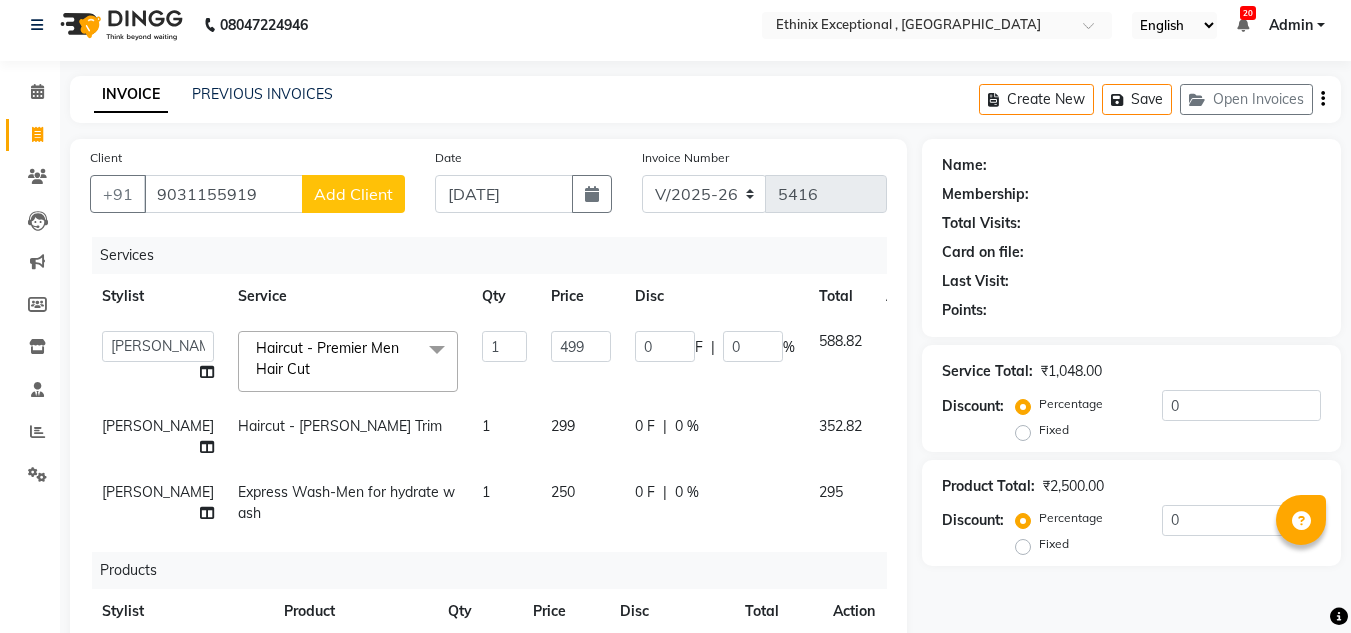 click on "Add Client" 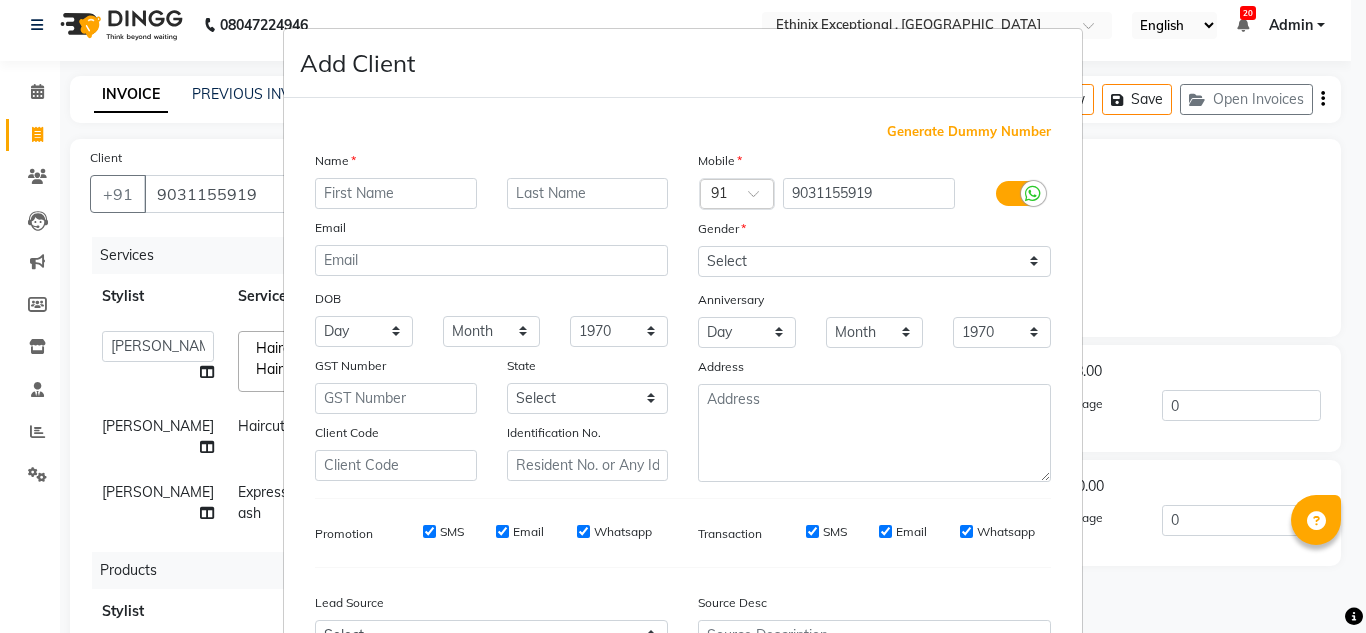 click at bounding box center (396, 193) 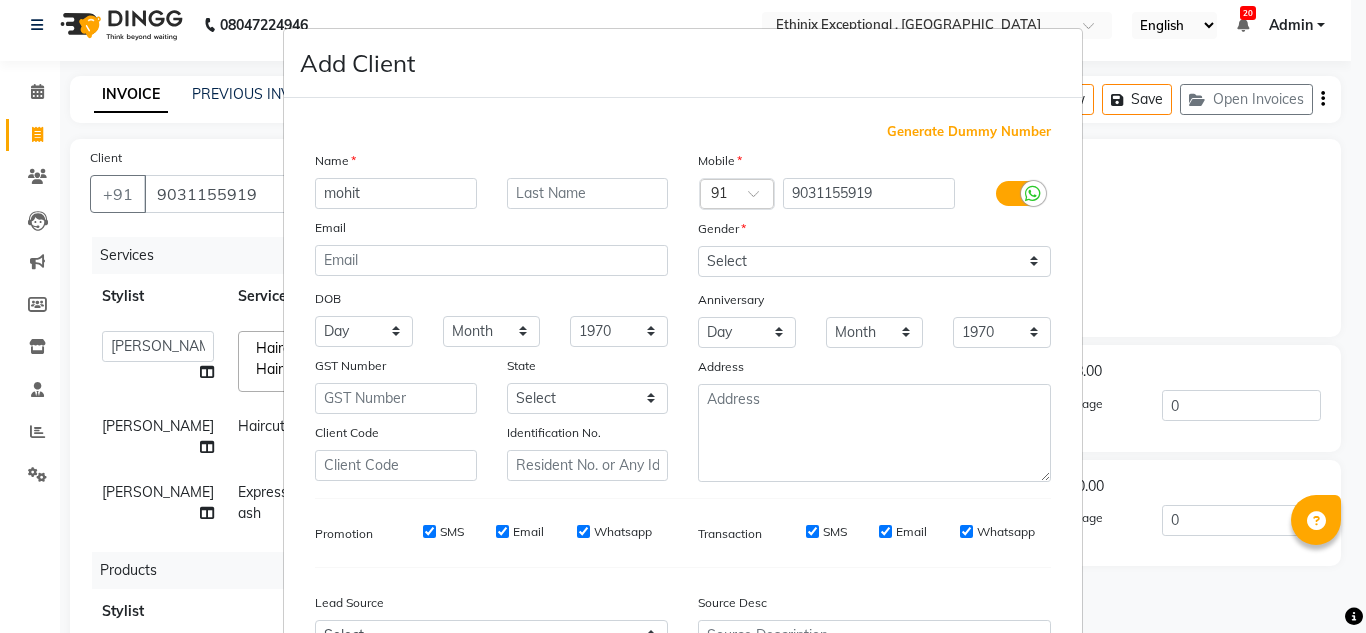 type on "mohit" 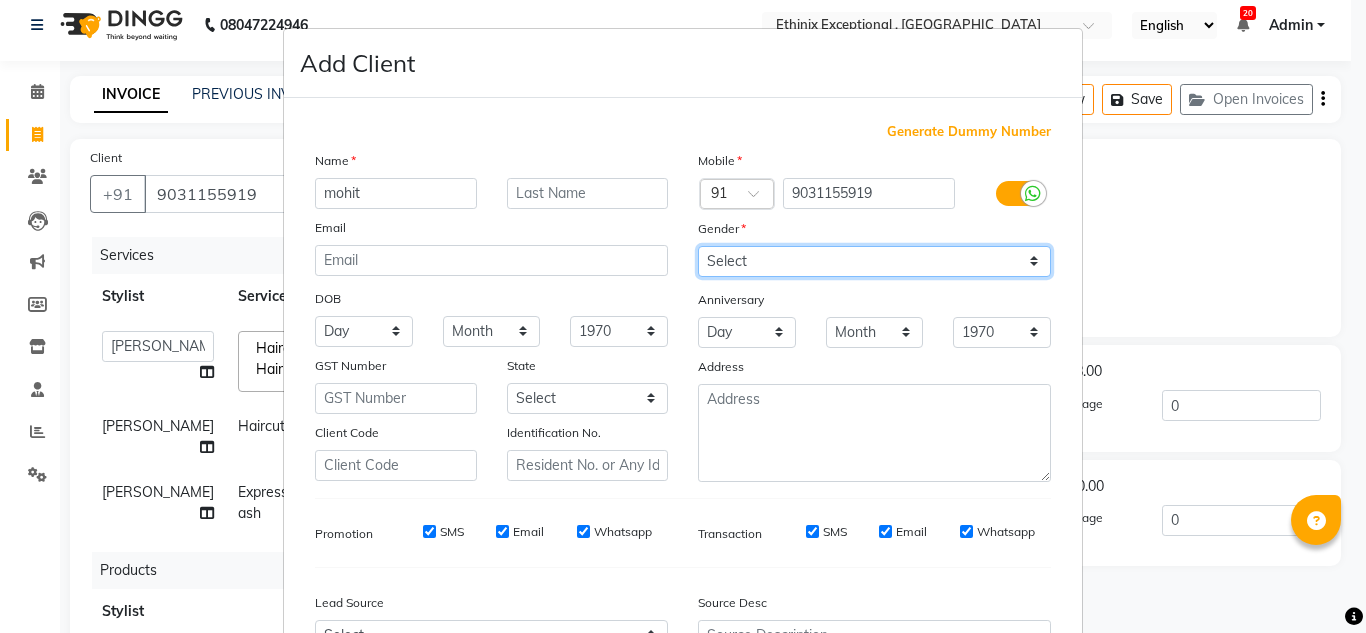 click on "Select [DEMOGRAPHIC_DATA] [DEMOGRAPHIC_DATA] Other Prefer Not To Say" at bounding box center (874, 261) 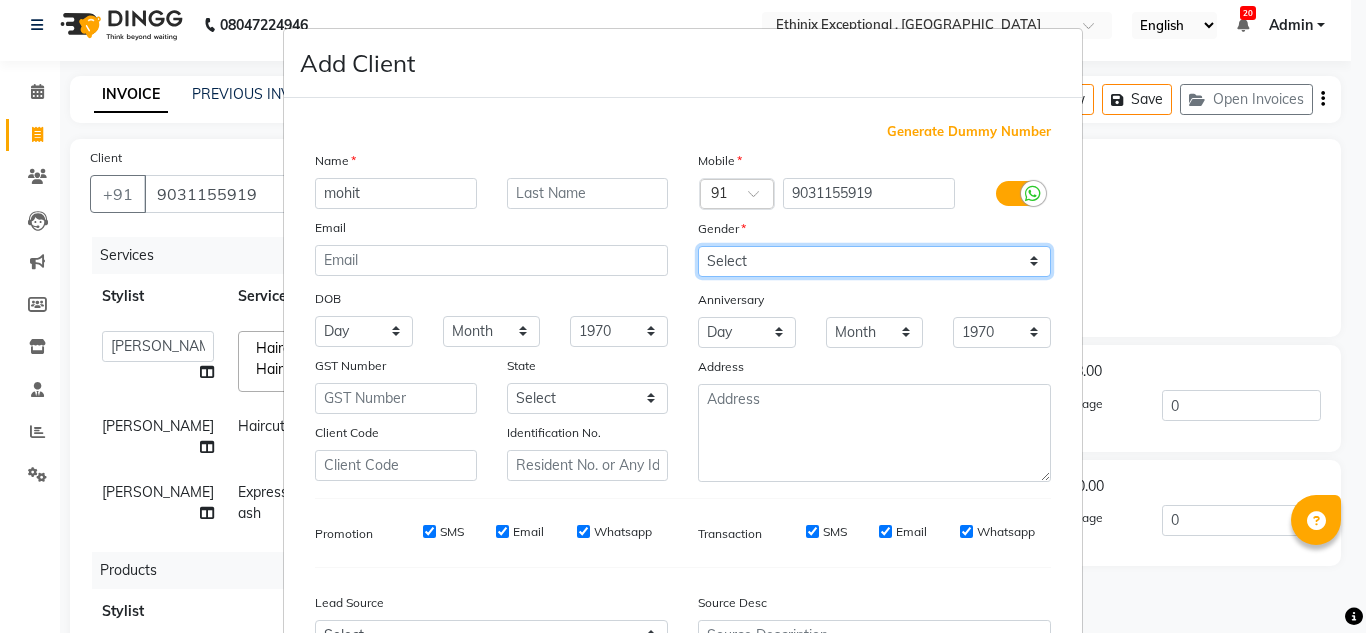 click on "Select [DEMOGRAPHIC_DATA] [DEMOGRAPHIC_DATA] Other Prefer Not To Say" at bounding box center (874, 261) 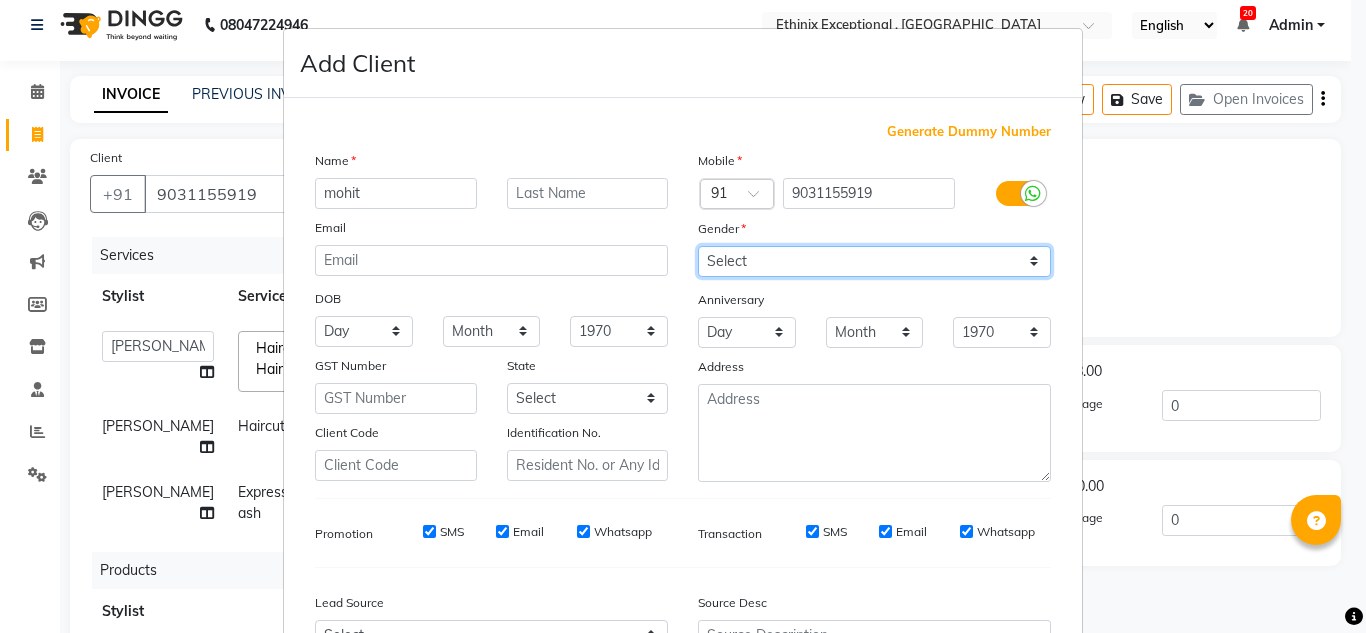 click on "Select [DEMOGRAPHIC_DATA] [DEMOGRAPHIC_DATA] Other Prefer Not To Say" at bounding box center (874, 261) 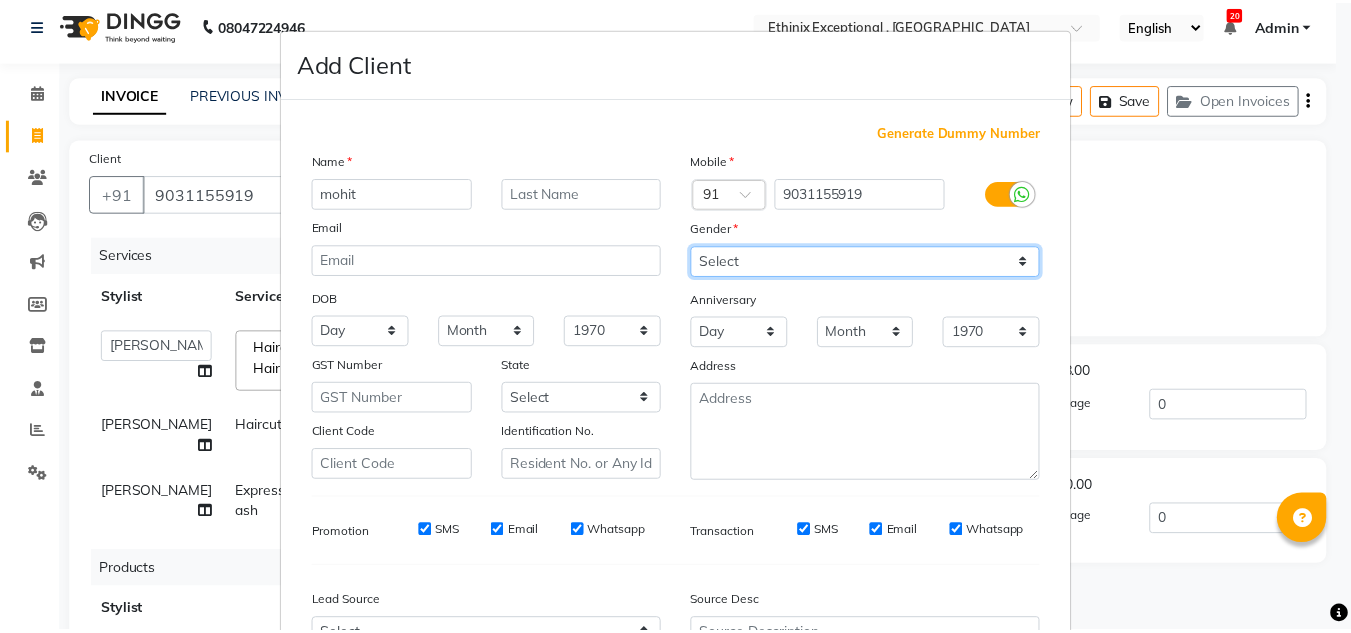 scroll, scrollTop: 216, scrollLeft: 0, axis: vertical 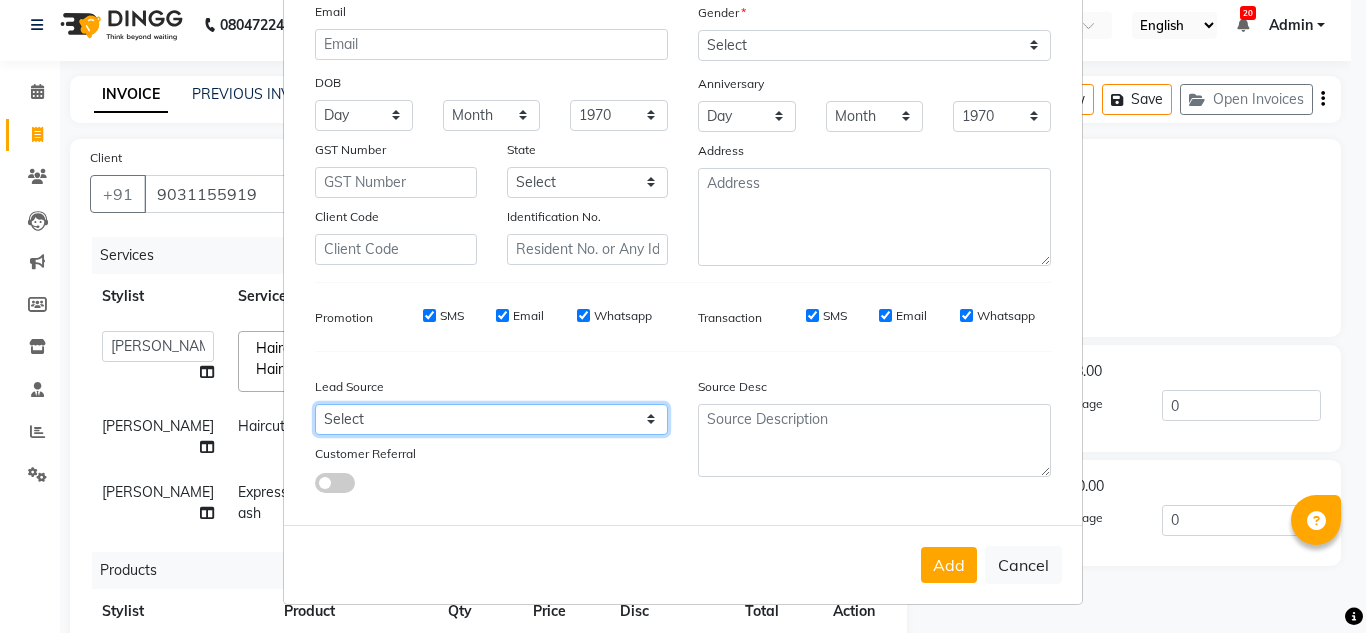 click on "Select Walk-in Referral Internet Friend Word of Mouth Advertisement Facebook JustDial Google Other Instagram  YouTube  WhatsApp" at bounding box center [491, 419] 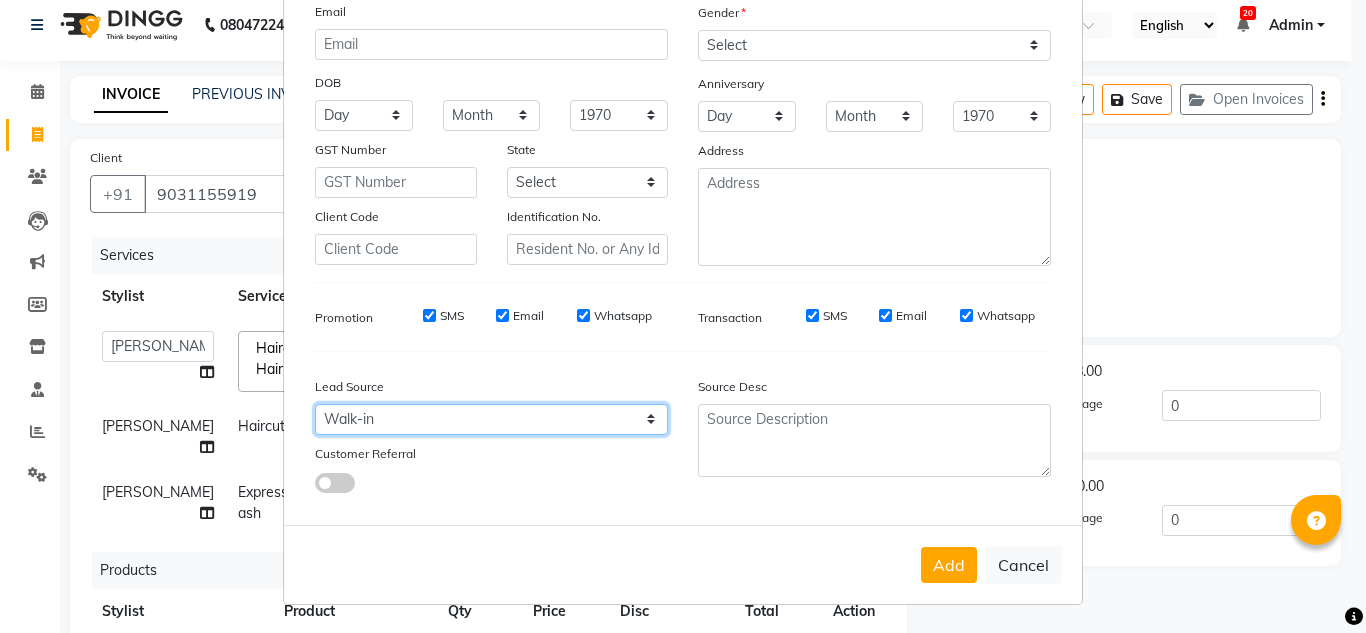 click on "Select Walk-in Referral Internet Friend Word of Mouth Advertisement Facebook JustDial Google Other Instagram  YouTube  WhatsApp" at bounding box center (491, 419) 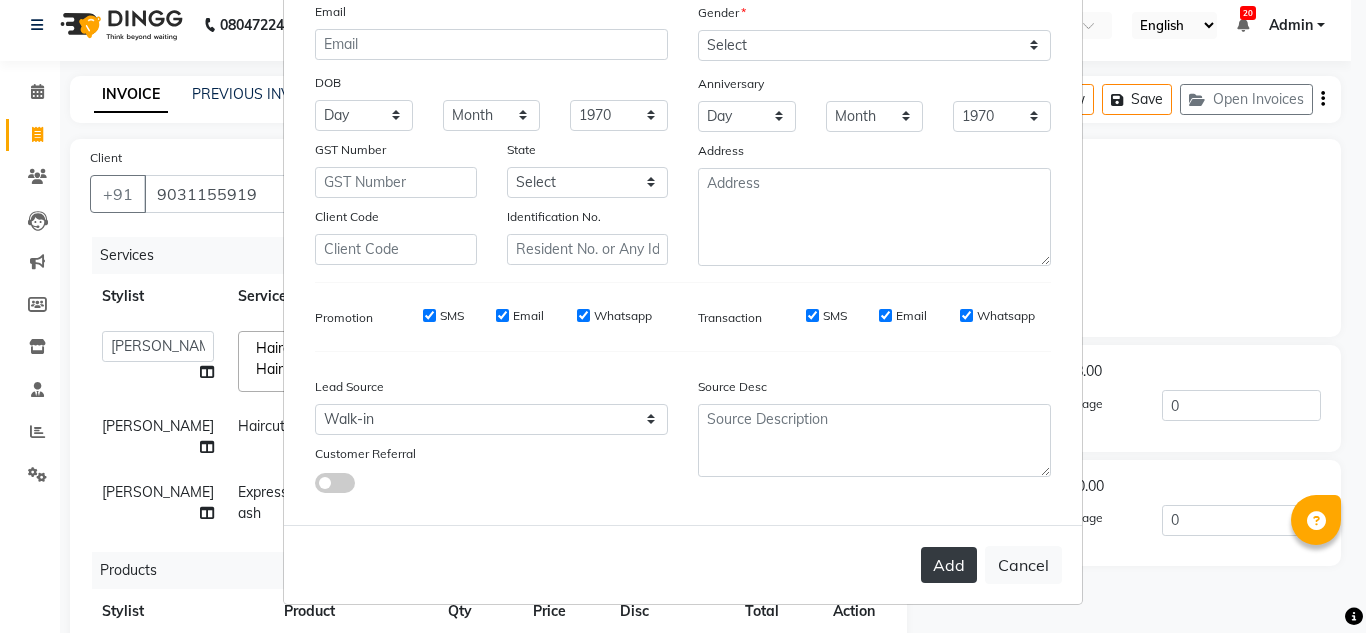 click on "Add" at bounding box center [949, 565] 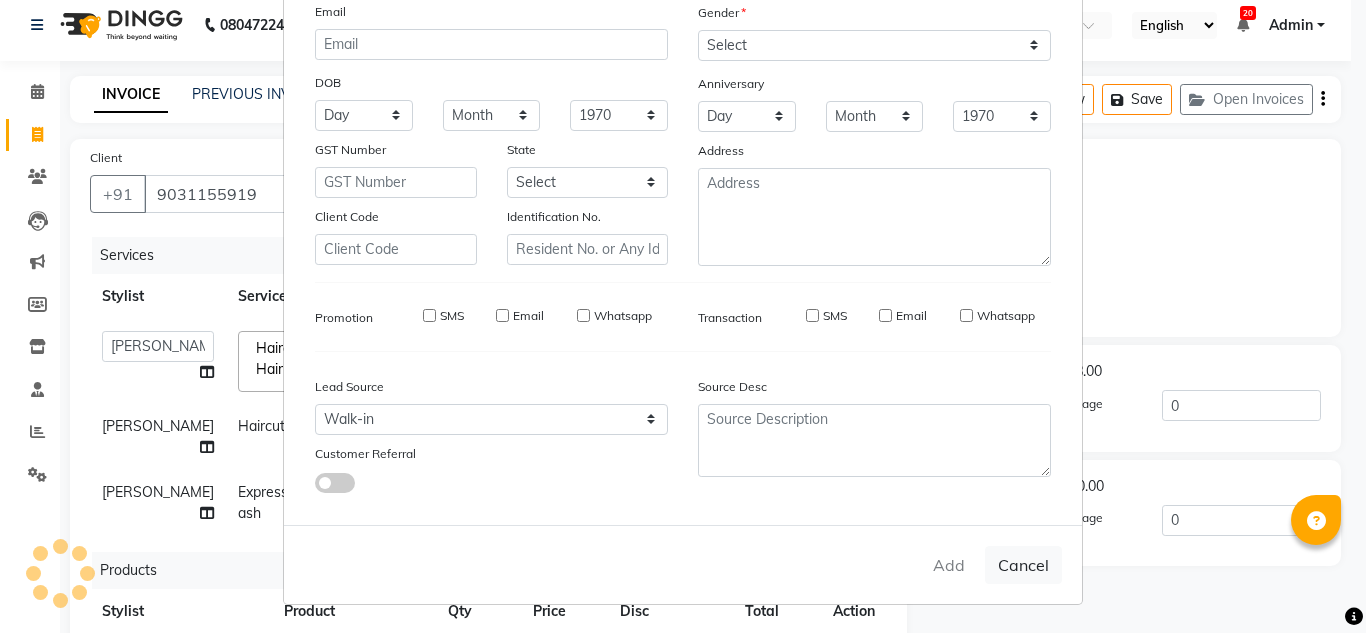 type 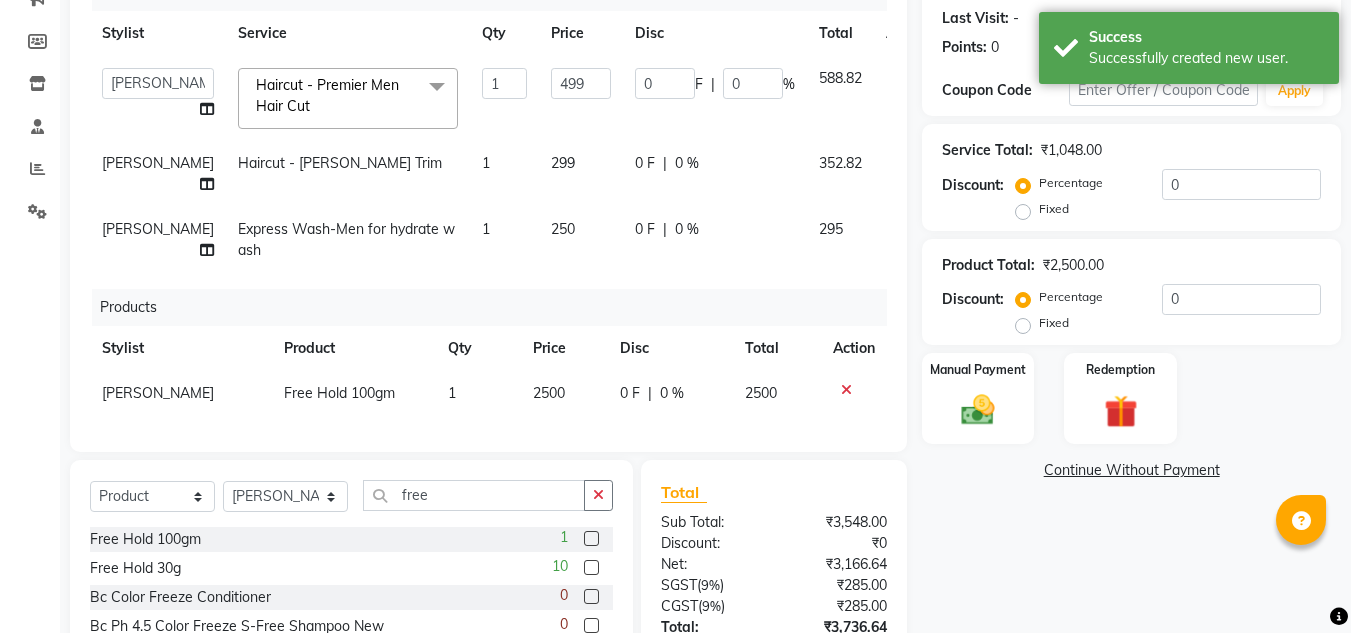 scroll, scrollTop: 273, scrollLeft: 0, axis: vertical 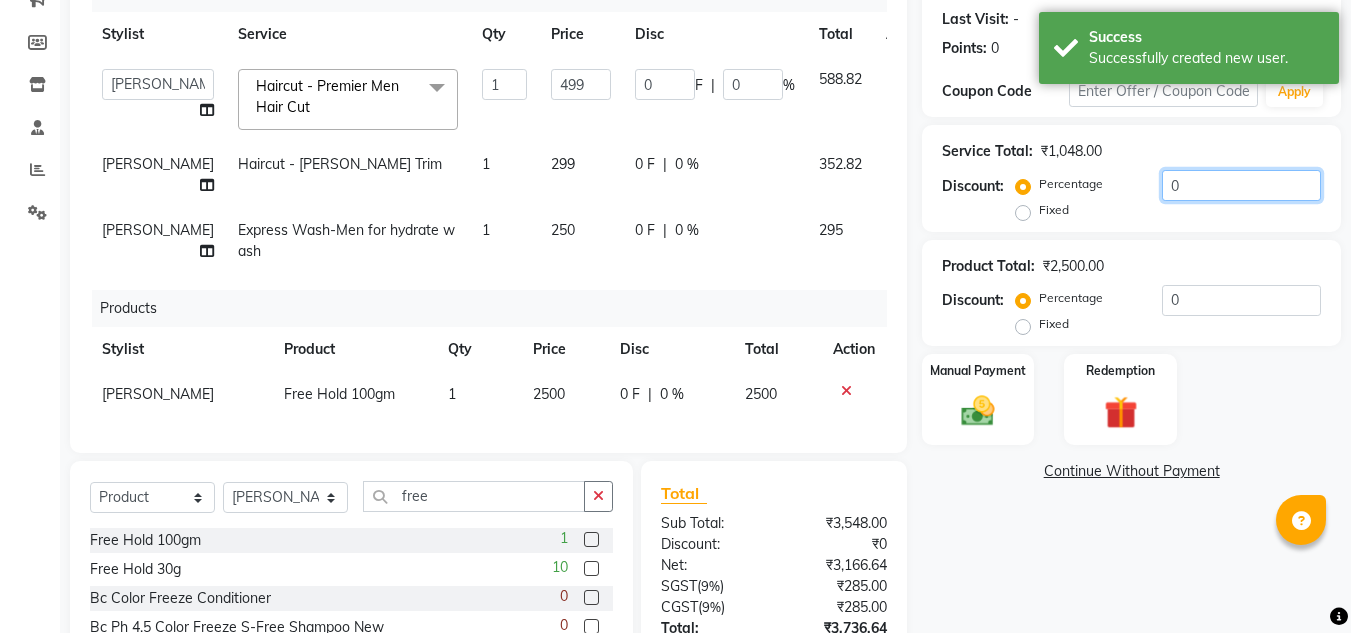 click on "0" 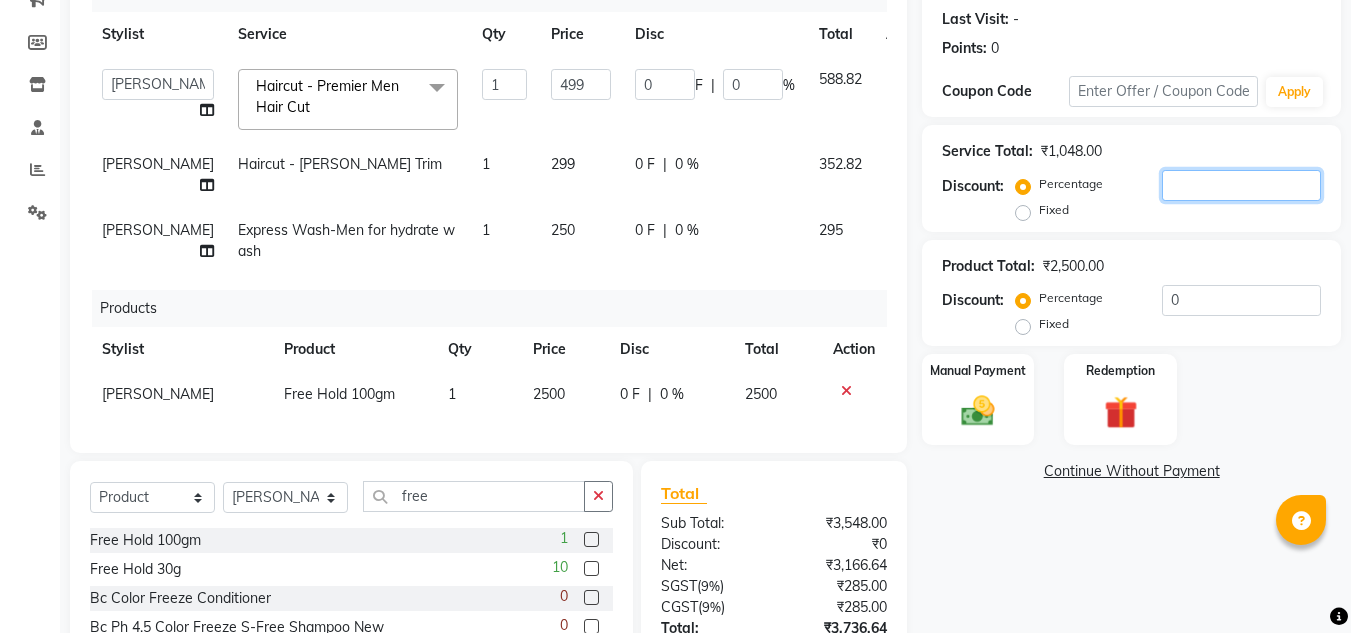 type 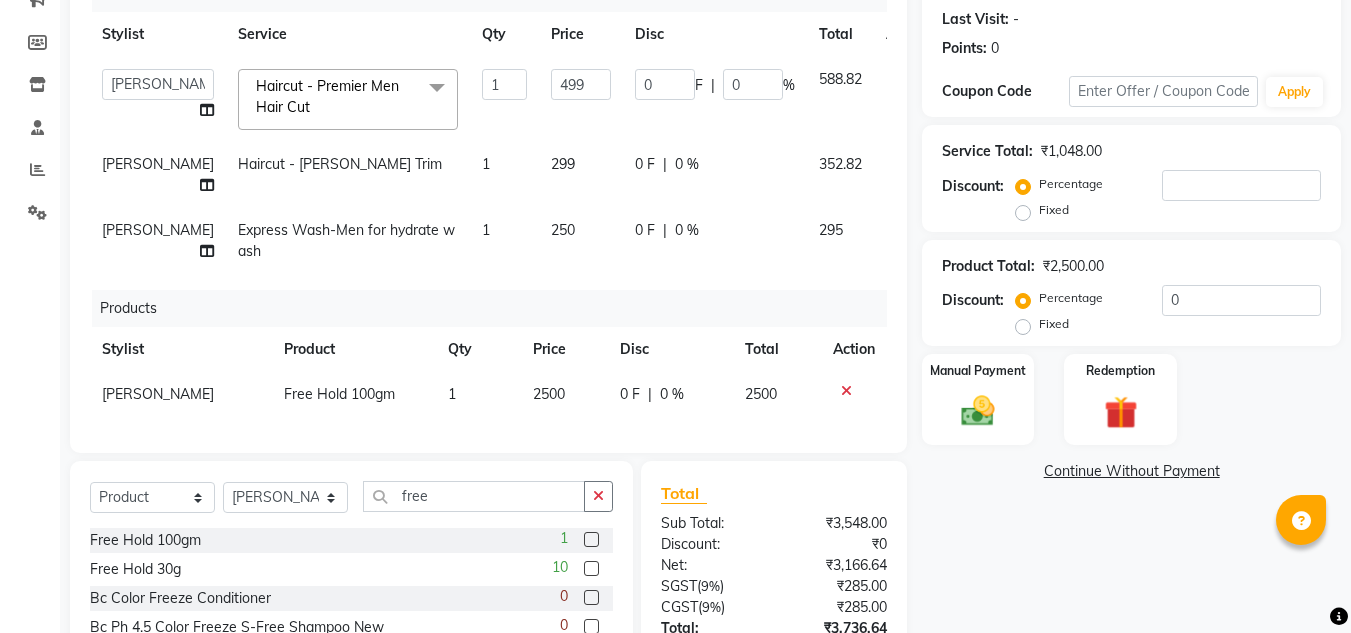 click on "Fixed" 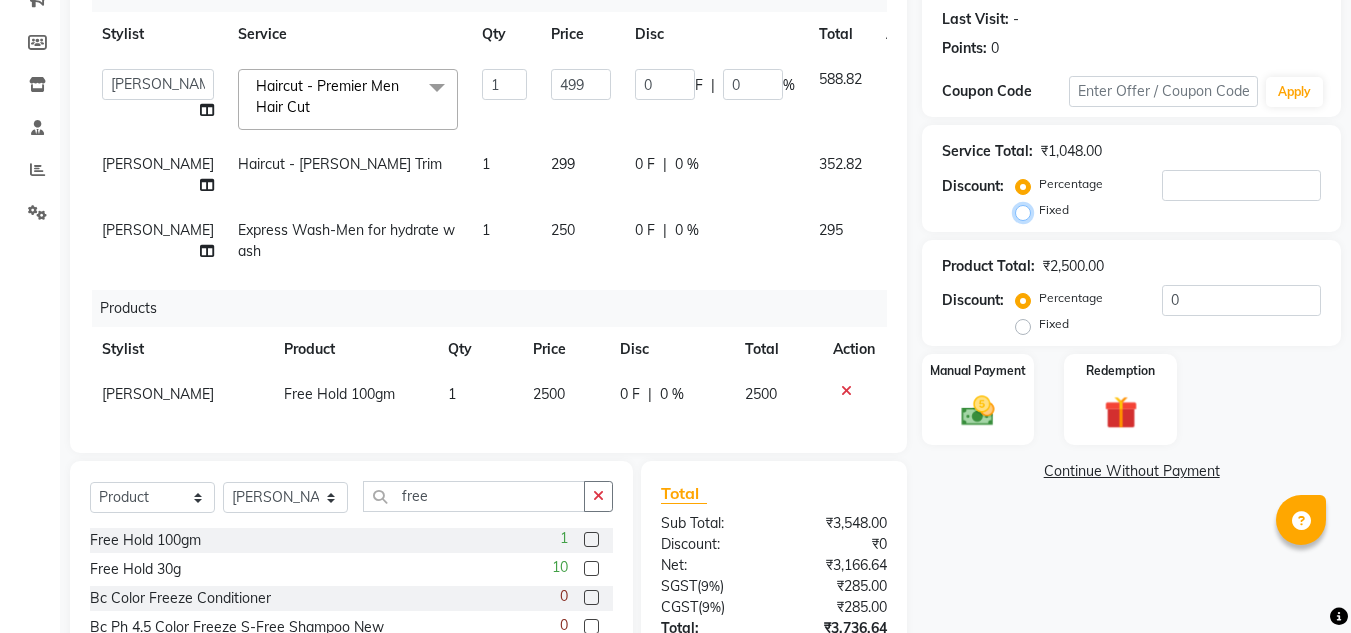 click on "Fixed" at bounding box center (1027, 210) 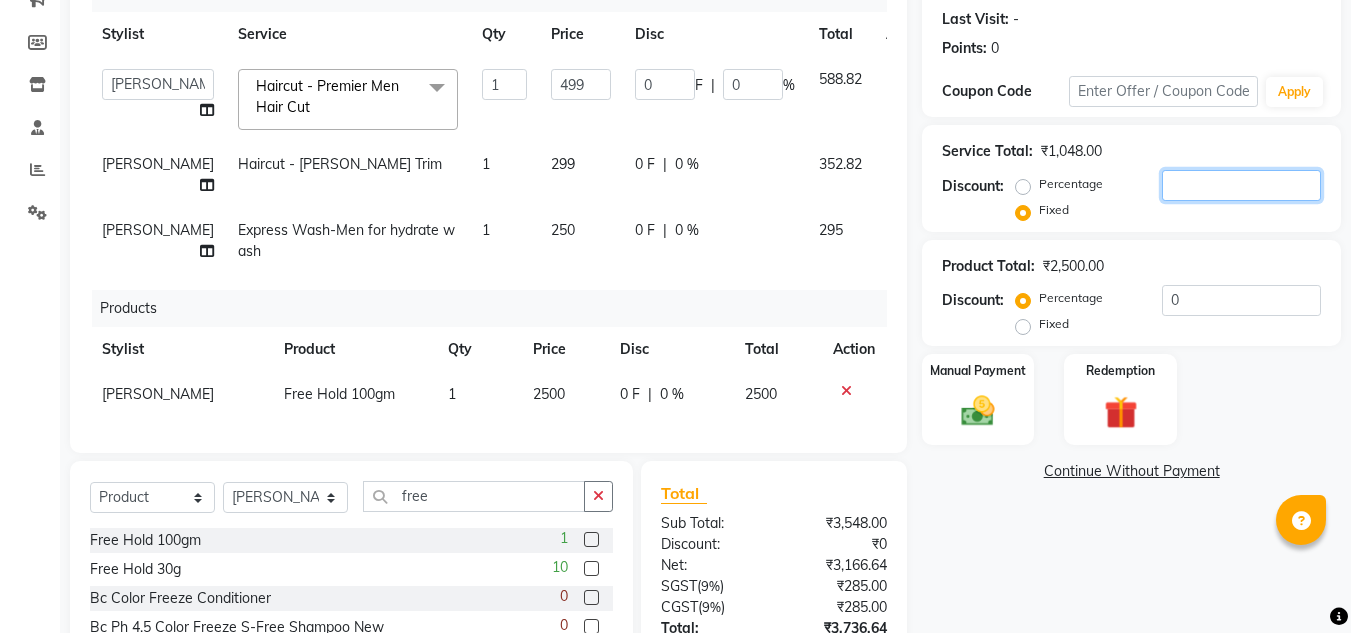 click 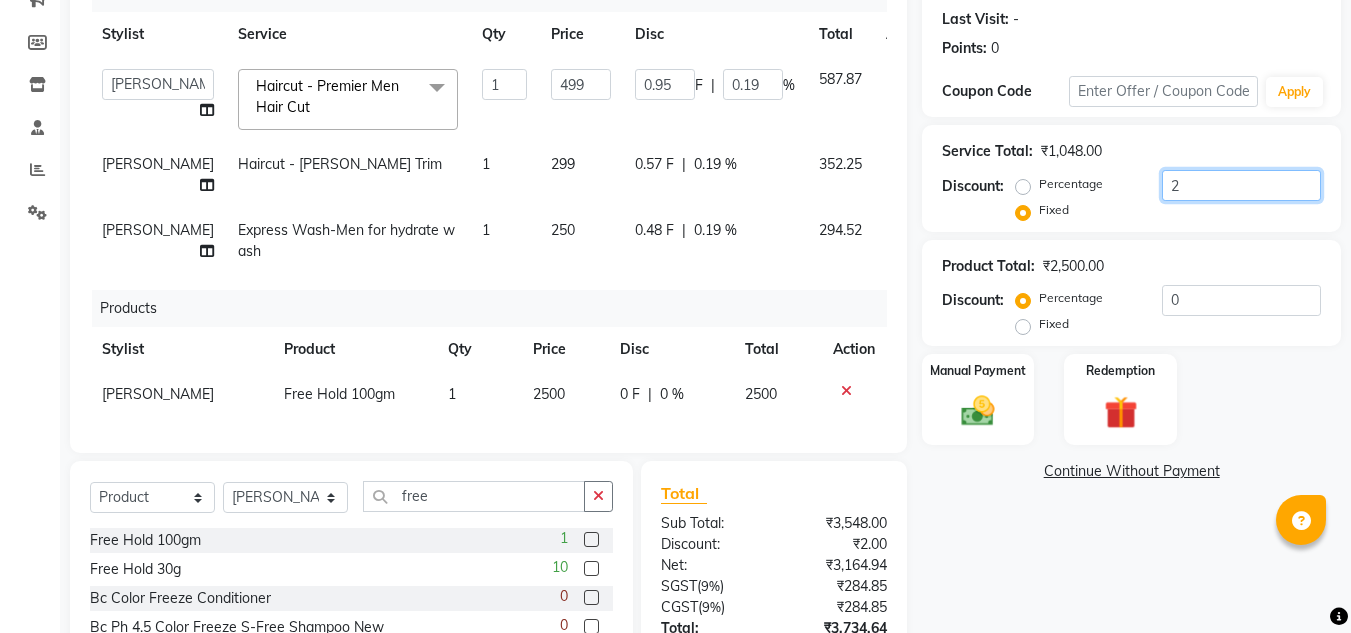 type on "25" 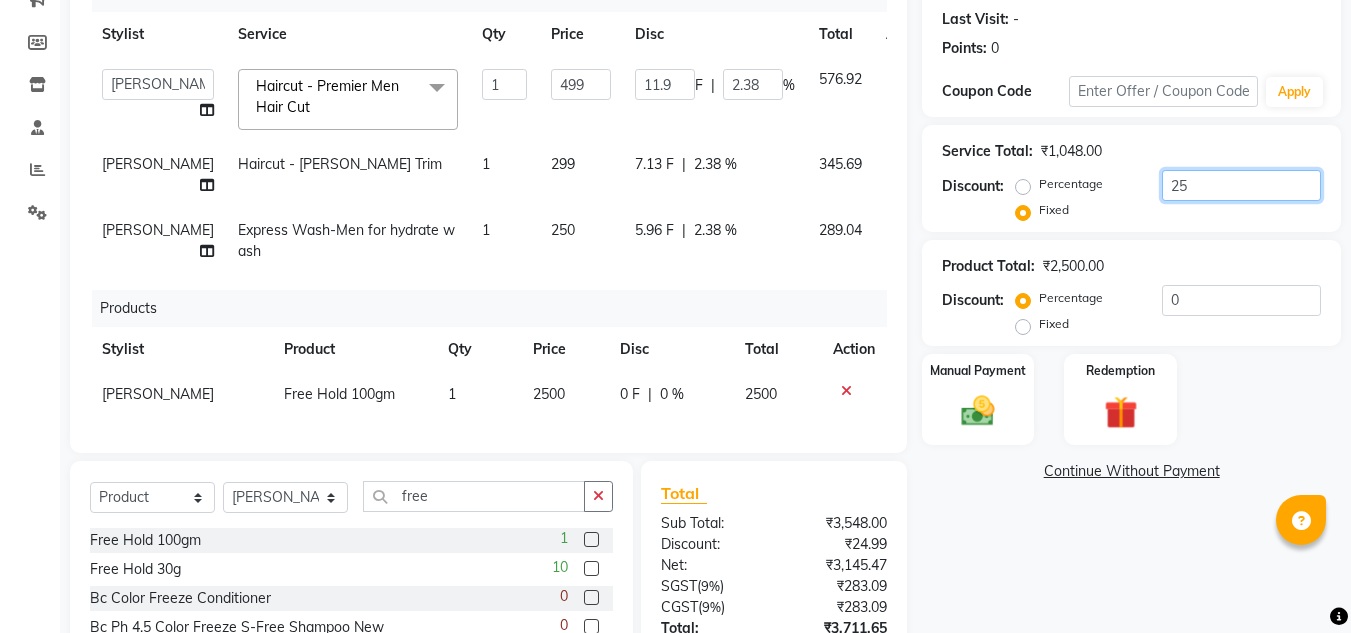 type on "250" 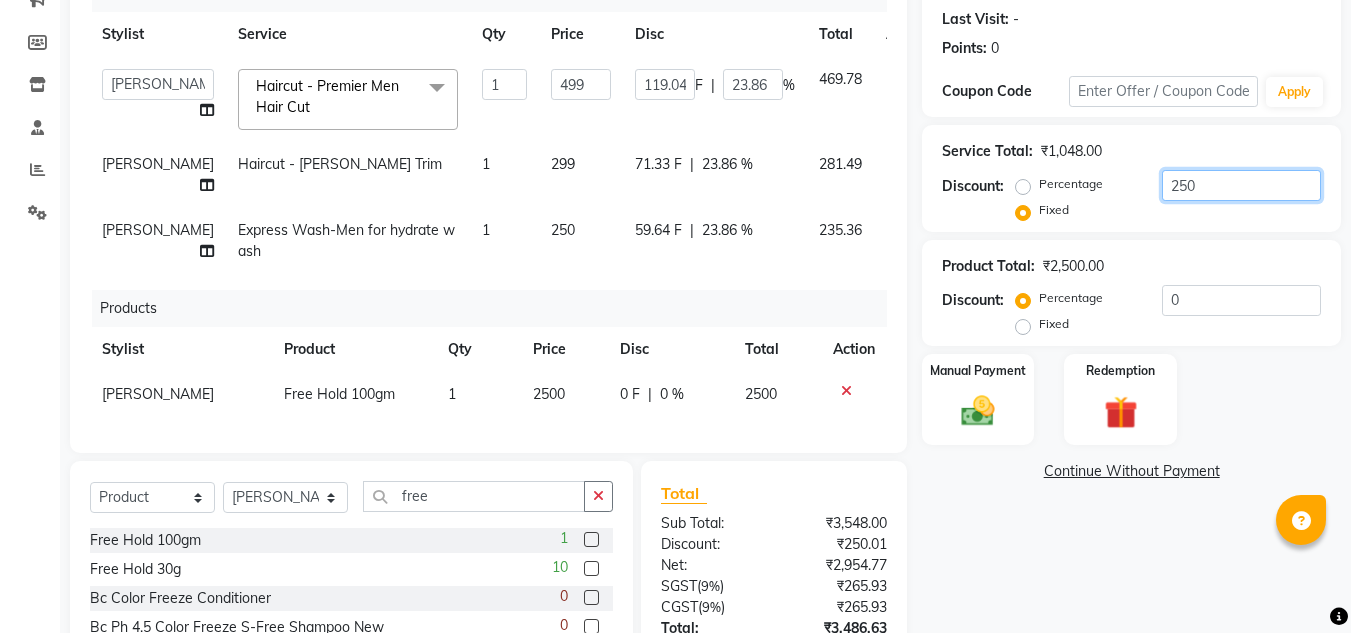 type on "250" 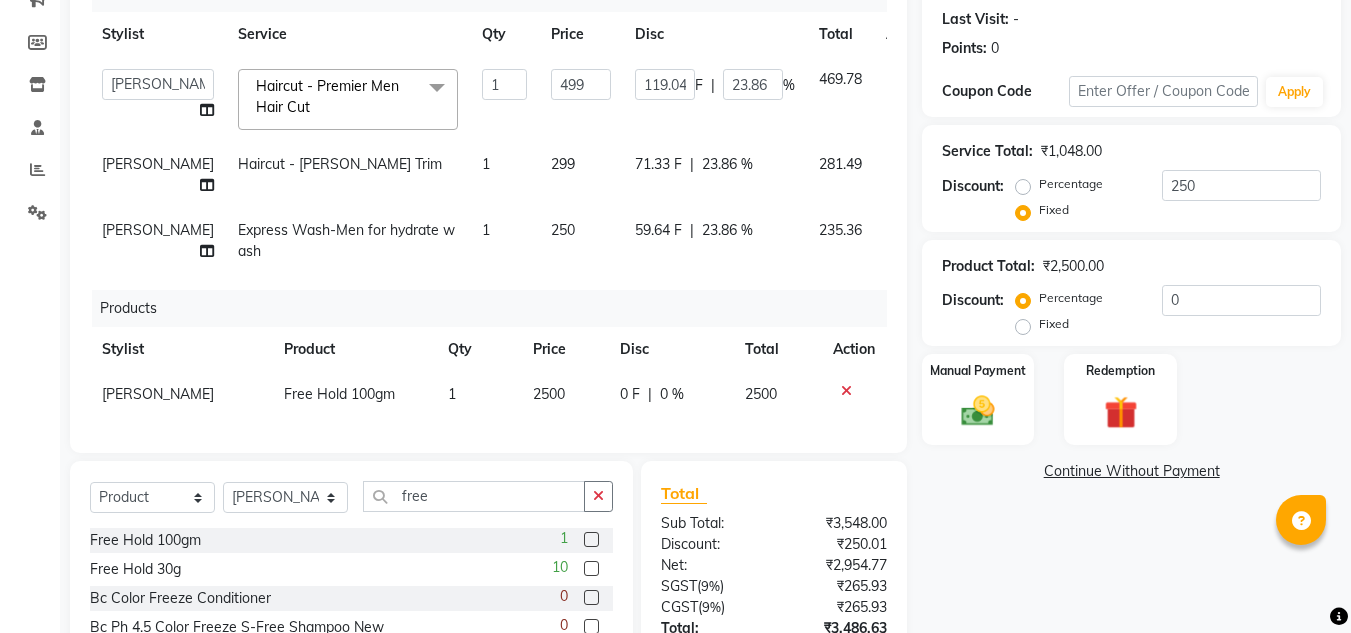 click on "Manual Payment Redemption" 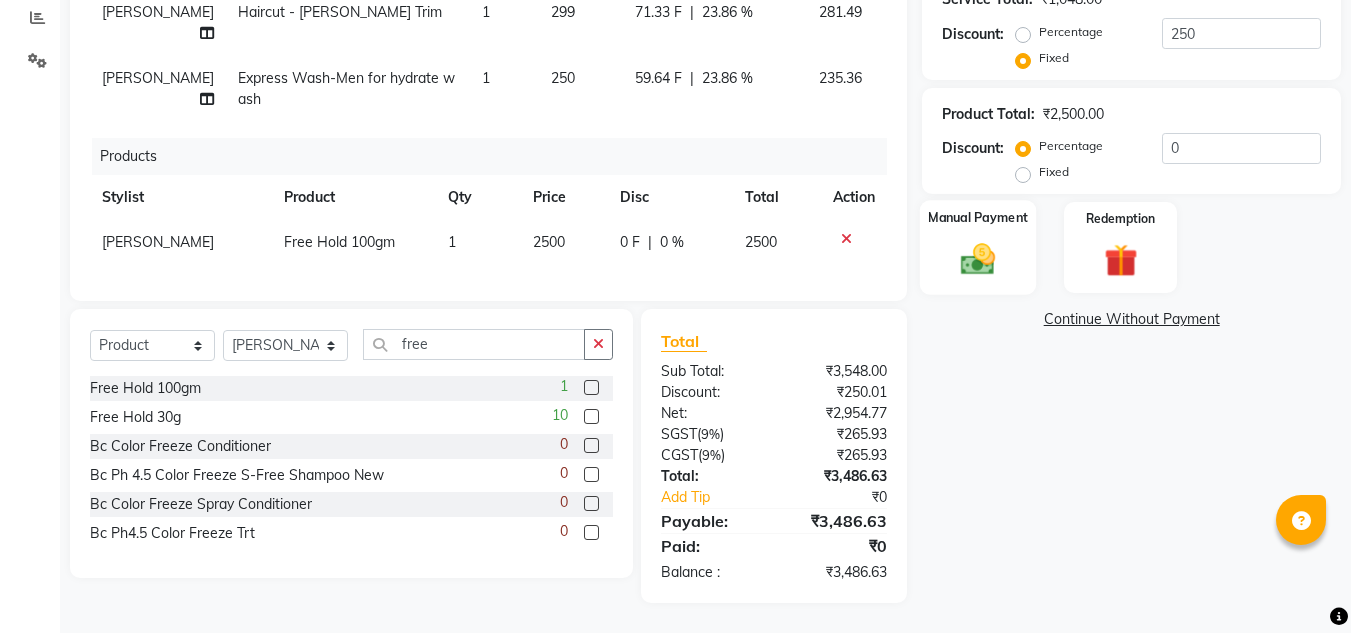 click 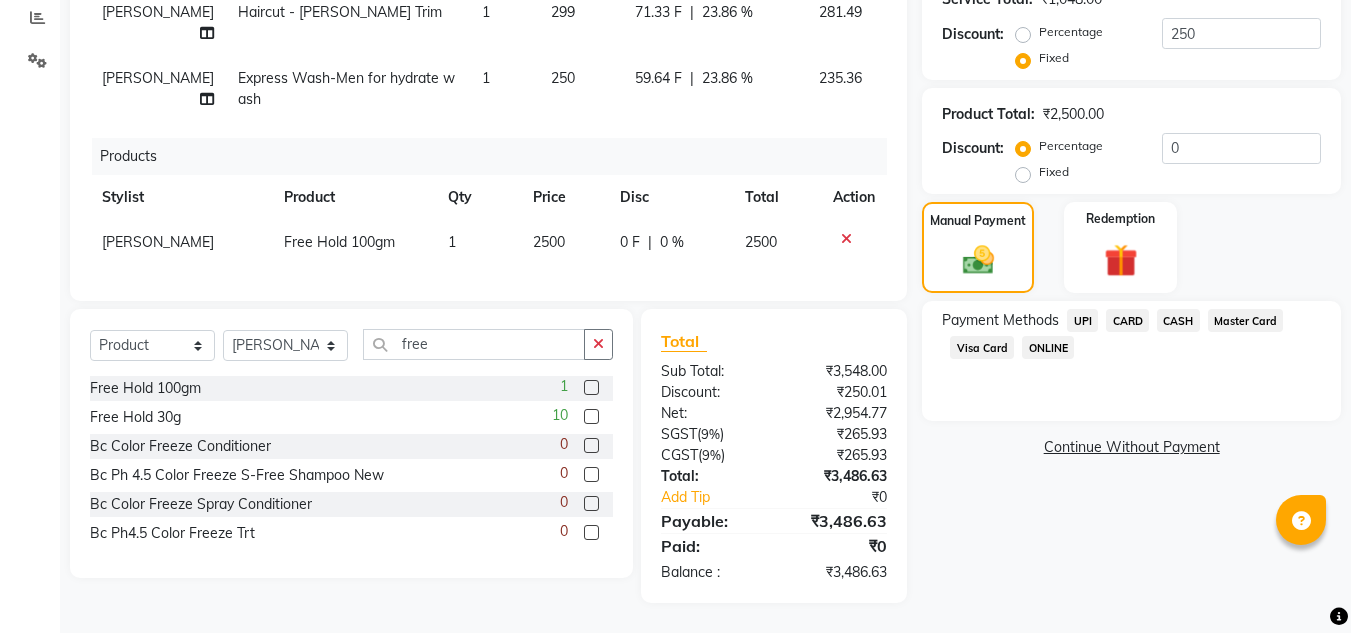 click on "UPI" 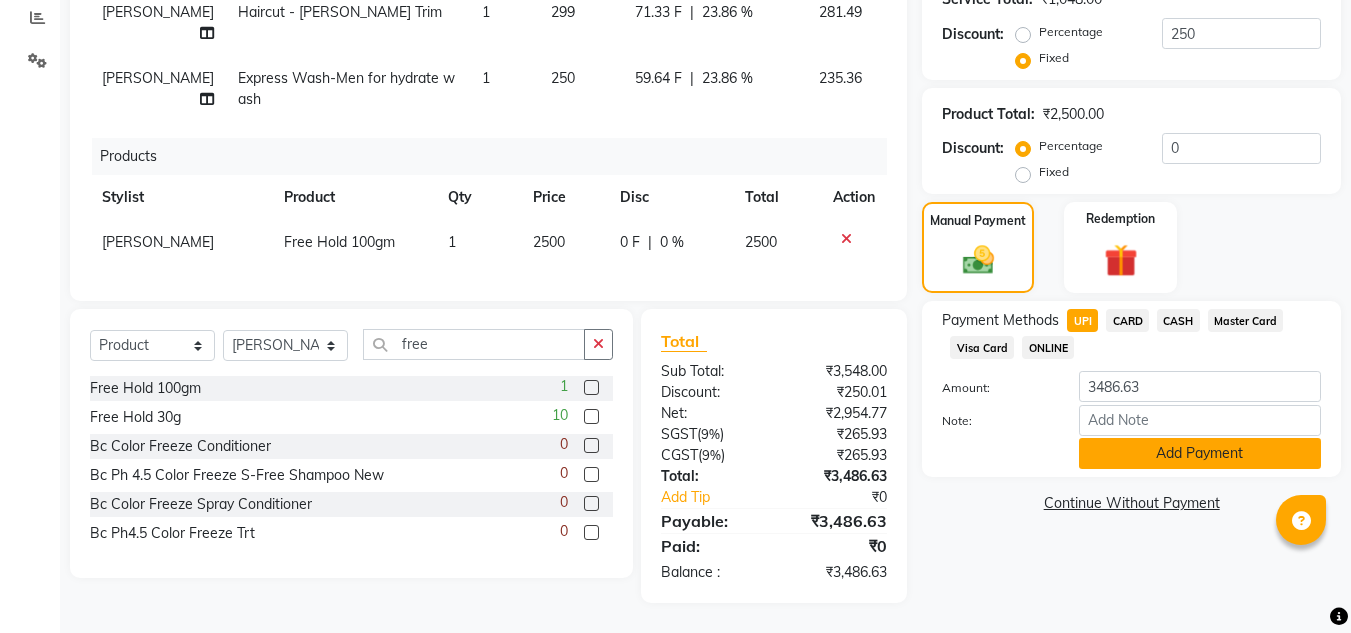 click on "Add Payment" 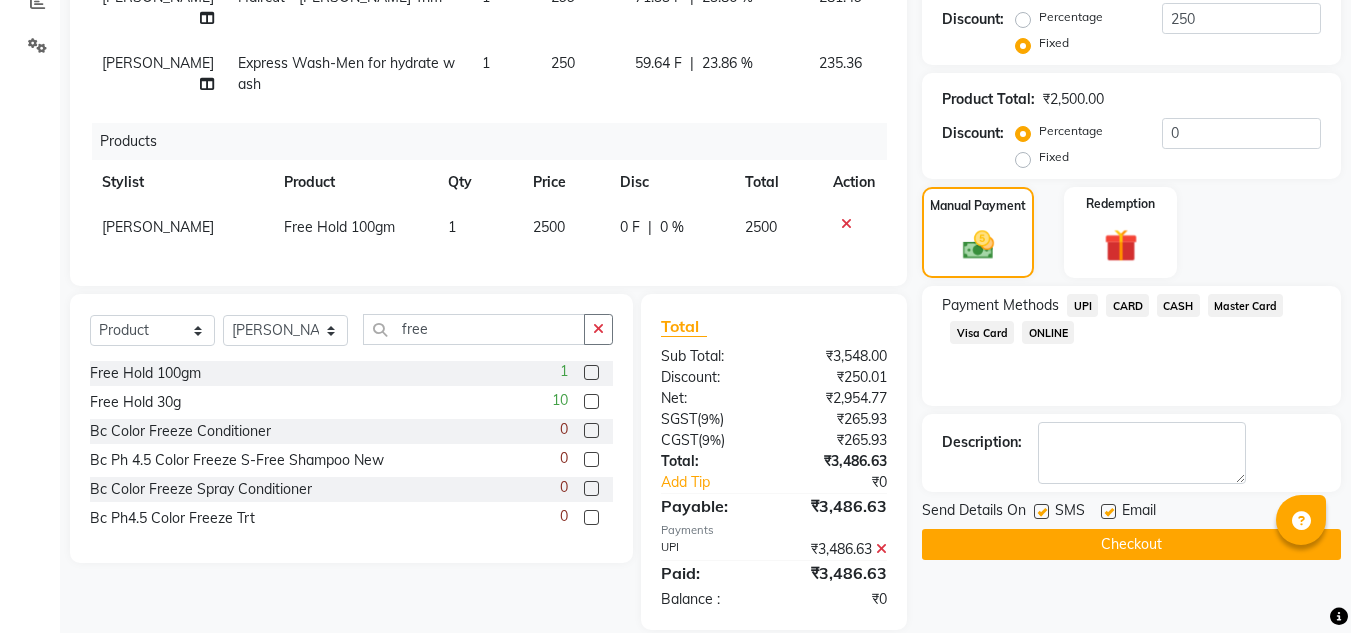 click on "Checkout" 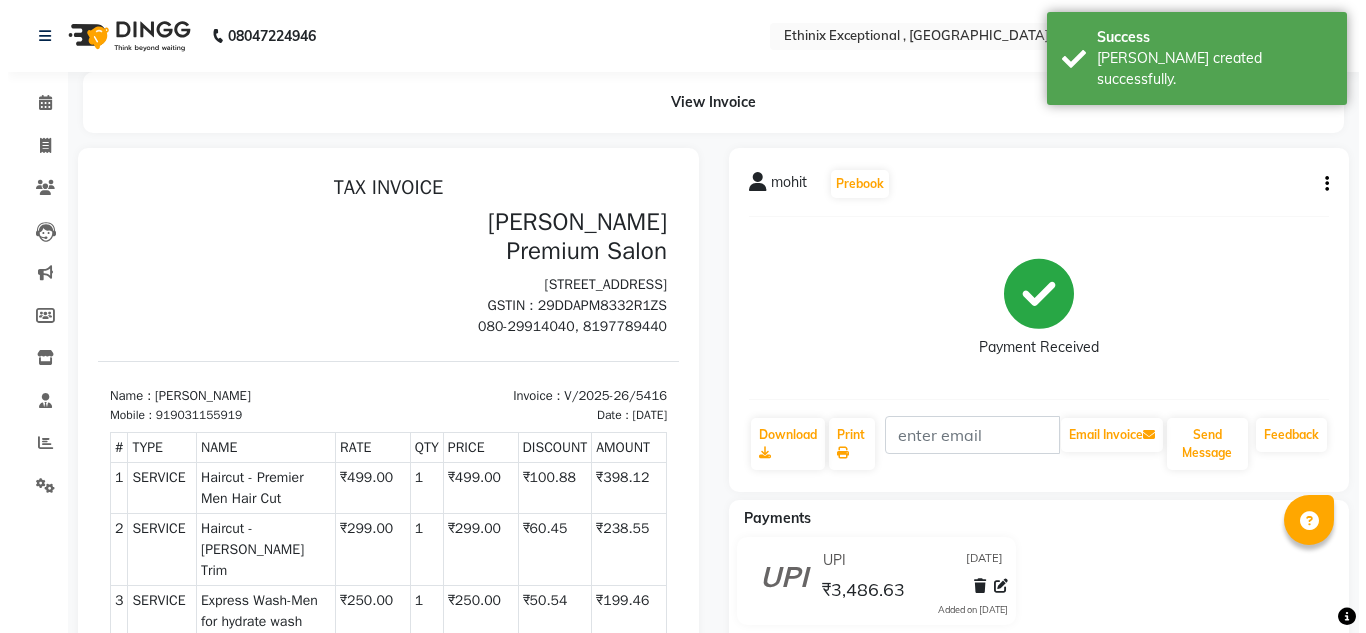 scroll, scrollTop: 0, scrollLeft: 0, axis: both 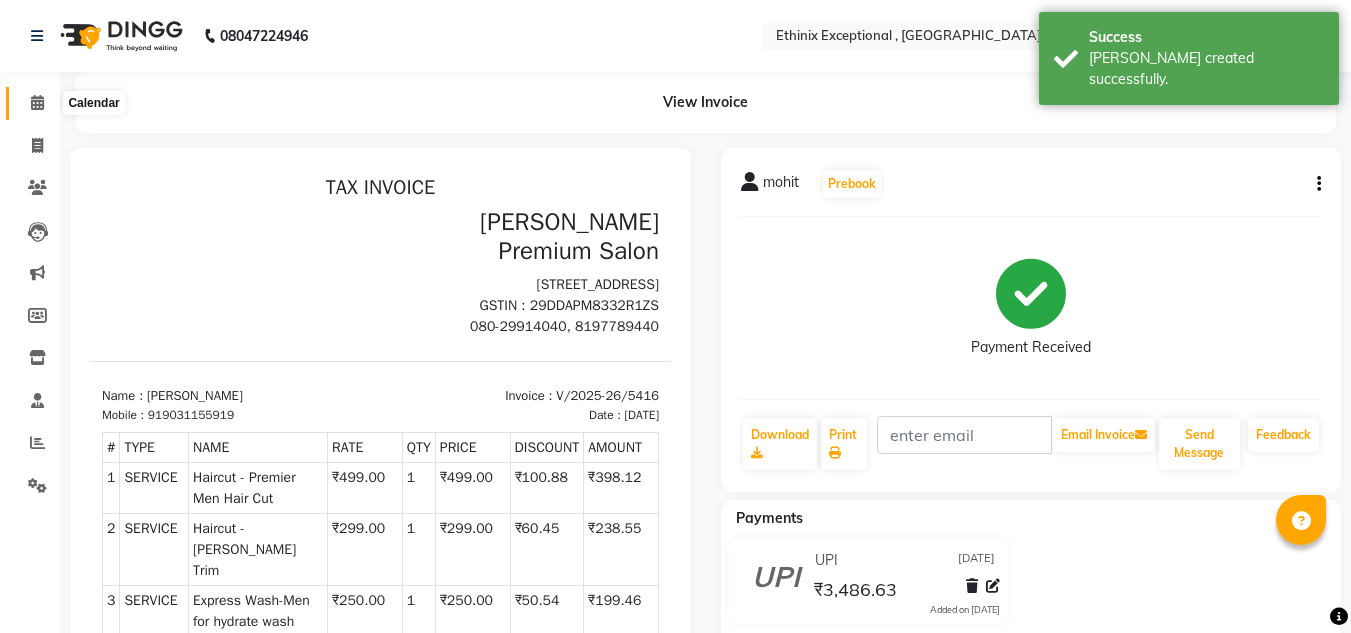 click 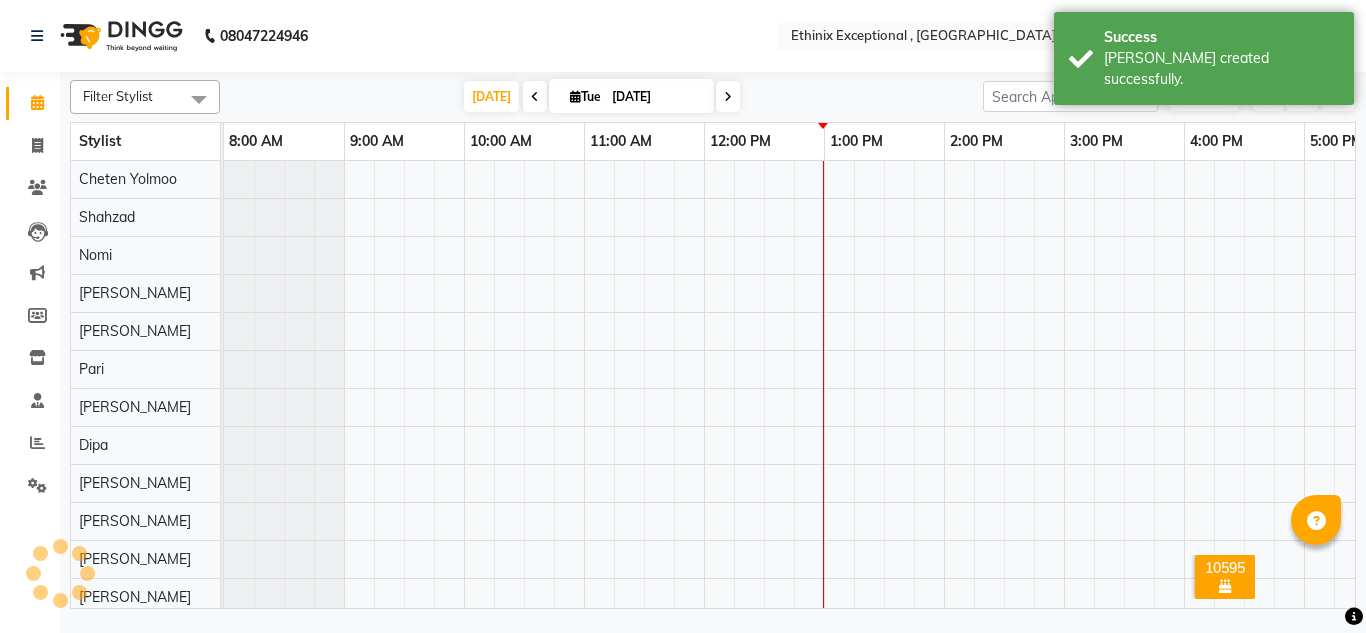 scroll, scrollTop: 0, scrollLeft: 601, axis: horizontal 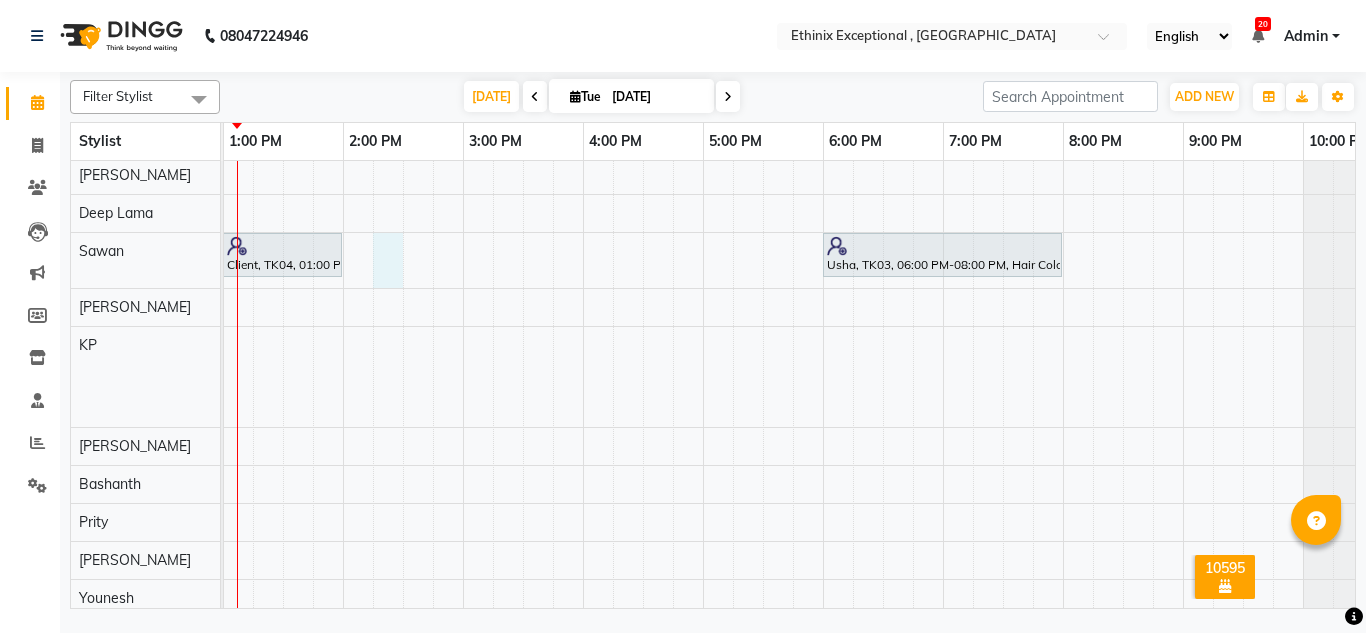 click on "Kaushik, TK09, 01:00 PM-02:00 PM, Haircut - Premier Men Hair Cut      [PERSON_NAME], TK01, 02:00 PM-03:00 PM, Haircut - Premier Men Hair Cut      Abhi, TK02, 05:00 PM-06:00 PM, Haircut - Premier Men Hair Cut     [PERSON_NAME], TK14, 02:00 PM-03:00 PM, Haircut - Premier Women Hair Cut    [PERSON_NAME], TK08, 11:30 AM-12:30 PM, Haircut - Premier Men Hair Cut      Client, TK04, 01:00 PM-02:00 PM, Haircut - Premier Women Hair Cut     Usha, TK03, 06:00 PM-08:00 PM, Hair Colour - Global Coloring - Medium([DEMOGRAPHIC_DATA])     [PERSON_NAME], TK10, 09:55 AM-11:25 AM, Haircut - [PERSON_NAME] Trim,Haircut - Premier Men Hair Cut      [PERSON_NAME], TK13, 10:55 AM-11:55 AM, Haircut - Premier Men Hair Cut     [PERSON_NAME], TK06, 12:00 PM-03:00 PM, Hair Colour - Balayage - Medium ([DEMOGRAPHIC_DATA])    [PERSON_NAME], TK07, 05:30 PM-06:30 PM, Hair Colour - Root Touch Up ([MEDICAL_DATA] Free)([DEMOGRAPHIC_DATA])    [PERSON_NAME], TK07, 06:30 PM-07:30 PM, Haircut - Premier Women Hair Cut    [PERSON_NAME], TK05, 02:00 PM-02:30 PM, Hair Therapies - [MEDICAL_DATA] Treatment Women     Kiran, TK12, 11:20 AM-11:50 AM, Haircut - [PERSON_NAME] Trim" at bounding box center [523, 236] 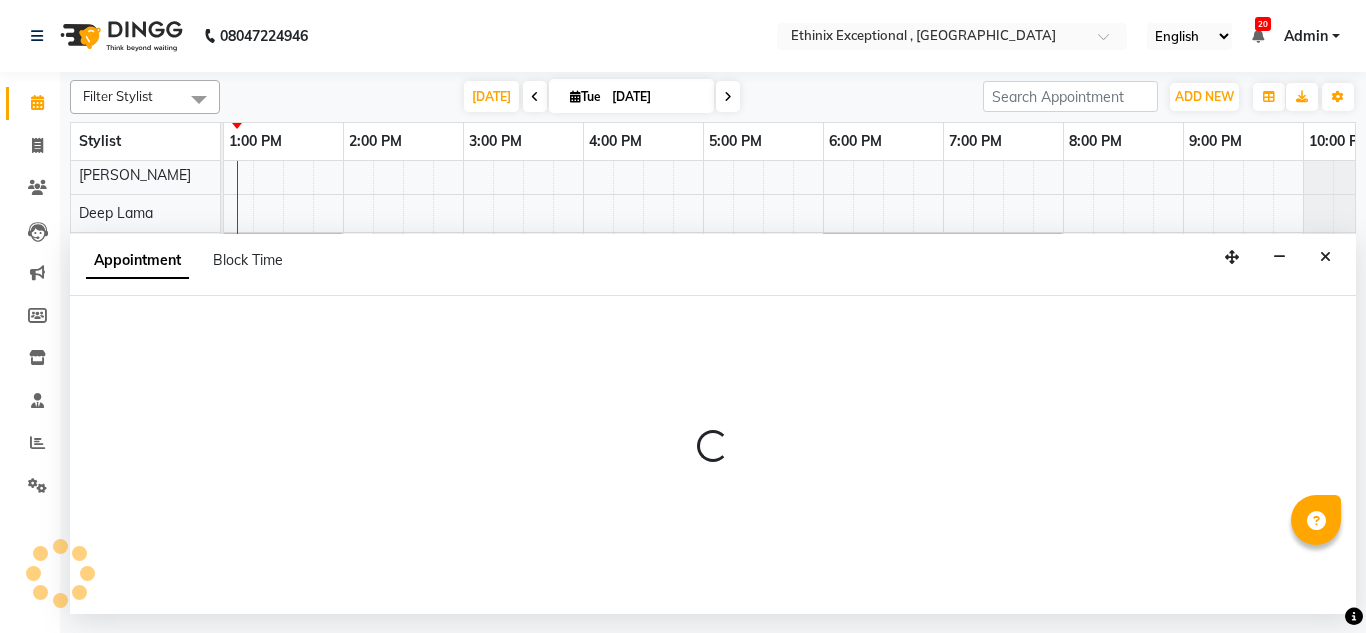 select on "72123" 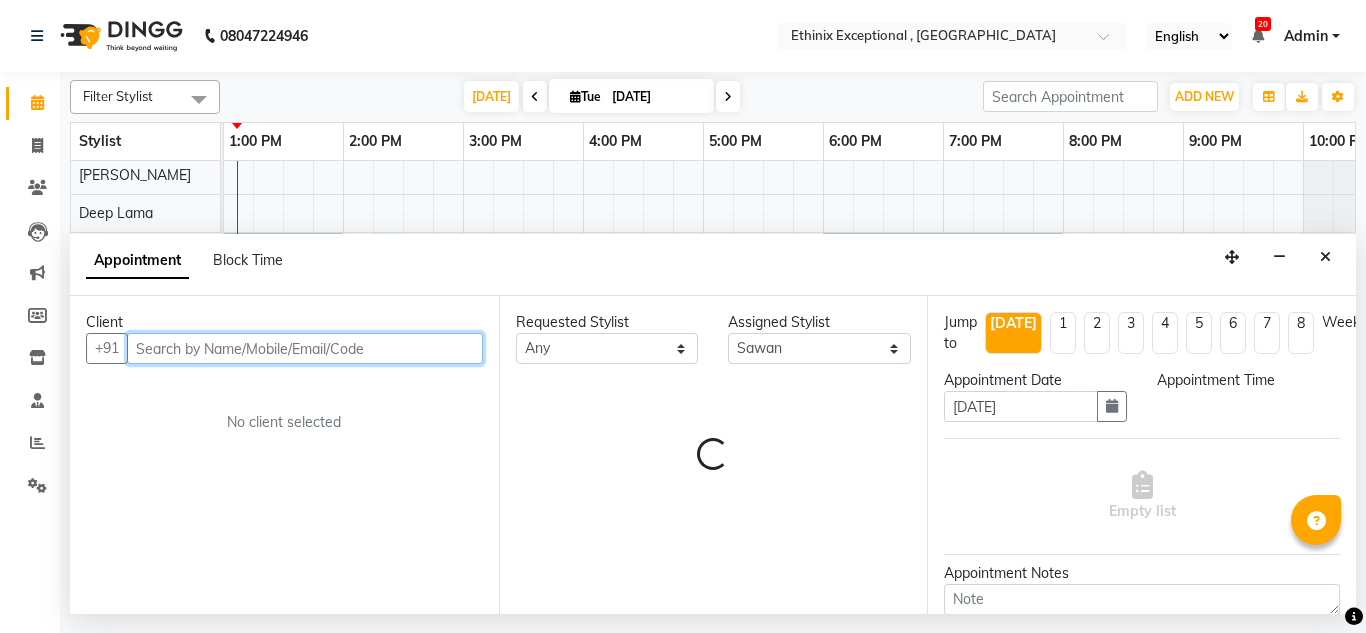 select on "855" 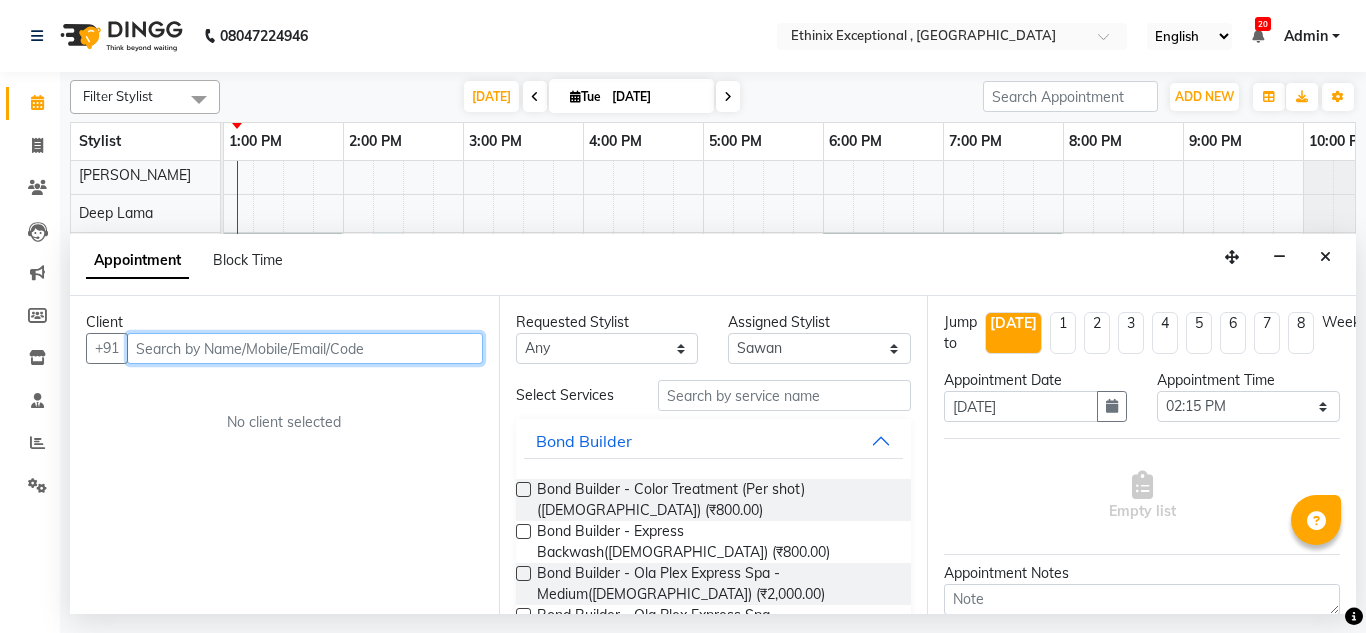 click at bounding box center (305, 348) 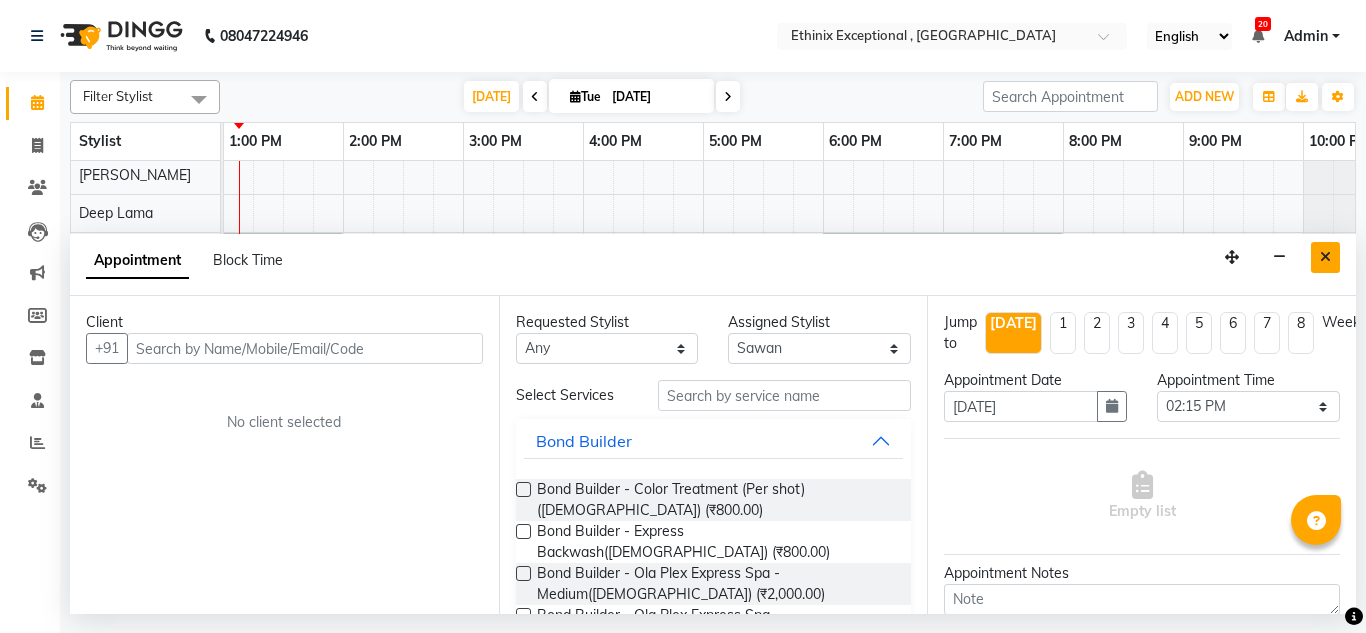 click at bounding box center (1325, 257) 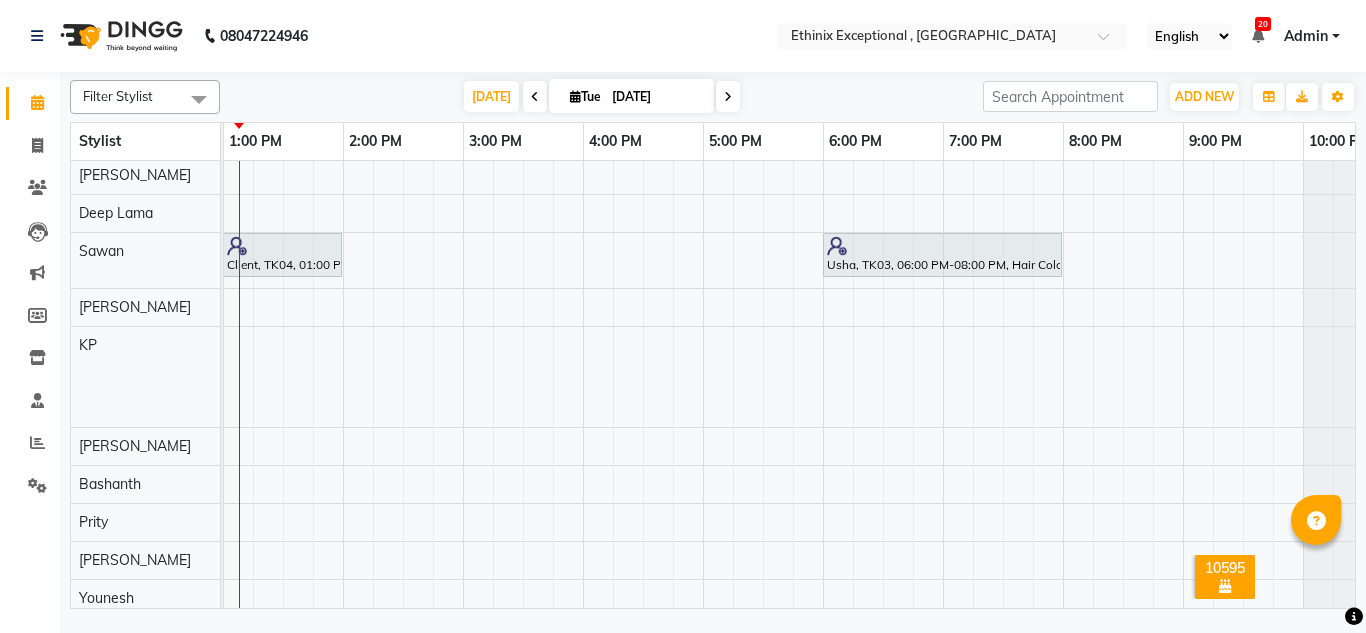 scroll, scrollTop: 0, scrollLeft: 601, axis: horizontal 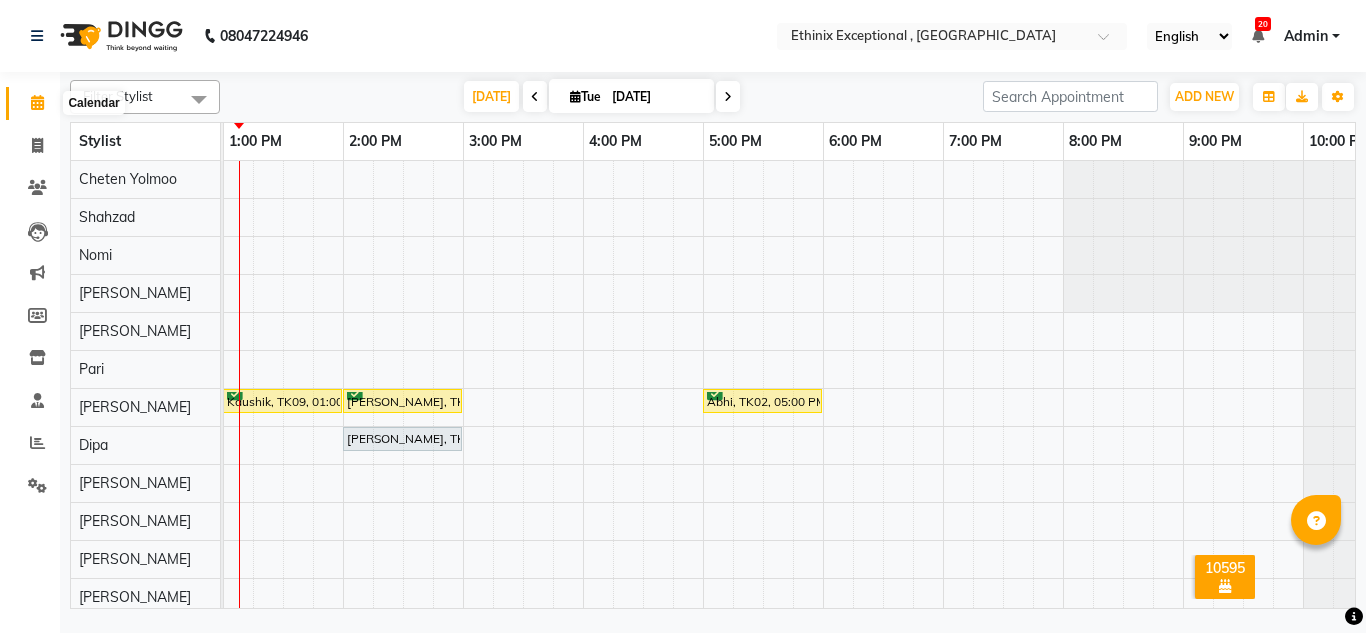 click 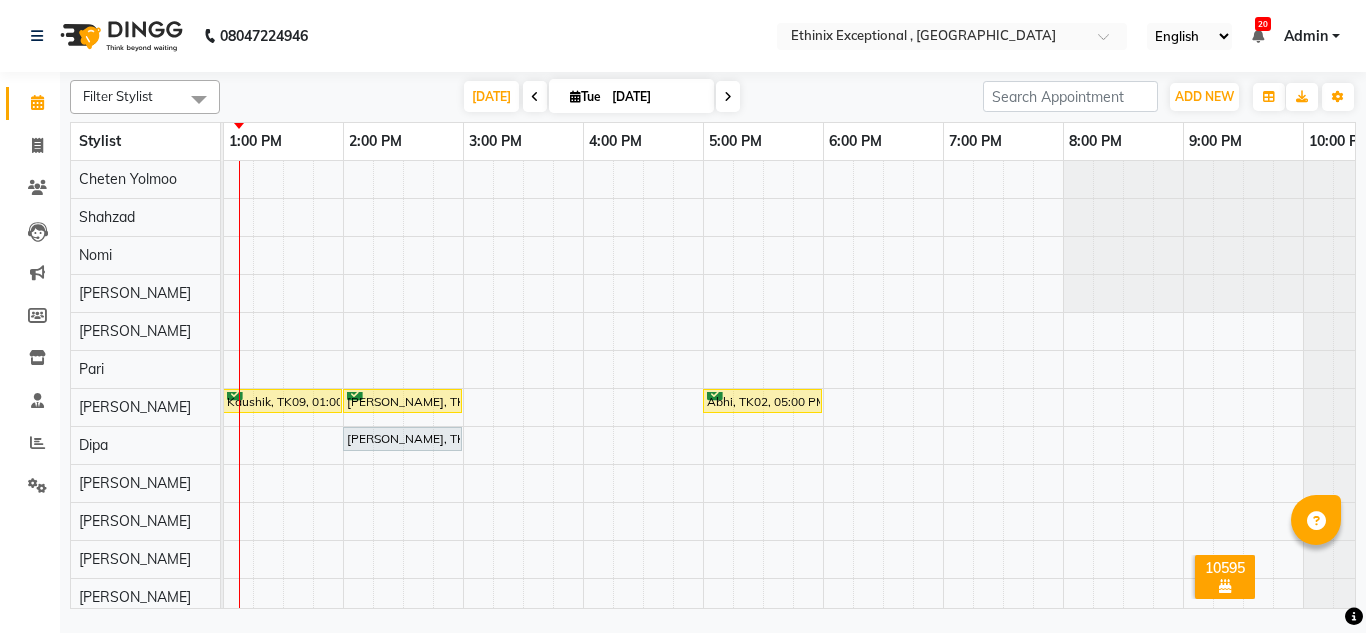 click on "[DATE]  [DATE]" at bounding box center (601, 97) 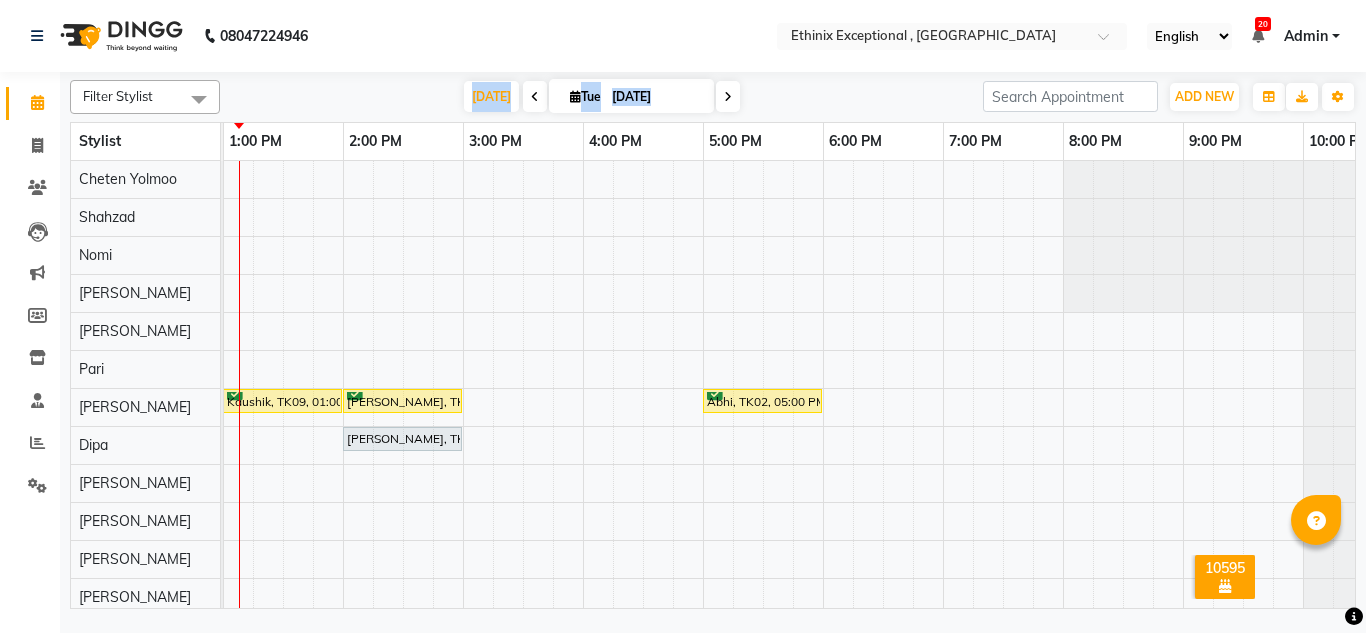 click on "[DATE]  [DATE]" at bounding box center [601, 97] 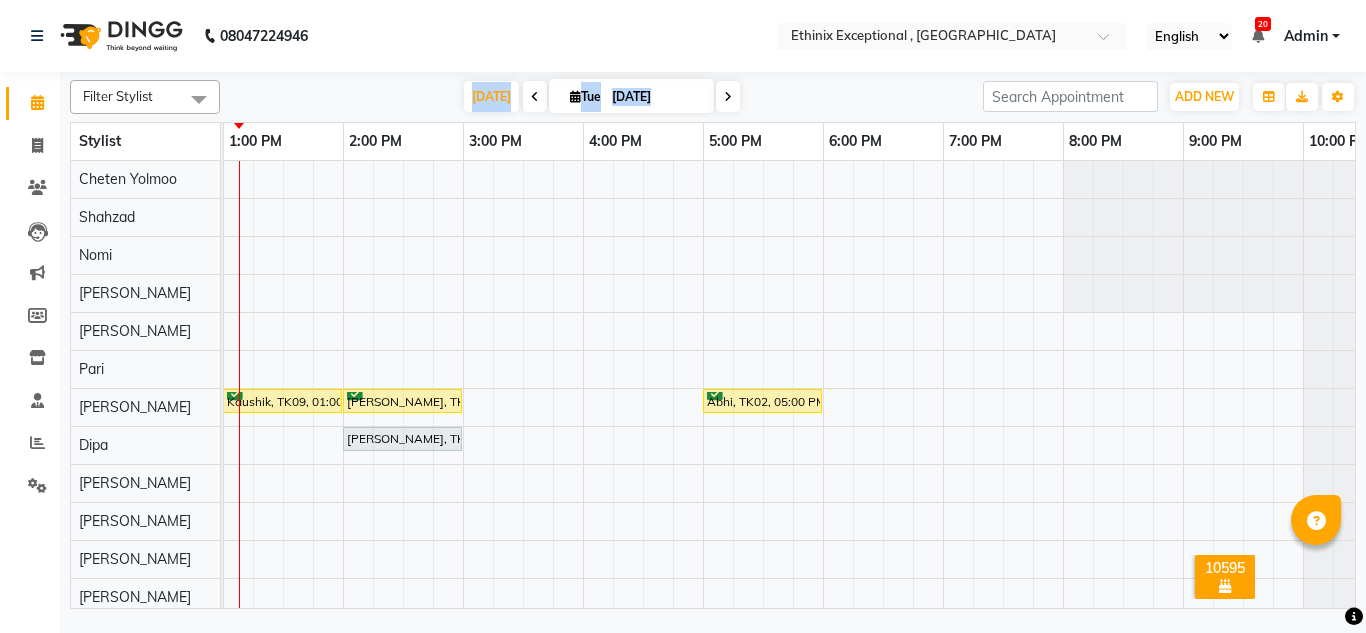 click on "[DATE]  [DATE]" at bounding box center [601, 97] 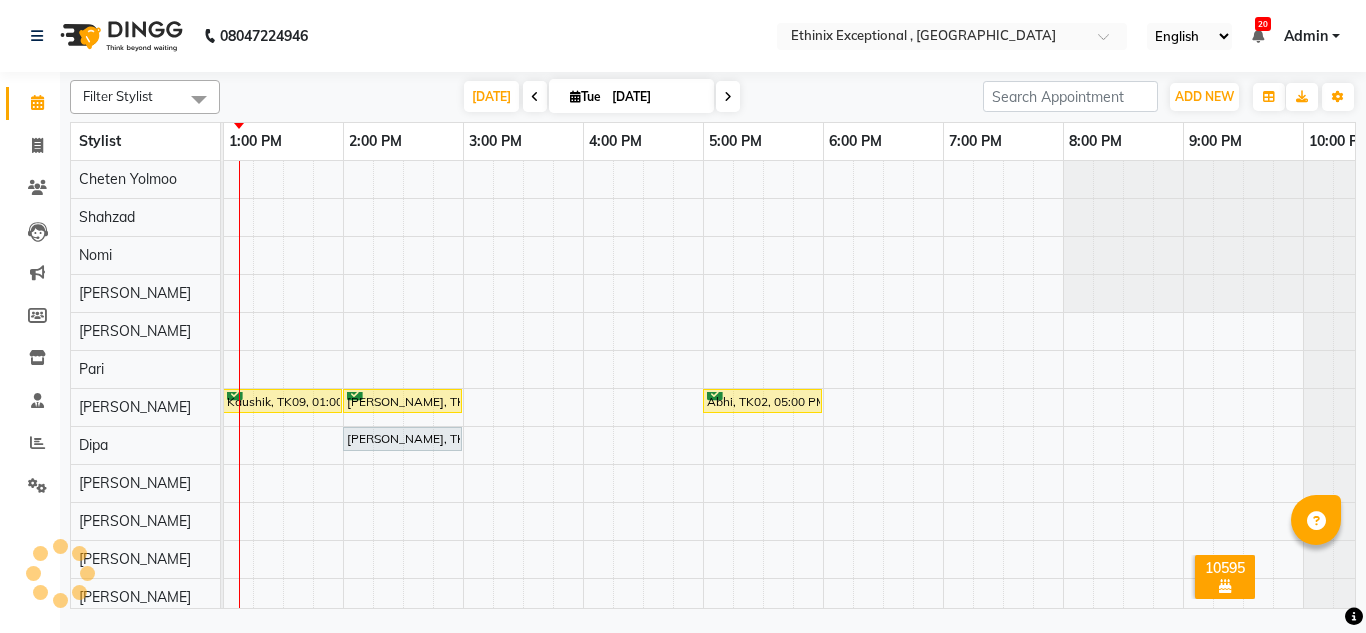 click on "[DATE]  [DATE]" at bounding box center (601, 97) 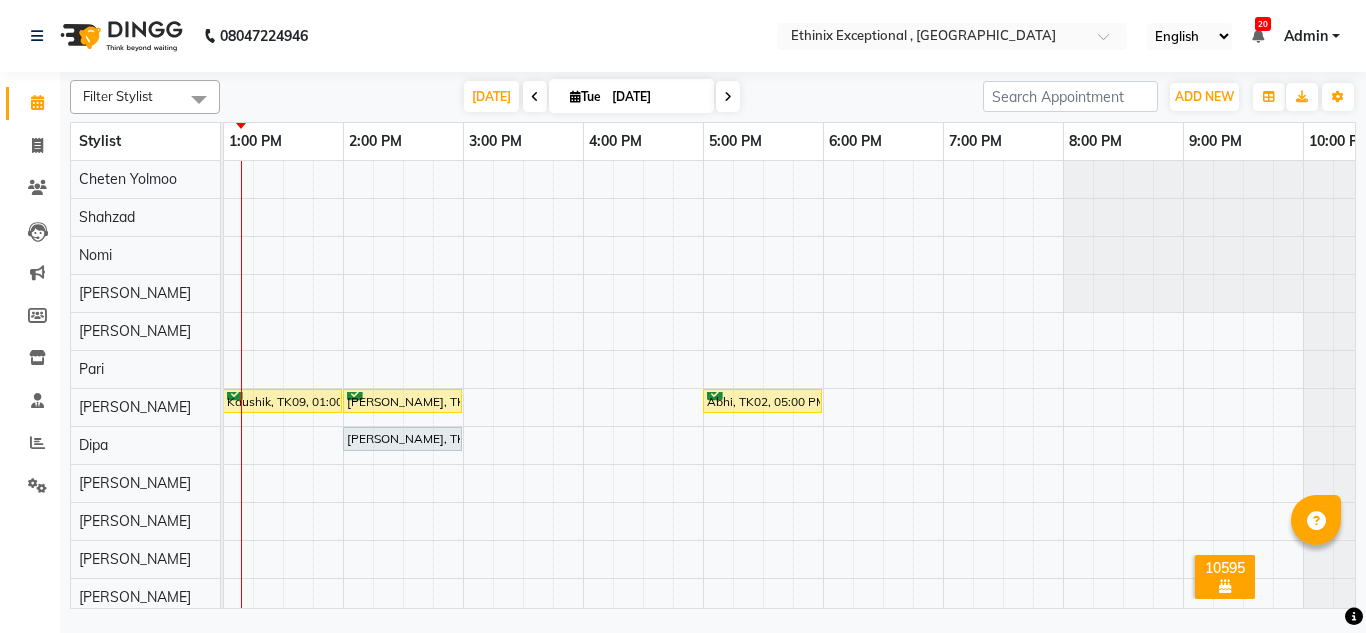 scroll, scrollTop: 364, scrollLeft: 601, axis: both 